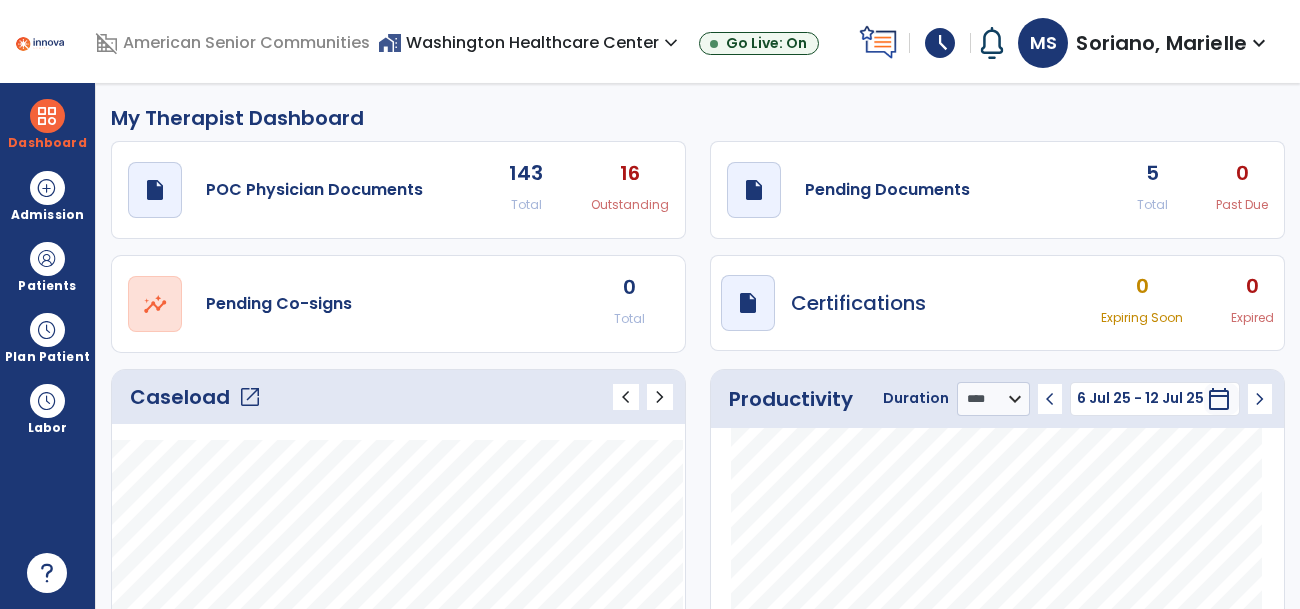select on "****" 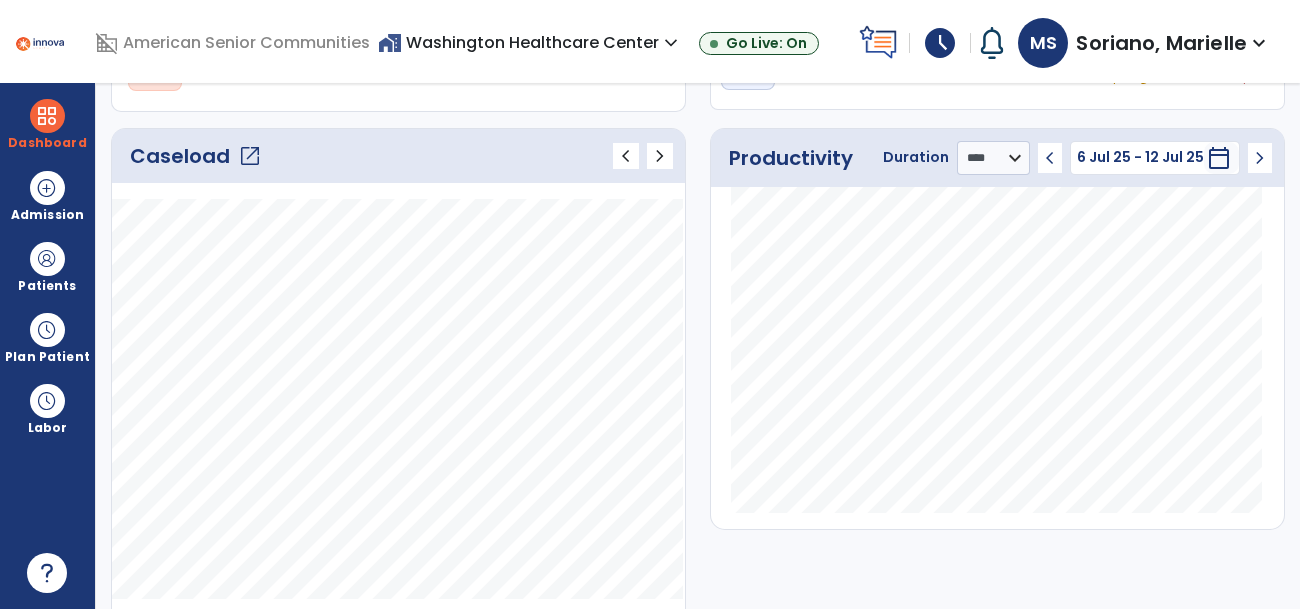click on "Caseload   open_in_new" 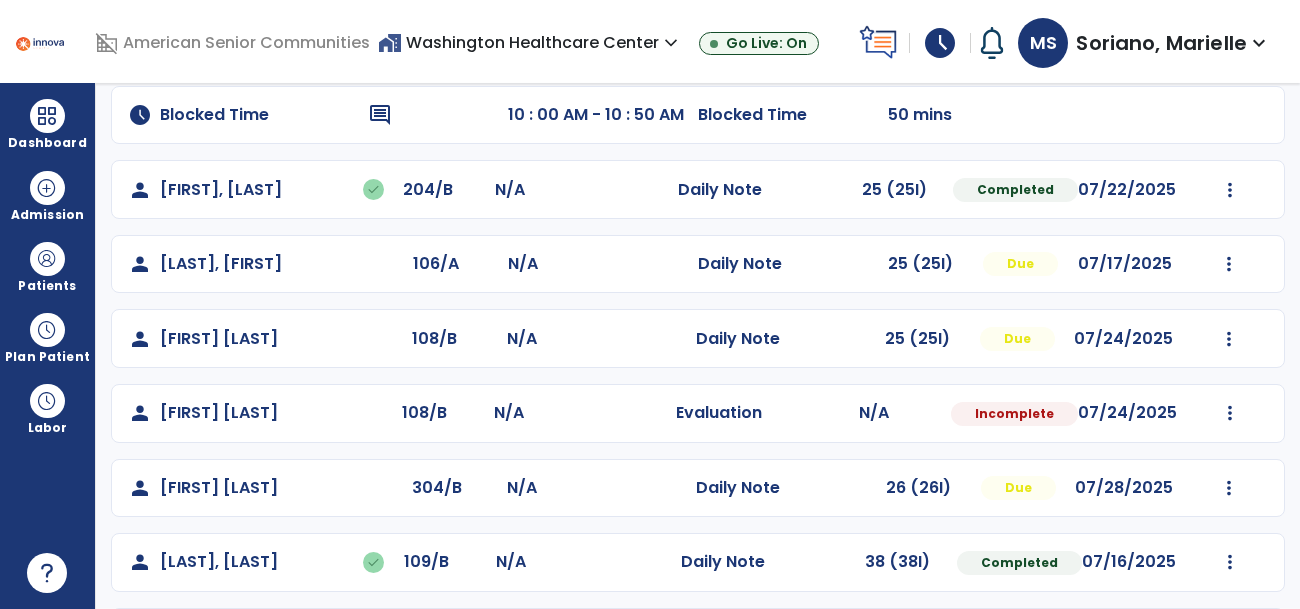 scroll, scrollTop: 249, scrollLeft: 0, axis: vertical 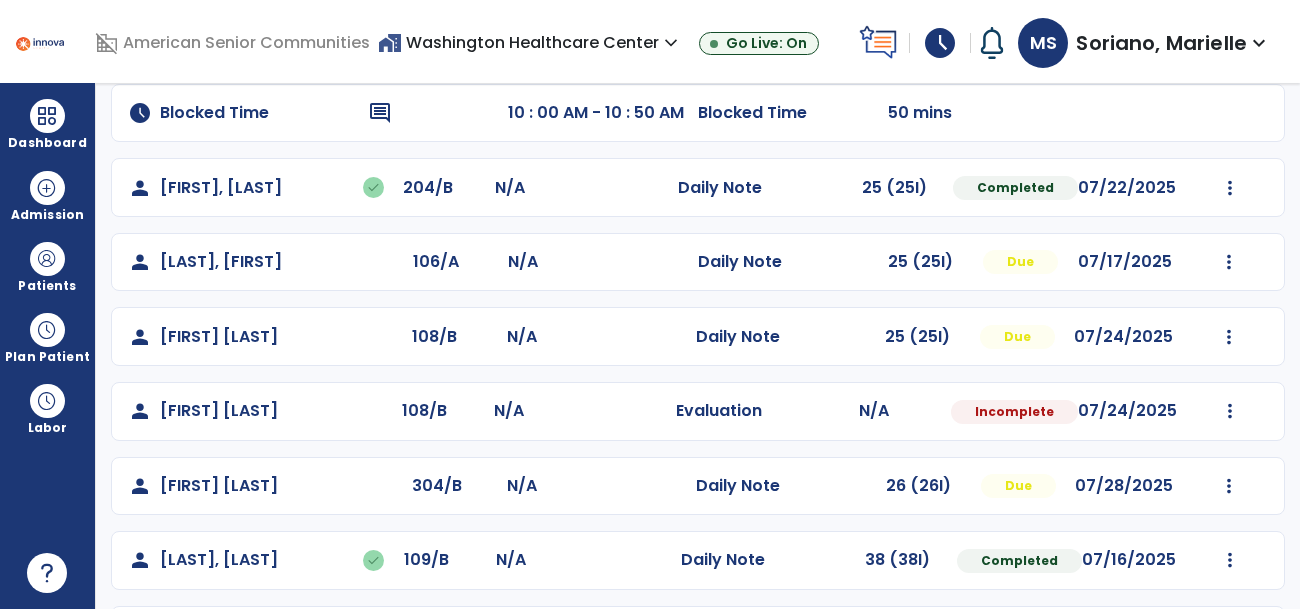 click on "Mark Visit As Complete   Reset Note   Open Document   G + C Mins" 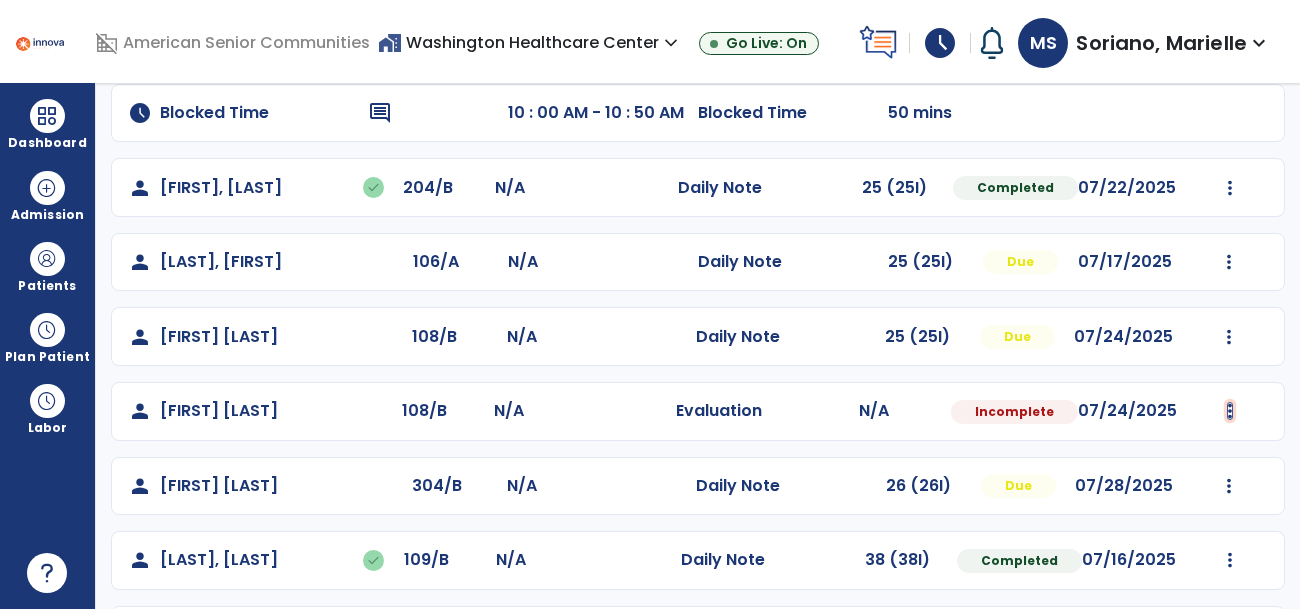 click at bounding box center [1230, 39] 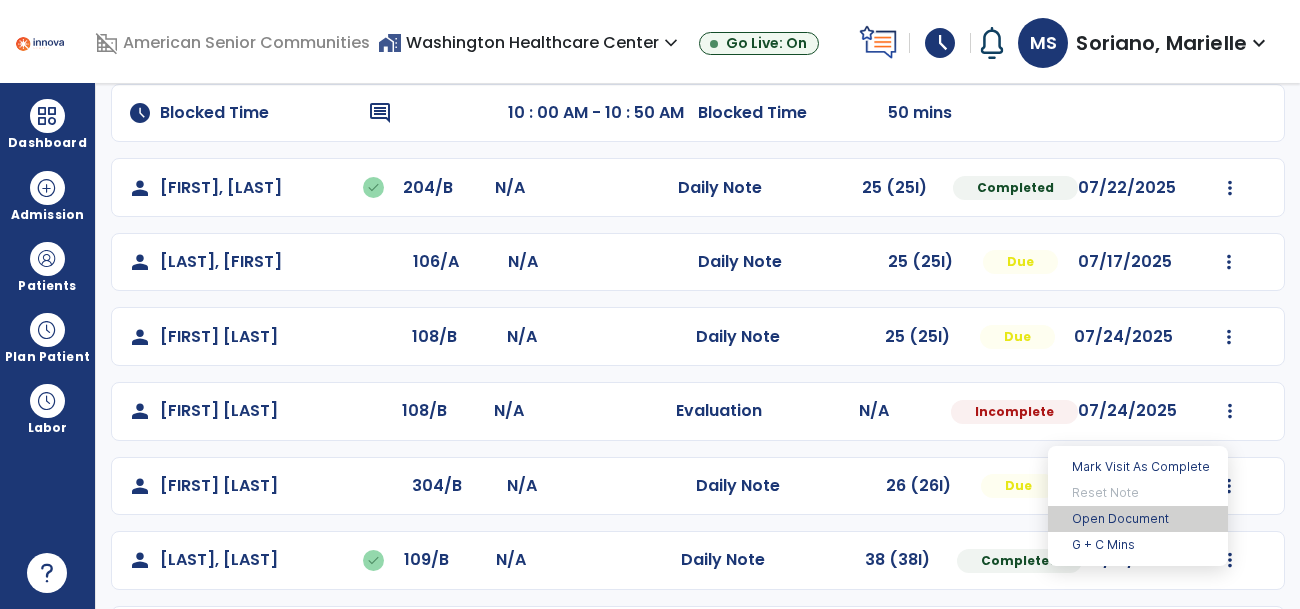 click on "Open Document" at bounding box center [1138, 519] 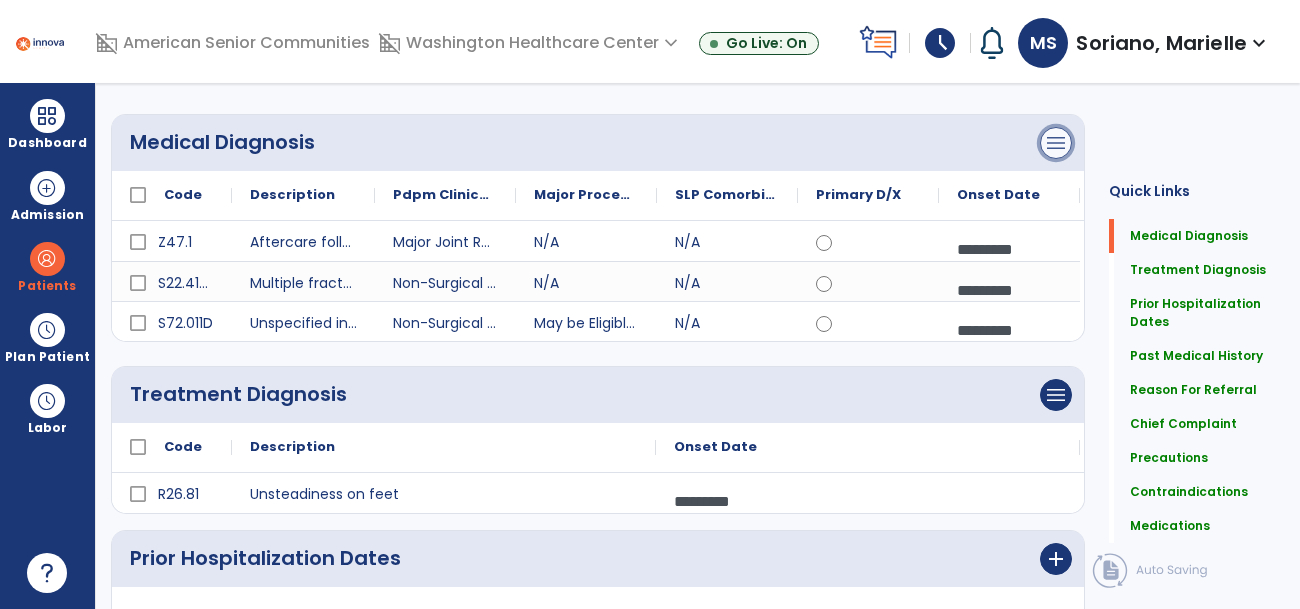 click on "menu" at bounding box center [1056, 143] 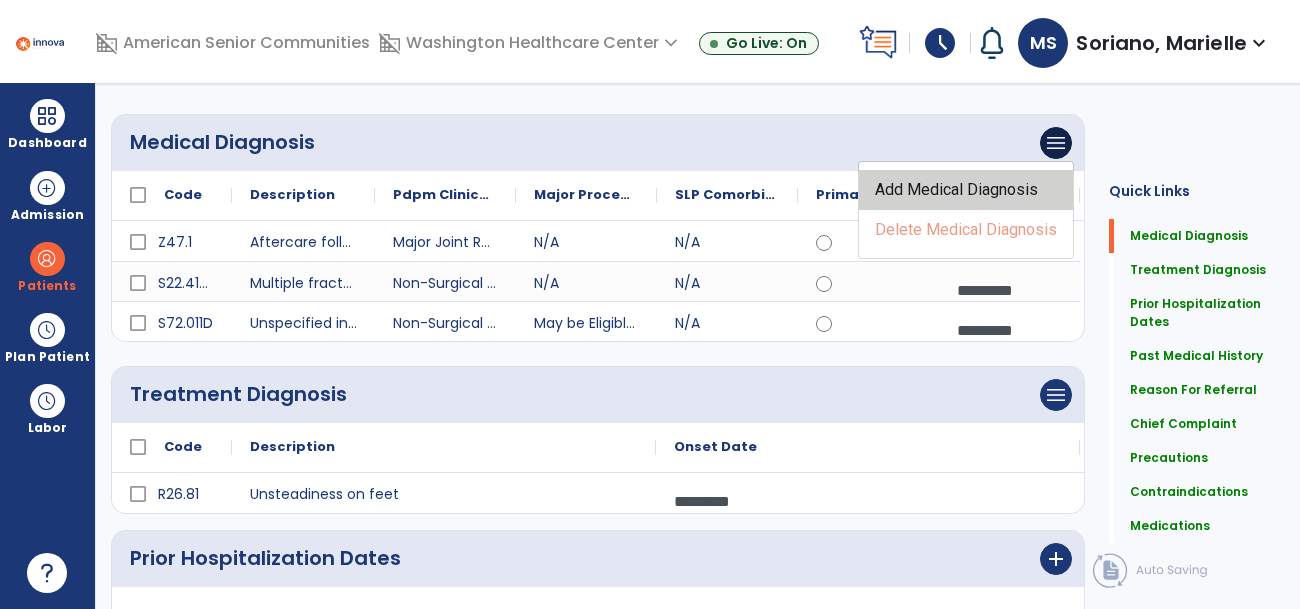click on "Add Medical Diagnosis" 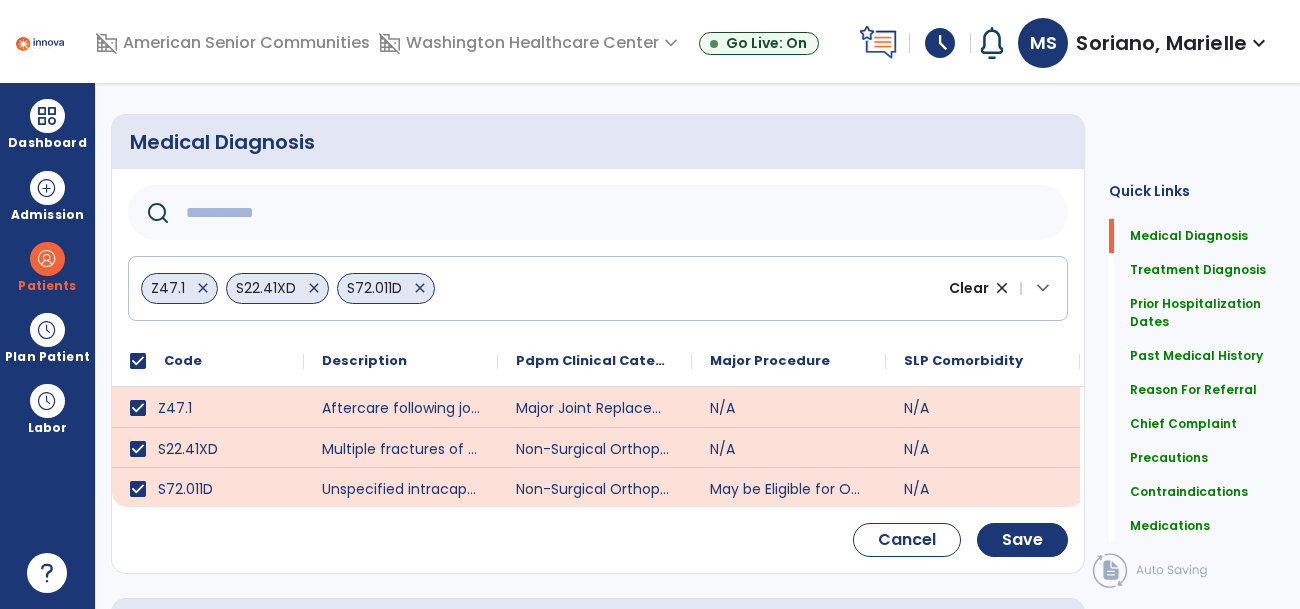 click 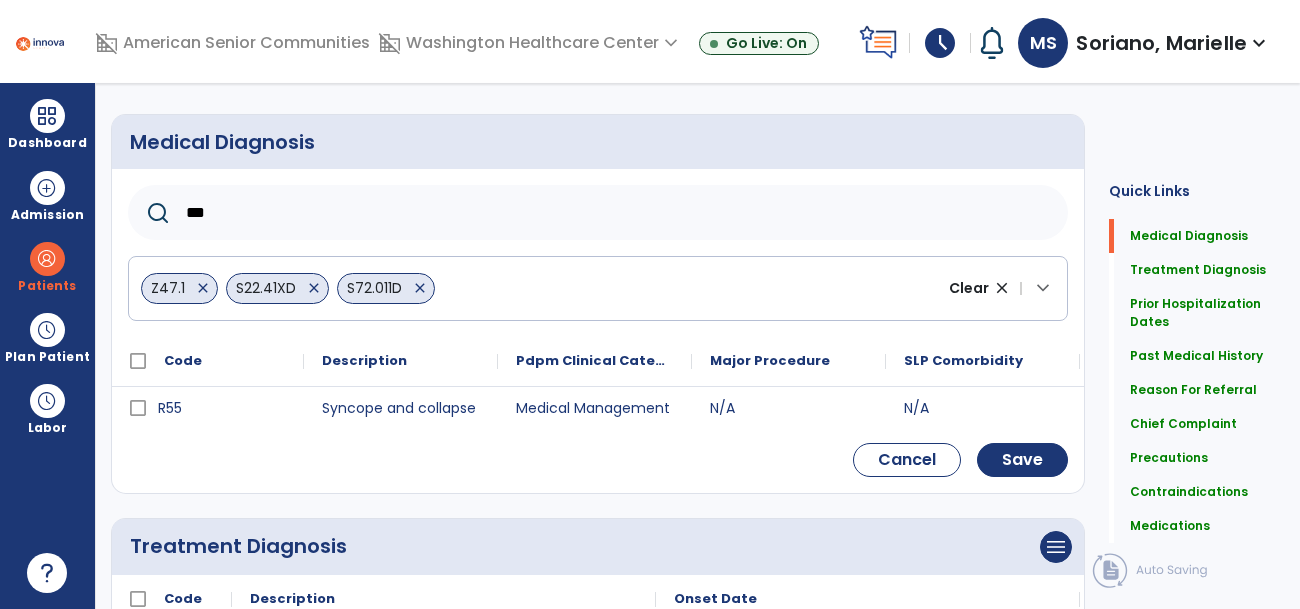 type on "***" 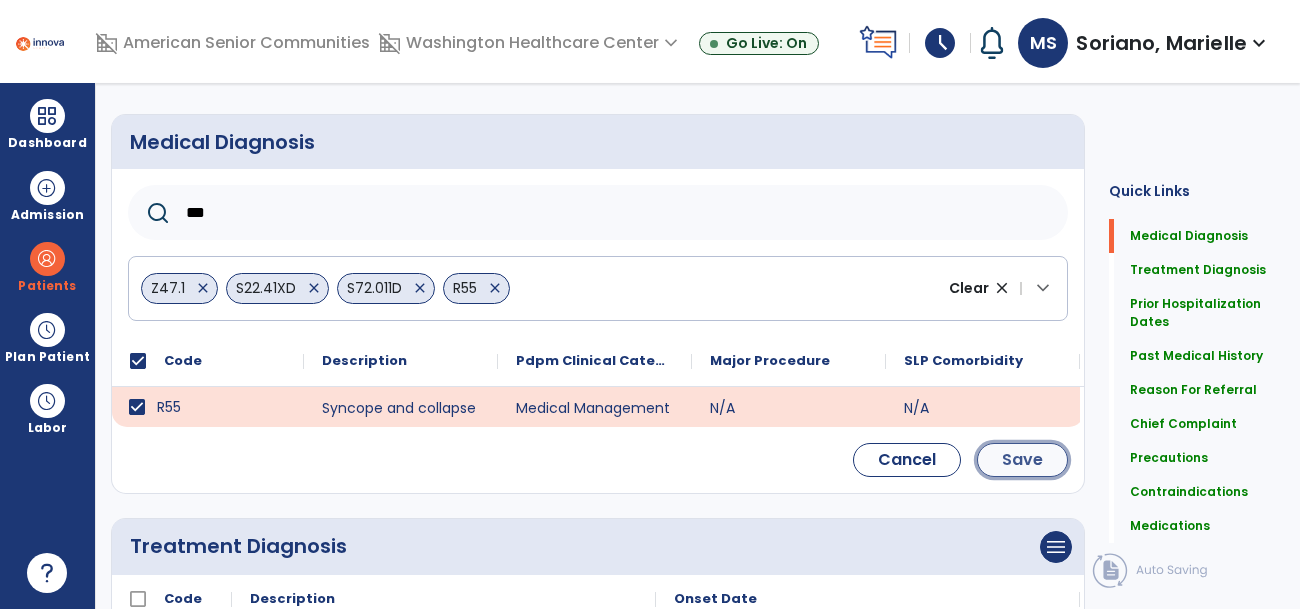click on "Save" 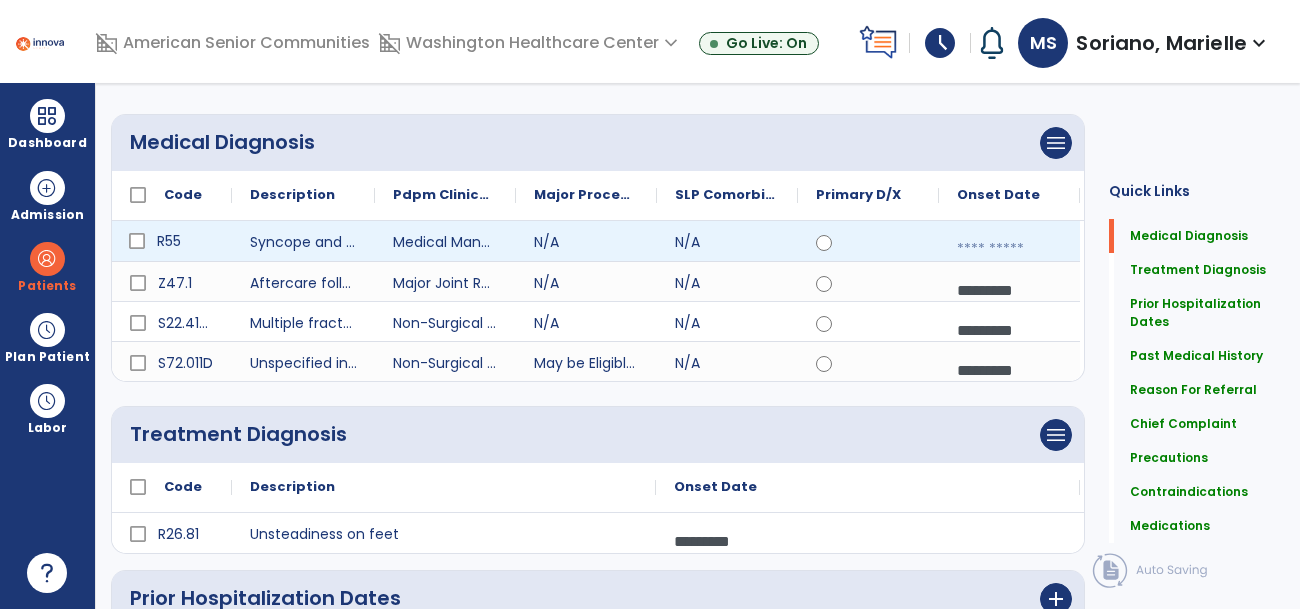 click at bounding box center [1009, 249] 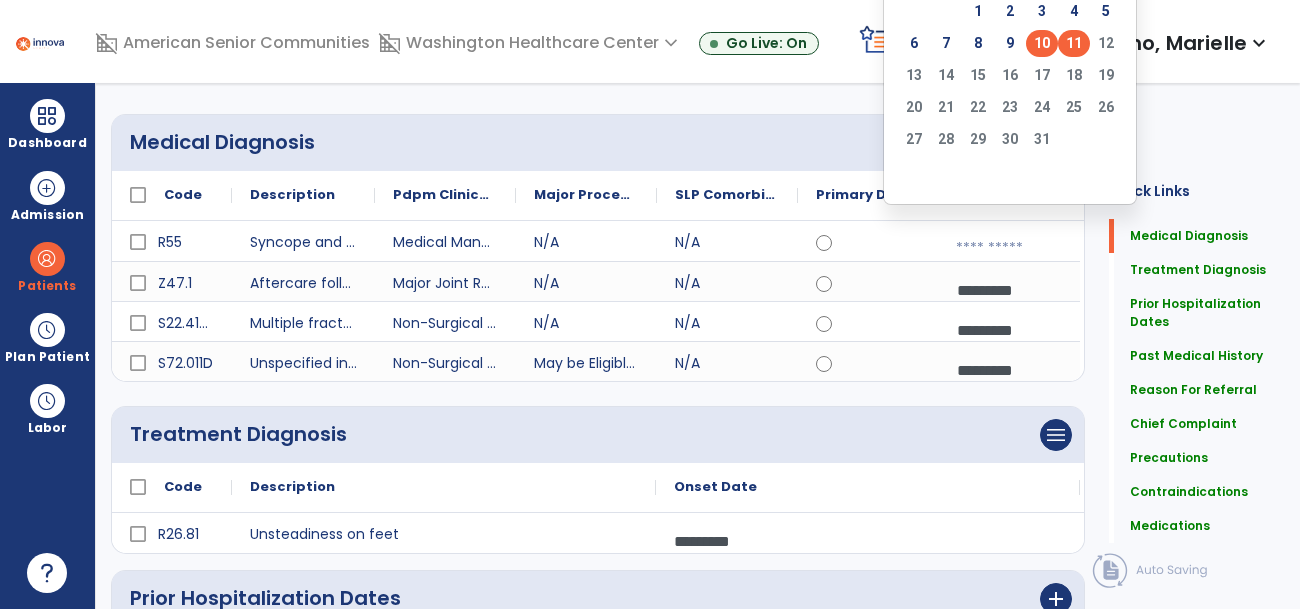 click on "10" 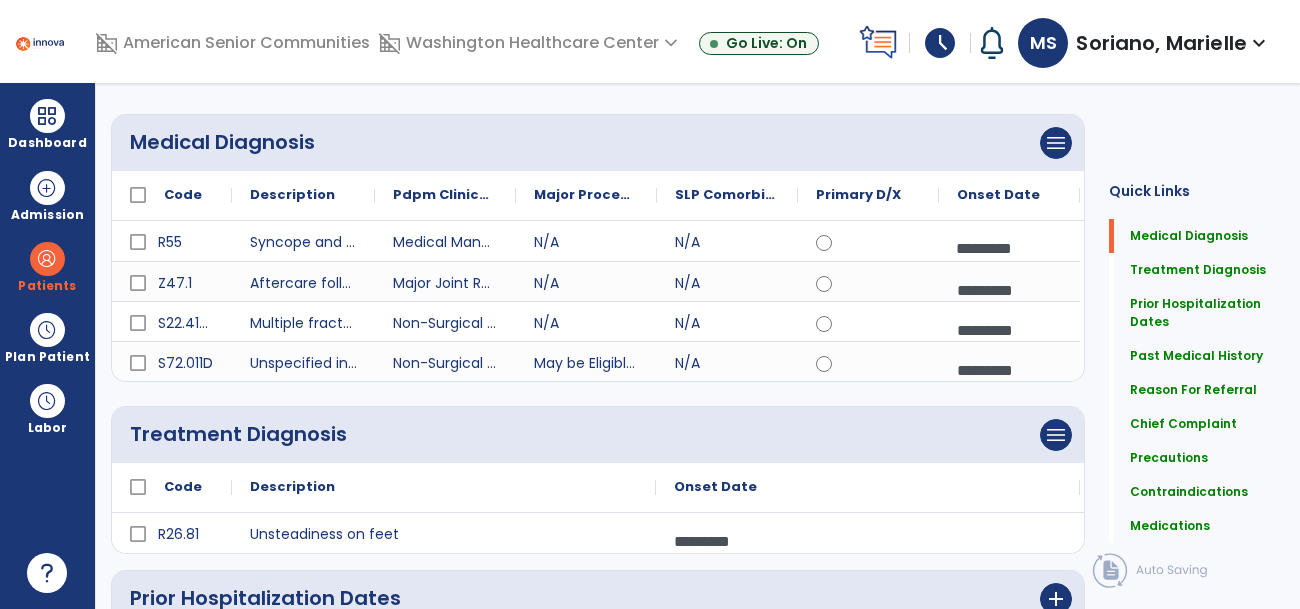 click on "menu   Add Treatment Diagnosis   Delete Treatment Diagnosis" 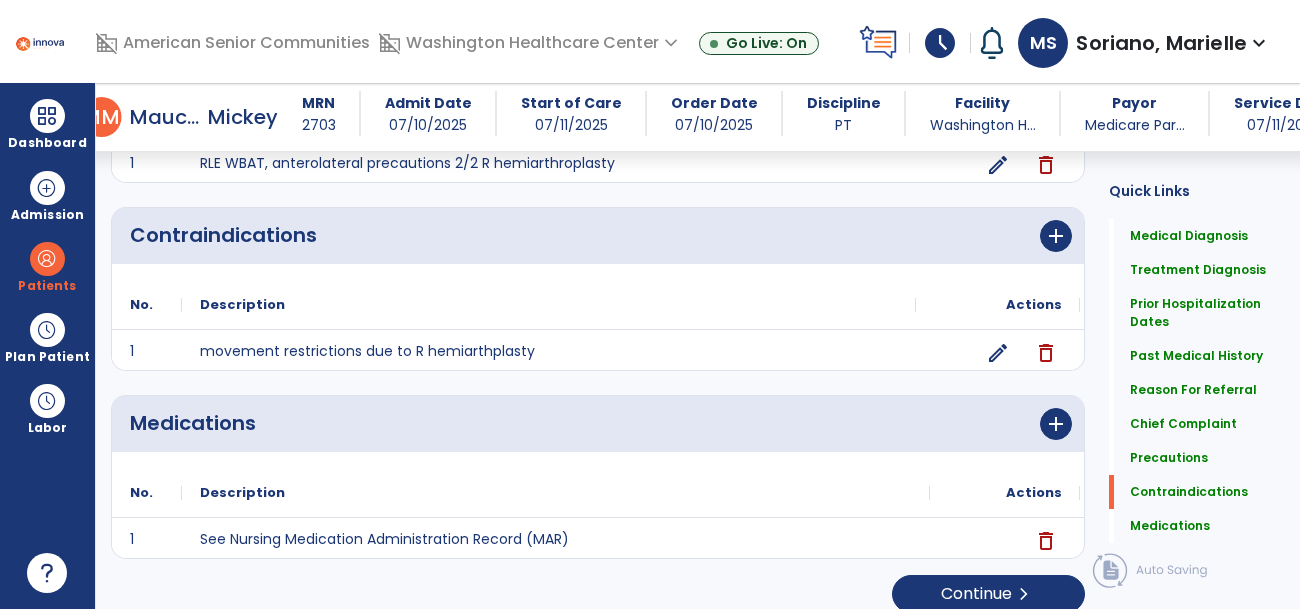 scroll, scrollTop: 1827, scrollLeft: 0, axis: vertical 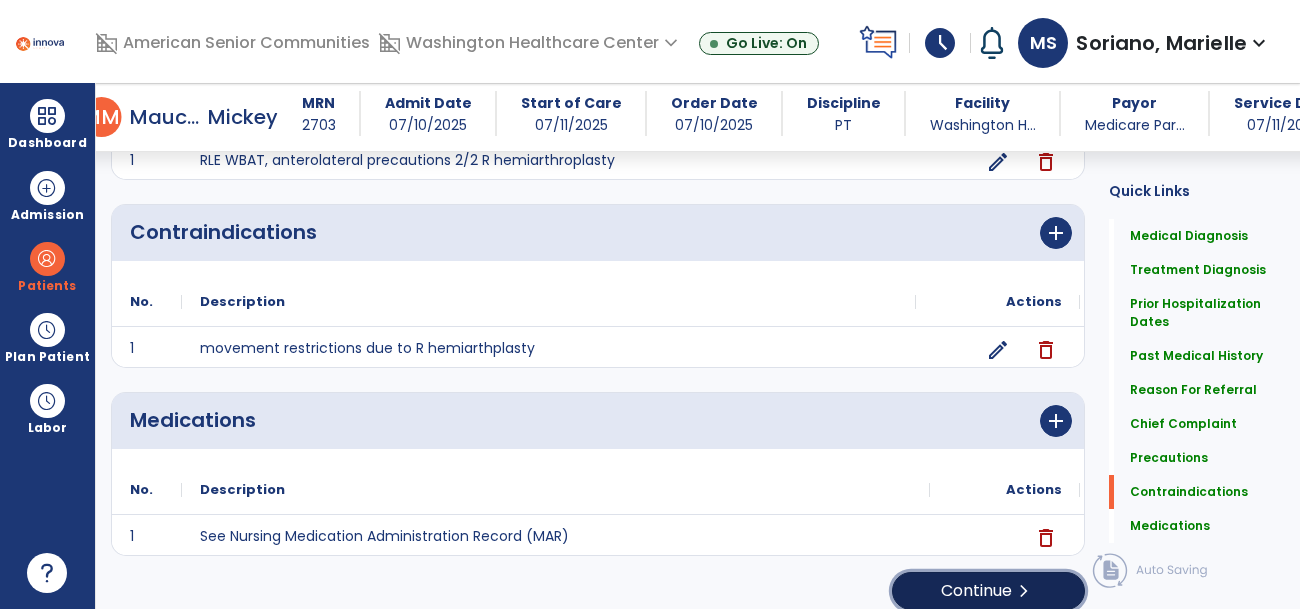click on "Continue  chevron_right" 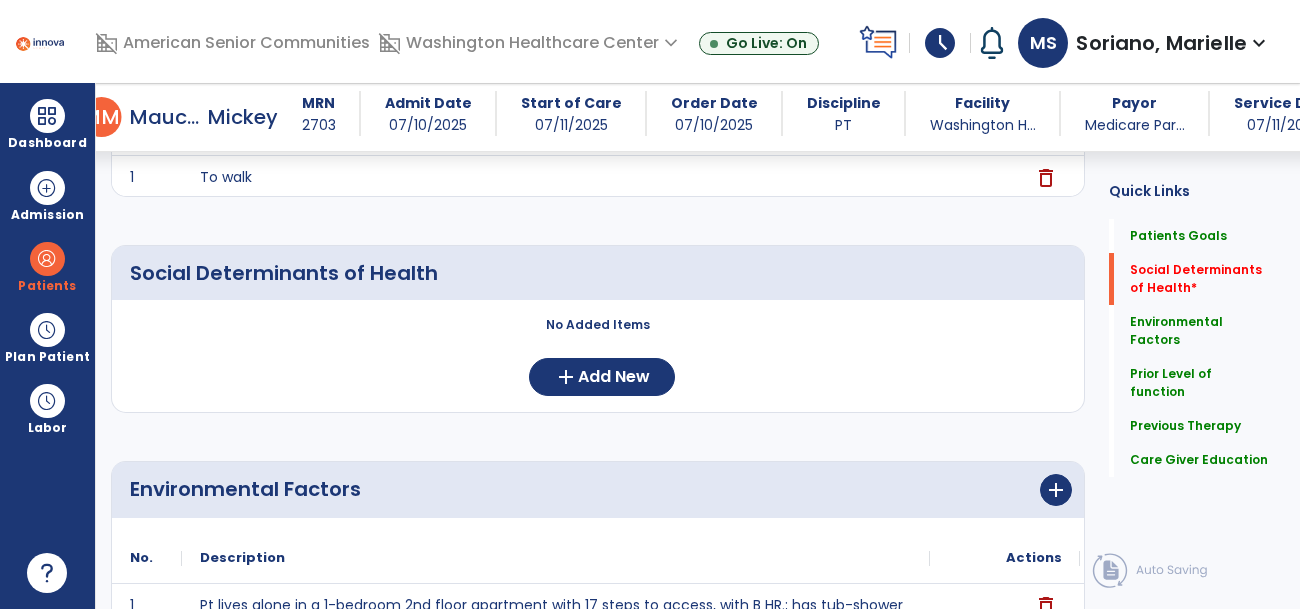 scroll, scrollTop: 316, scrollLeft: 0, axis: vertical 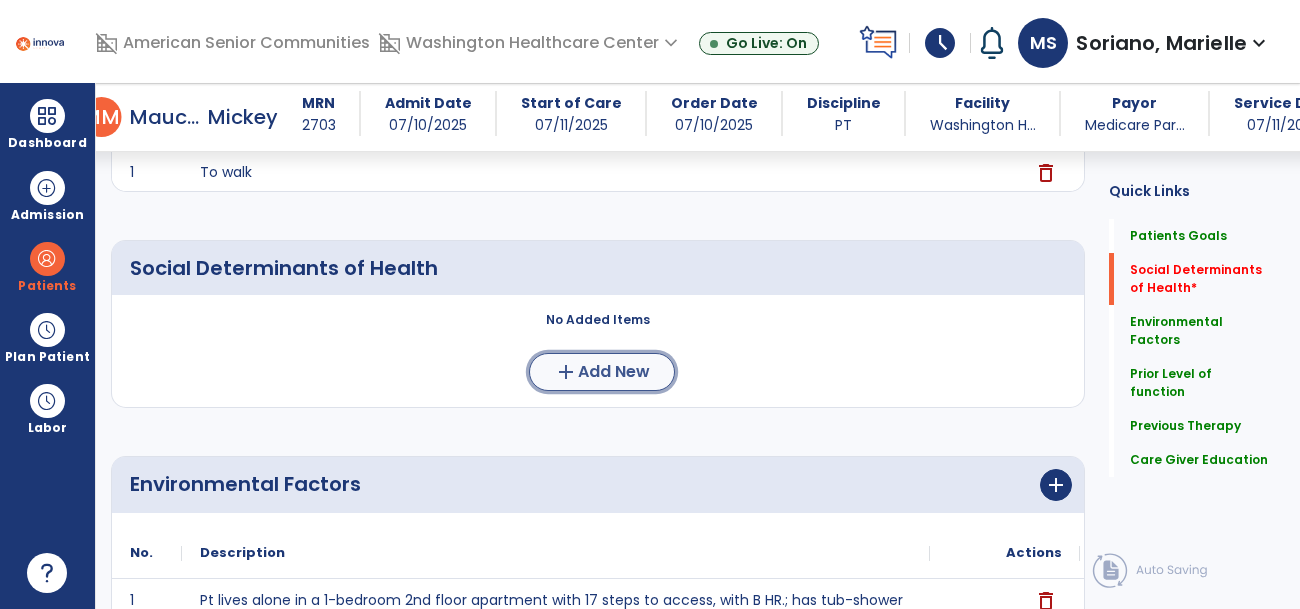 click on "add  Add New" 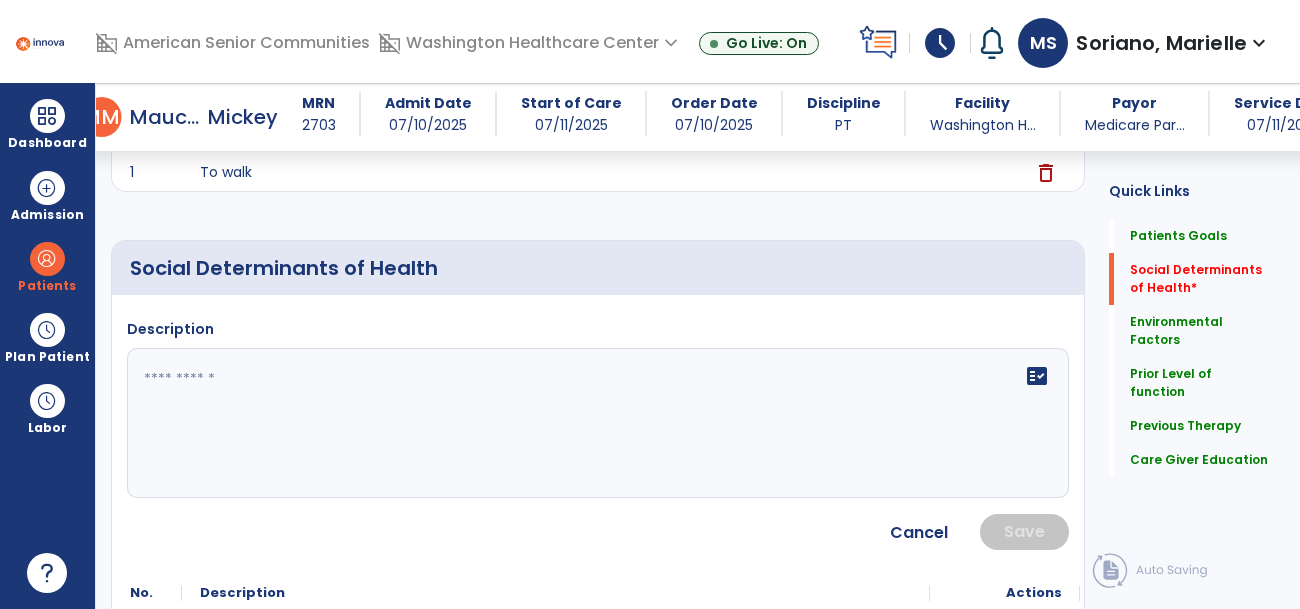 click 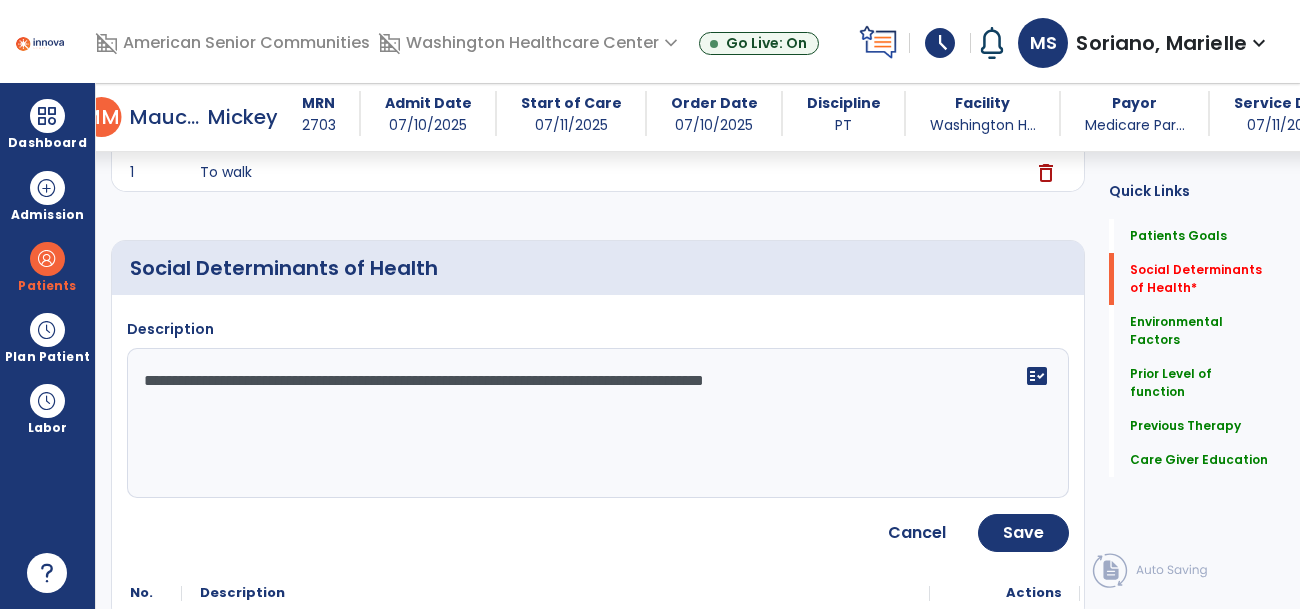 type on "**********" 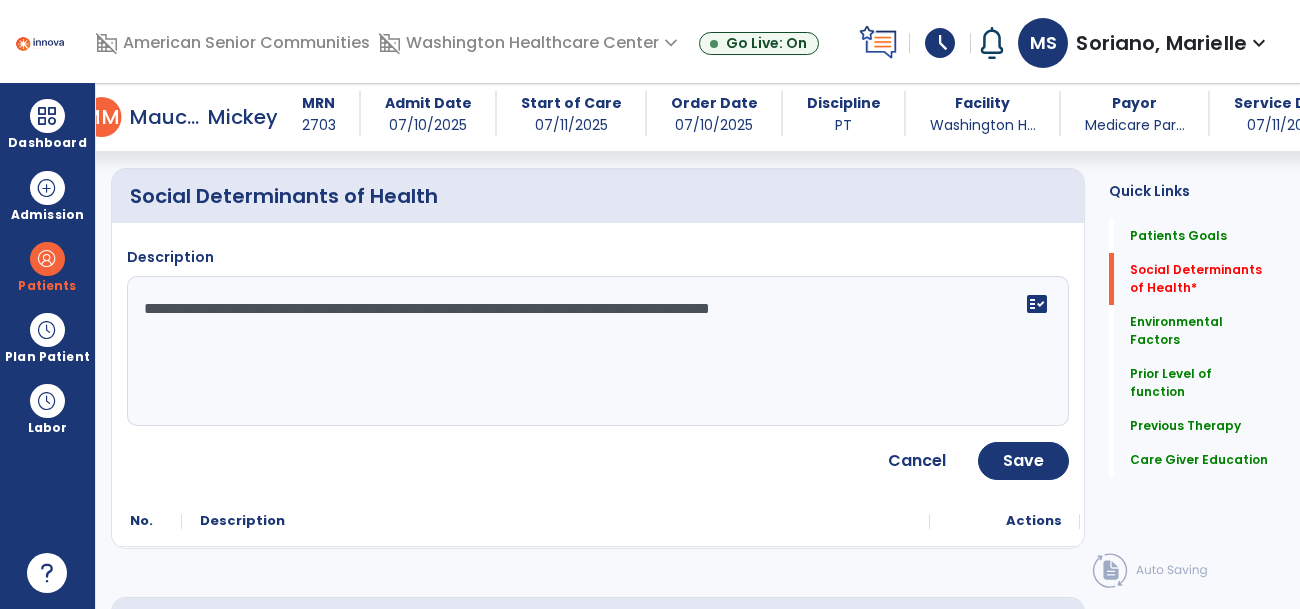scroll, scrollTop: 406, scrollLeft: 0, axis: vertical 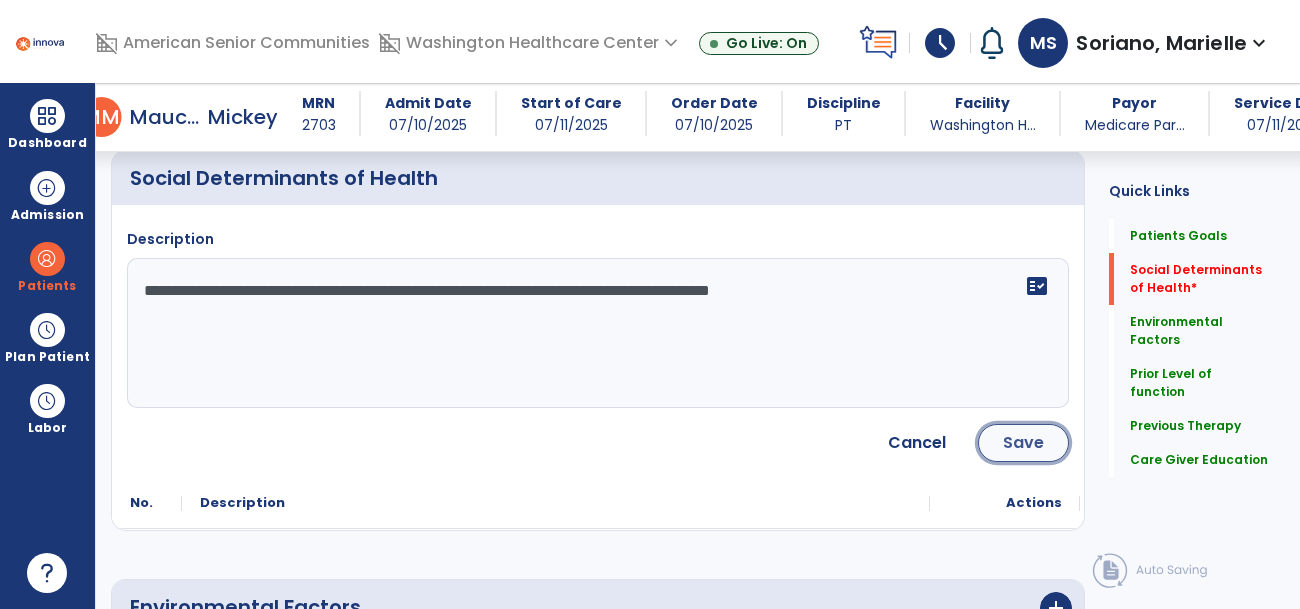 click on "Save" 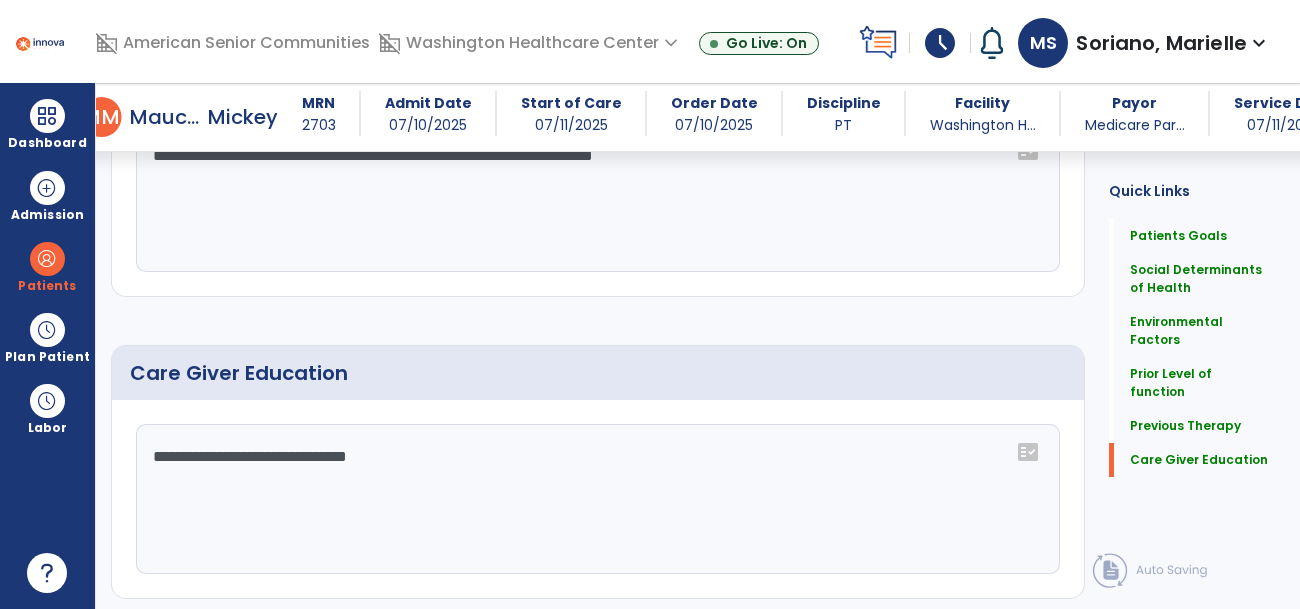 scroll, scrollTop: 1320, scrollLeft: 0, axis: vertical 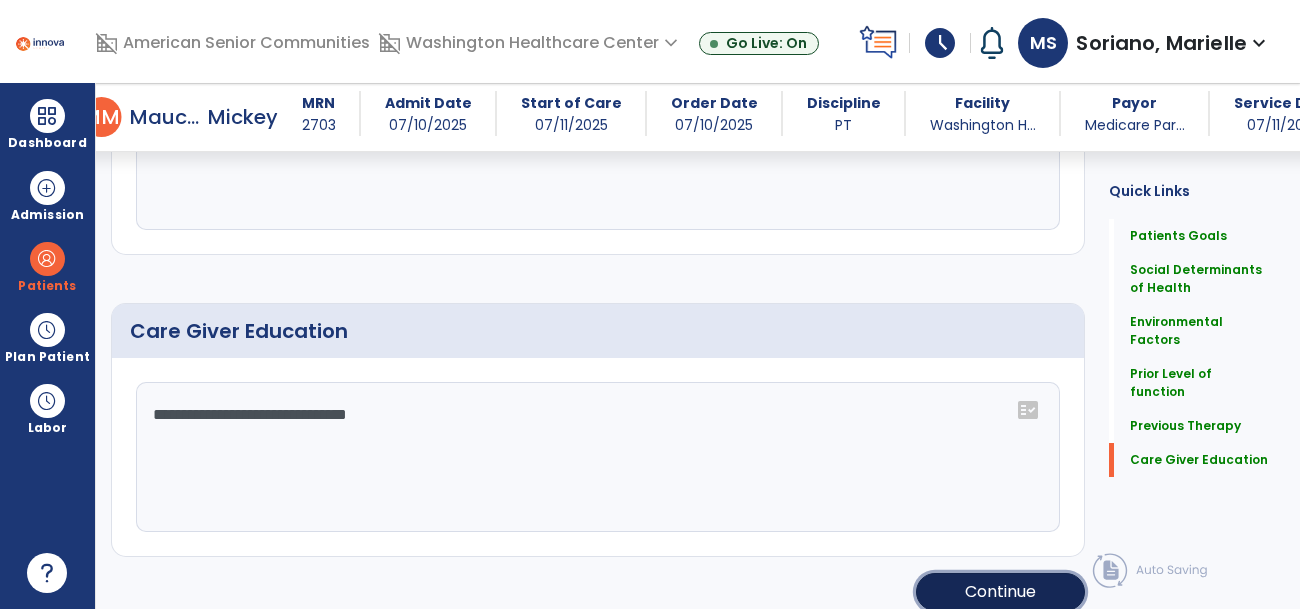 click on "Continue" 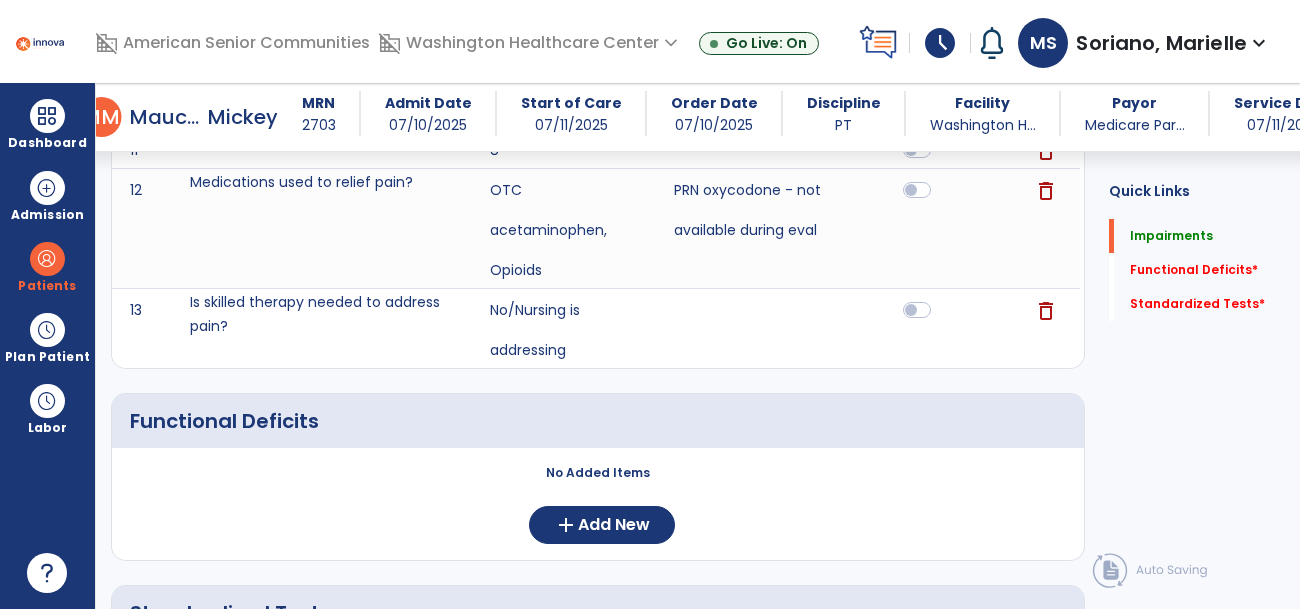 scroll, scrollTop: 831, scrollLeft: 0, axis: vertical 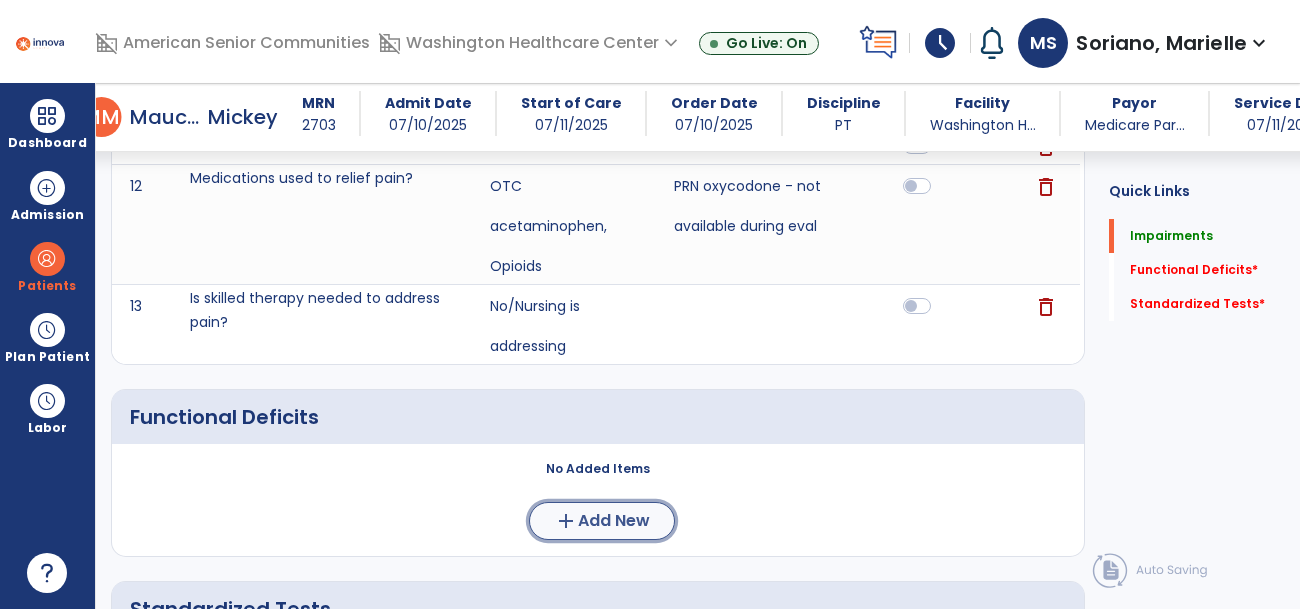 click on "Add New" 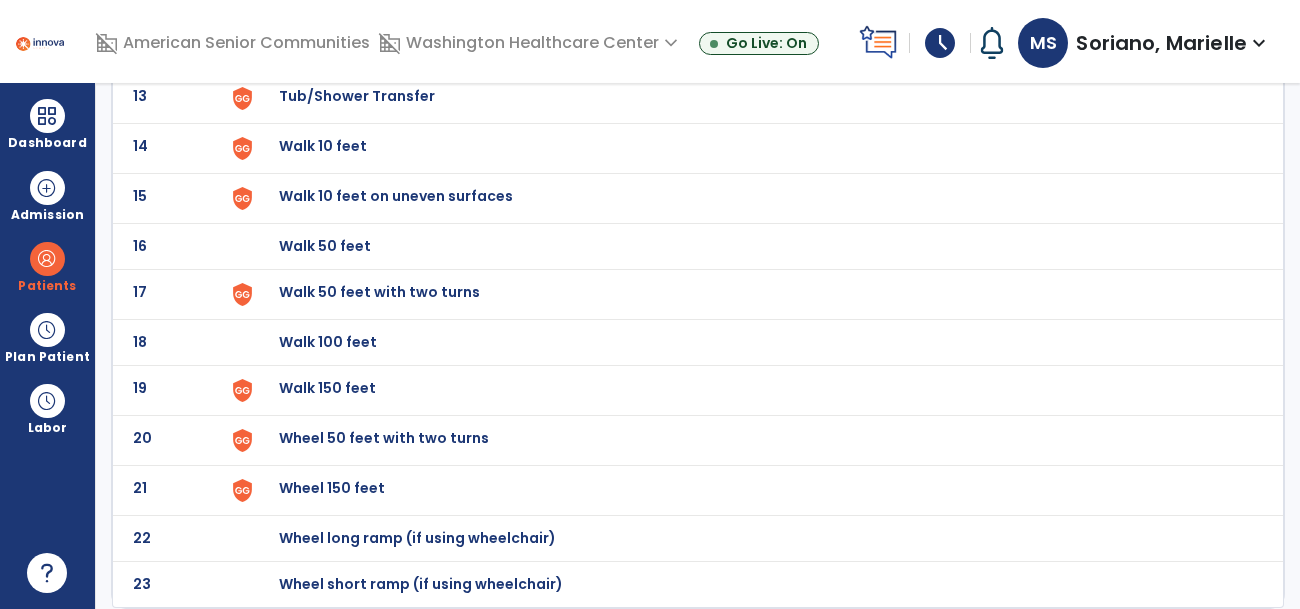 scroll, scrollTop: 0, scrollLeft: 0, axis: both 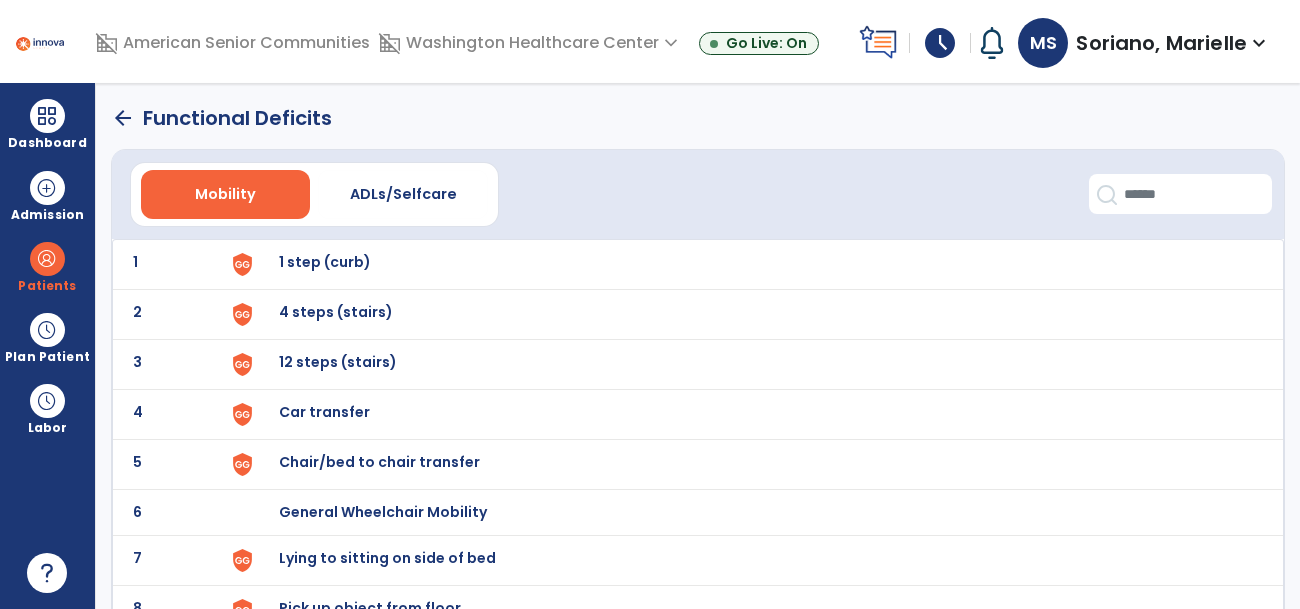 click on "1 1 step (curb)" 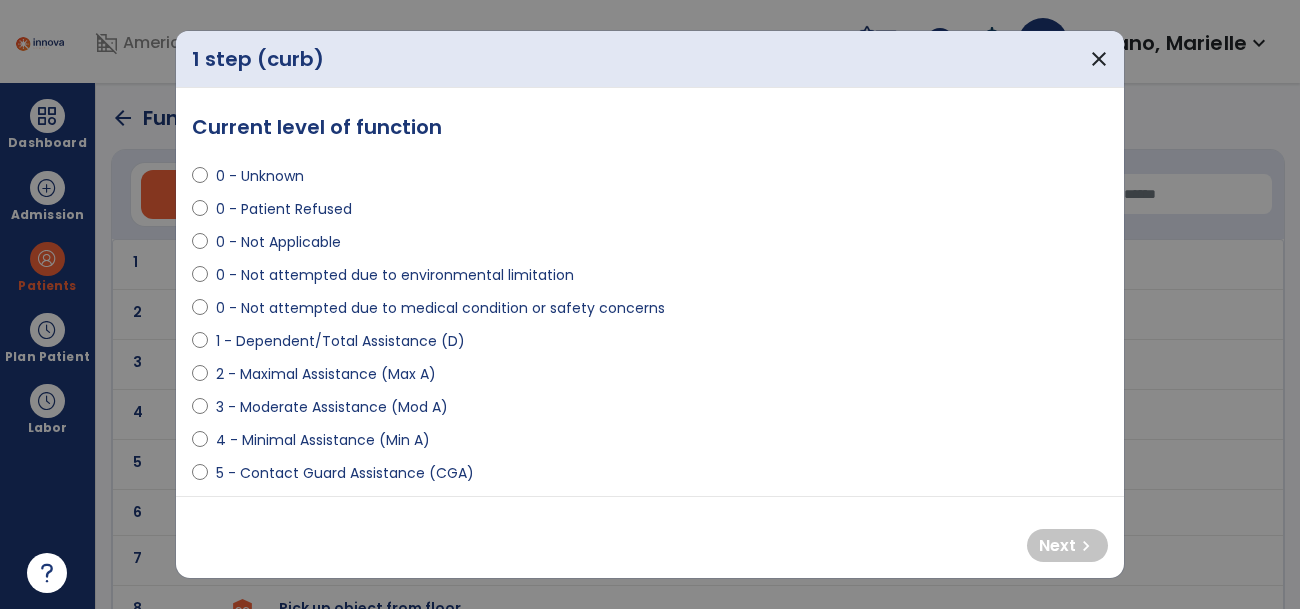 select on "**********" 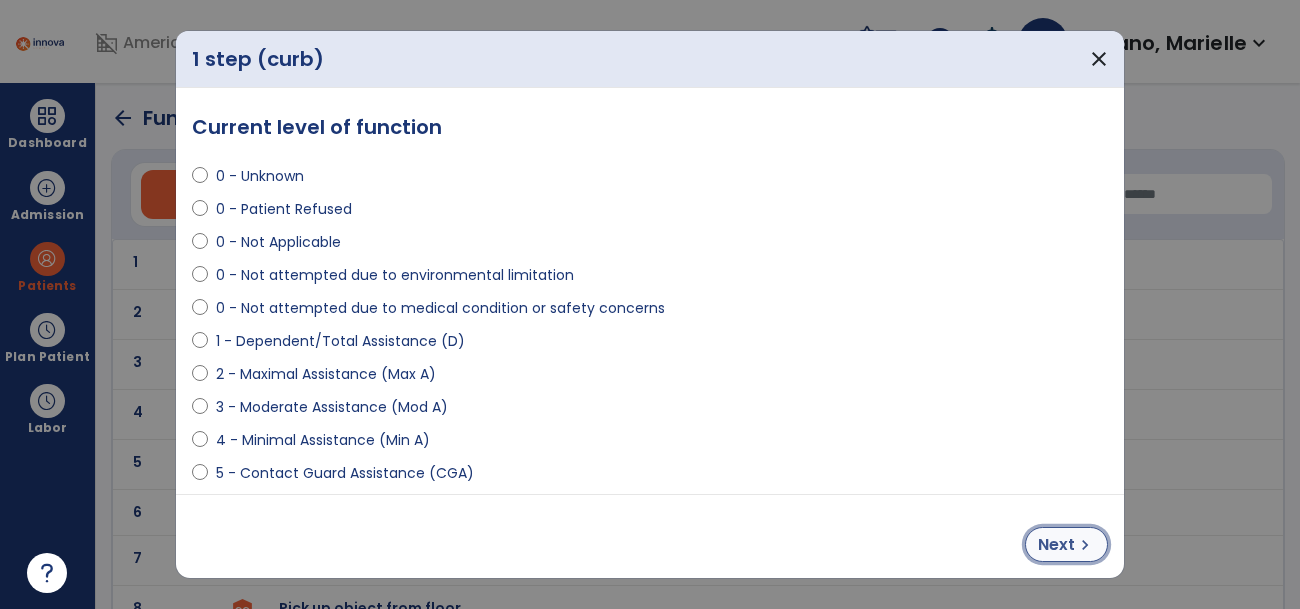click on "Next" at bounding box center [1056, 545] 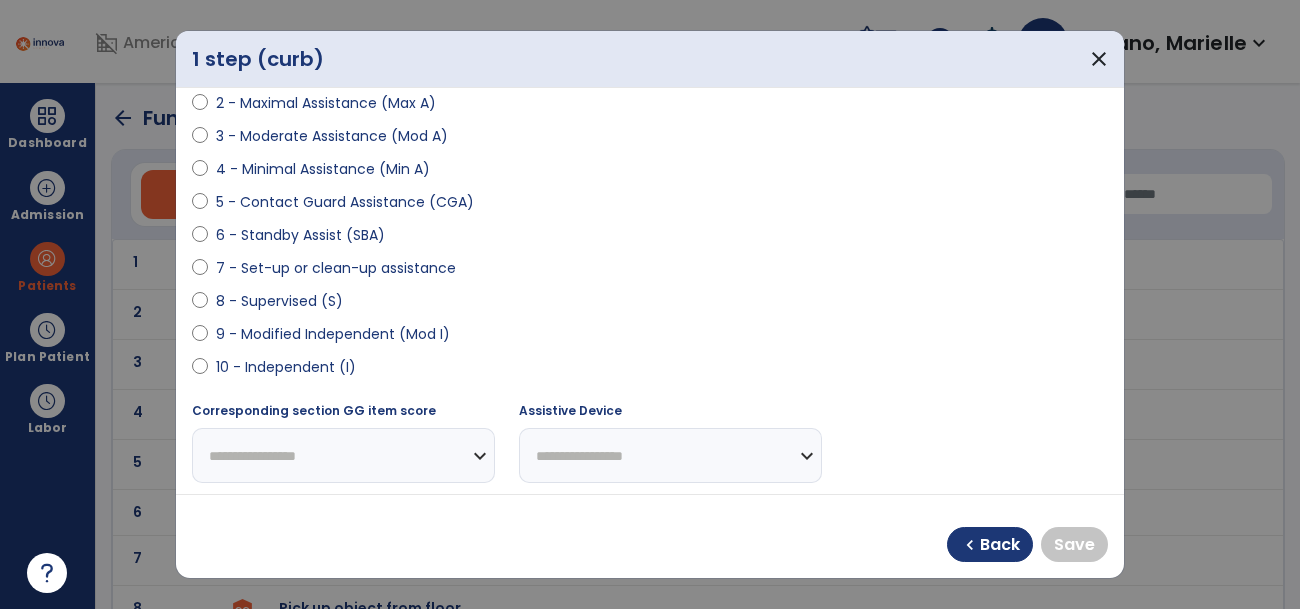 scroll, scrollTop: 294, scrollLeft: 0, axis: vertical 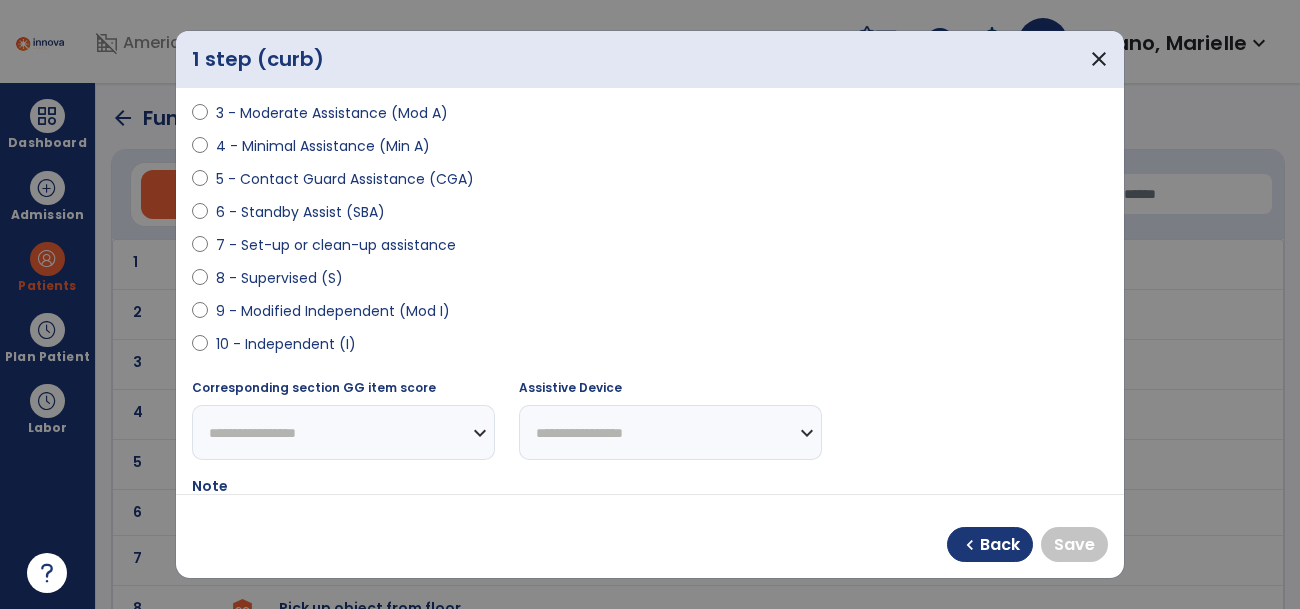 select on "**********" 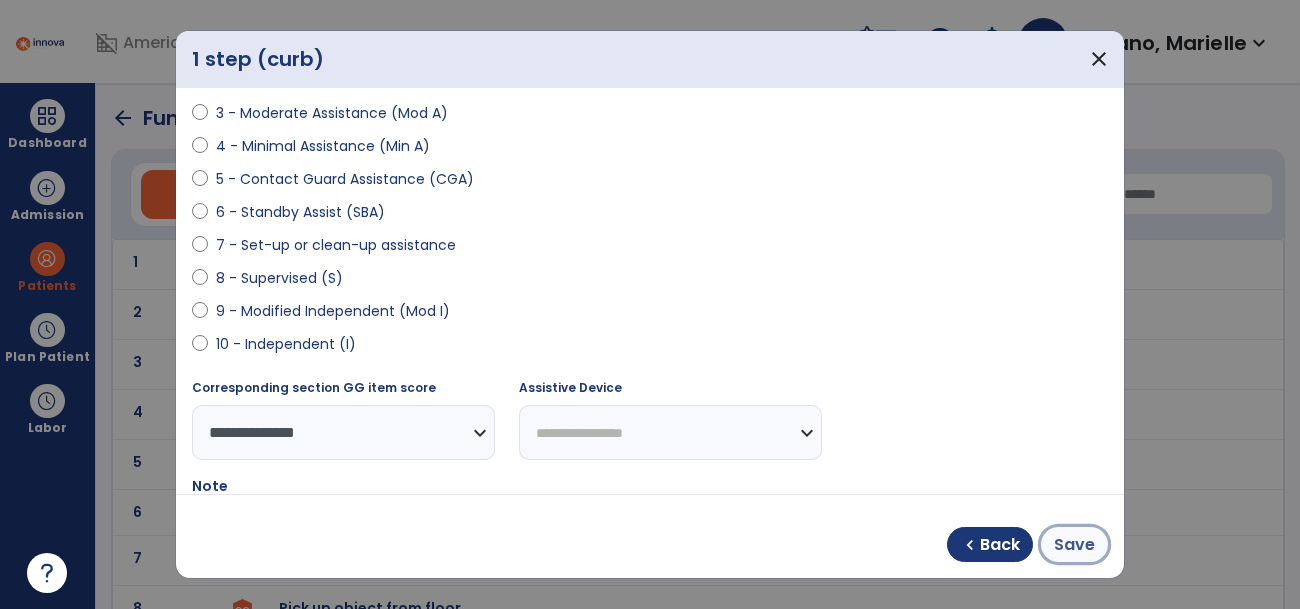 click on "Save" at bounding box center [1074, 545] 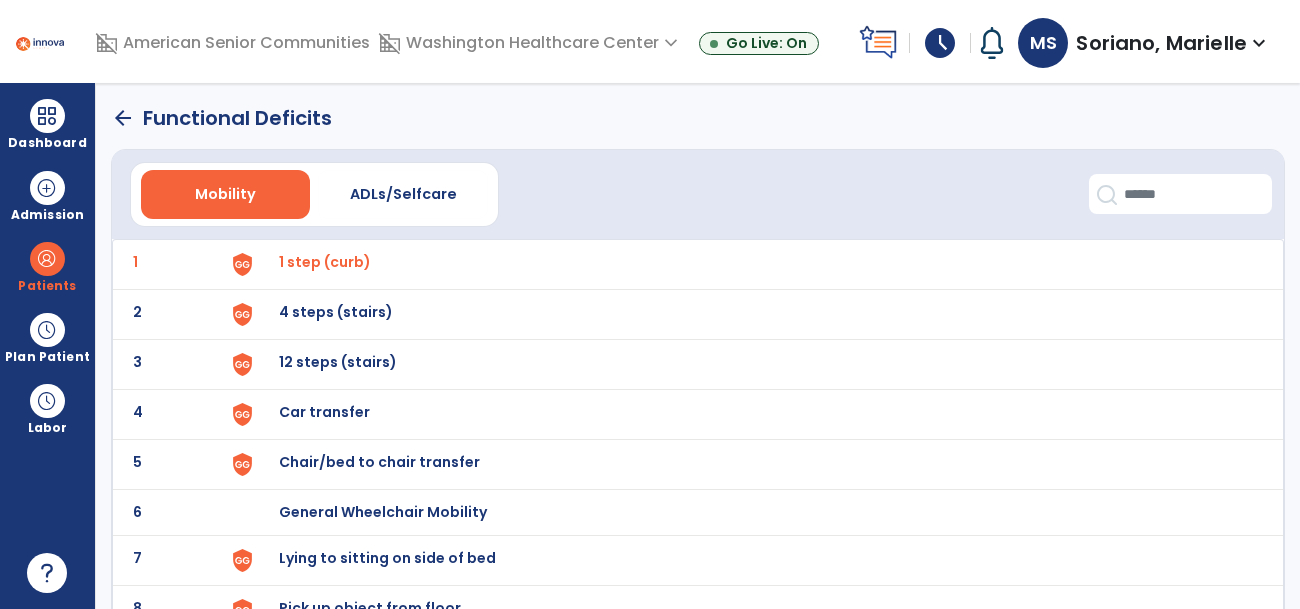 click on "2 4 steps (stairs)" 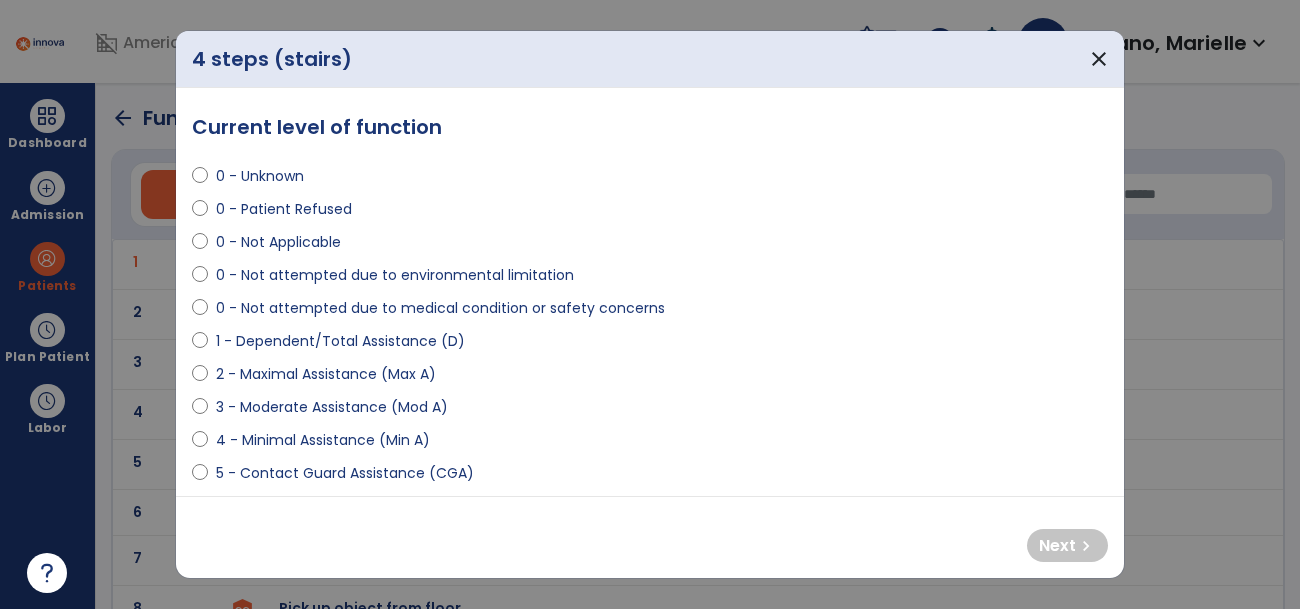 select on "**********" 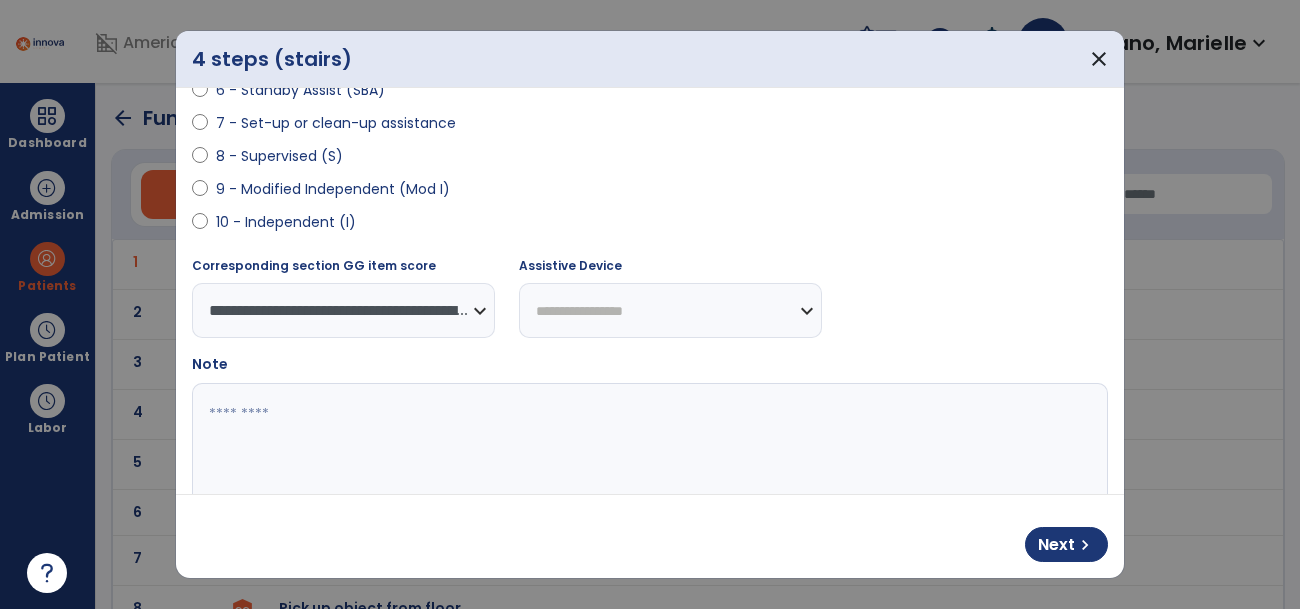 scroll, scrollTop: 417, scrollLeft: 0, axis: vertical 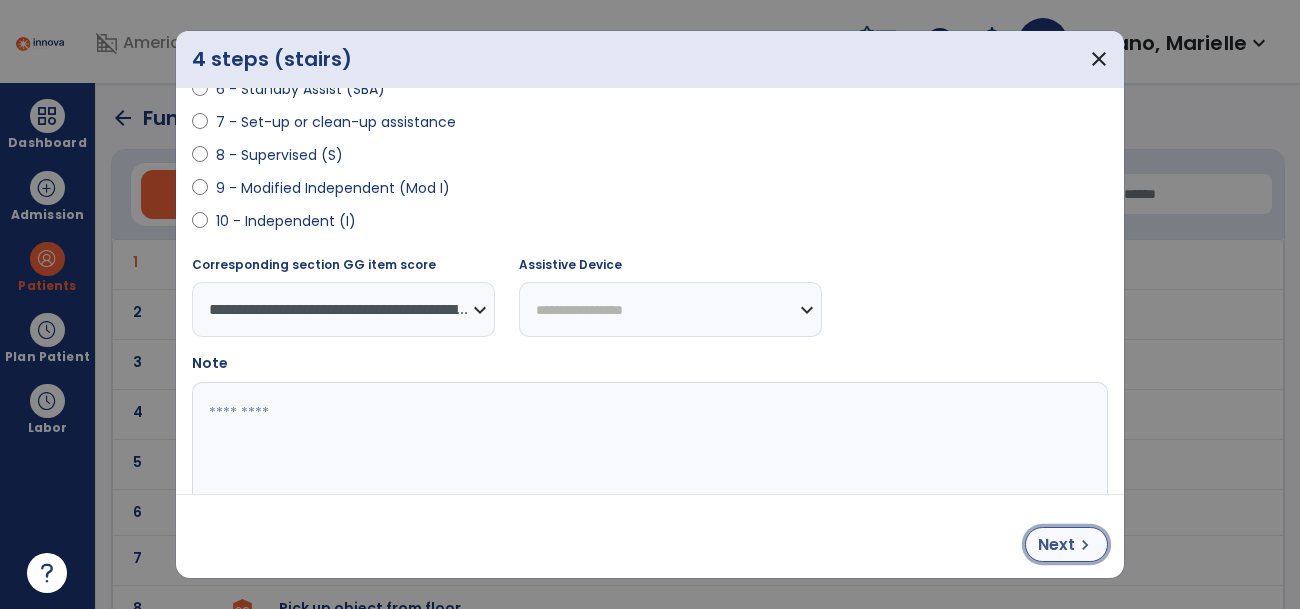 click on "Next" at bounding box center [1056, 545] 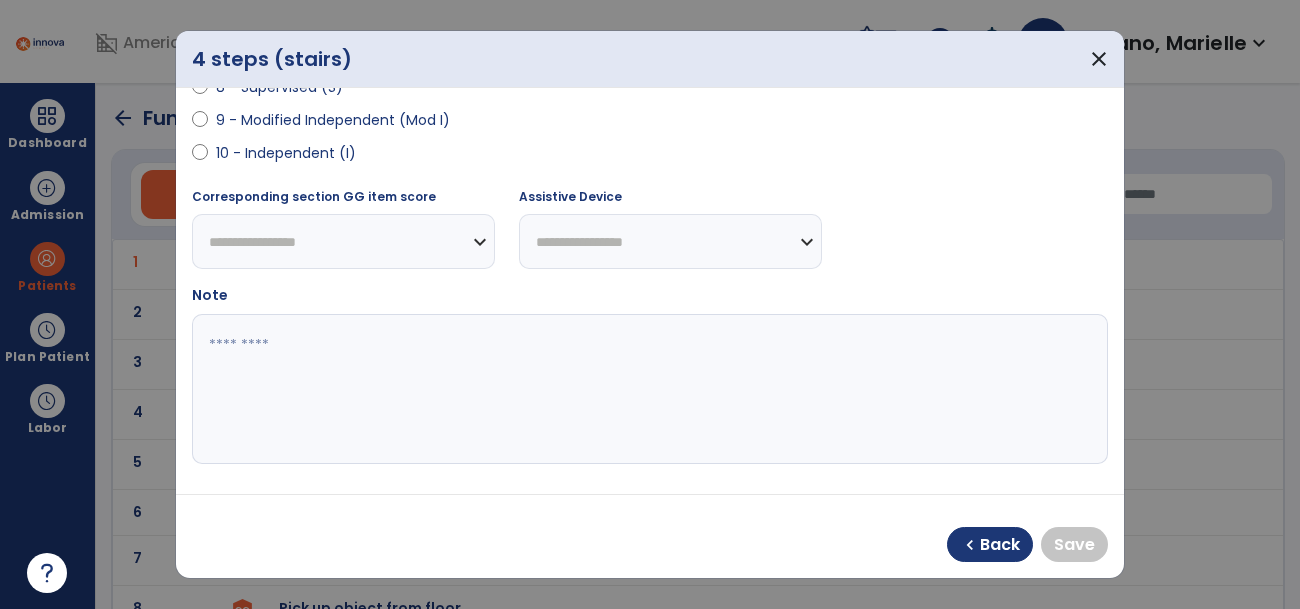 scroll, scrollTop: 486, scrollLeft: 0, axis: vertical 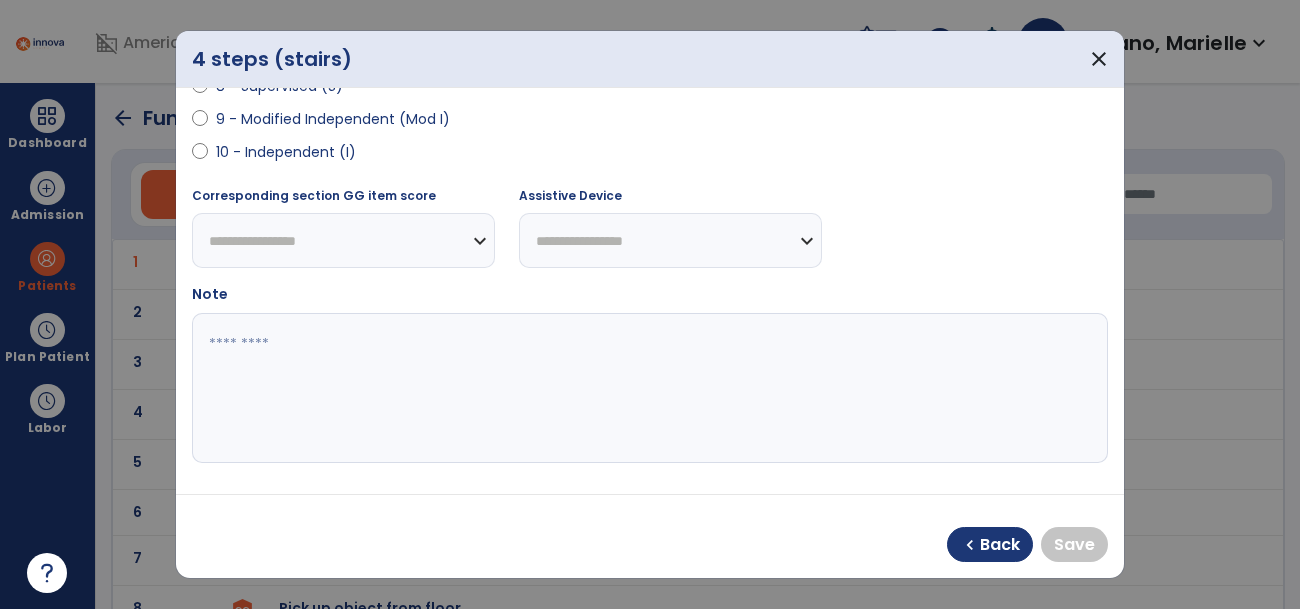 select on "**********" 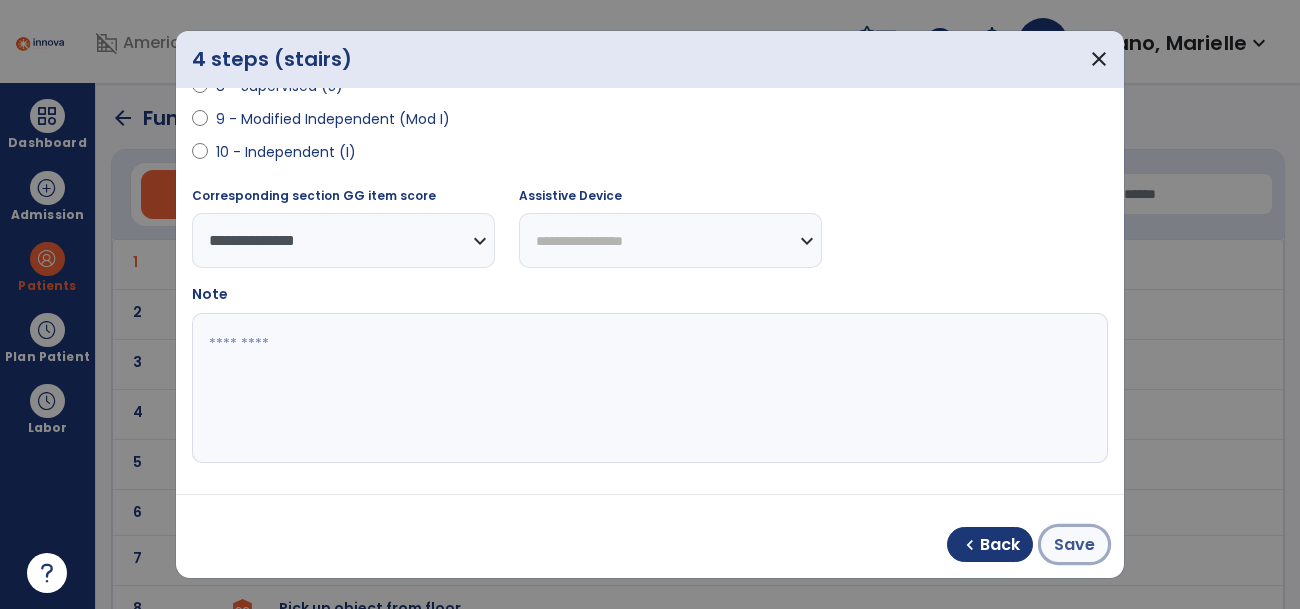 click on "Save" at bounding box center (1074, 545) 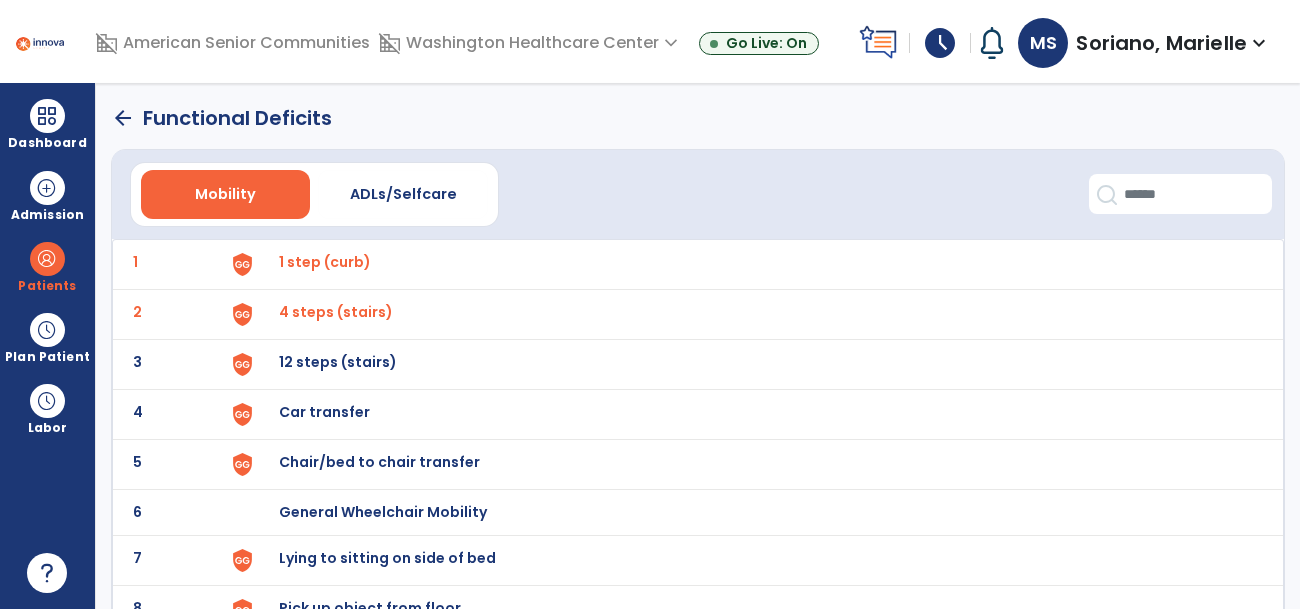 click on "12 steps (stairs)" at bounding box center [751, 264] 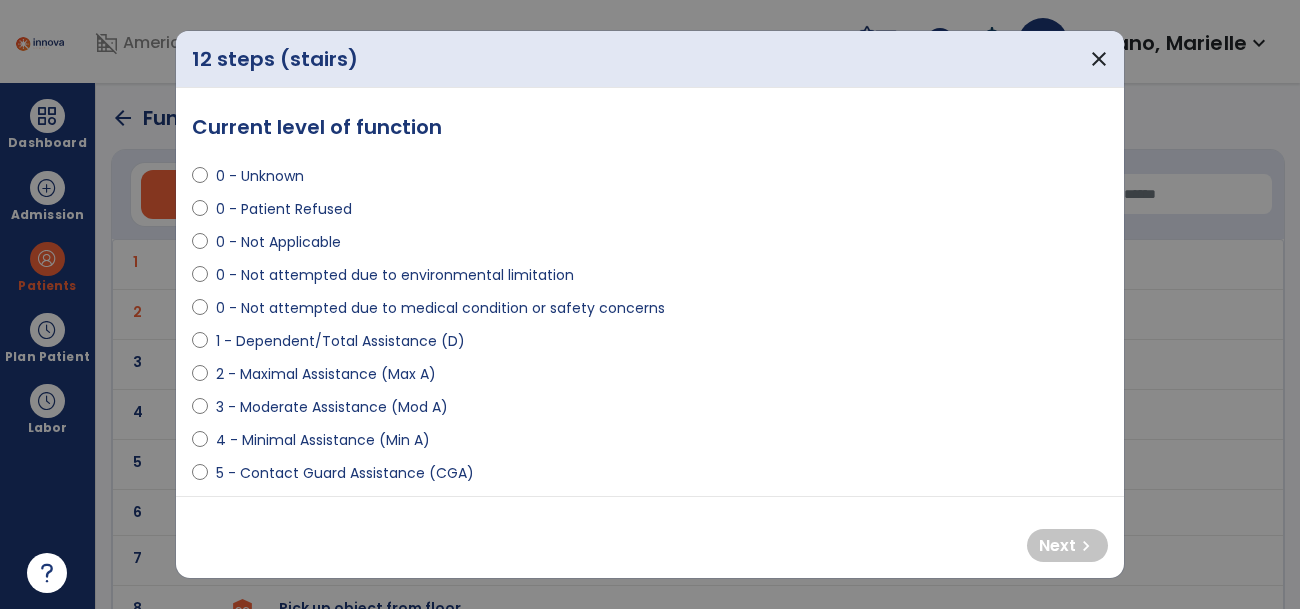 select on "**********" 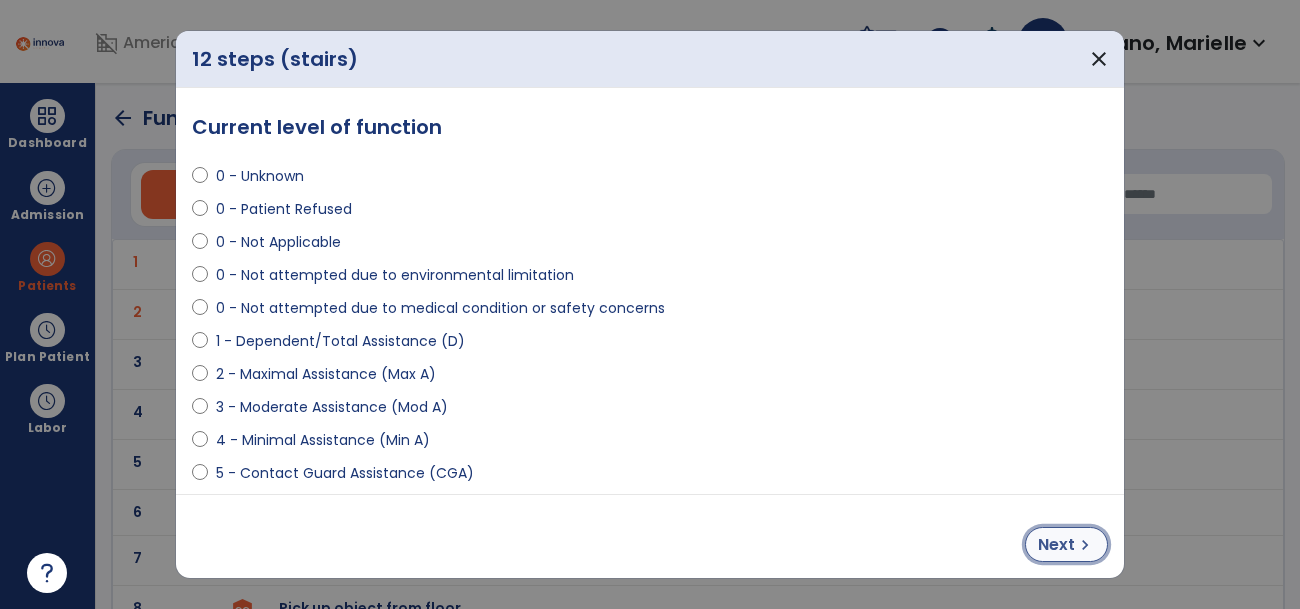 click on "Next" at bounding box center [1056, 545] 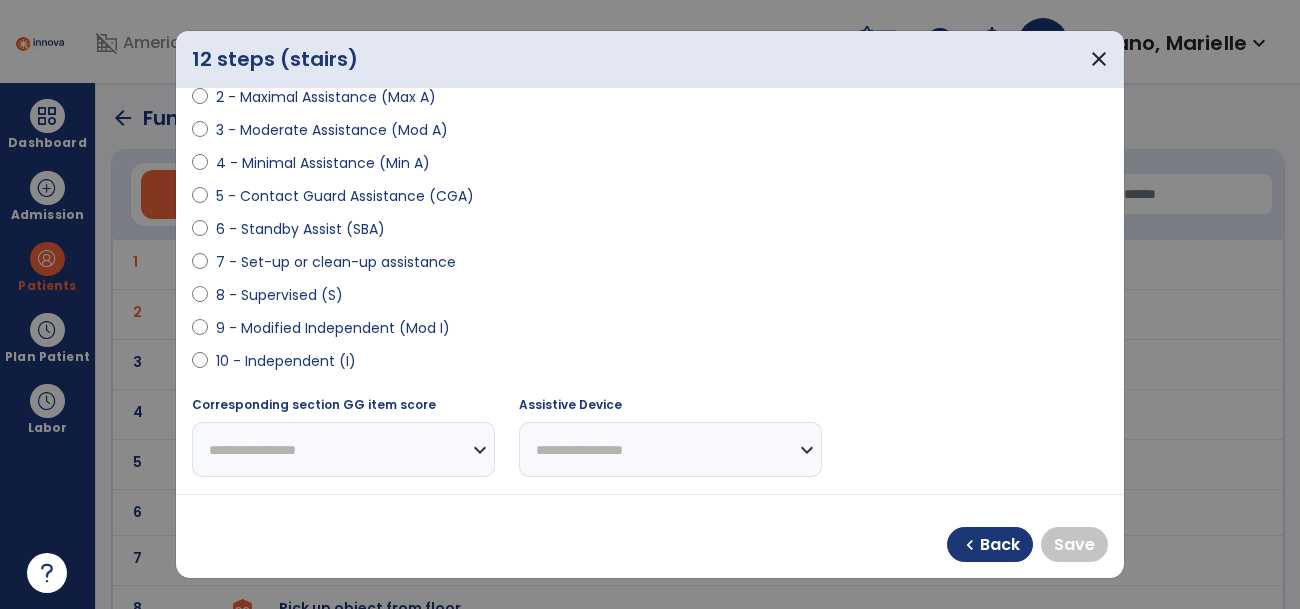 scroll, scrollTop: 278, scrollLeft: 0, axis: vertical 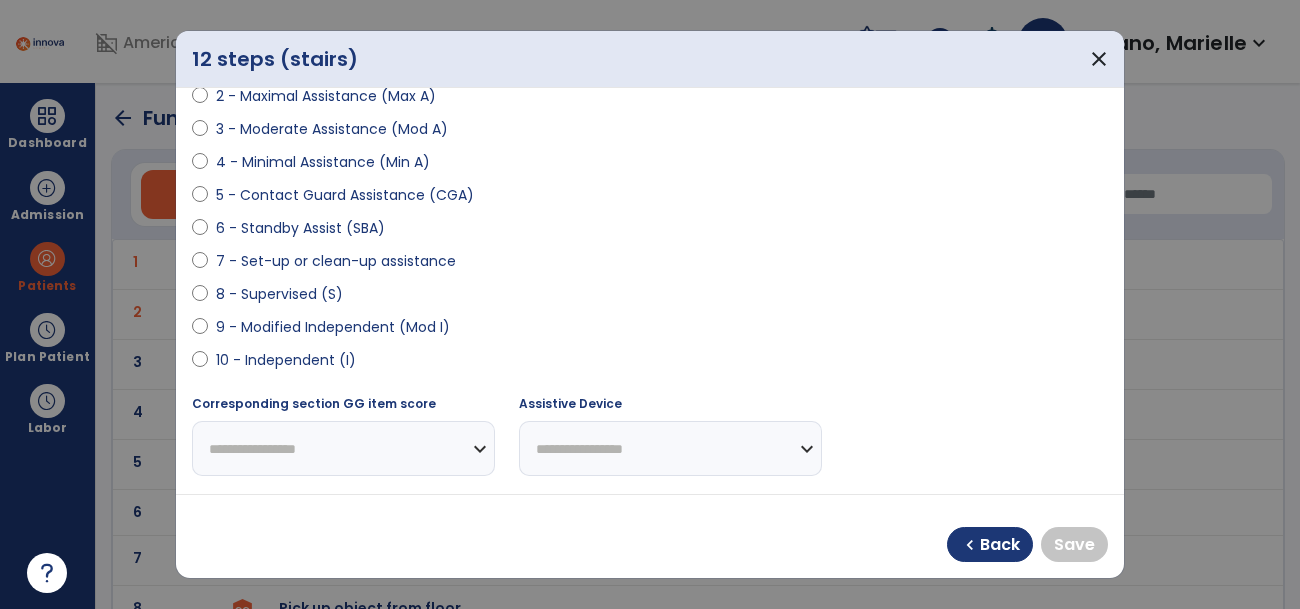 select on "**********" 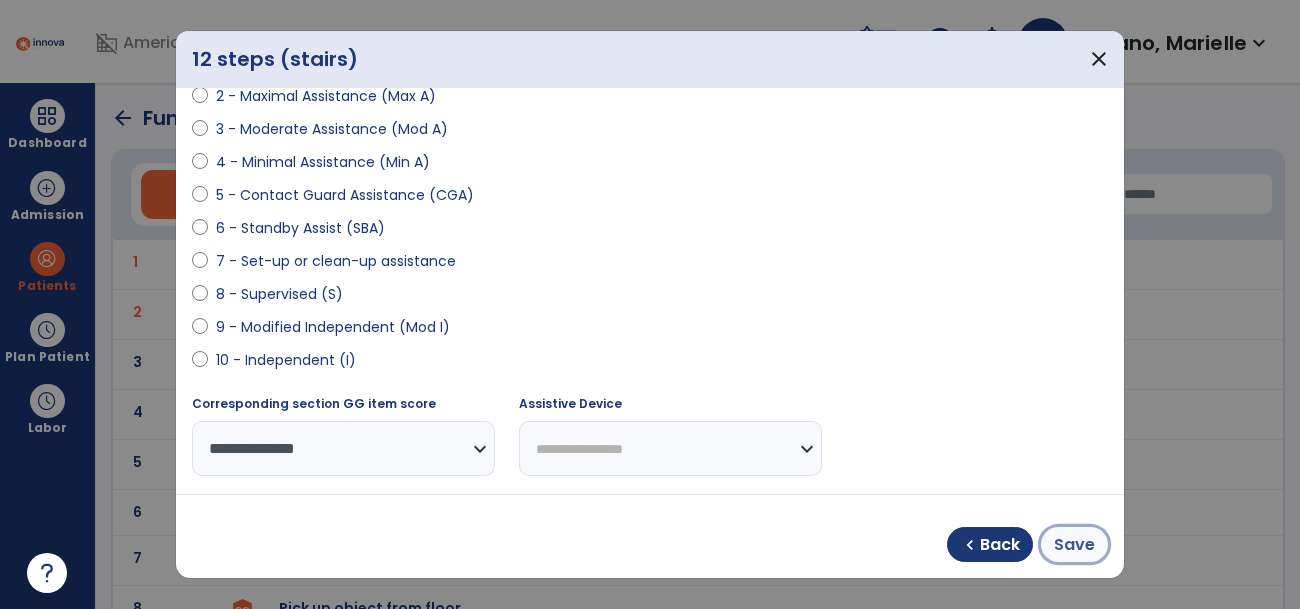 click on "Save" at bounding box center [1074, 545] 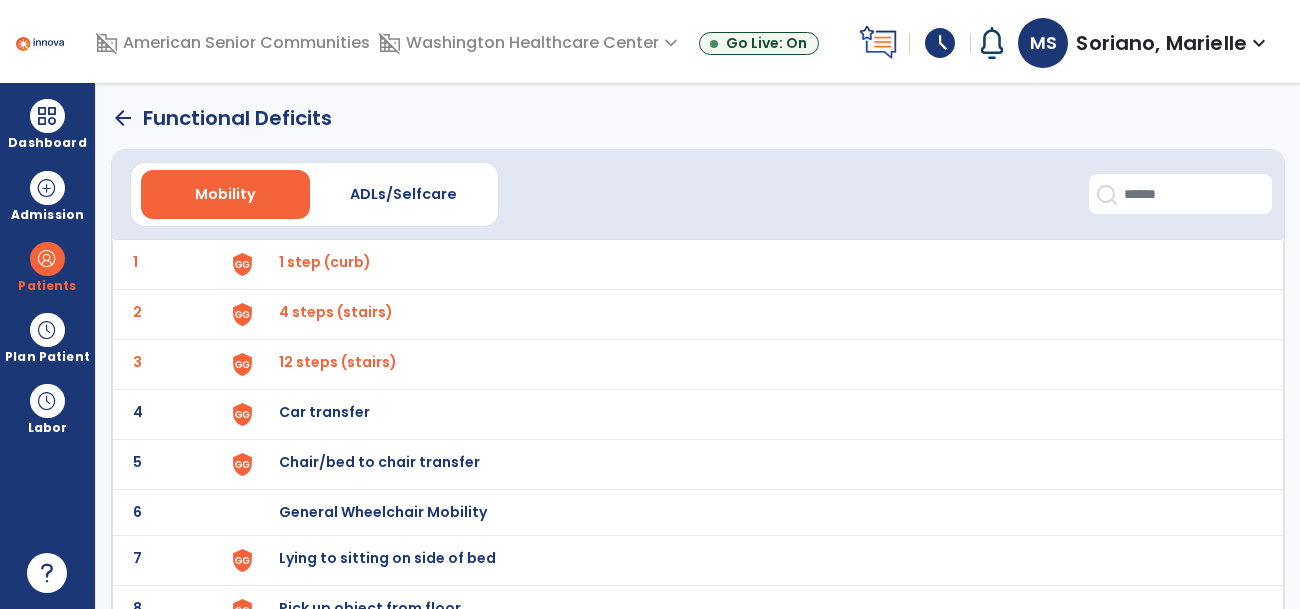 click on "Car transfer" at bounding box center (751, 264) 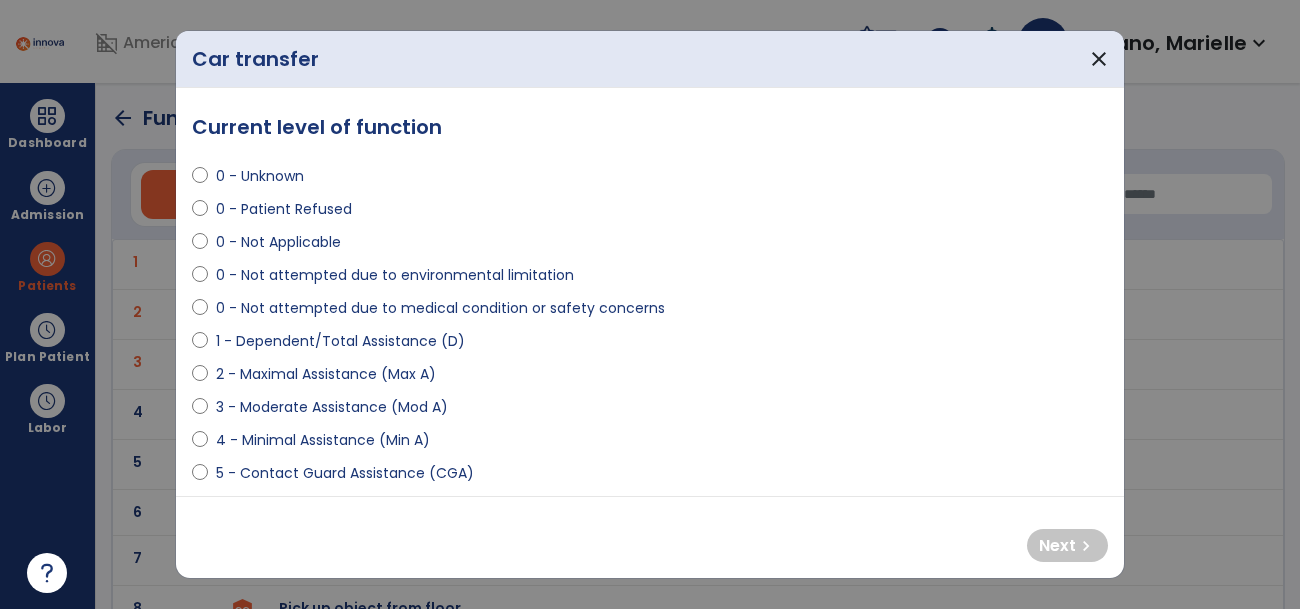 select on "**********" 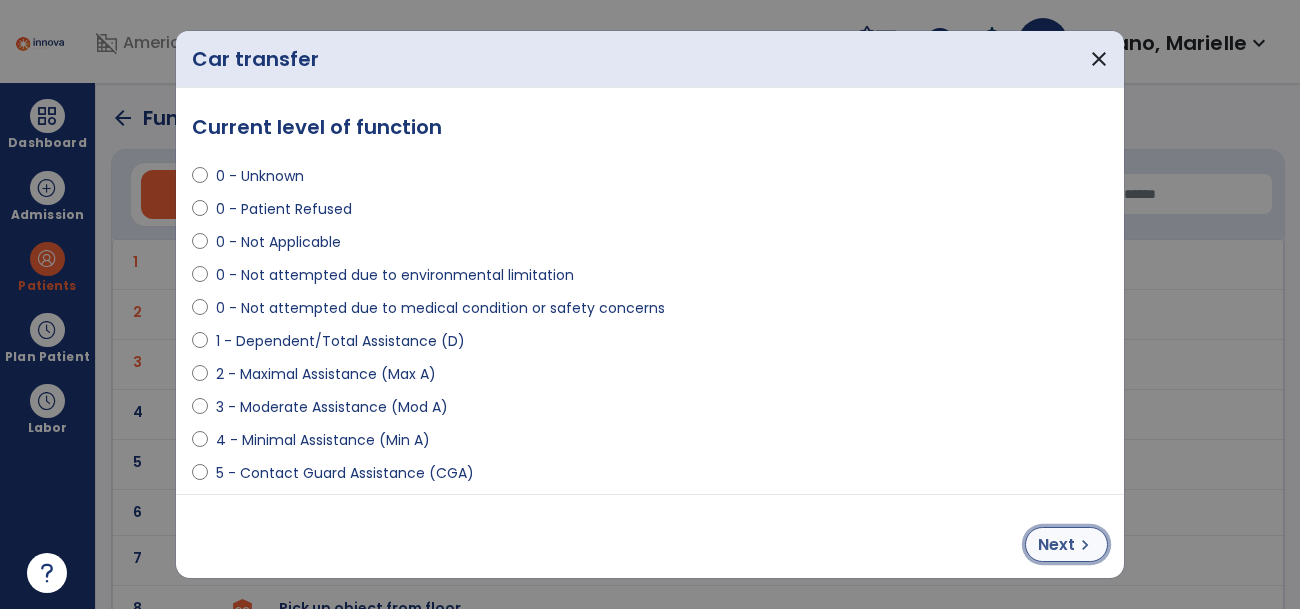 click on "chevron_right" at bounding box center (1085, 545) 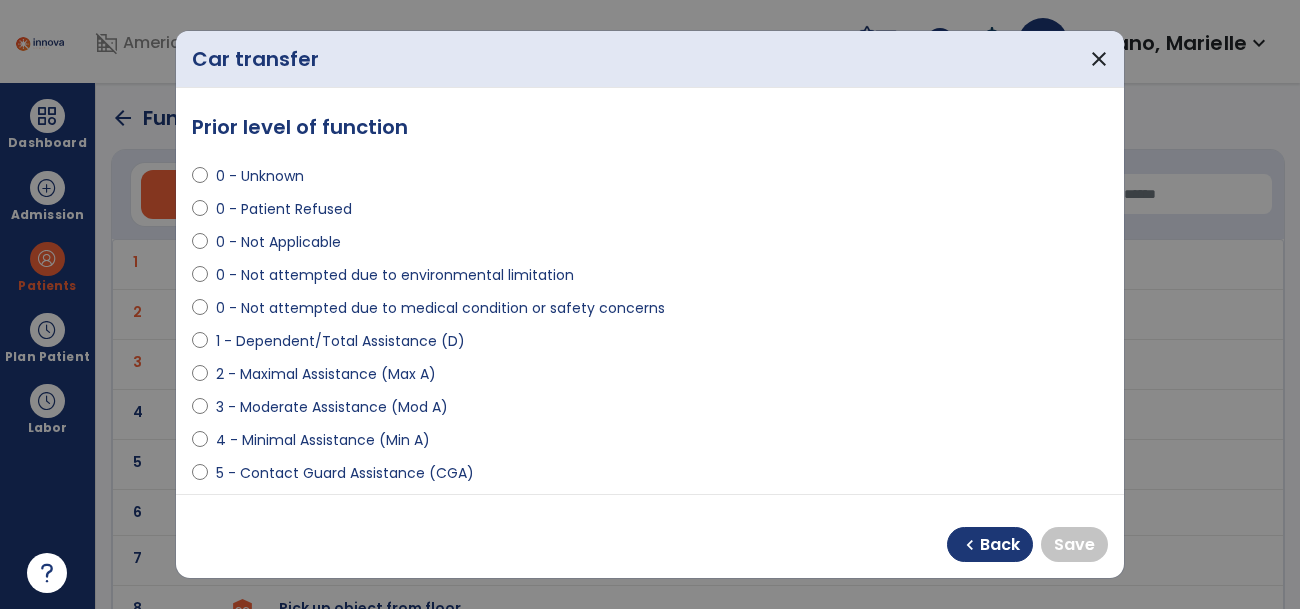 select on "**********" 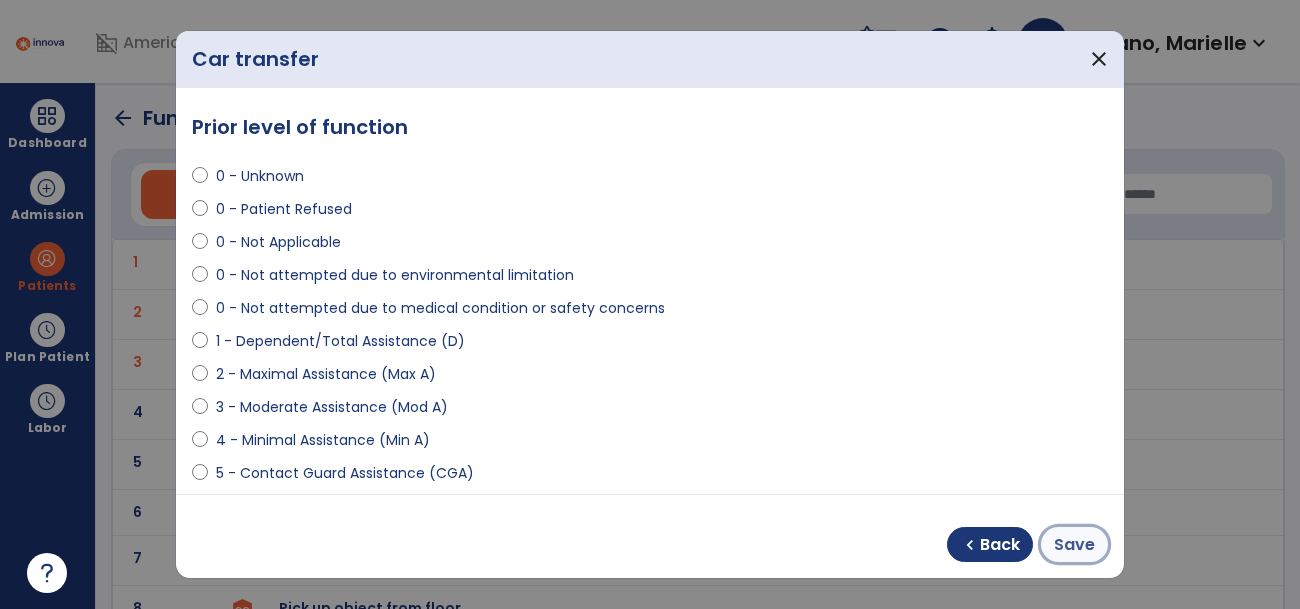 click on "Save" at bounding box center [1074, 545] 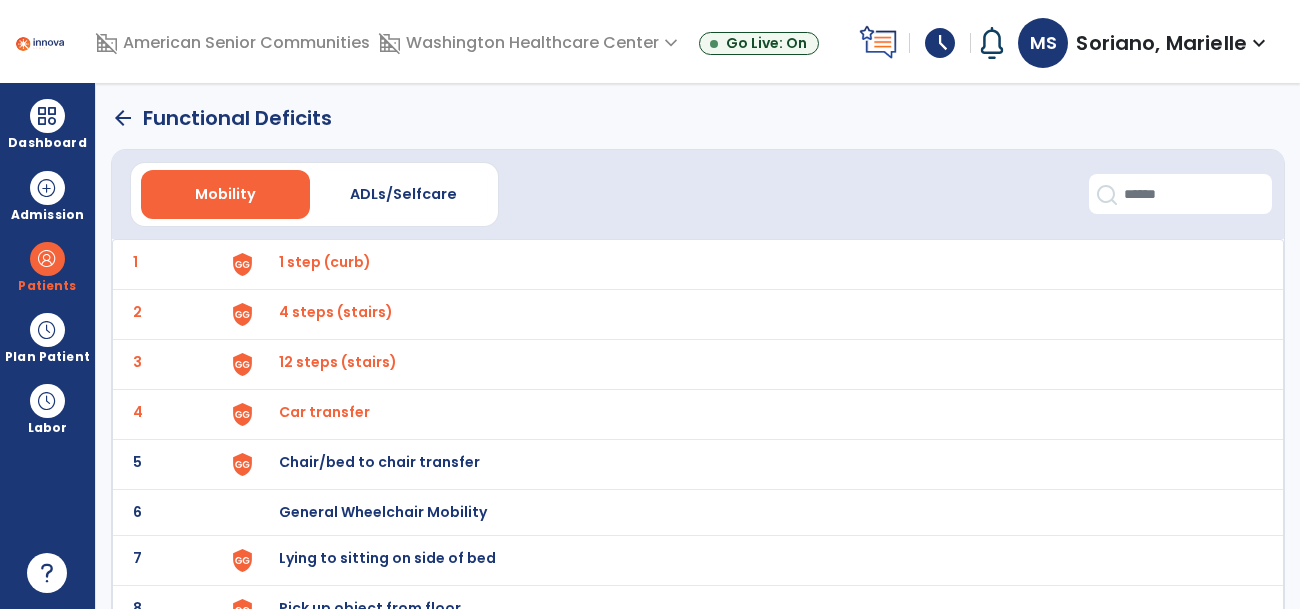 click on "Chair/bed to chair transfer" at bounding box center [751, 264] 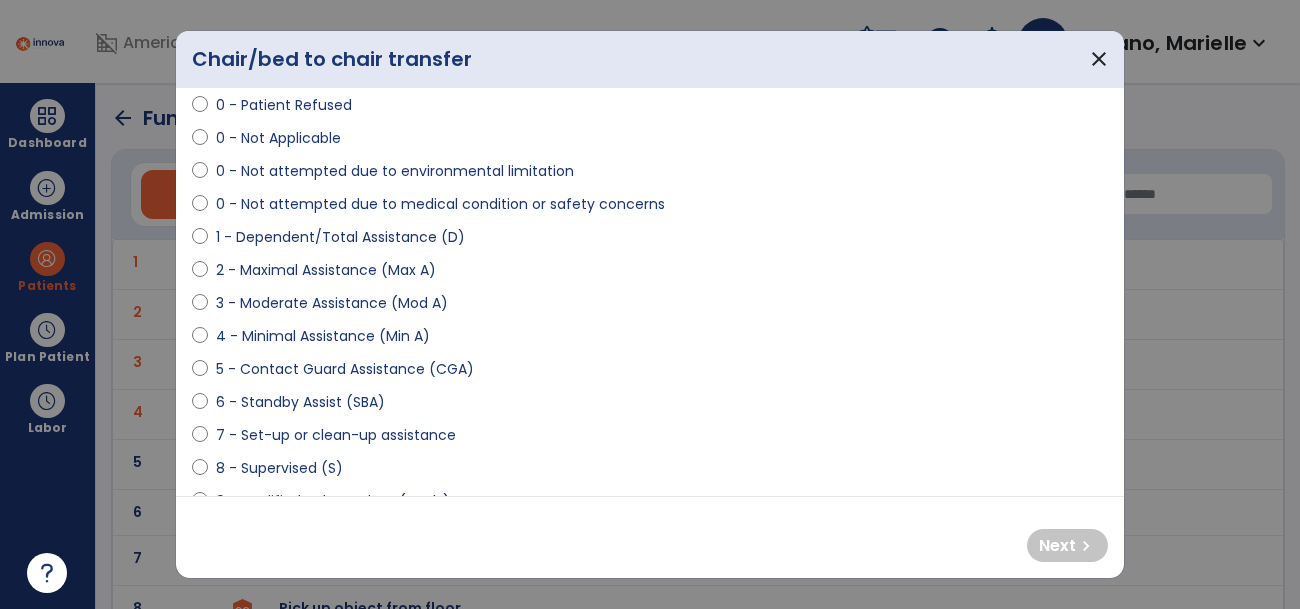 scroll, scrollTop: 107, scrollLeft: 0, axis: vertical 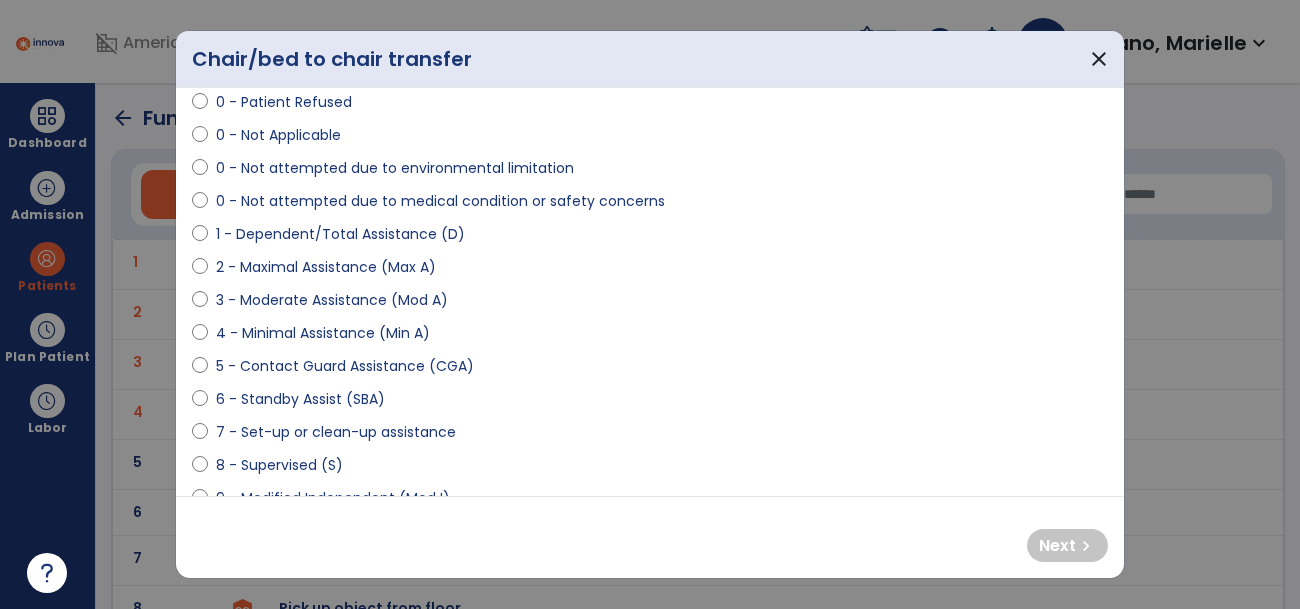select on "**********" 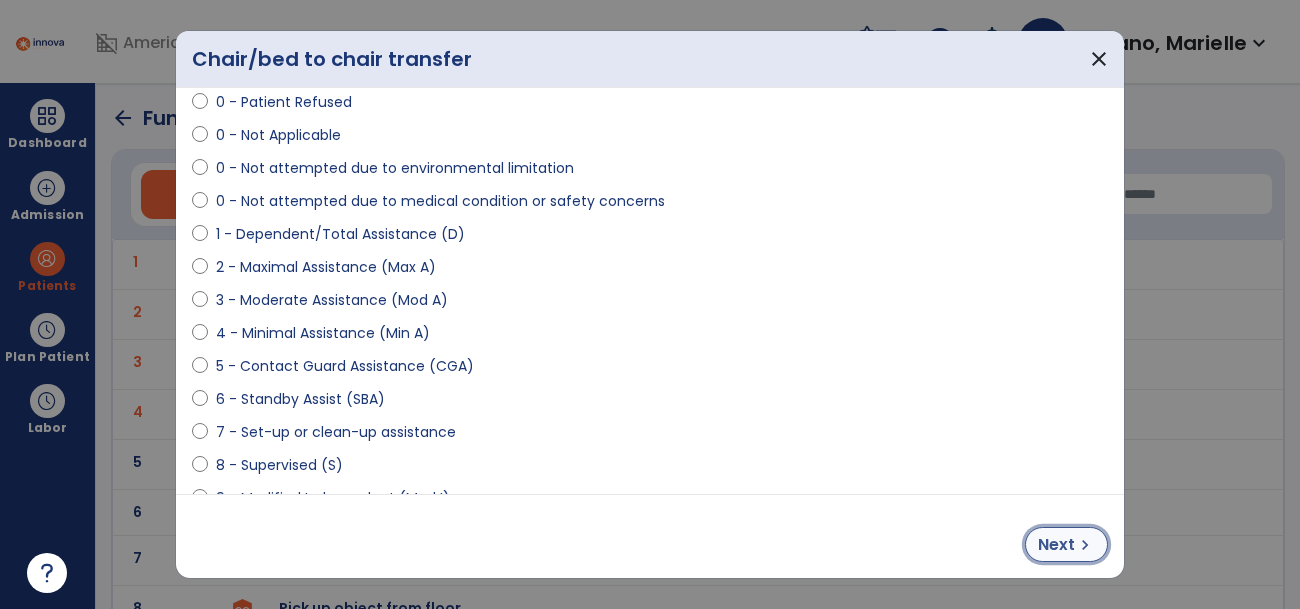 click on "chevron_right" at bounding box center (1085, 545) 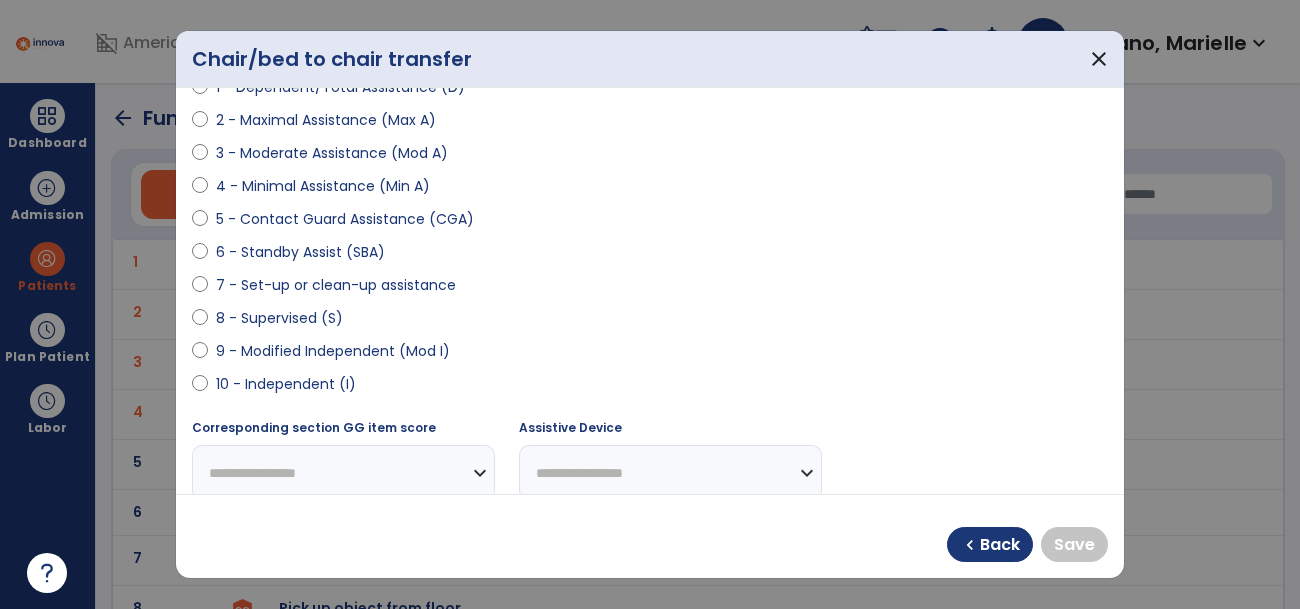 scroll, scrollTop: 269, scrollLeft: 0, axis: vertical 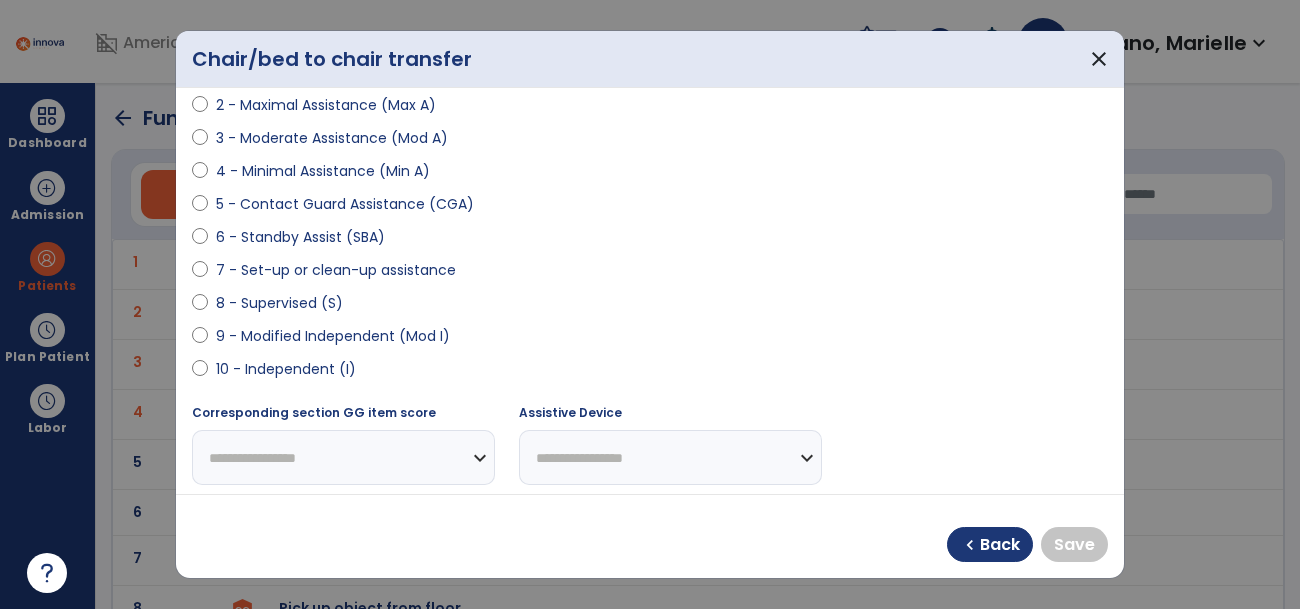 select on "**********" 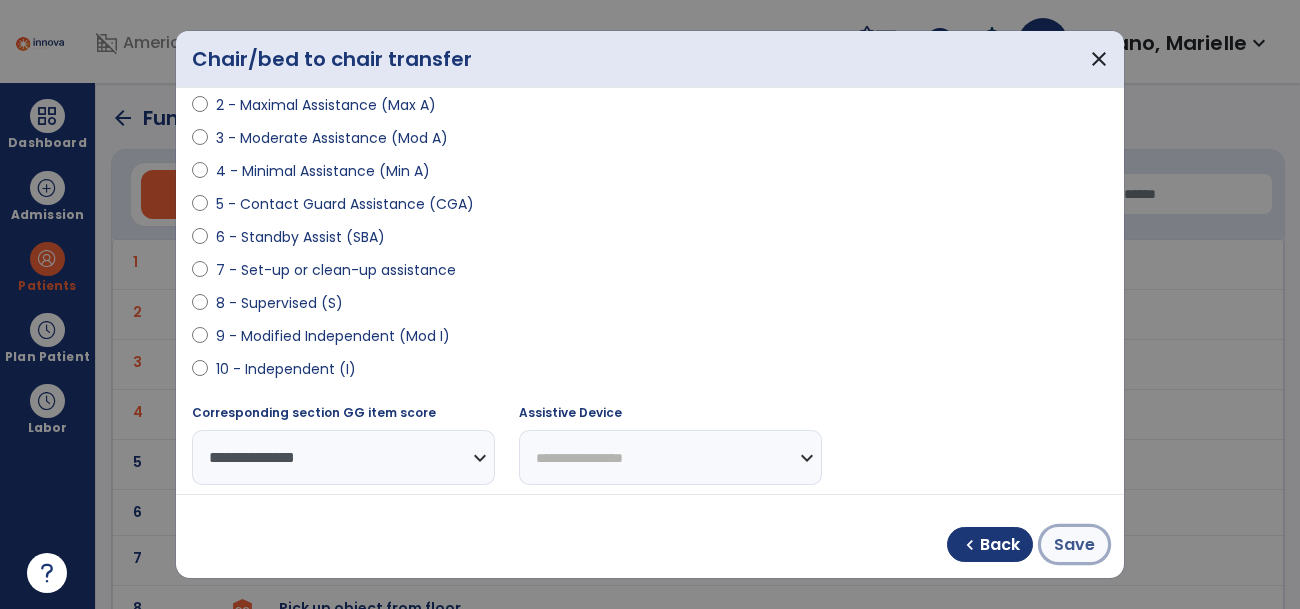 click on "Save" at bounding box center [1074, 545] 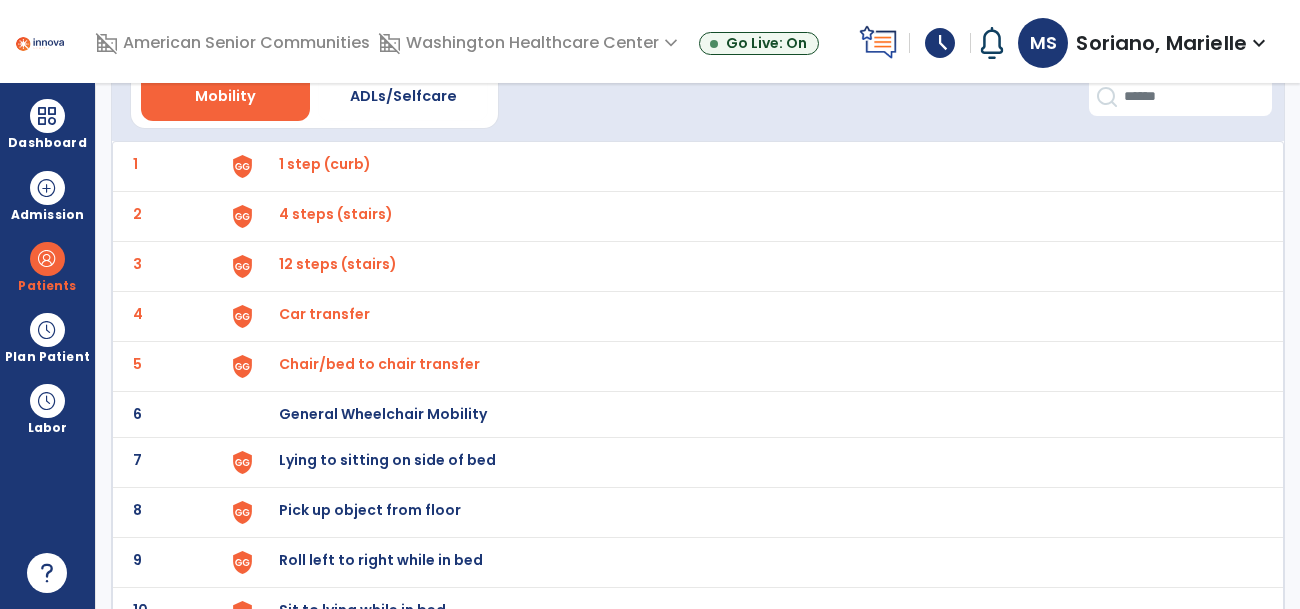 scroll, scrollTop: 98, scrollLeft: 0, axis: vertical 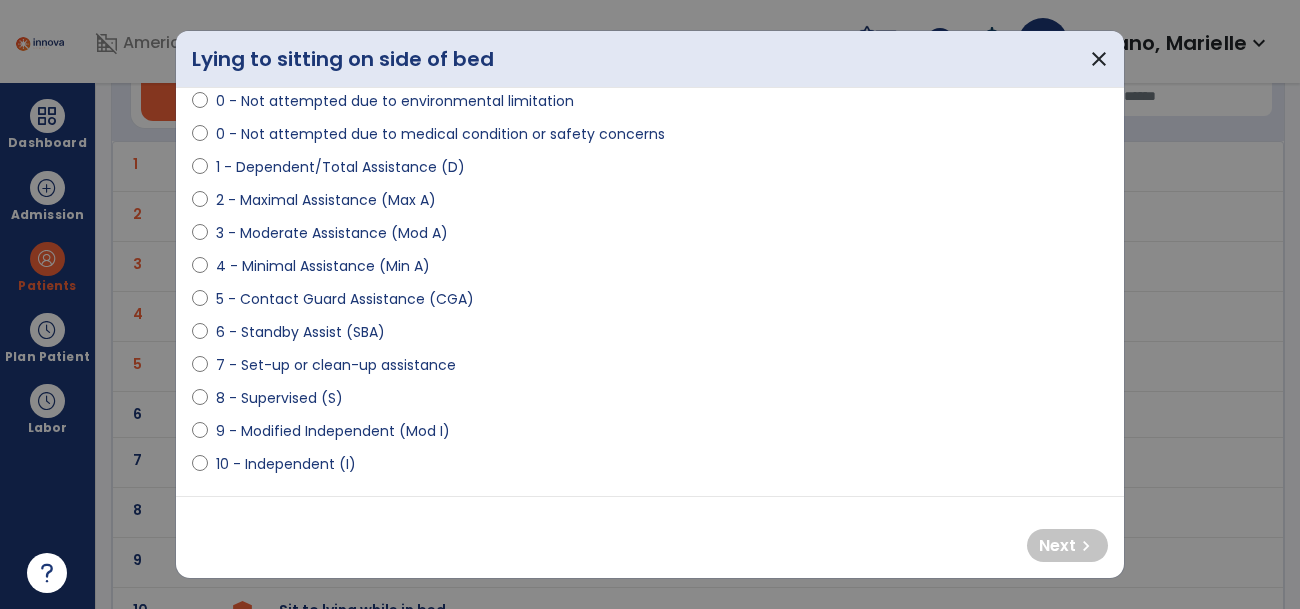 select on "**********" 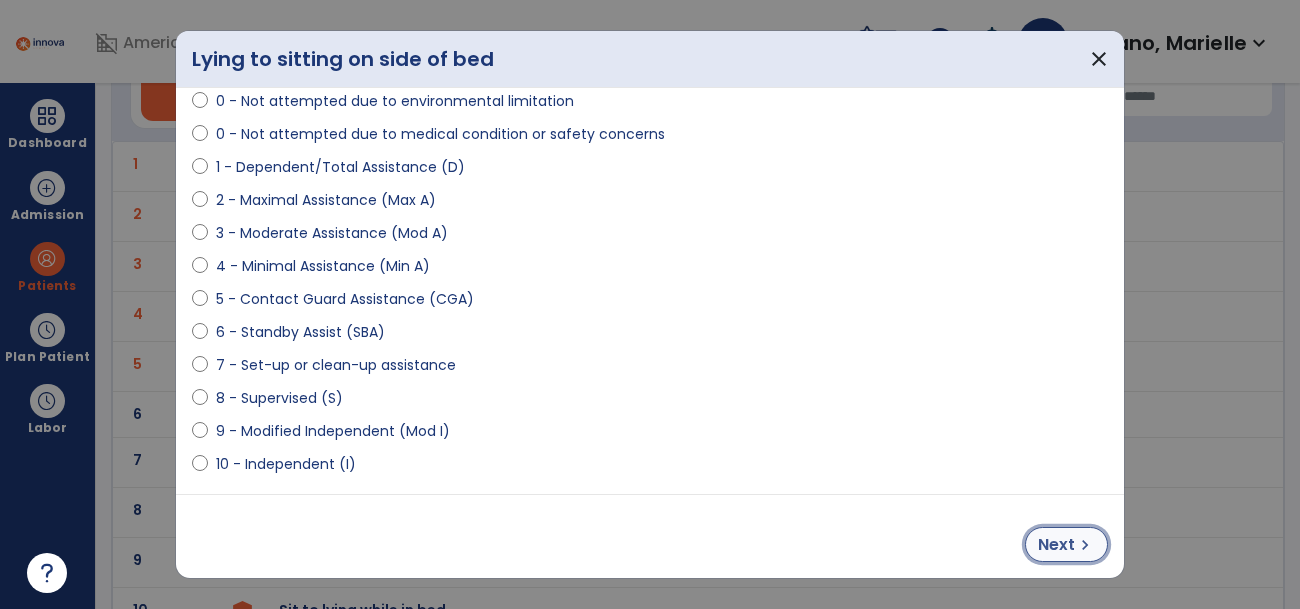 click on "chevron_right" at bounding box center [1085, 545] 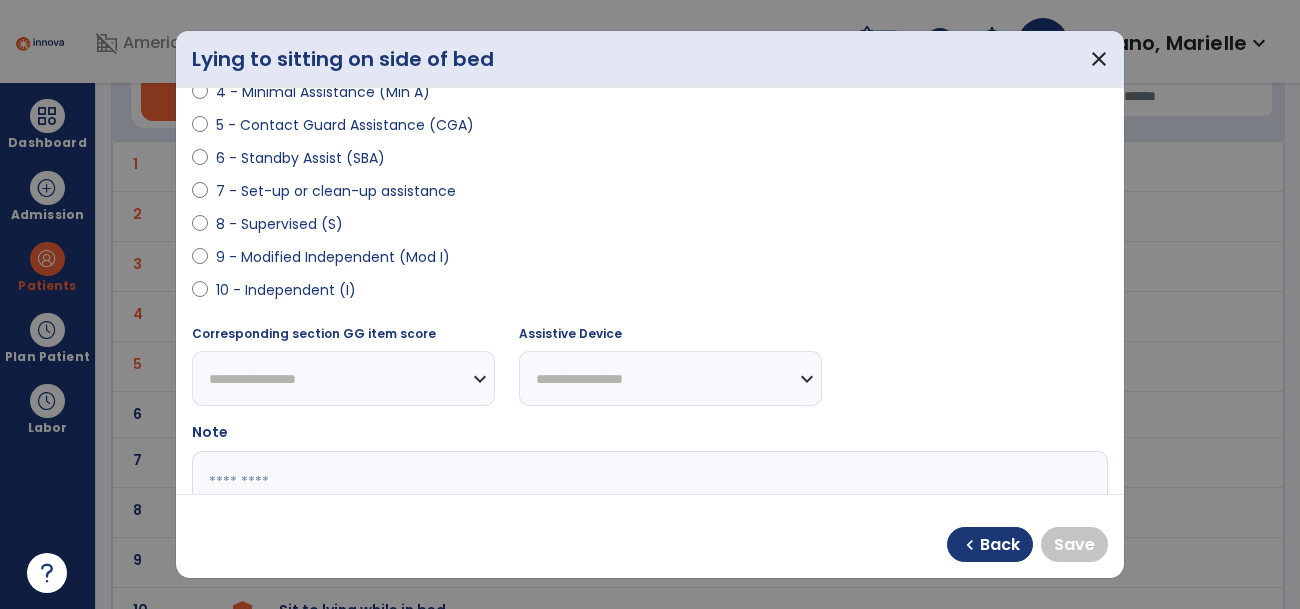 scroll, scrollTop: 349, scrollLeft: 0, axis: vertical 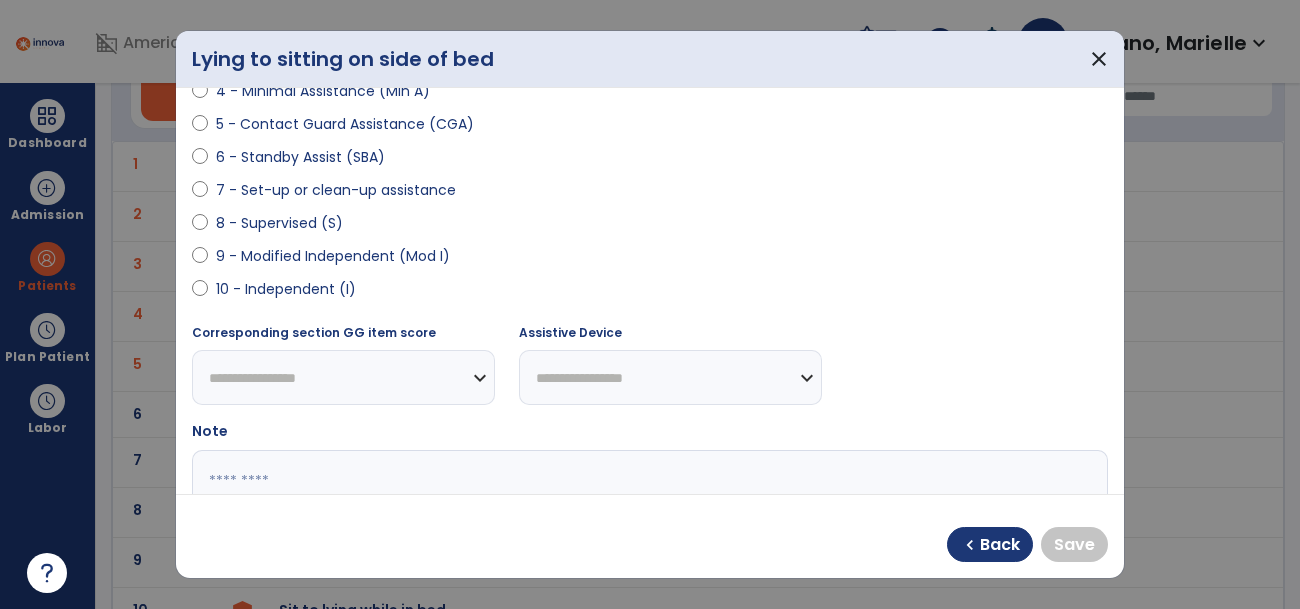 select on "**********" 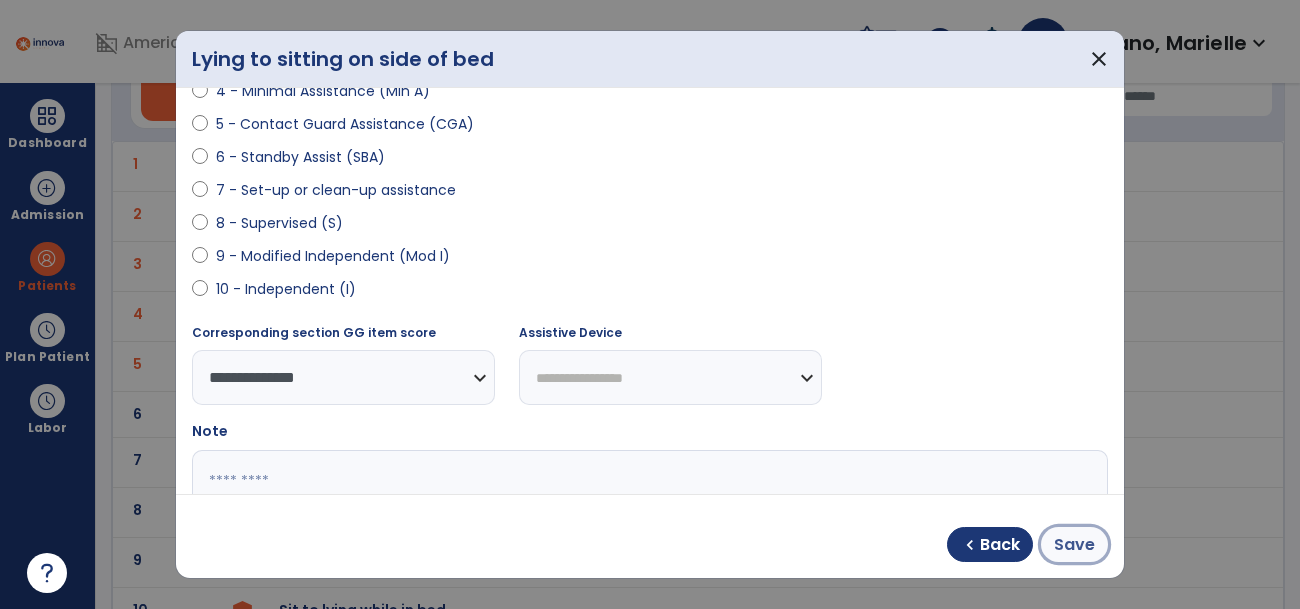 click on "Save" at bounding box center (1074, 544) 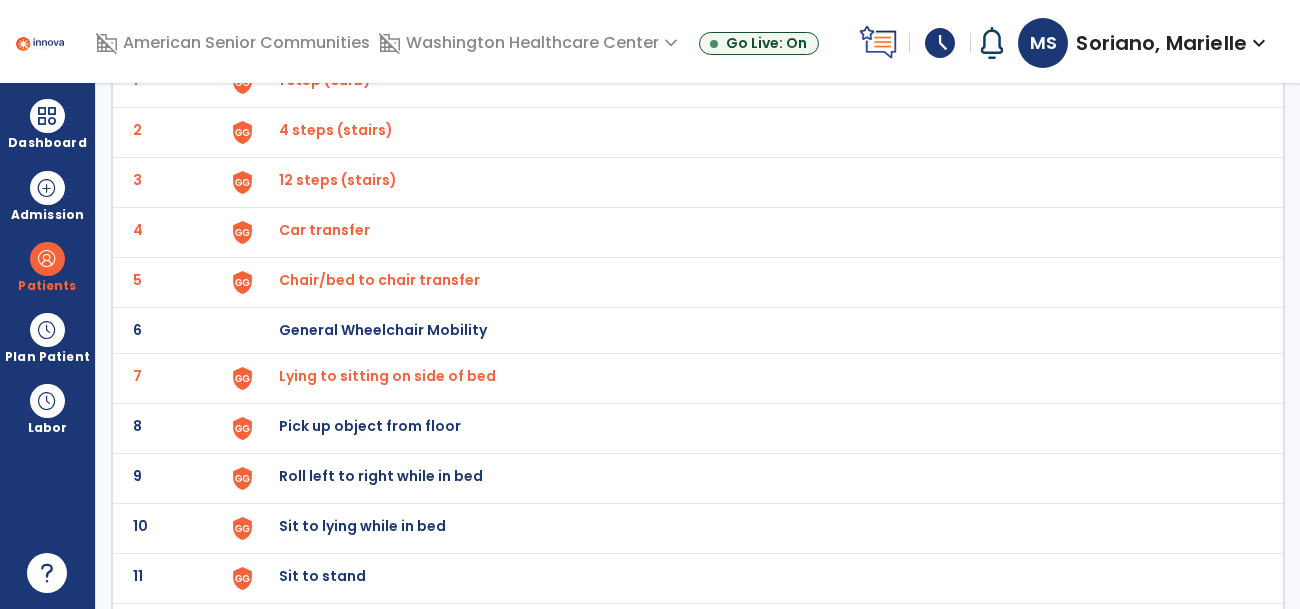 scroll, scrollTop: 183, scrollLeft: 0, axis: vertical 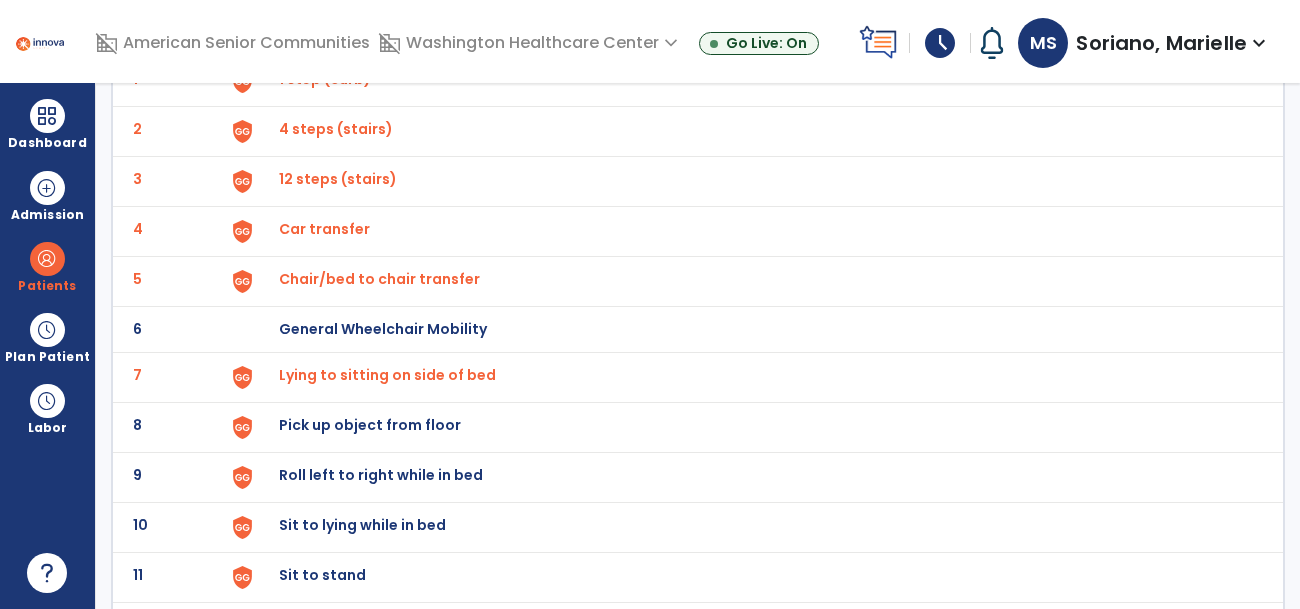 click on "Pick up object from floor" at bounding box center (751, 81) 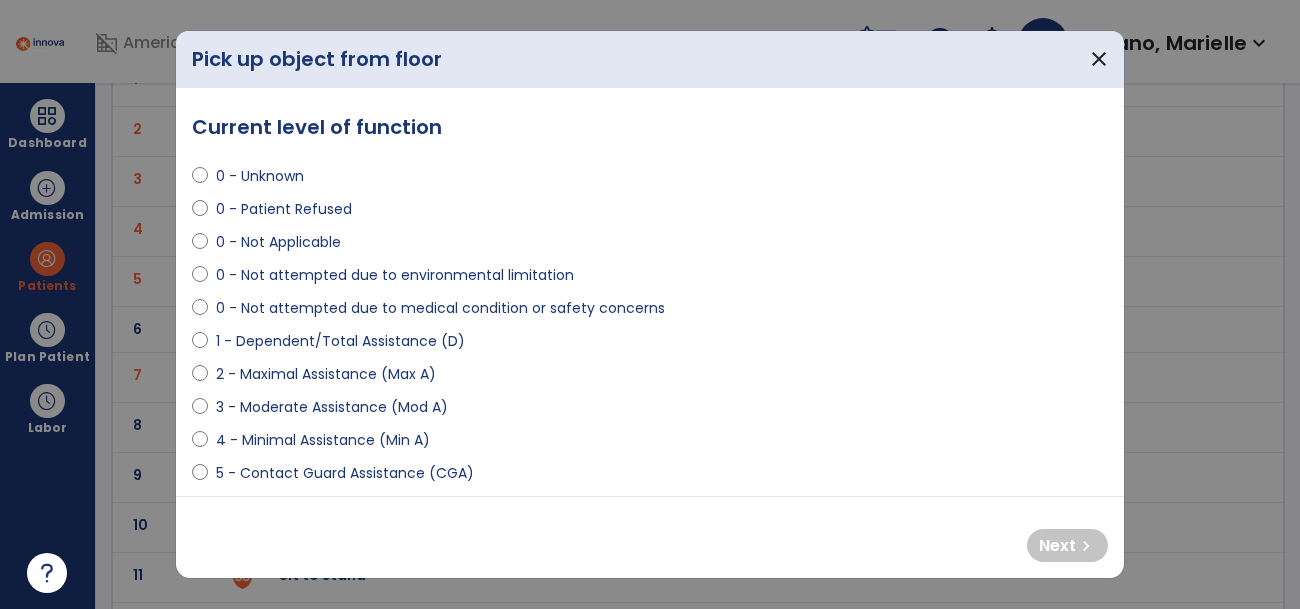 select on "**********" 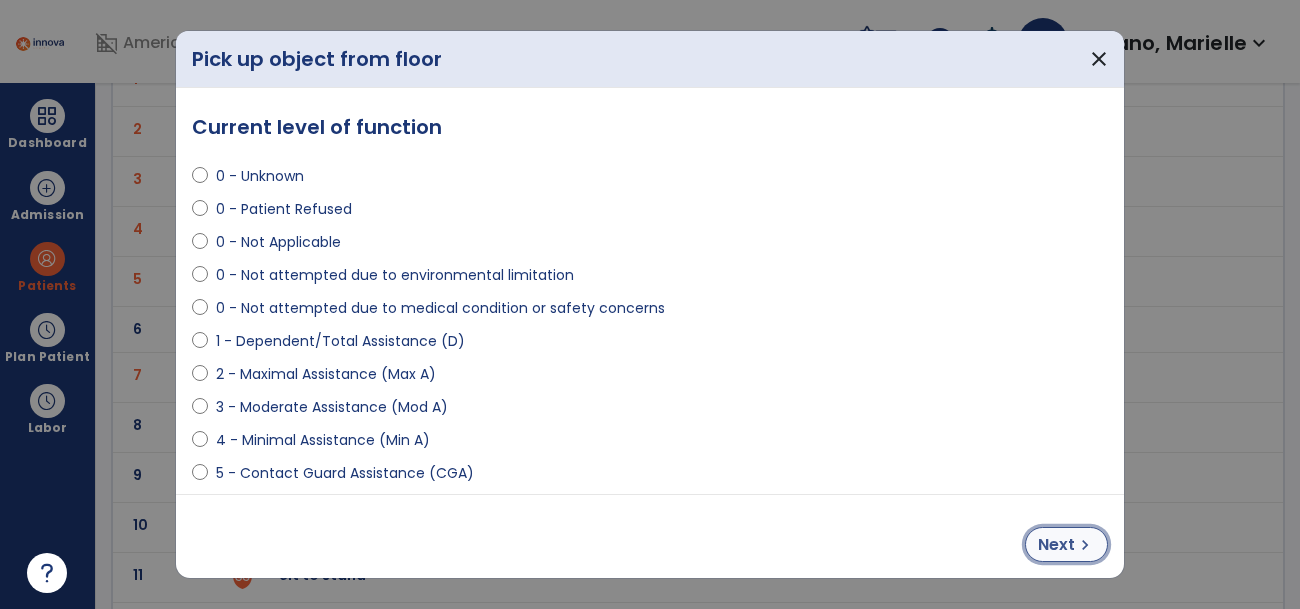 click on "Next" at bounding box center [1056, 545] 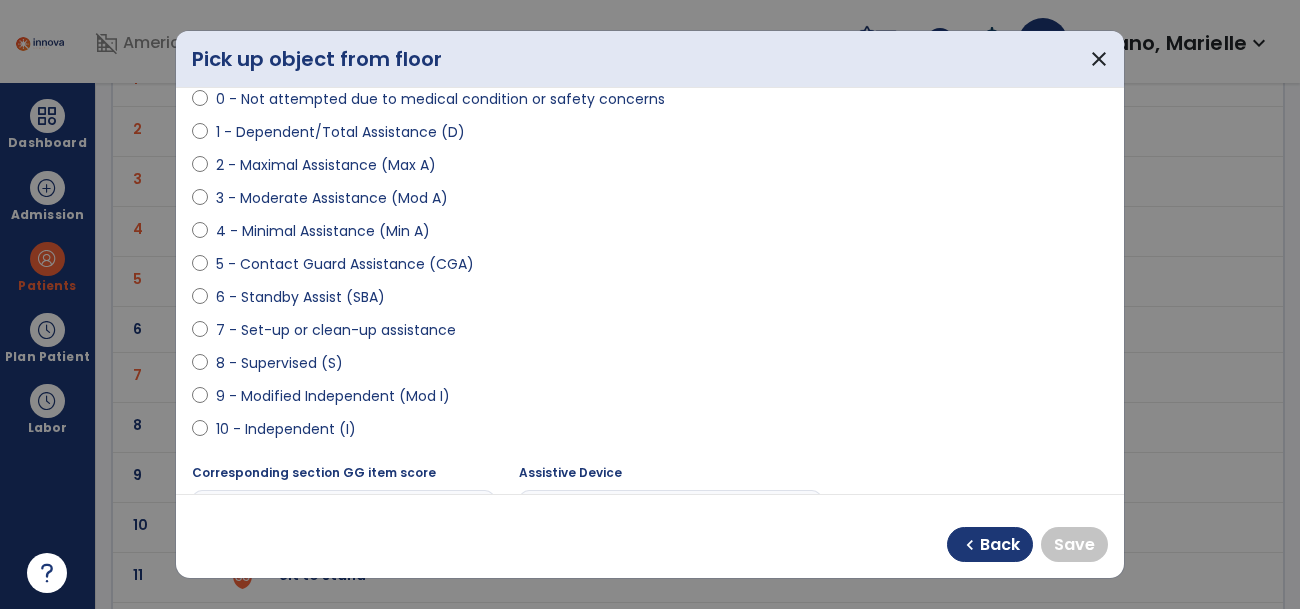 scroll, scrollTop: 225, scrollLeft: 0, axis: vertical 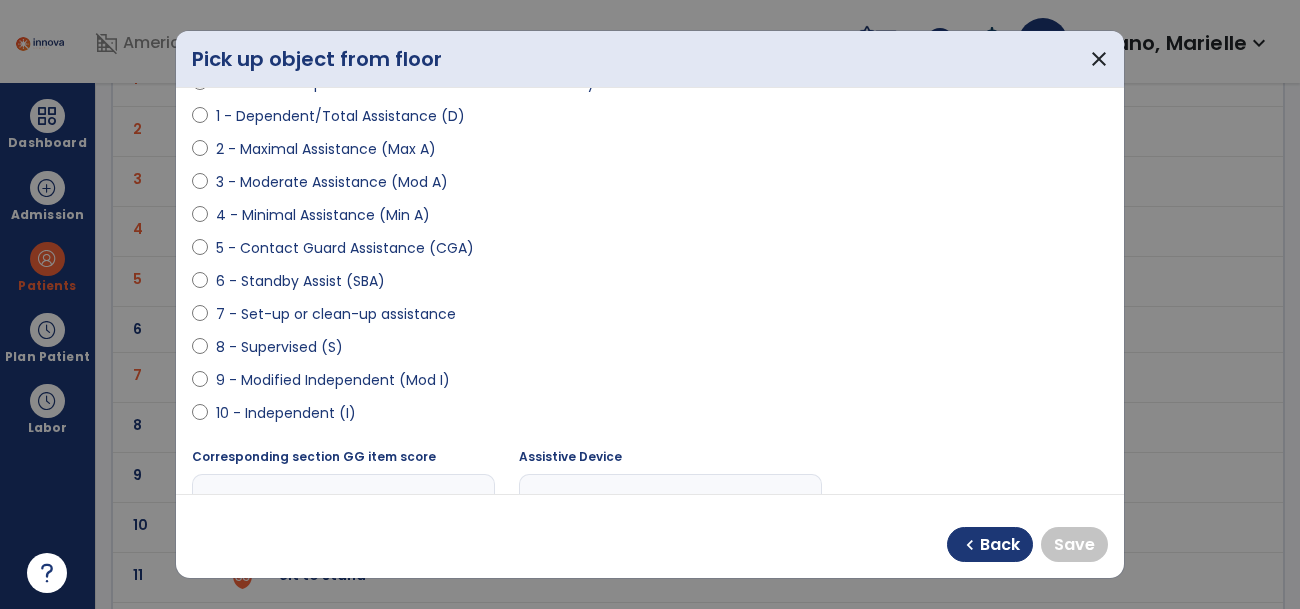select on "**********" 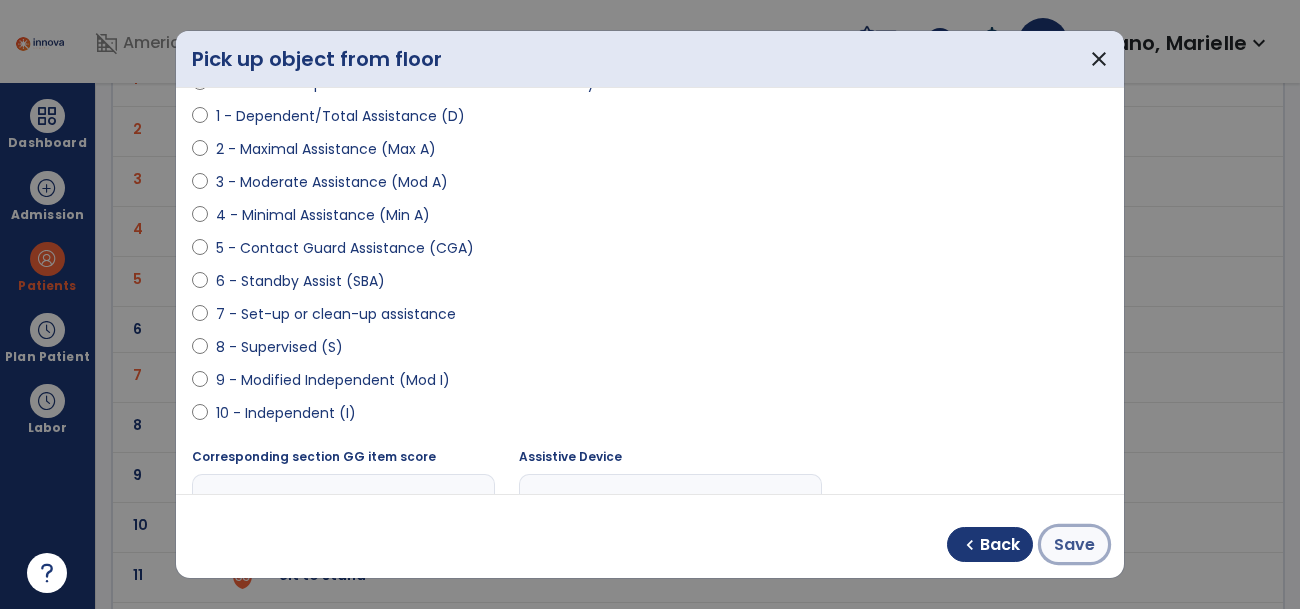 click on "Save" at bounding box center [1074, 545] 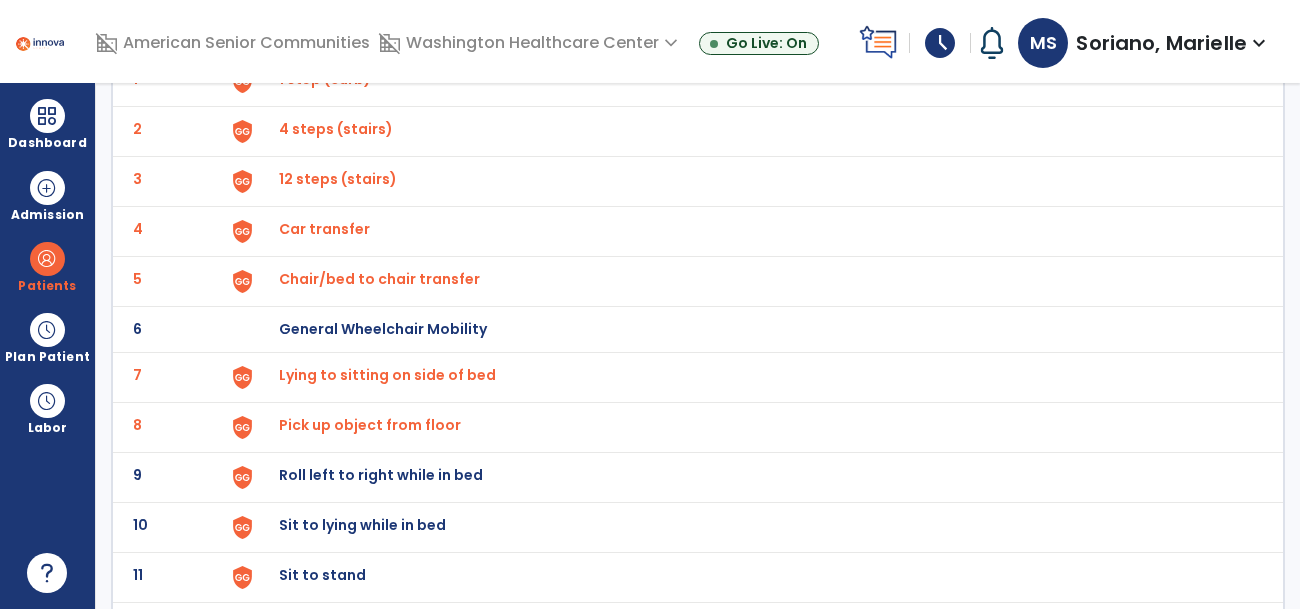 click on "Roll left to right while in bed" at bounding box center (751, 81) 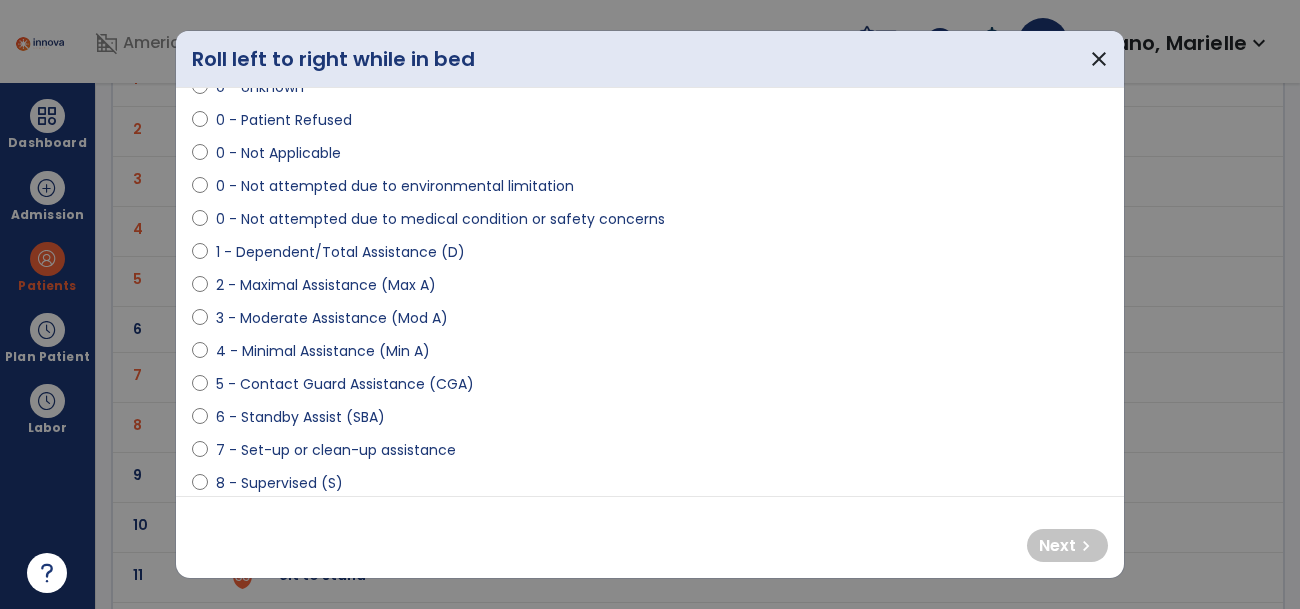 scroll, scrollTop: 113, scrollLeft: 0, axis: vertical 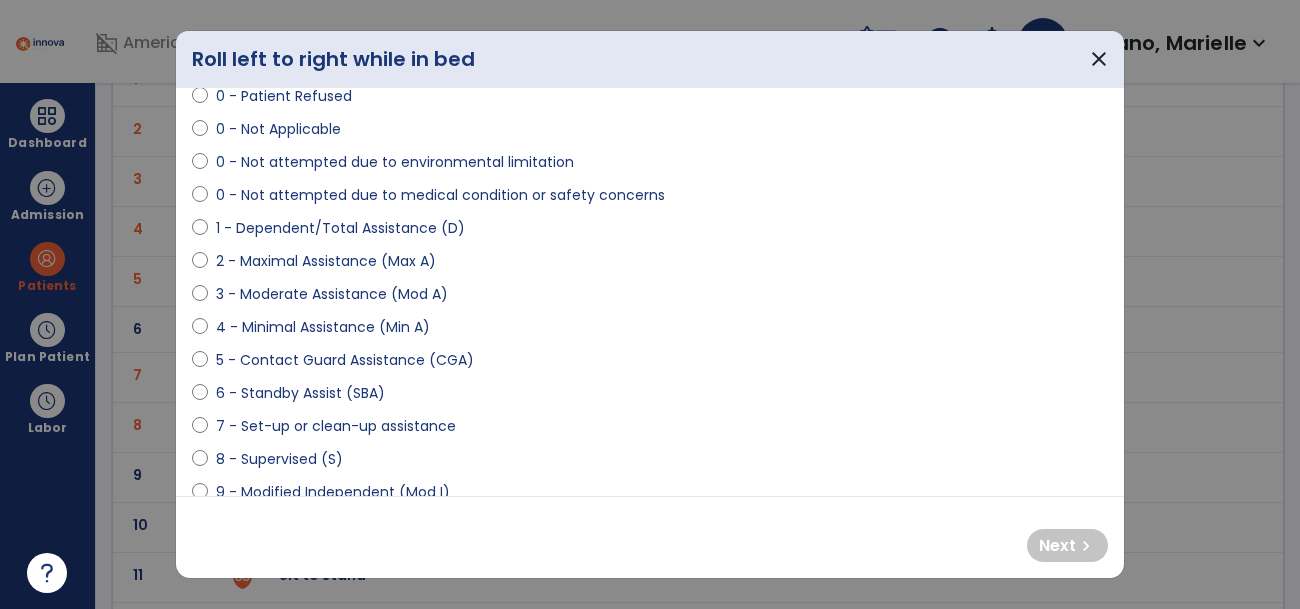 select on "**********" 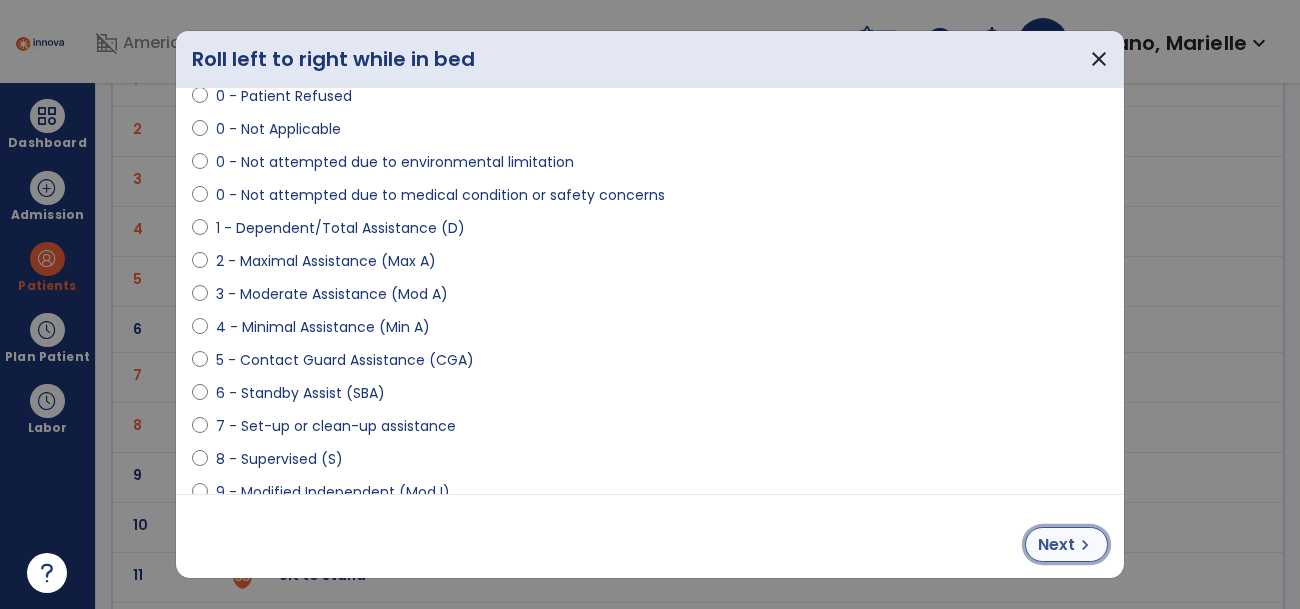 click on "chevron_right" at bounding box center (1085, 545) 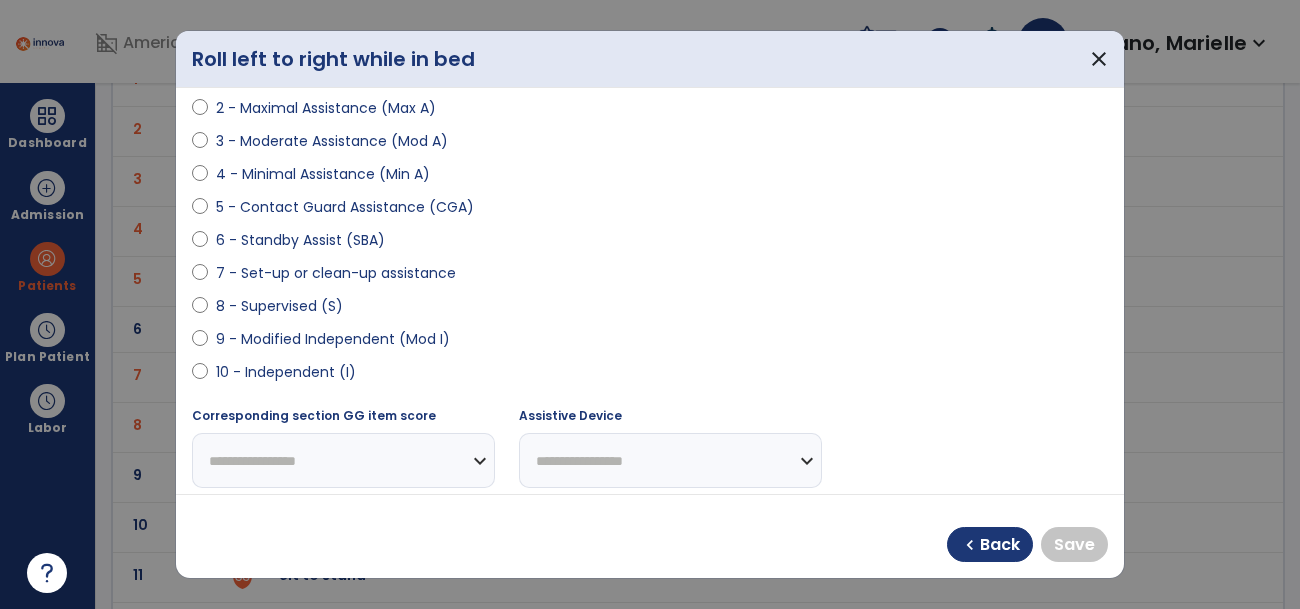 scroll, scrollTop: 274, scrollLeft: 0, axis: vertical 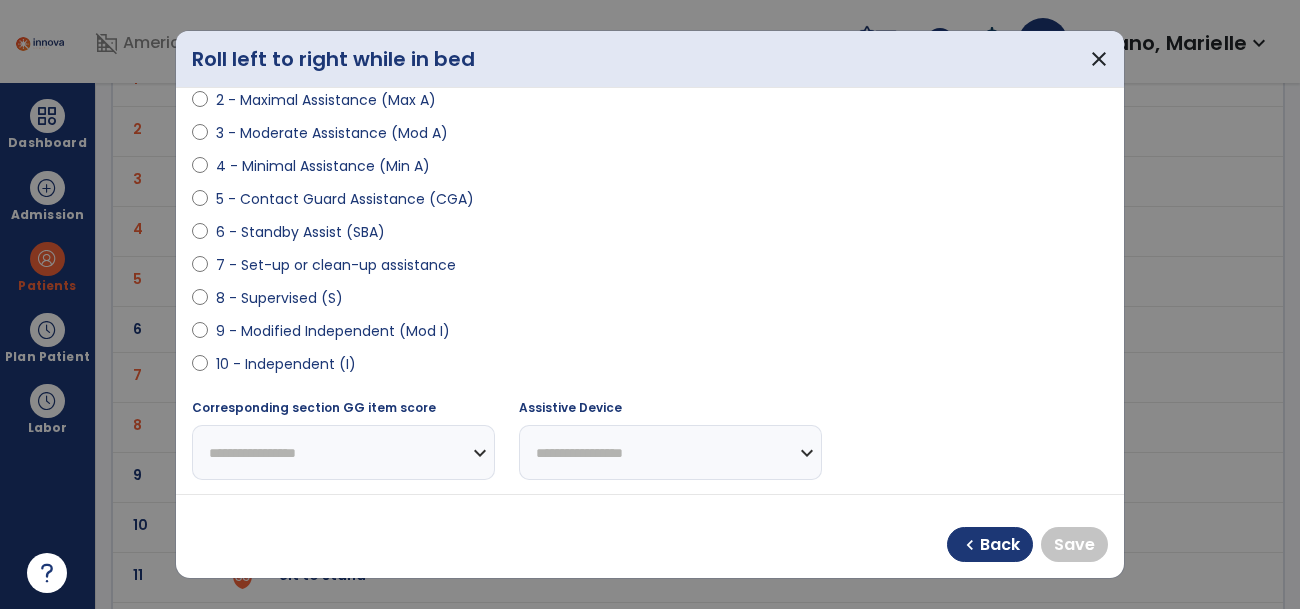 select on "**********" 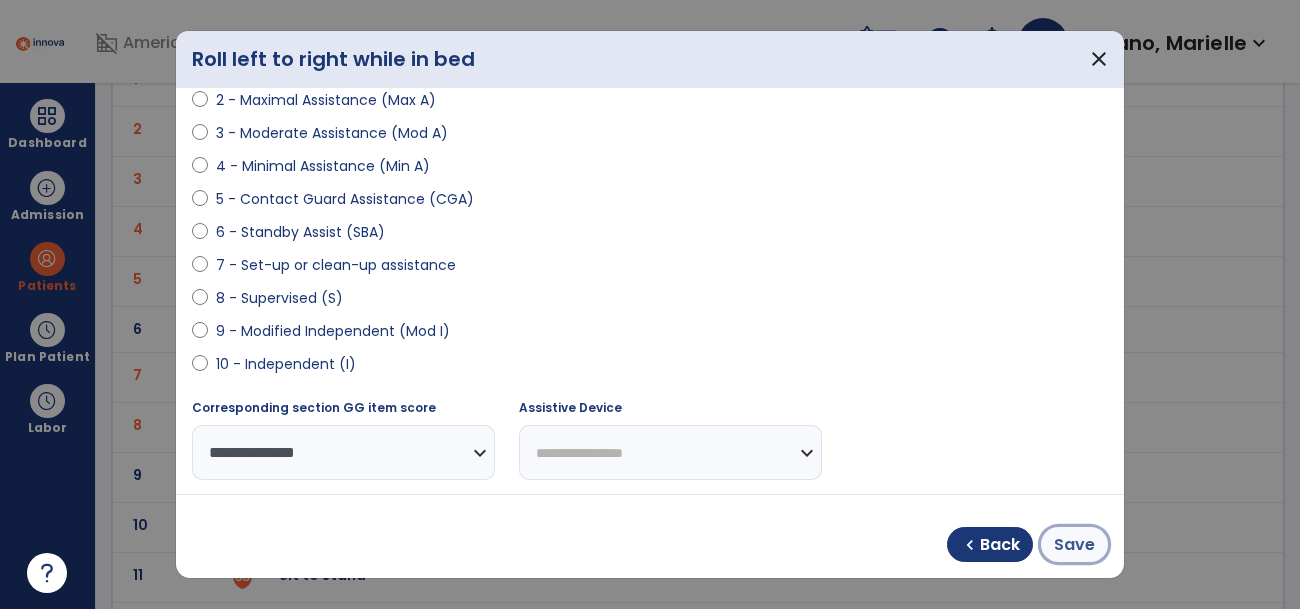 click on "Save" at bounding box center (1074, 545) 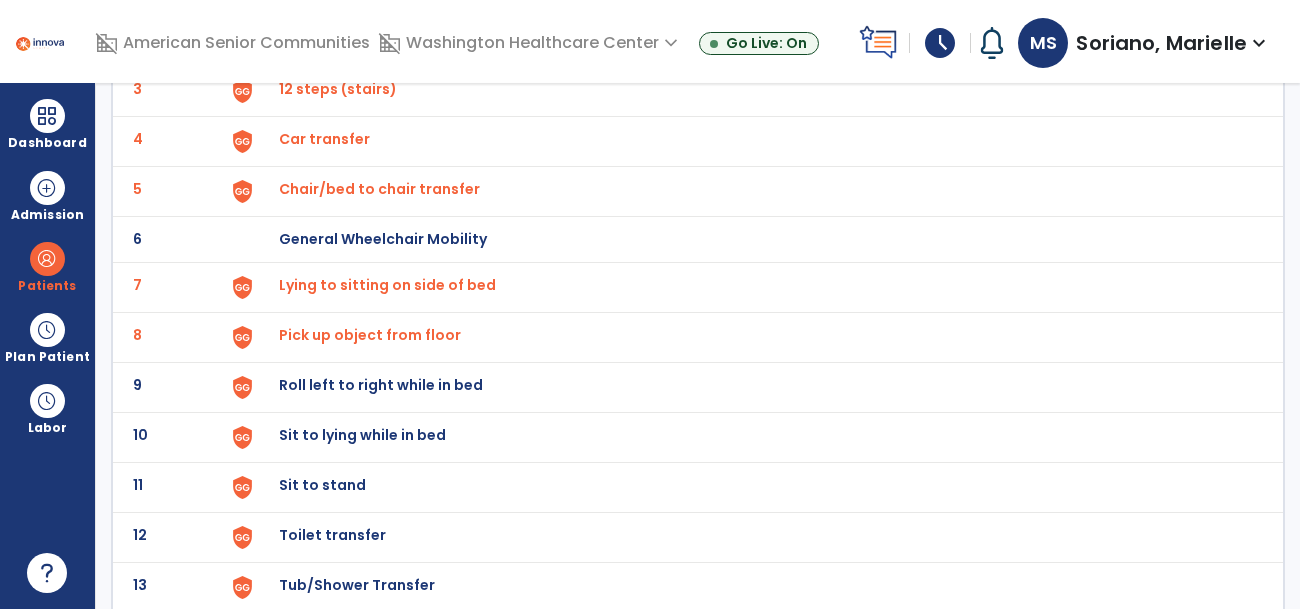 scroll, scrollTop: 277, scrollLeft: 0, axis: vertical 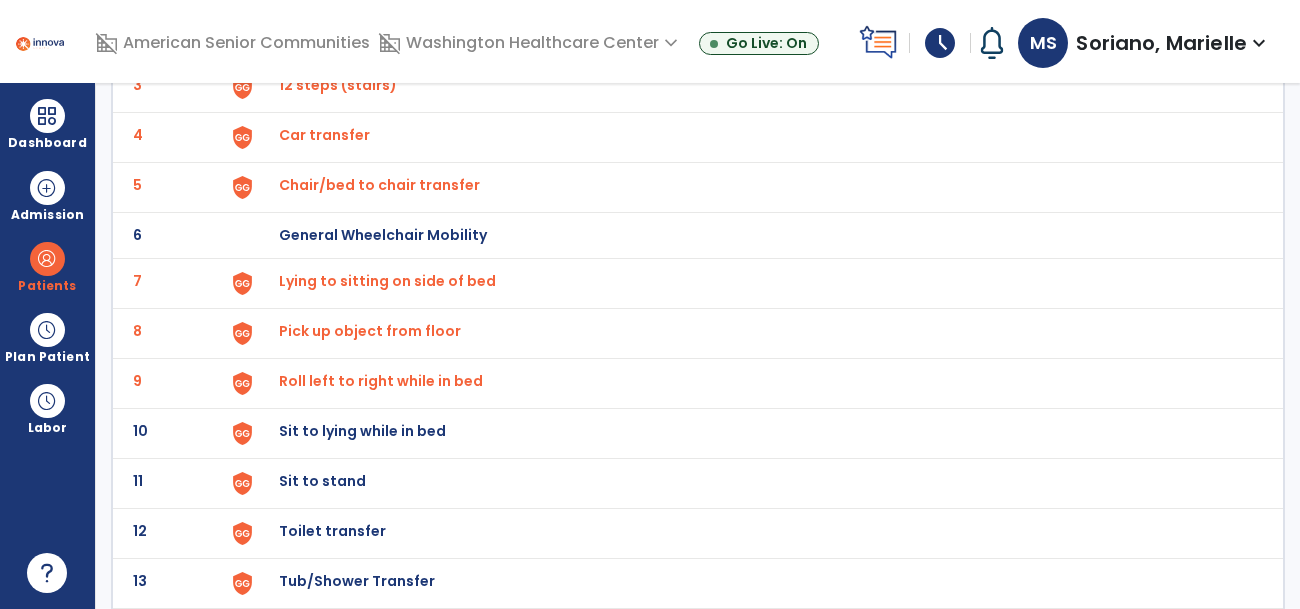 click at bounding box center (242, -13) 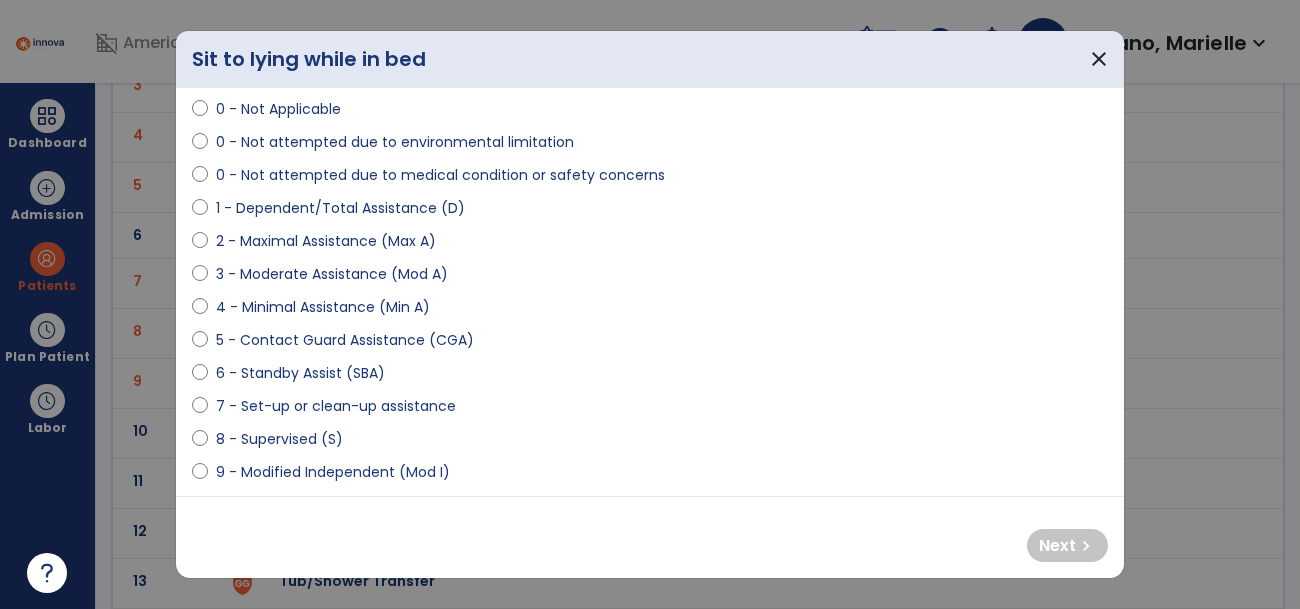 scroll, scrollTop: 143, scrollLeft: 0, axis: vertical 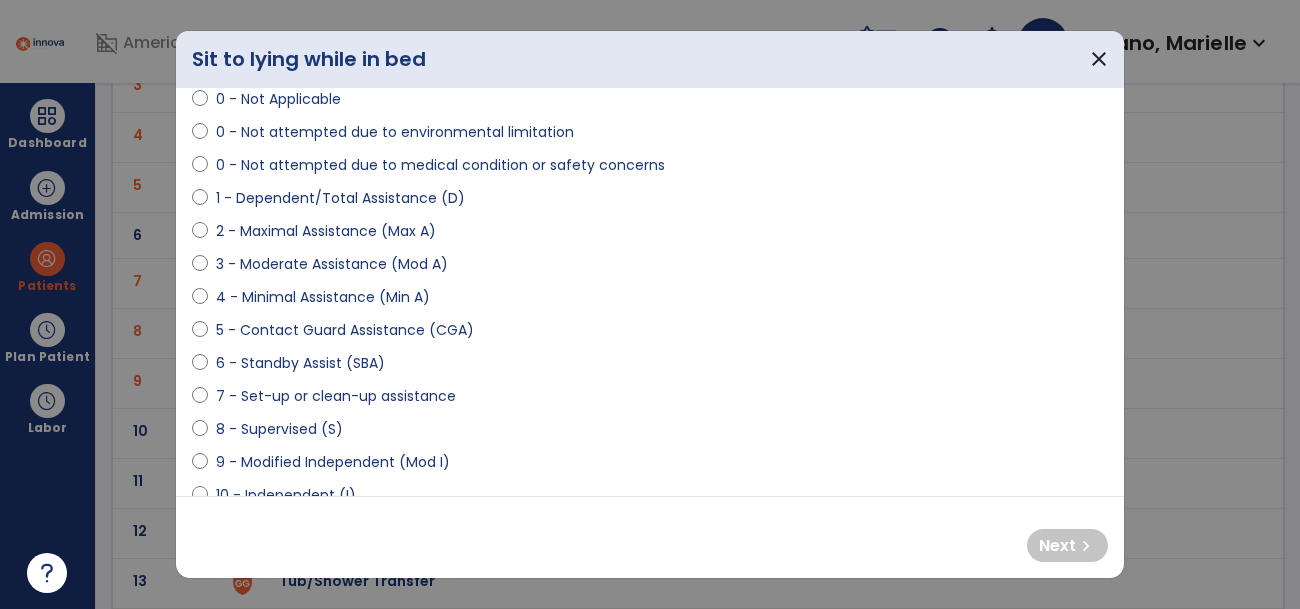 select on "**********" 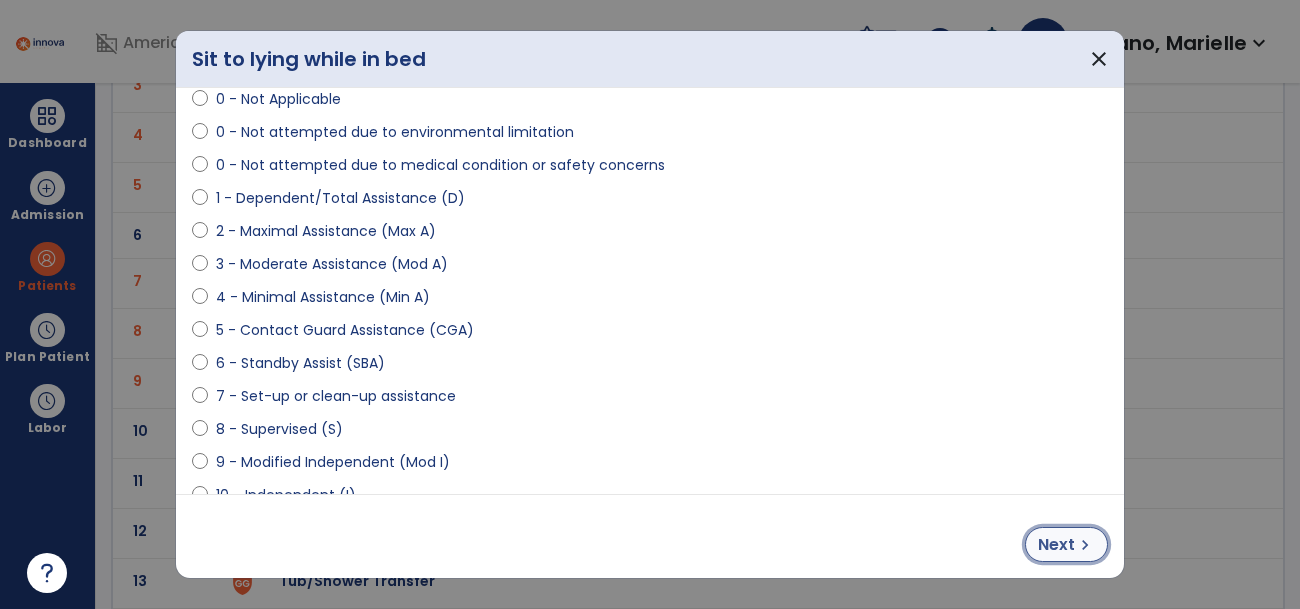 click on "Next" at bounding box center [1056, 545] 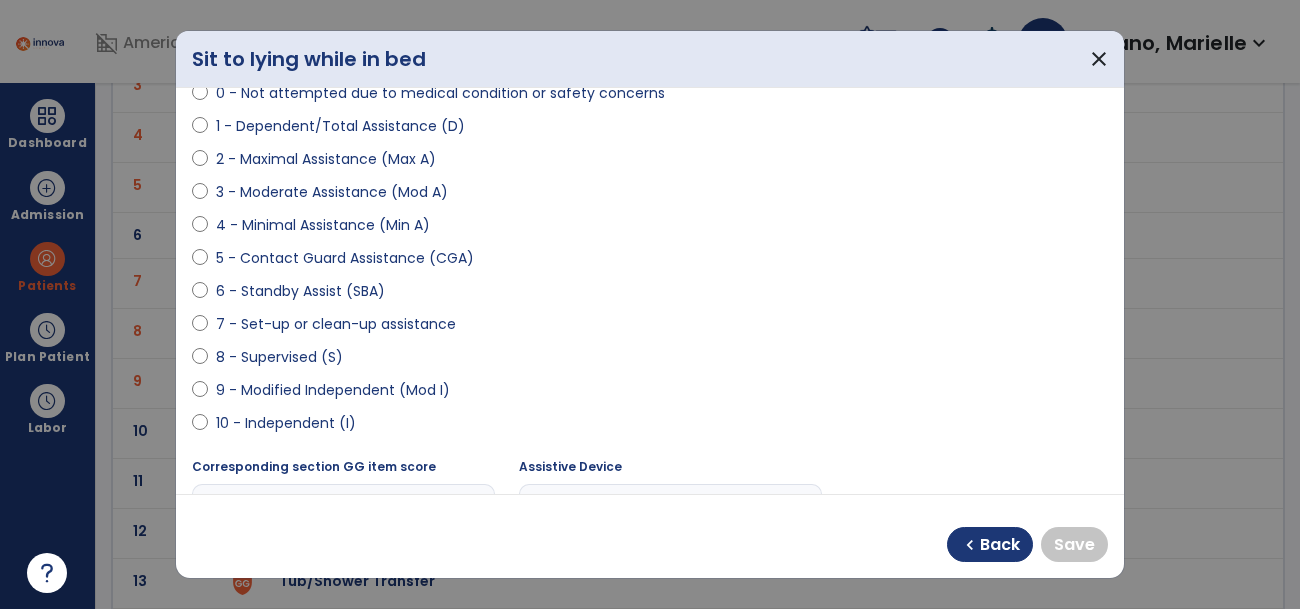 scroll, scrollTop: 310, scrollLeft: 0, axis: vertical 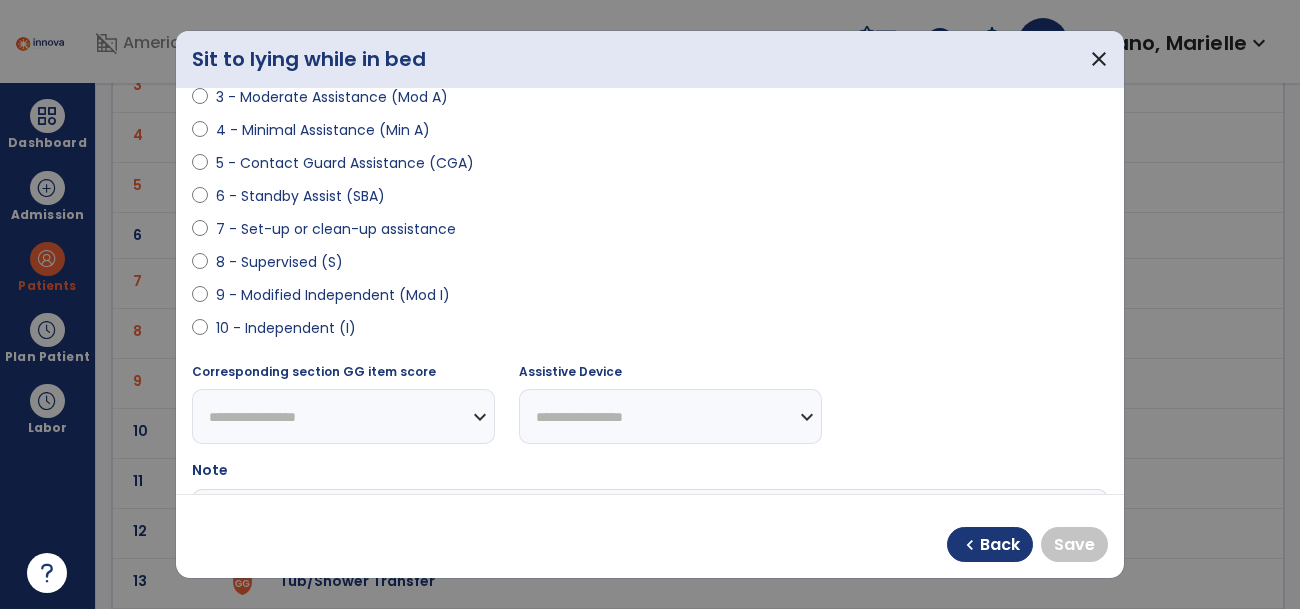 select on "**********" 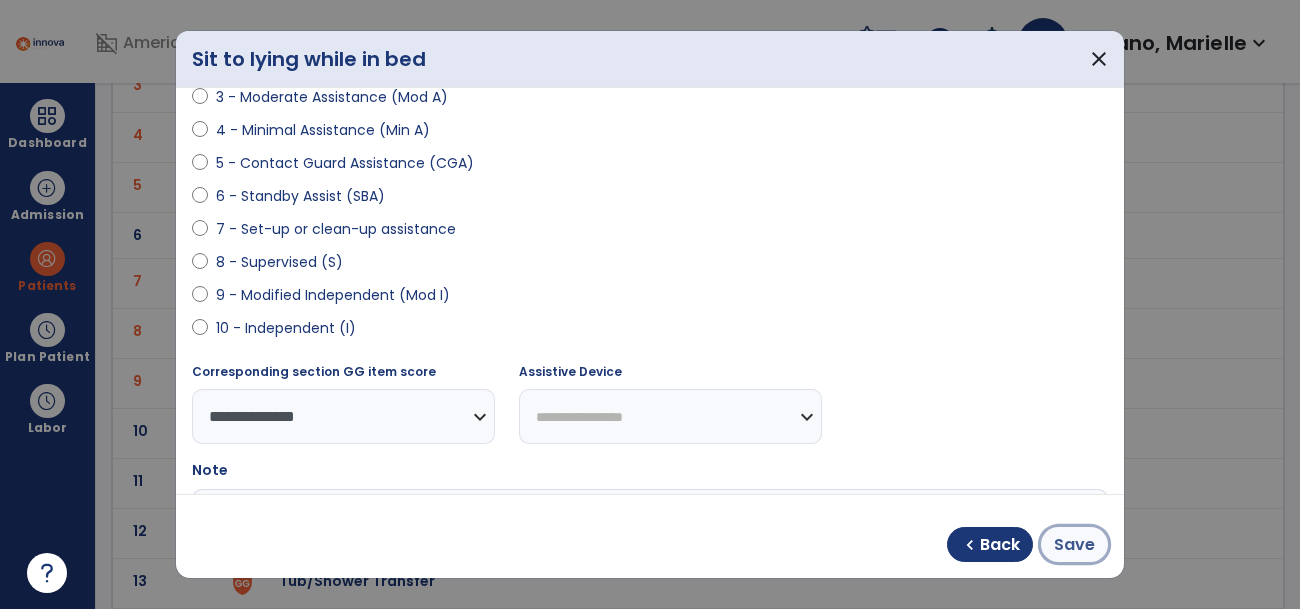 click on "Save" at bounding box center [1074, 545] 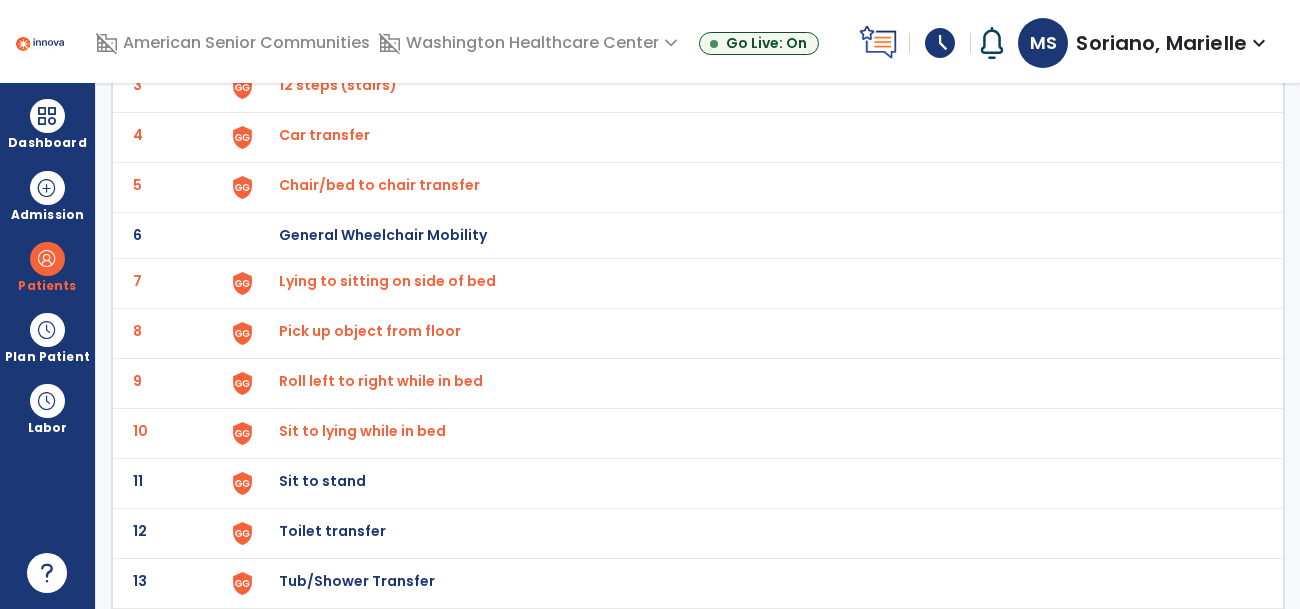 click on "Sit to stand" at bounding box center (751, -13) 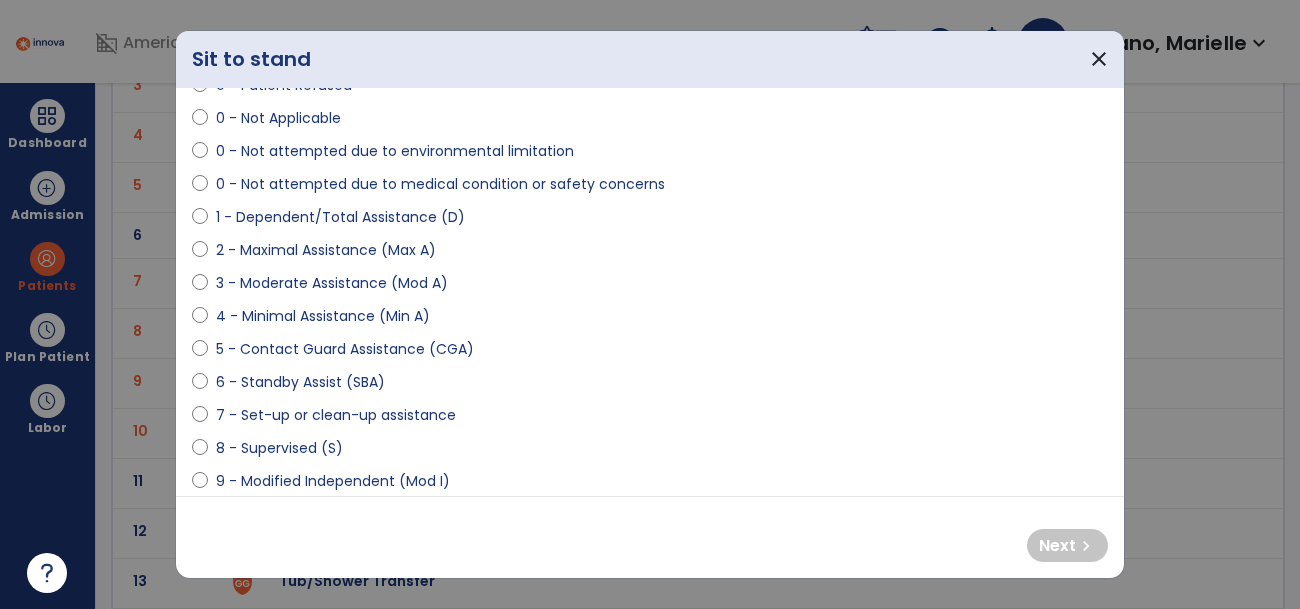 scroll, scrollTop: 127, scrollLeft: 0, axis: vertical 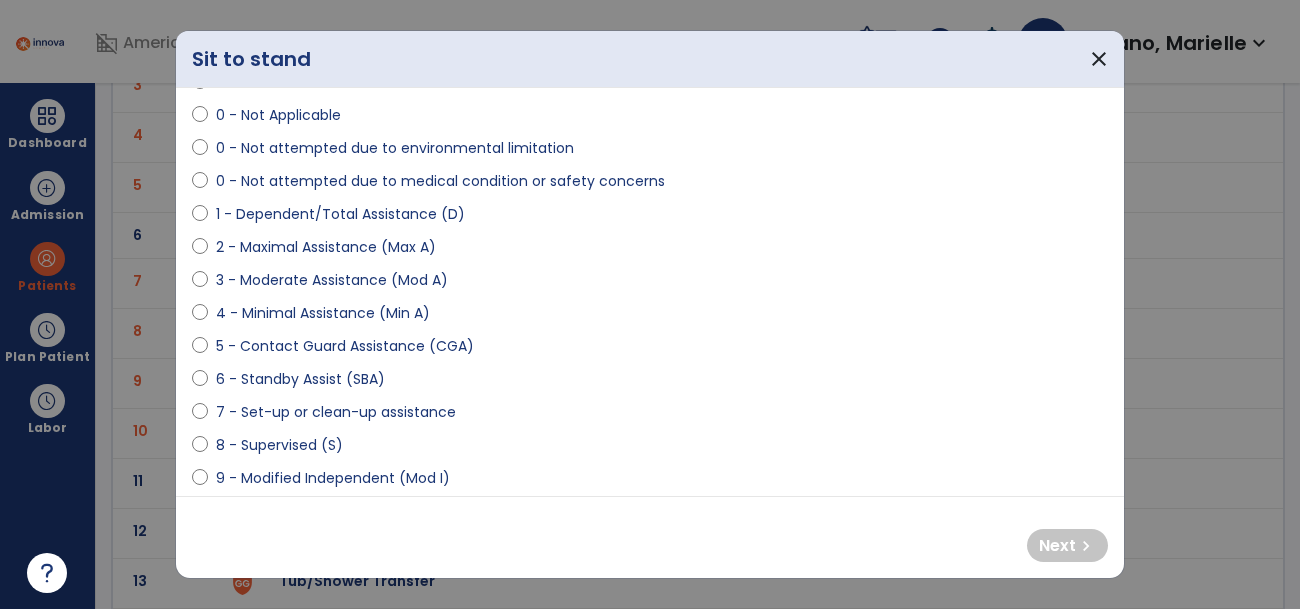 select on "**********" 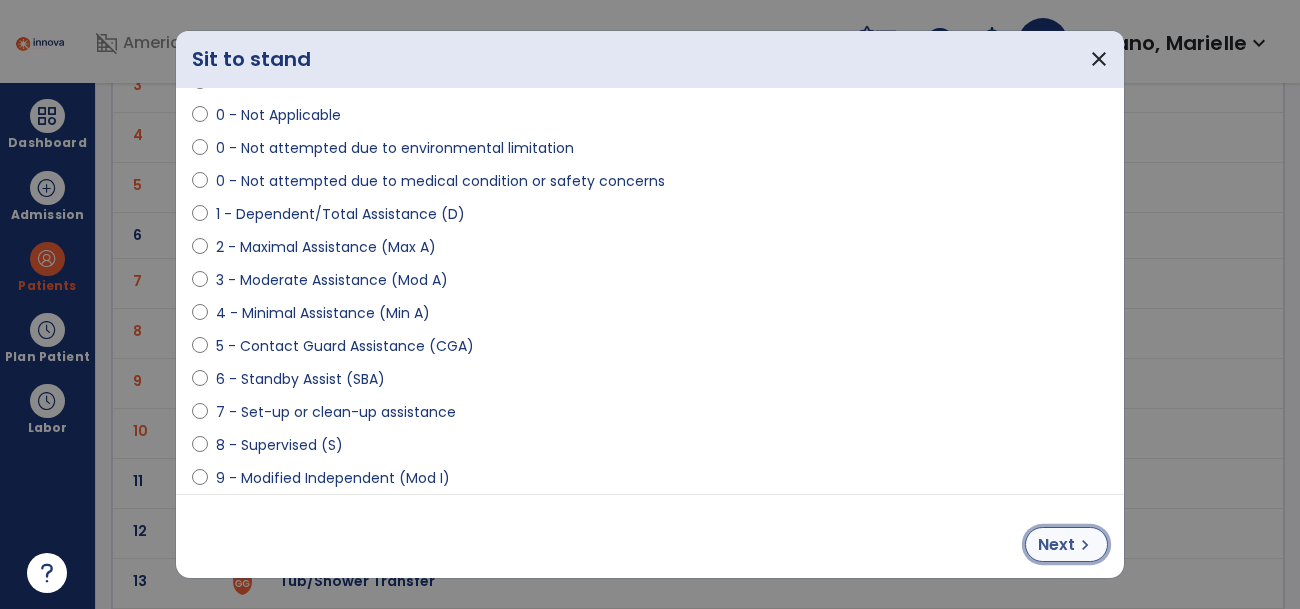 click on "chevron_right" at bounding box center (1085, 545) 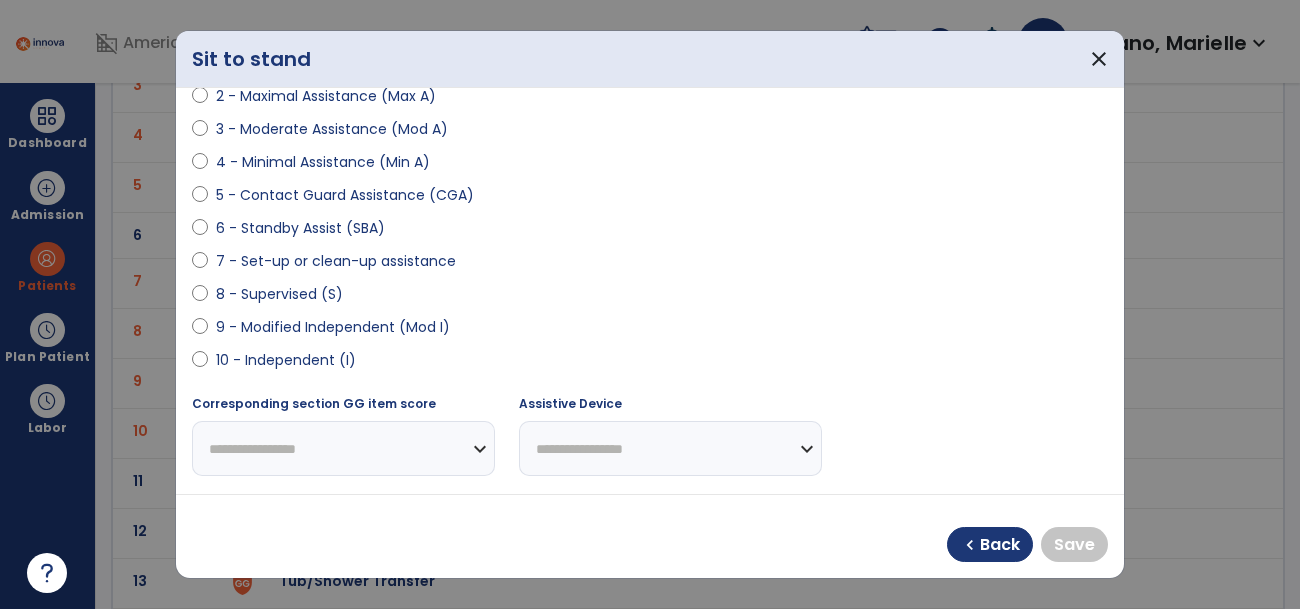 scroll, scrollTop: 280, scrollLeft: 0, axis: vertical 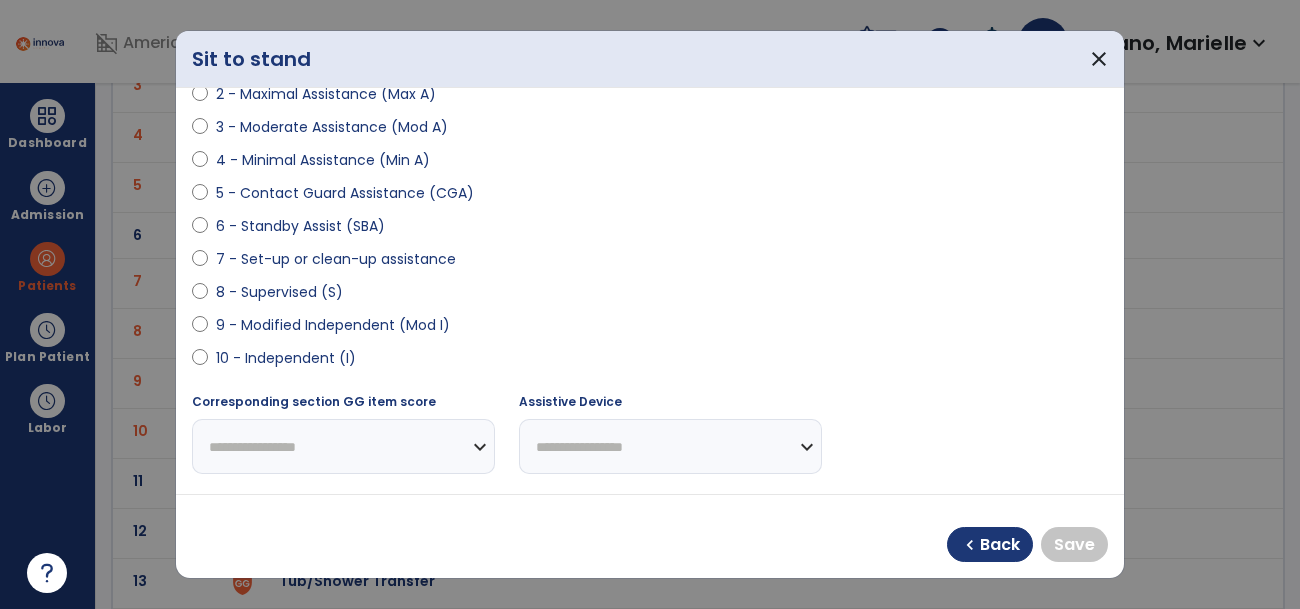 select on "**********" 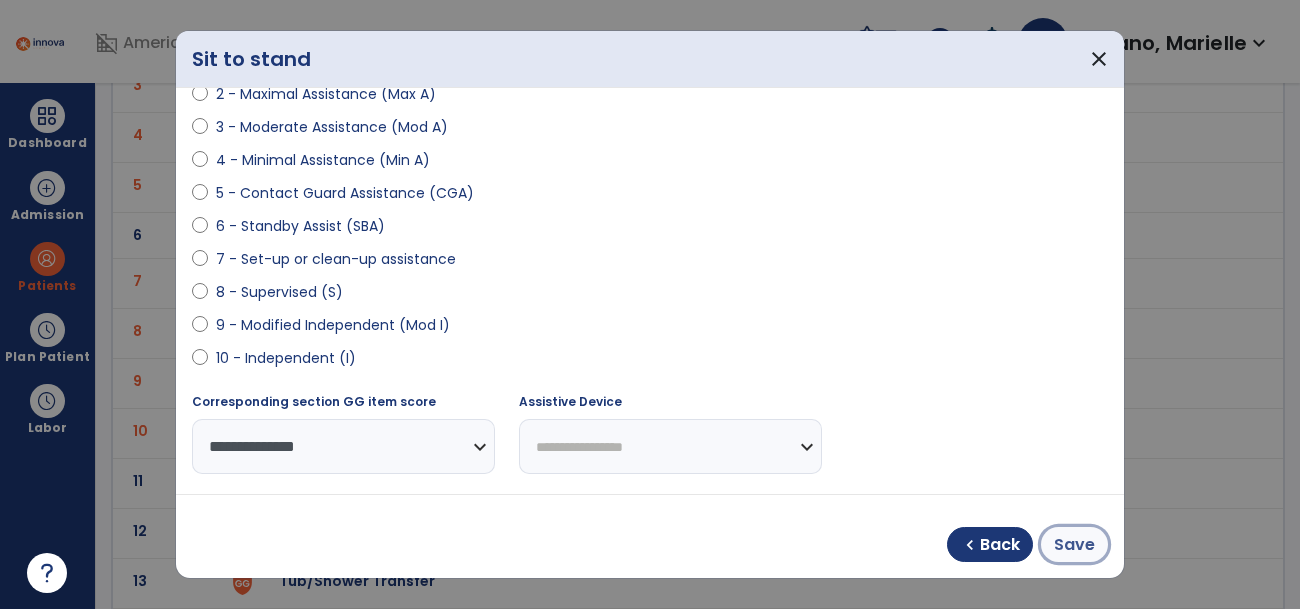 click on "Save" at bounding box center (1074, 545) 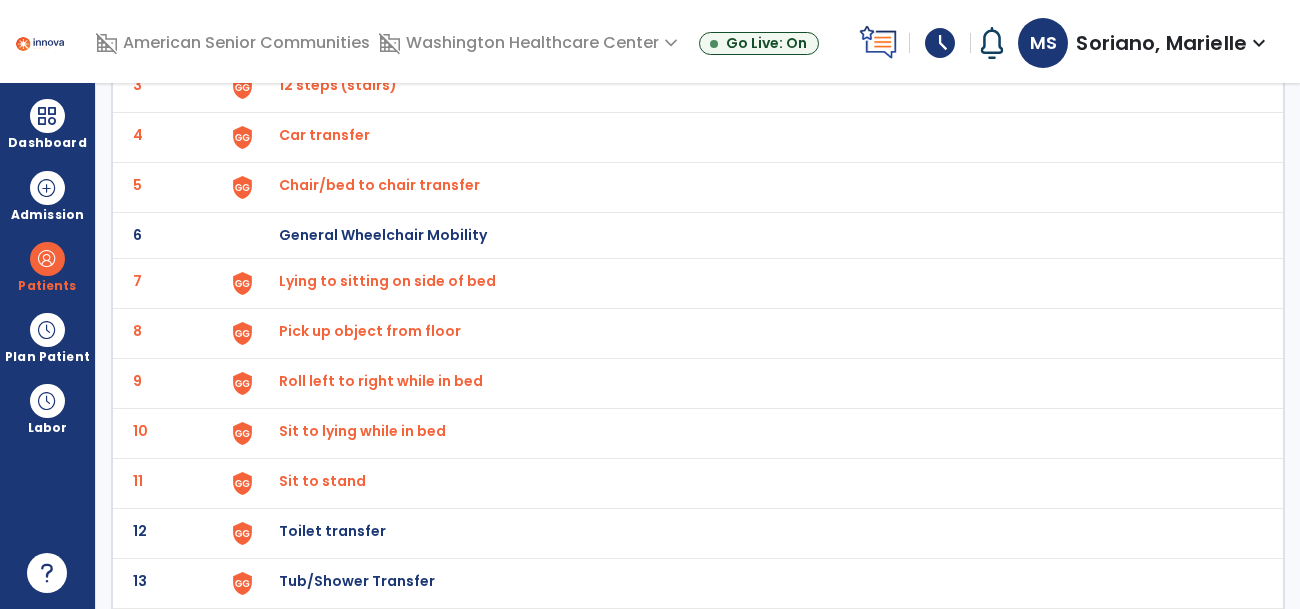 click on "Toilet transfer" at bounding box center [751, -13] 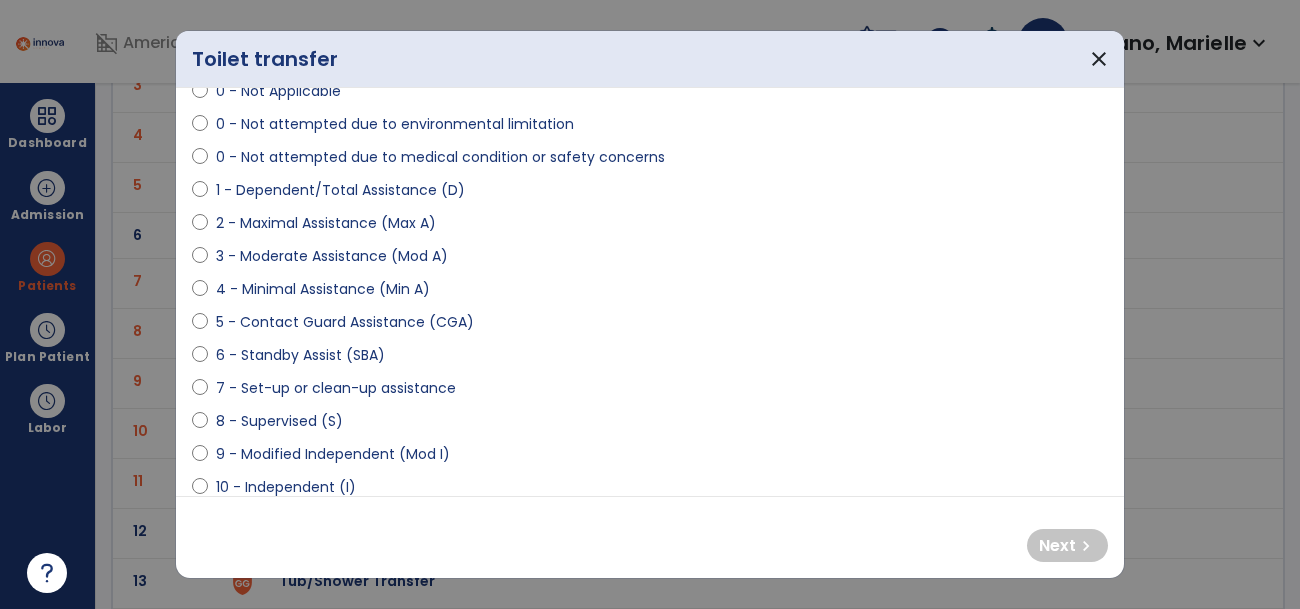 scroll, scrollTop: 154, scrollLeft: 0, axis: vertical 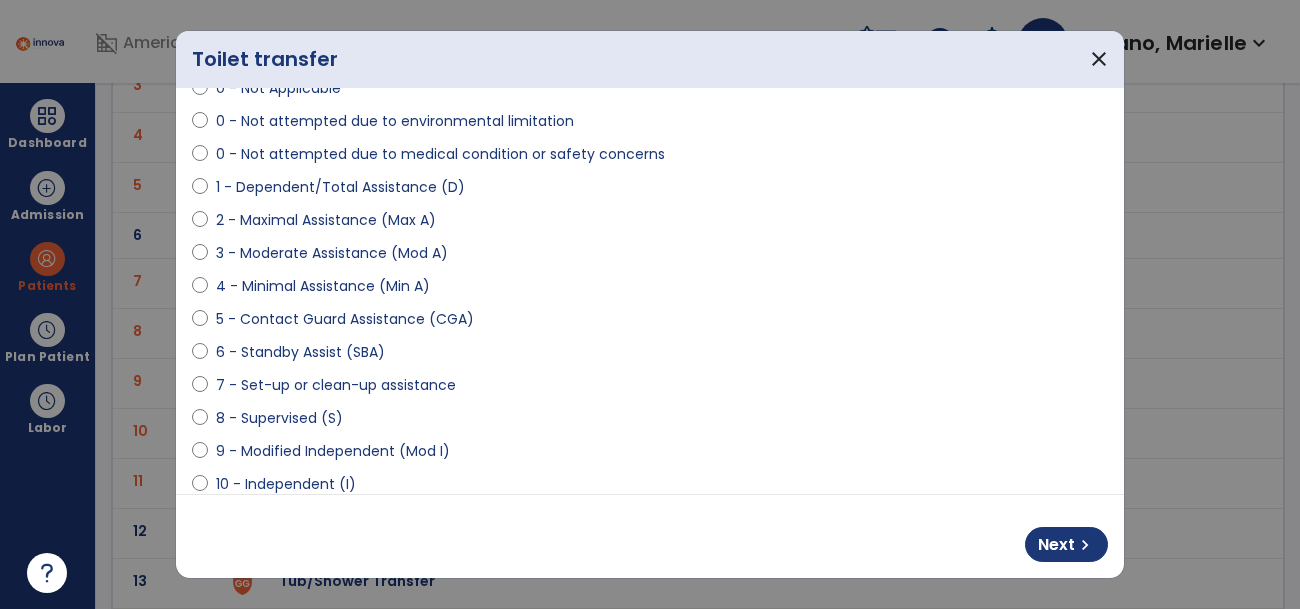 select on "**********" 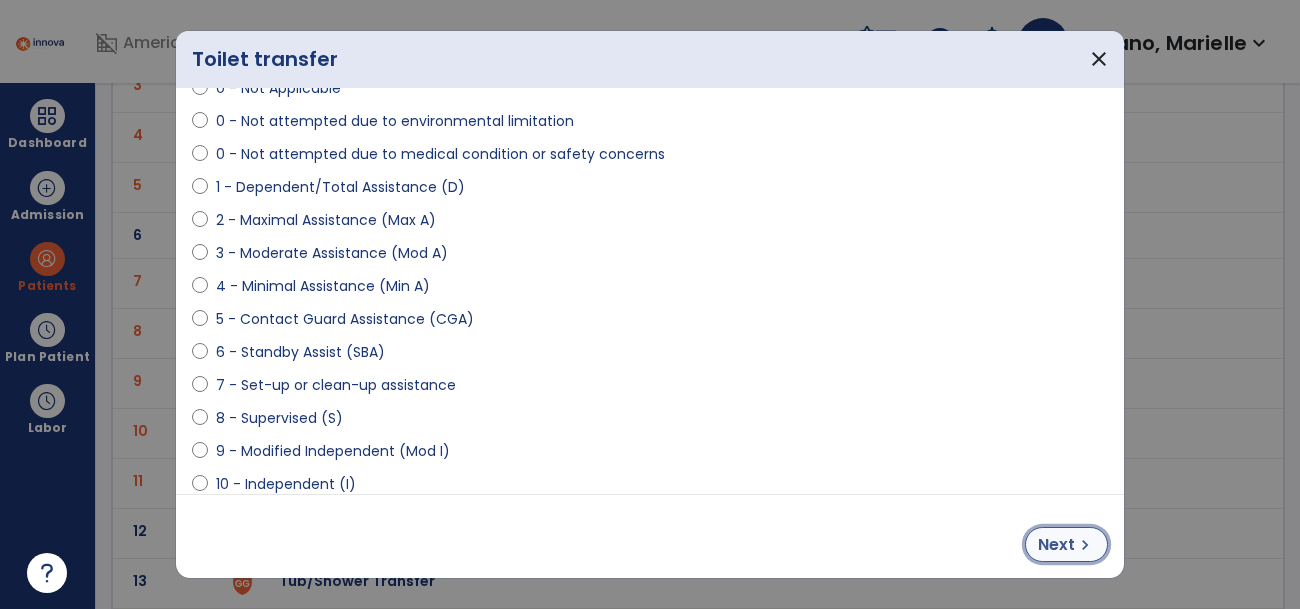 click on "Next" at bounding box center [1056, 545] 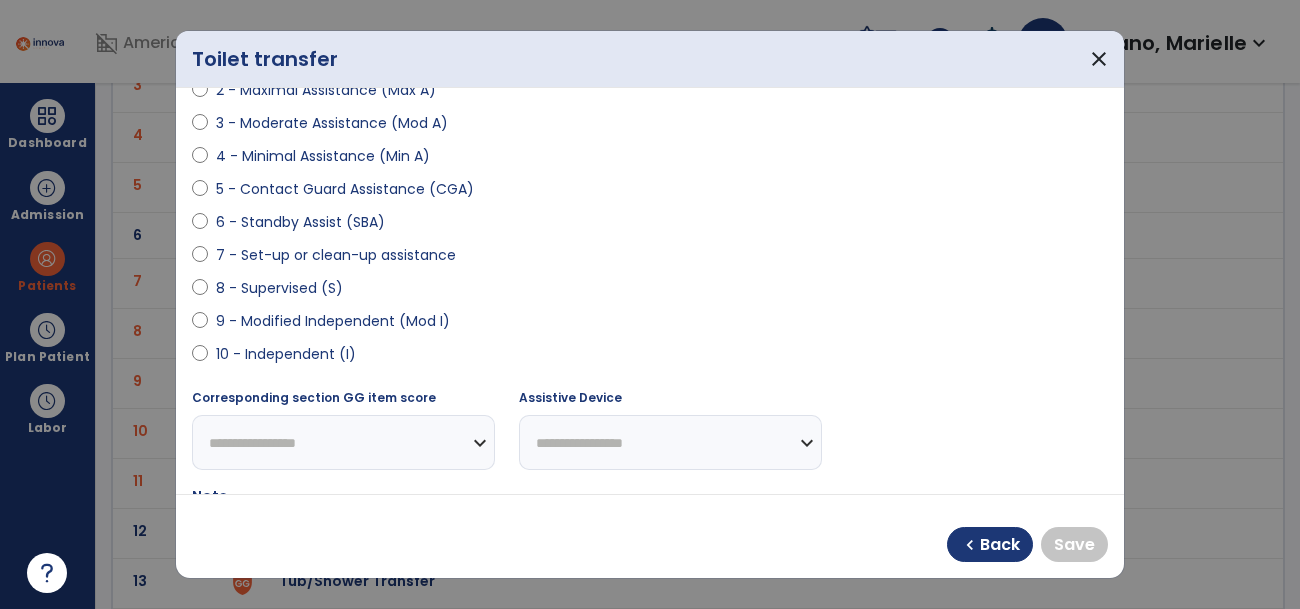 scroll, scrollTop: 285, scrollLeft: 0, axis: vertical 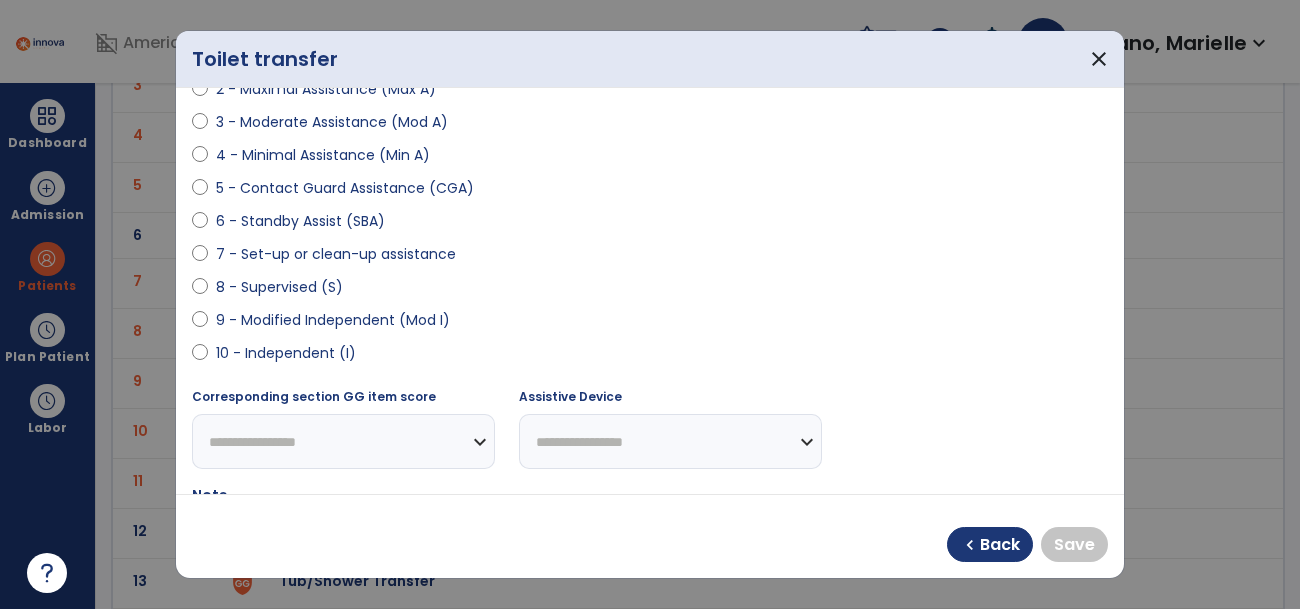 select on "**********" 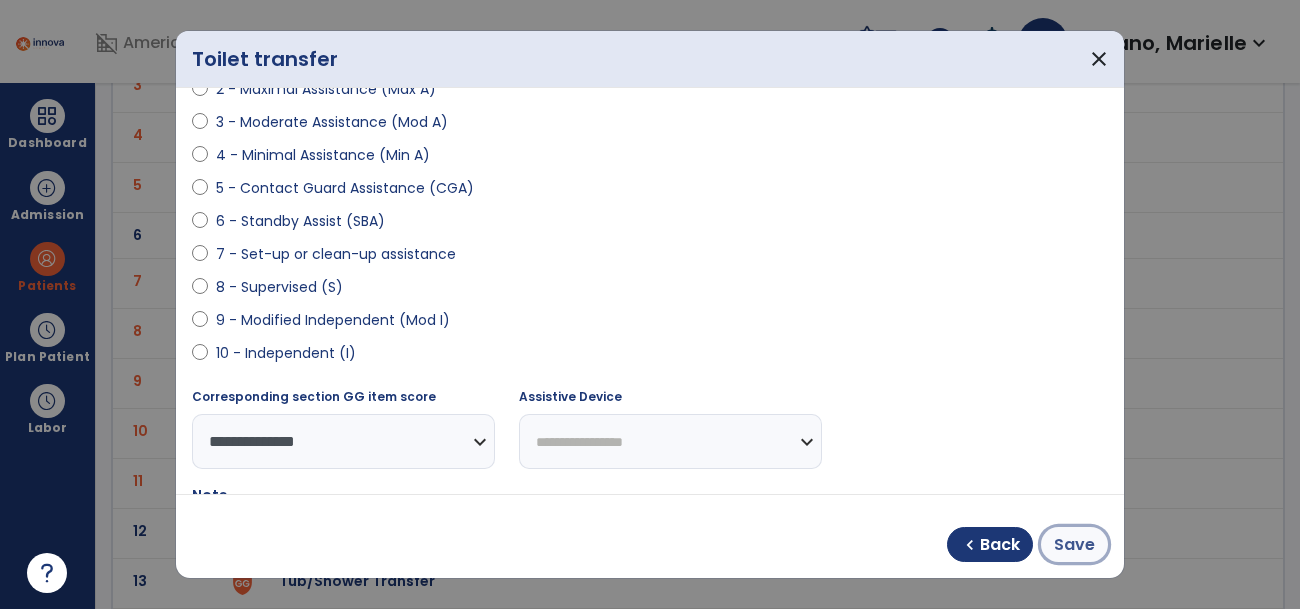 click on "Save" at bounding box center (1074, 545) 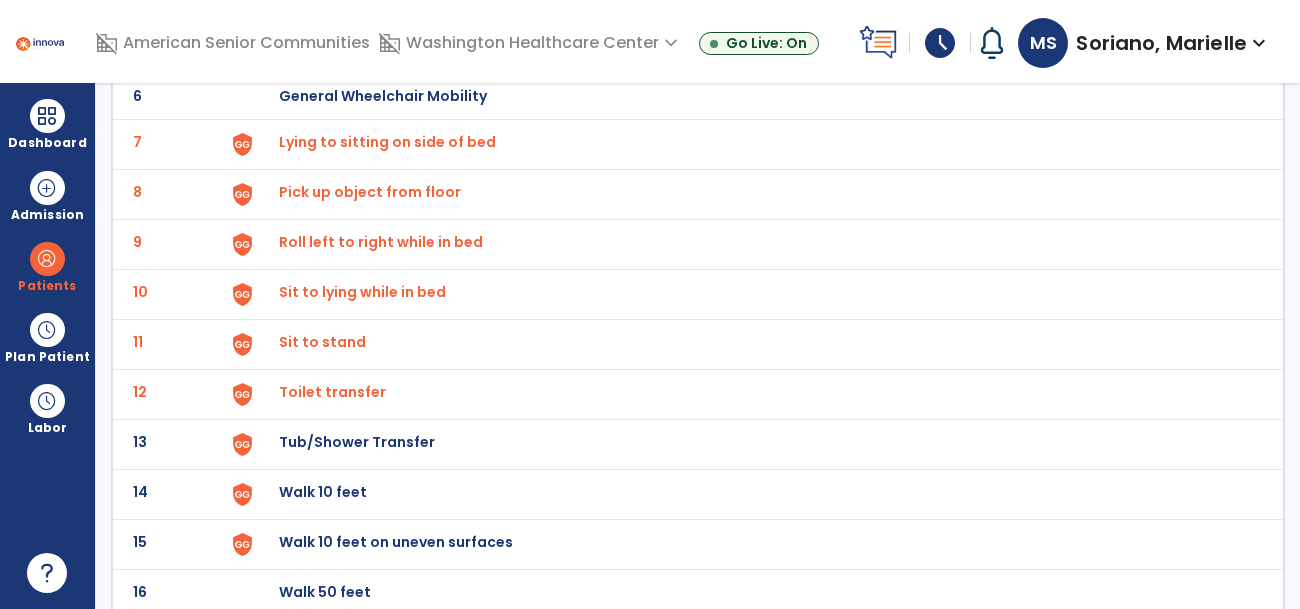 scroll, scrollTop: 419, scrollLeft: 0, axis: vertical 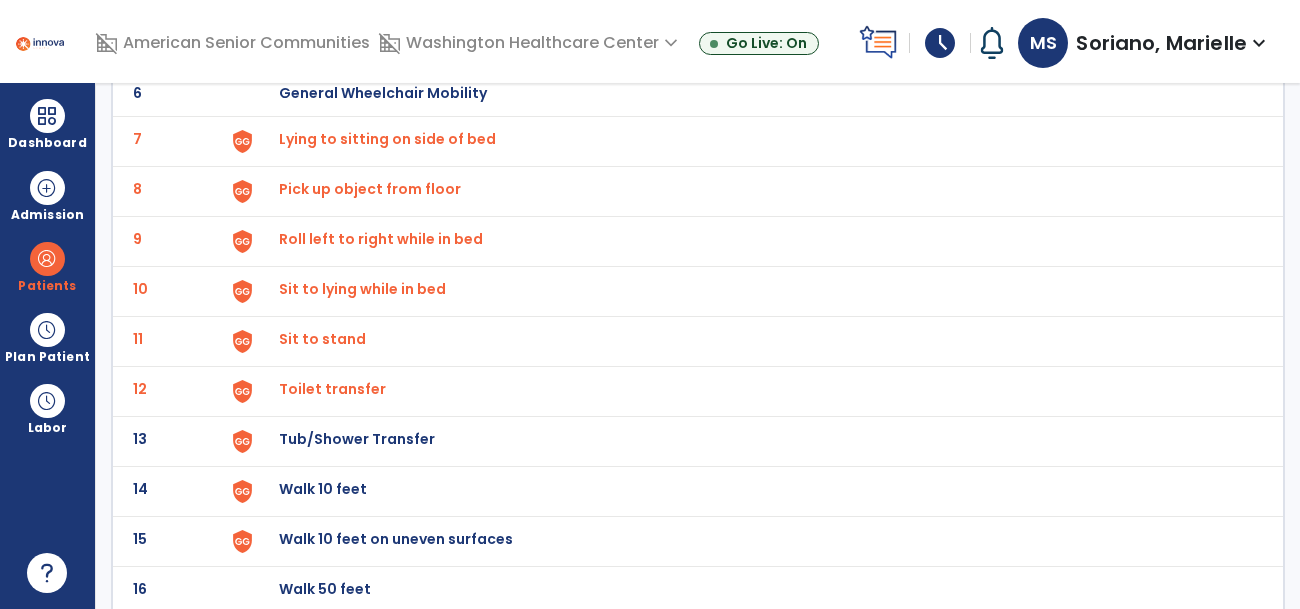 click on "Tub/Shower Transfer" at bounding box center (751, -155) 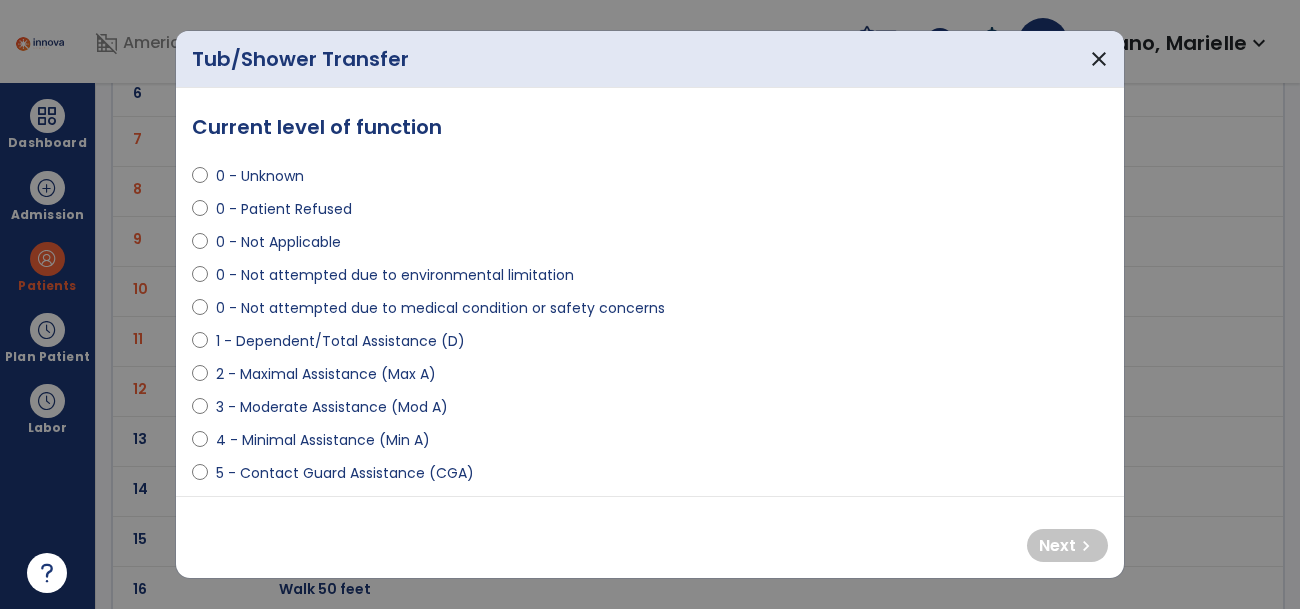 select on "**********" 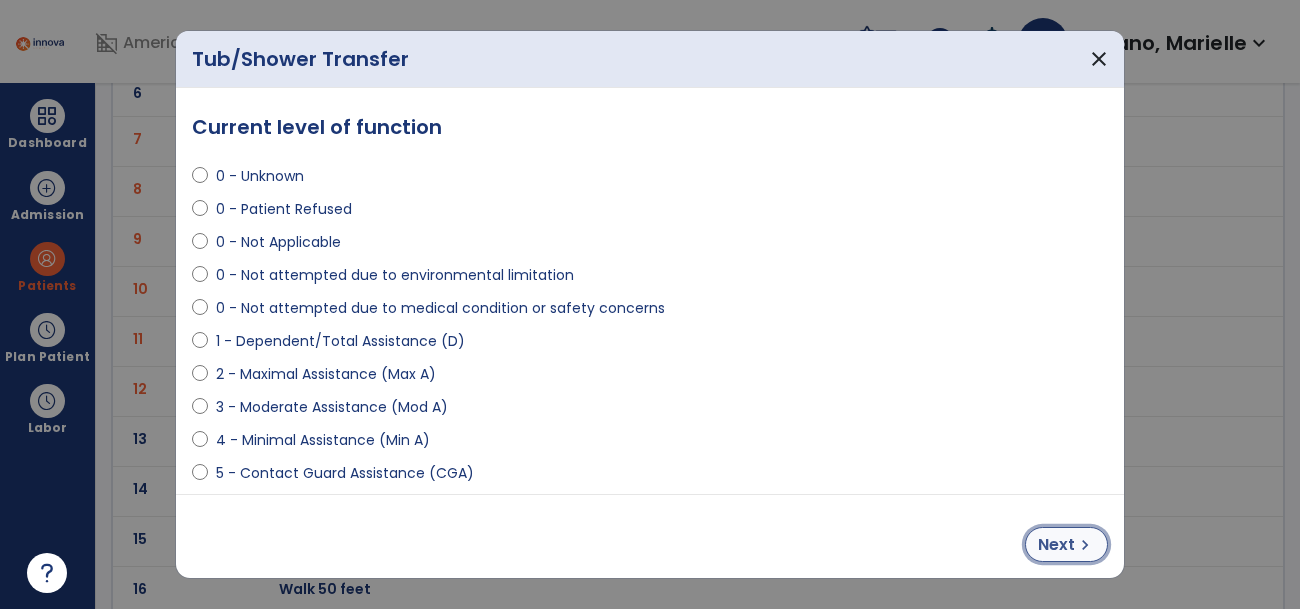 click on "chevron_right" at bounding box center (1085, 545) 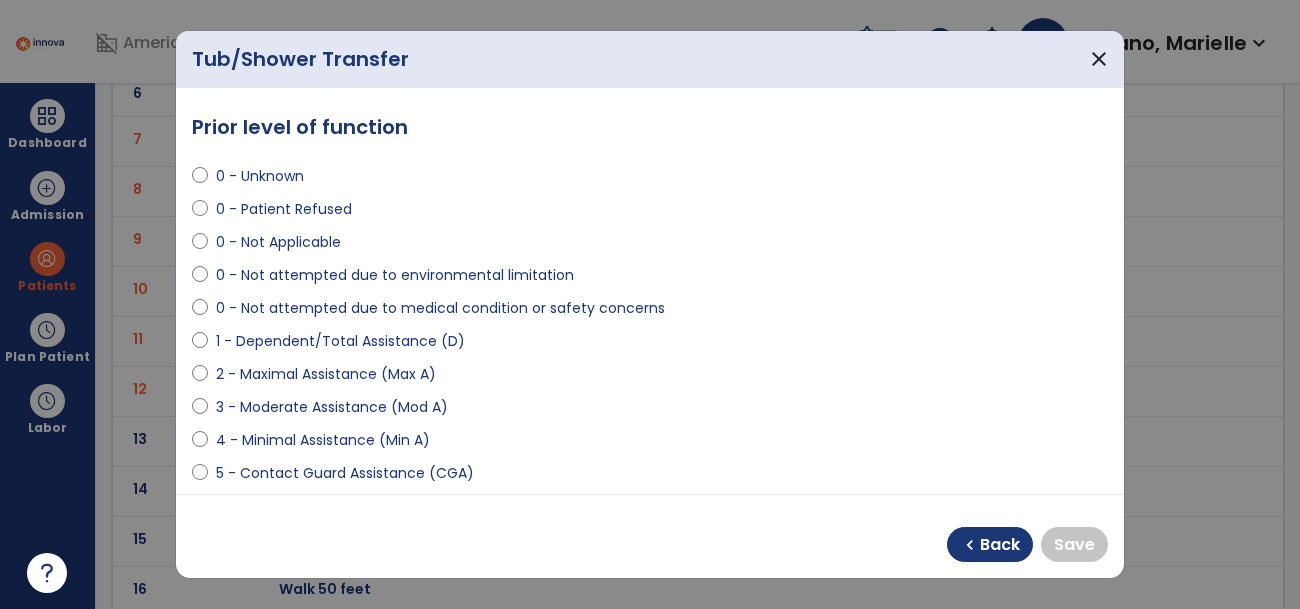 select on "**********" 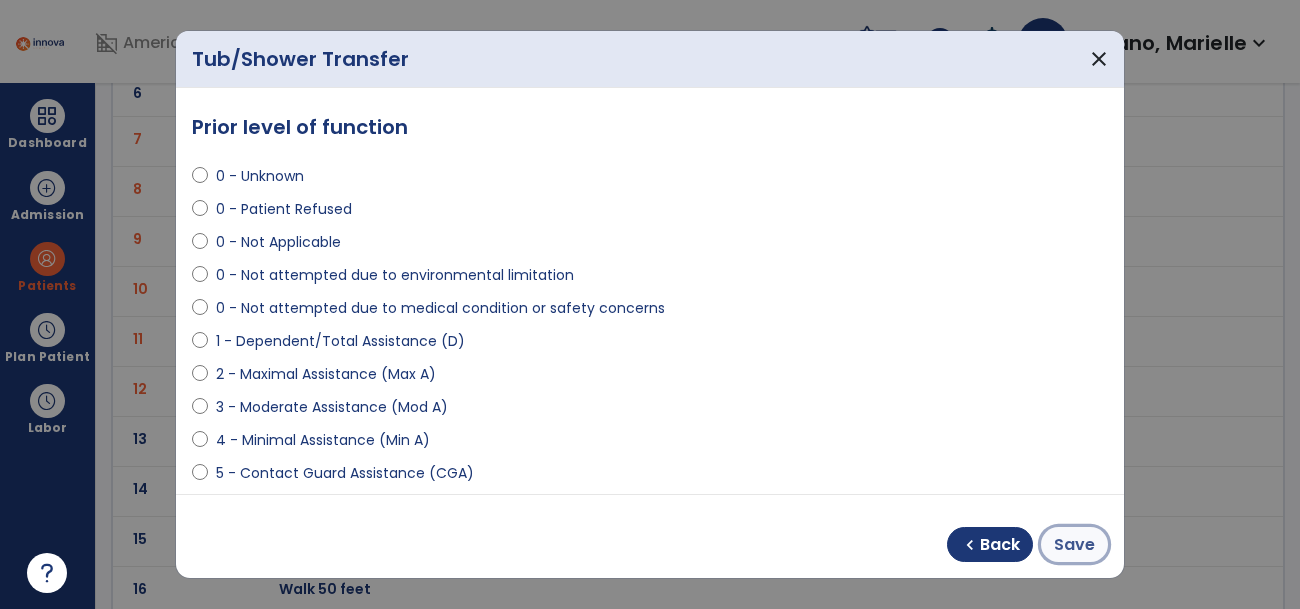click on "Save" at bounding box center [1074, 545] 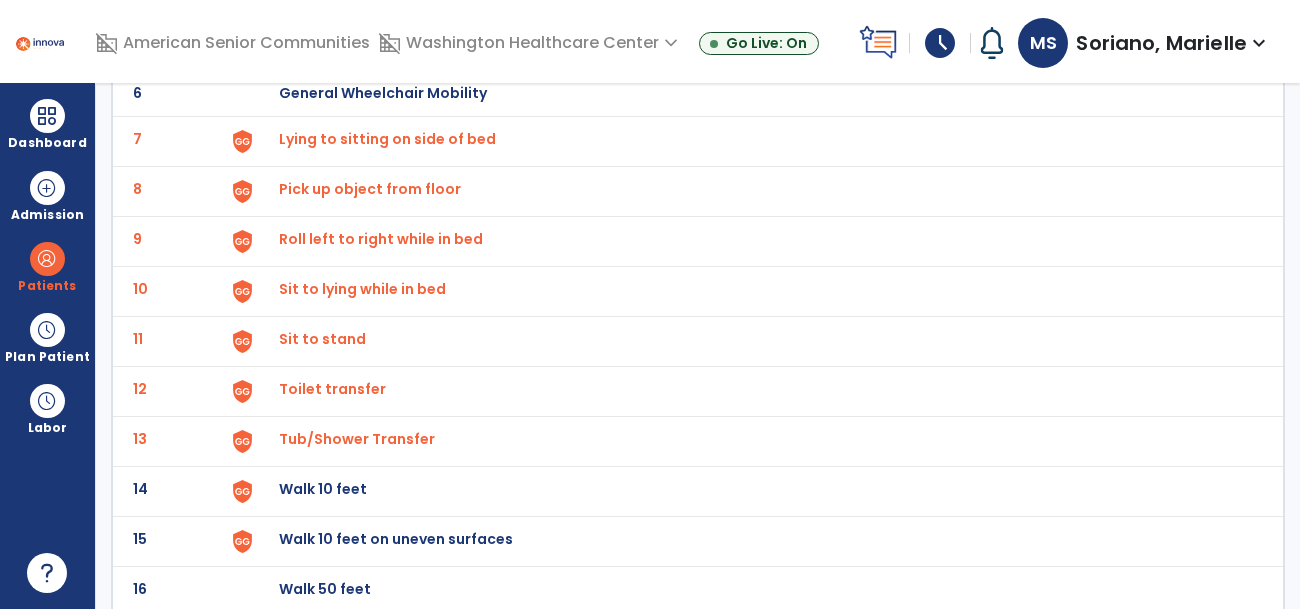 click on "Walk 10 feet" at bounding box center (751, -155) 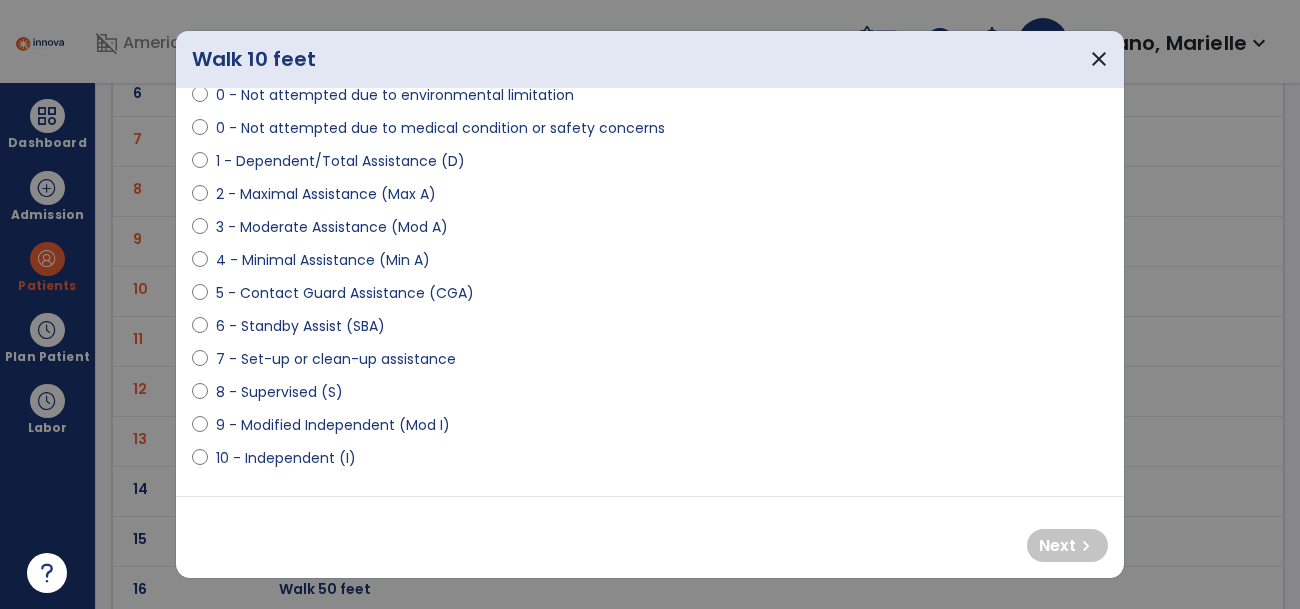 scroll, scrollTop: 181, scrollLeft: 0, axis: vertical 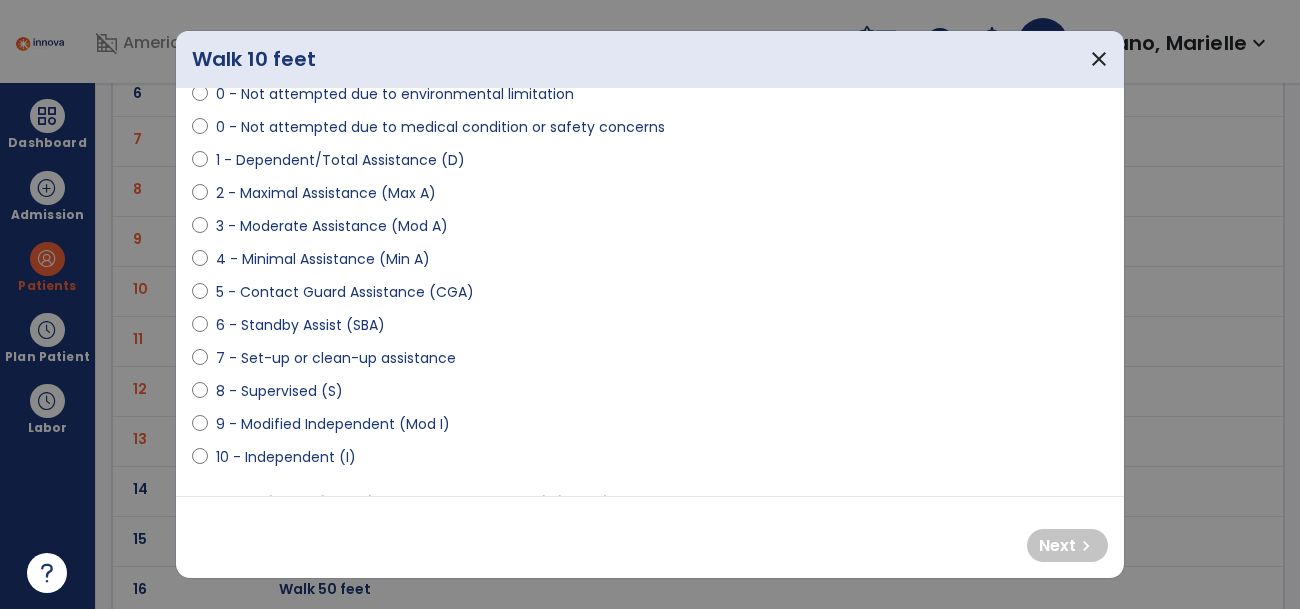 select on "**********" 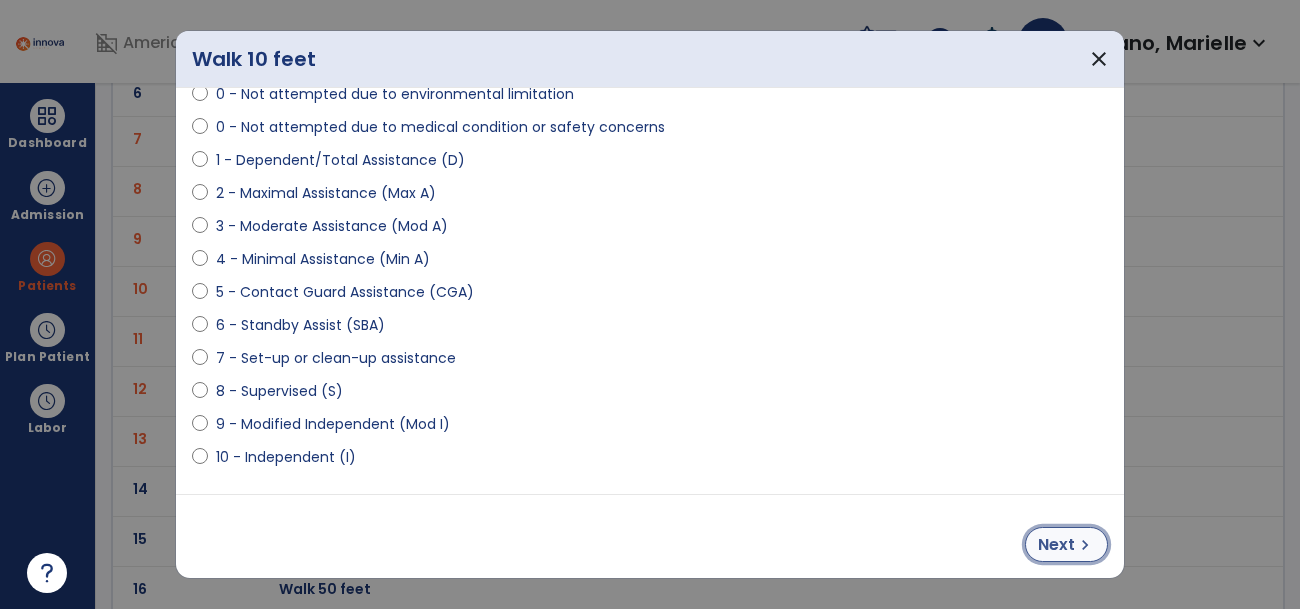 click on "Next  chevron_right" at bounding box center (1066, 544) 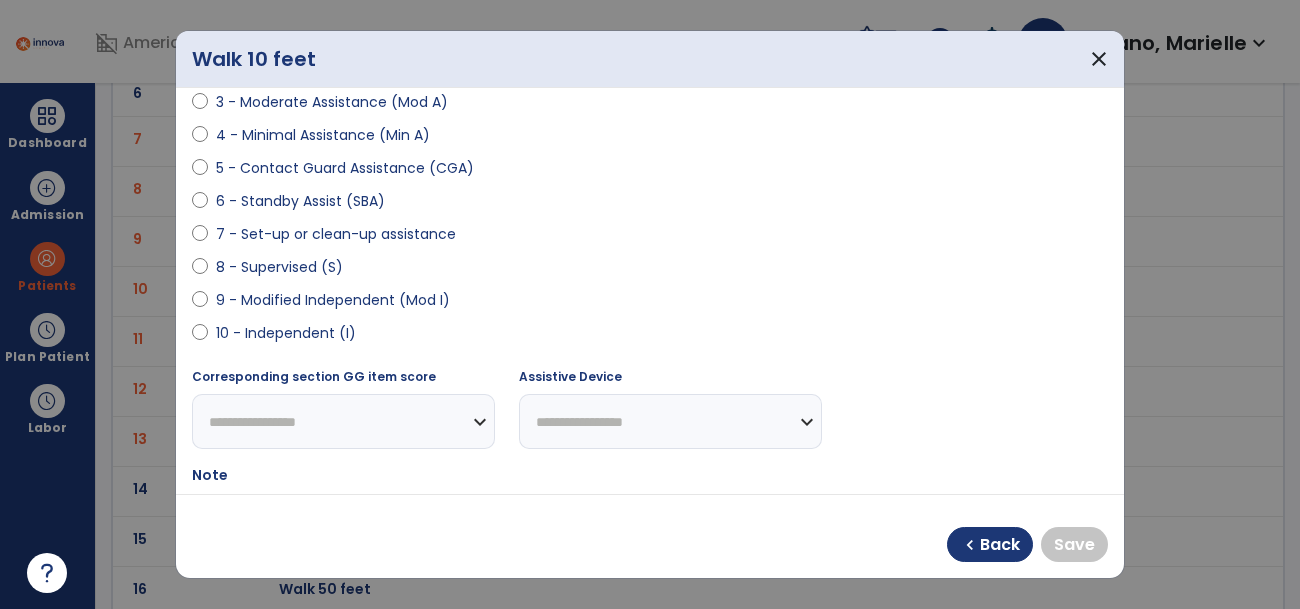scroll, scrollTop: 307, scrollLeft: 0, axis: vertical 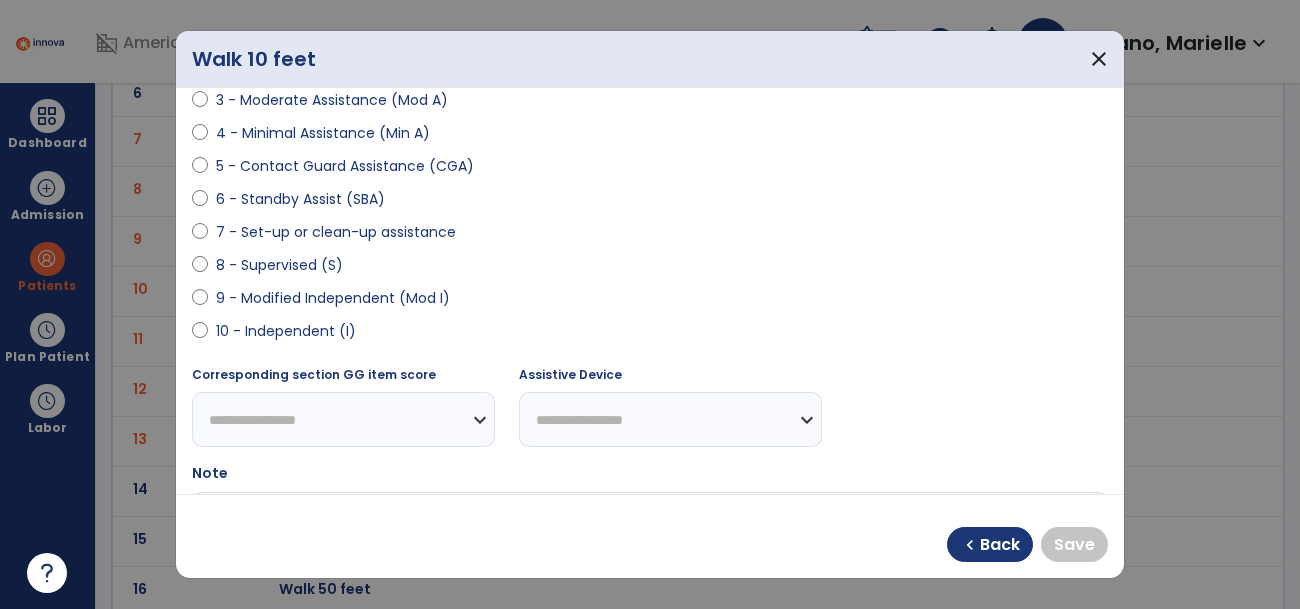 select on "**********" 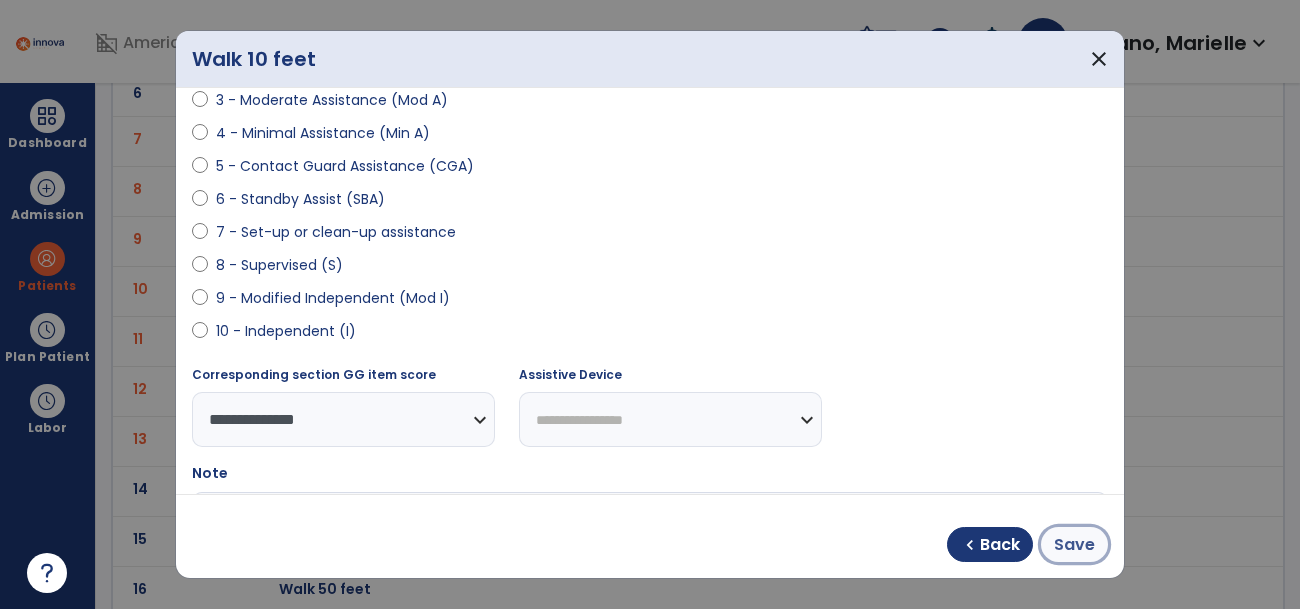 click on "Save" at bounding box center [1074, 545] 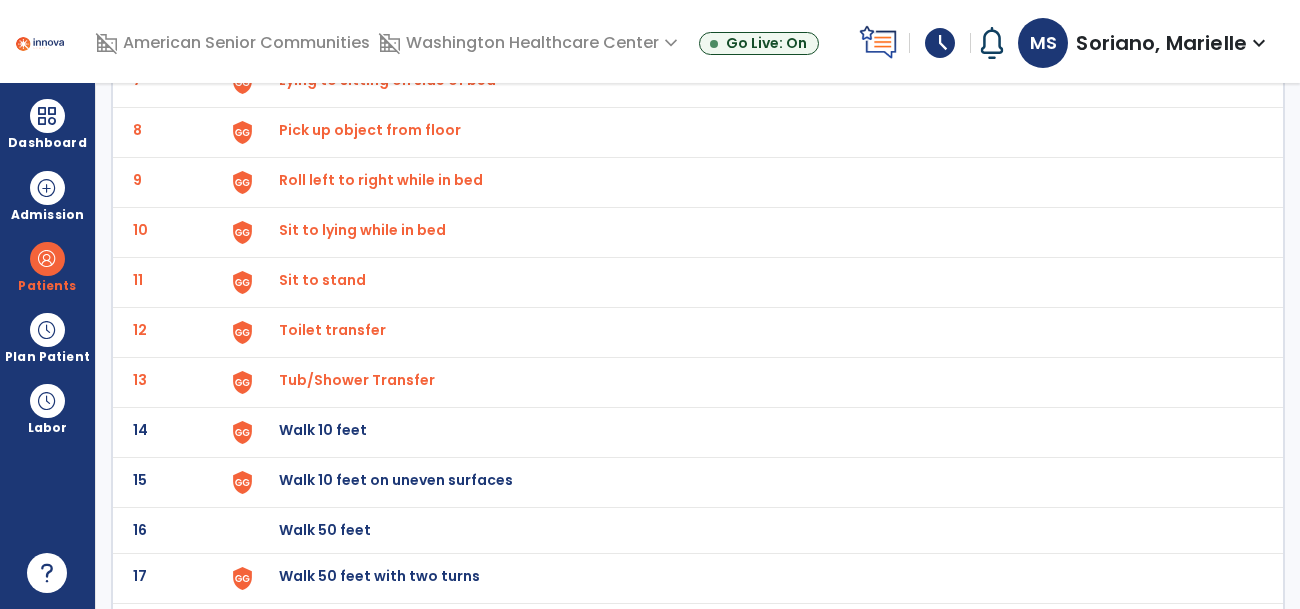 scroll, scrollTop: 512, scrollLeft: 0, axis: vertical 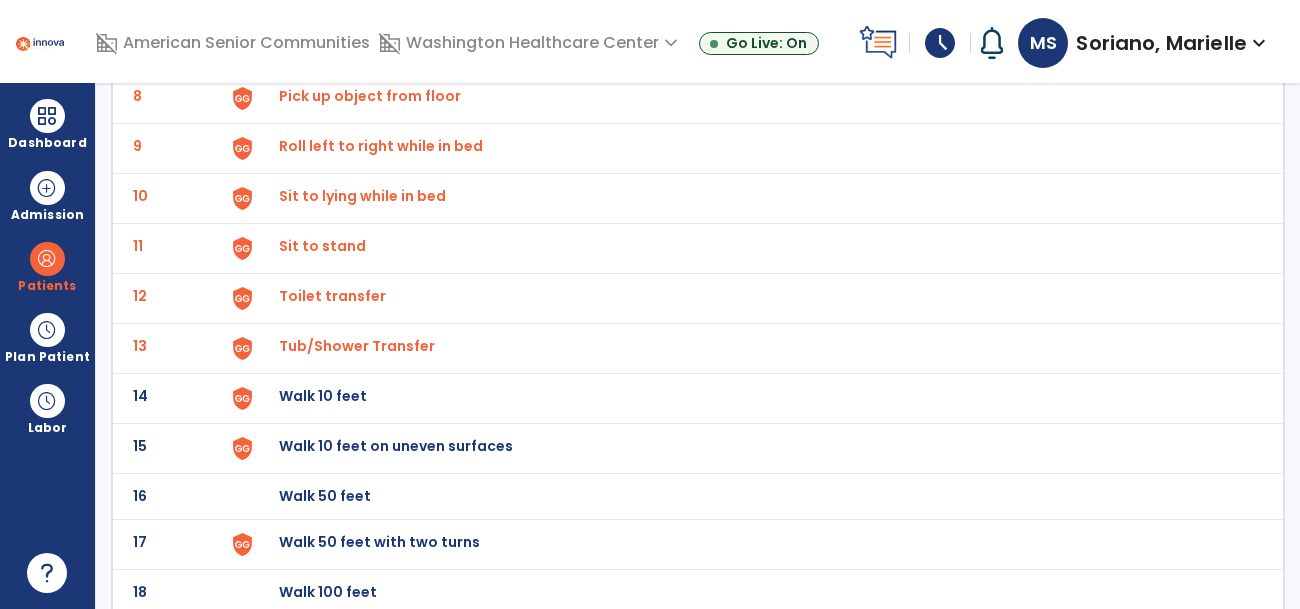 click on "Walk 10 feet on uneven surfaces" at bounding box center [325, -250] 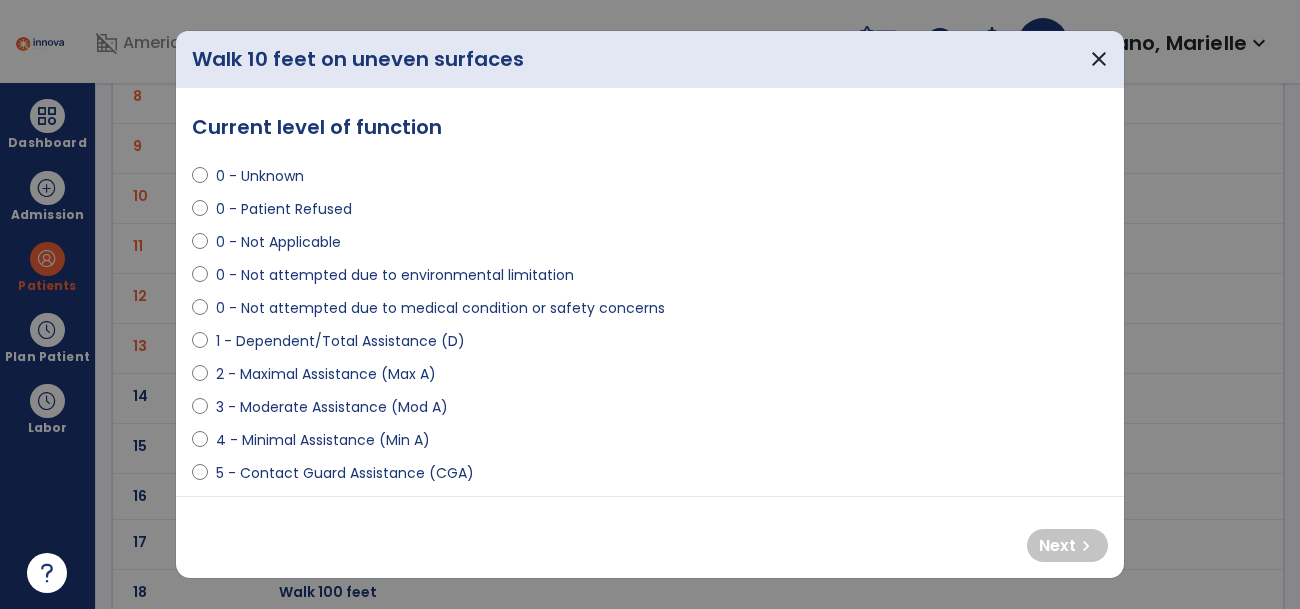 select on "**********" 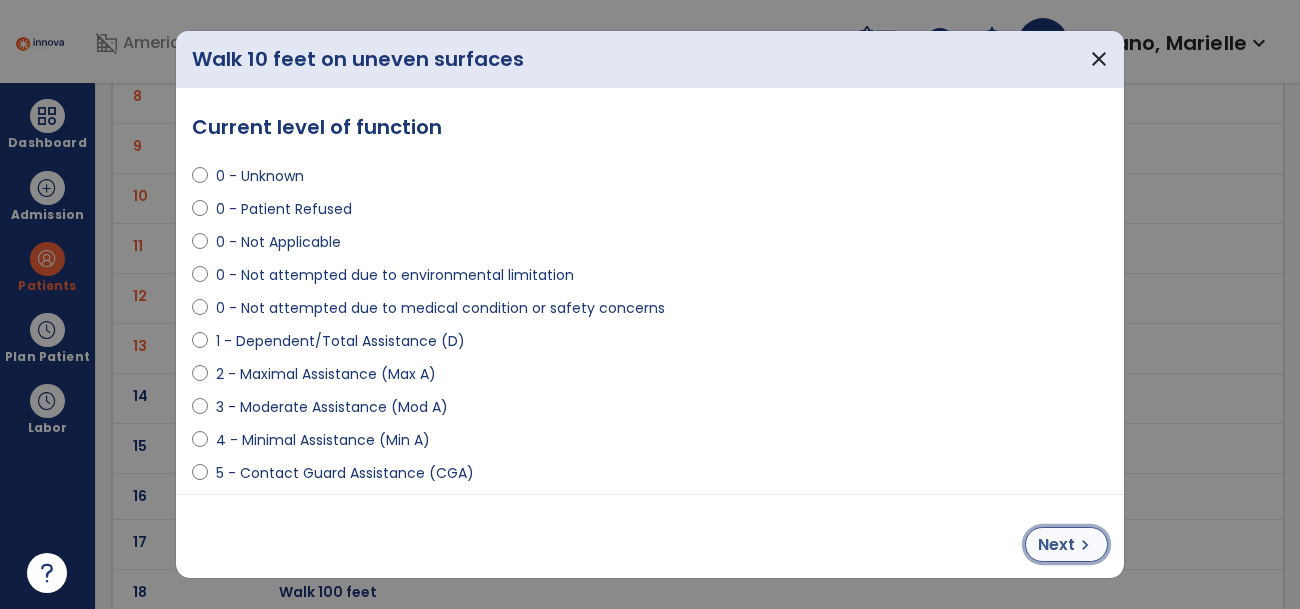 click on "Next" at bounding box center (1056, 545) 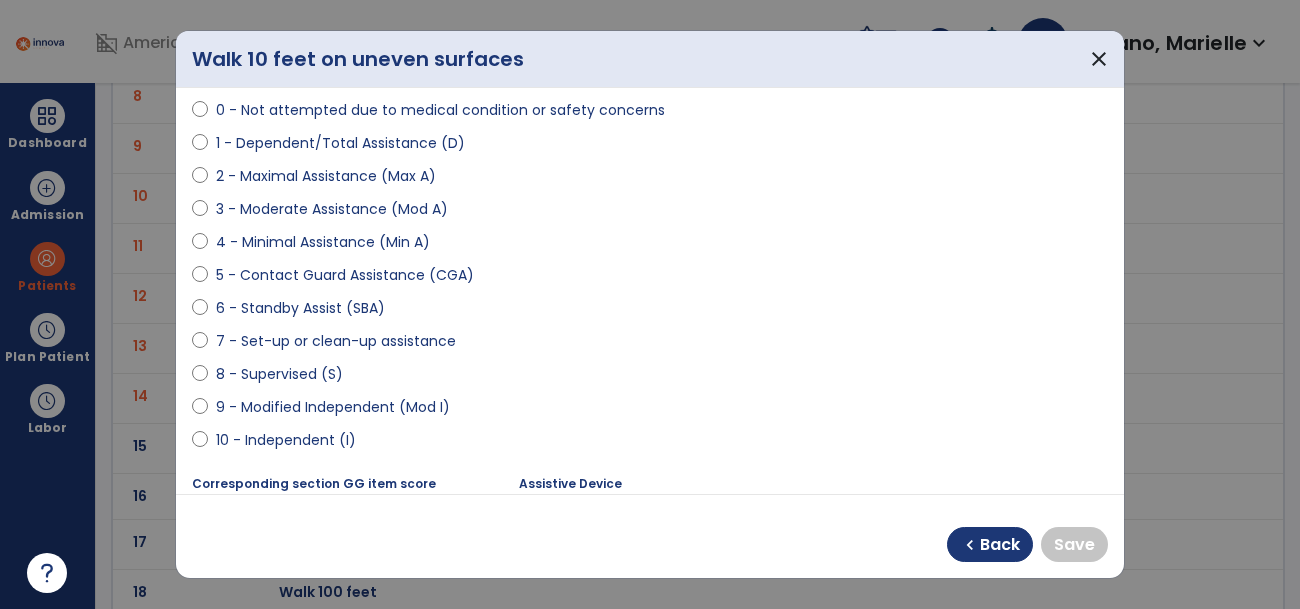 scroll, scrollTop: 199, scrollLeft: 0, axis: vertical 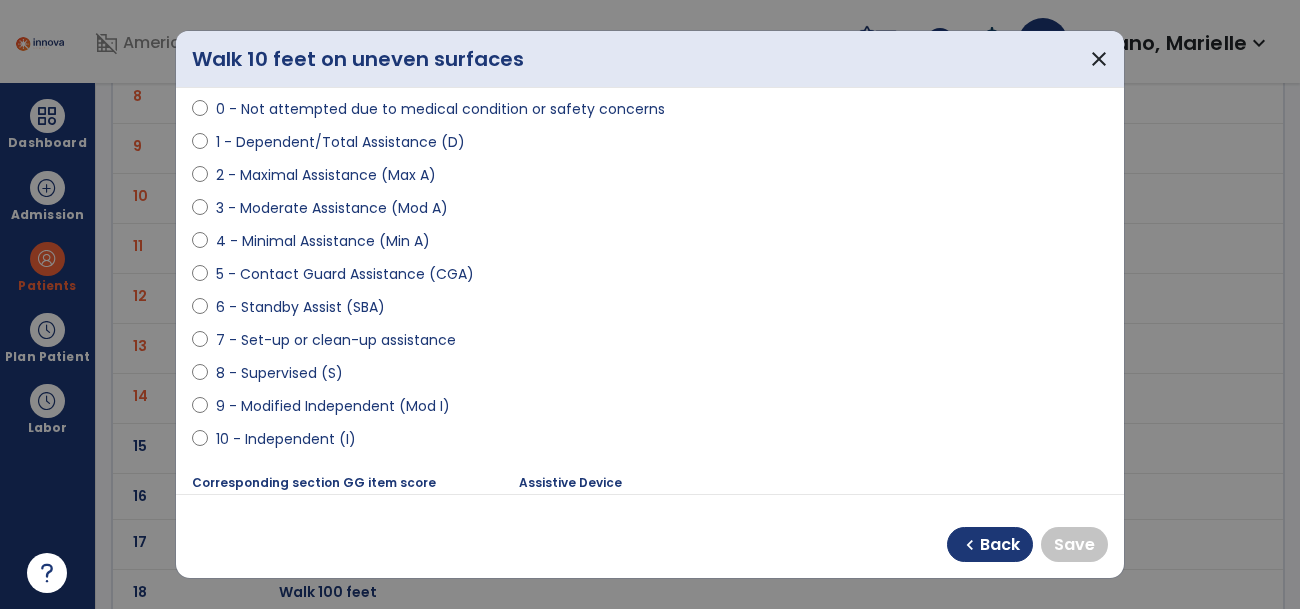select on "**********" 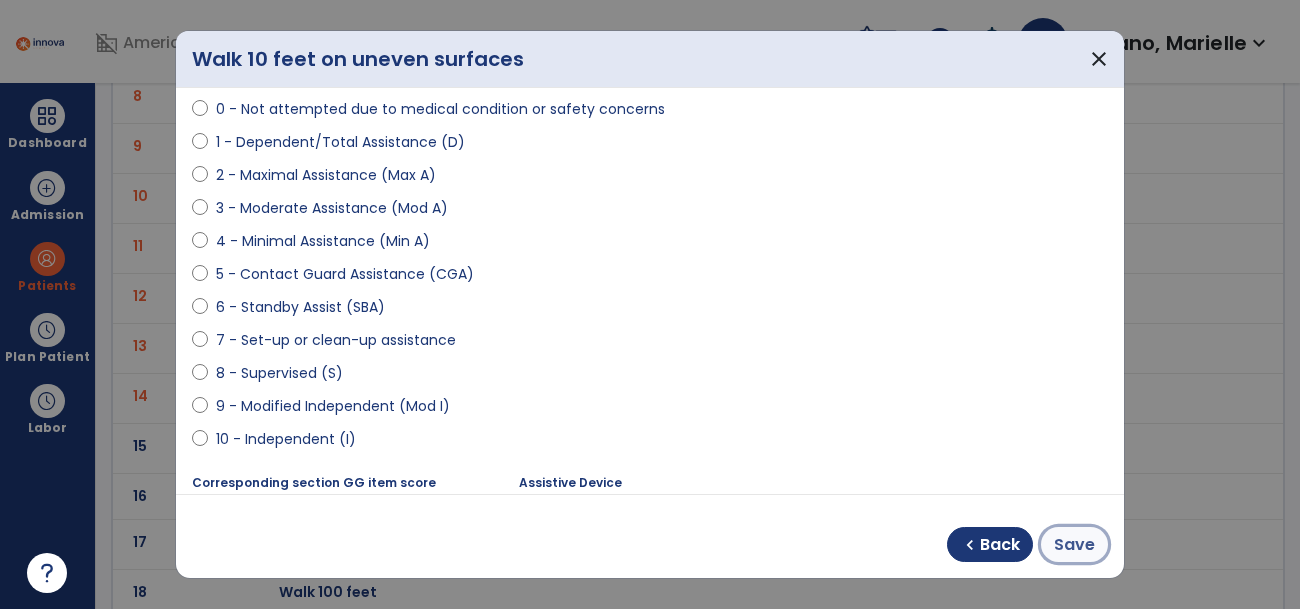 click on "Save" at bounding box center [1074, 545] 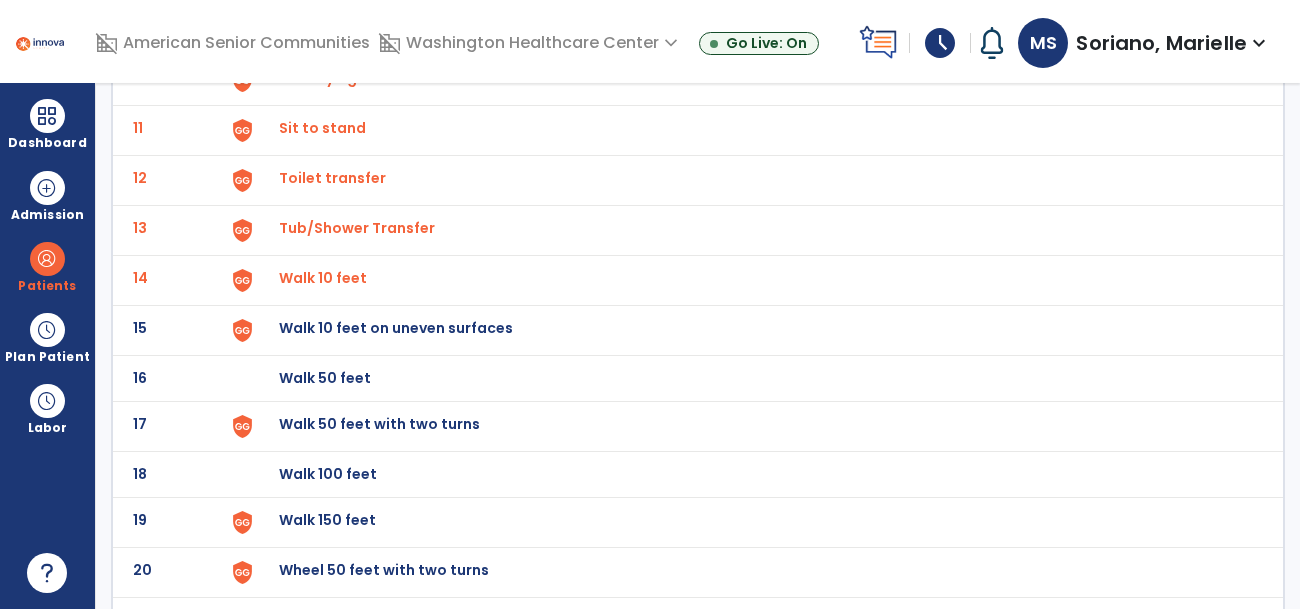 scroll, scrollTop: 635, scrollLeft: 0, axis: vertical 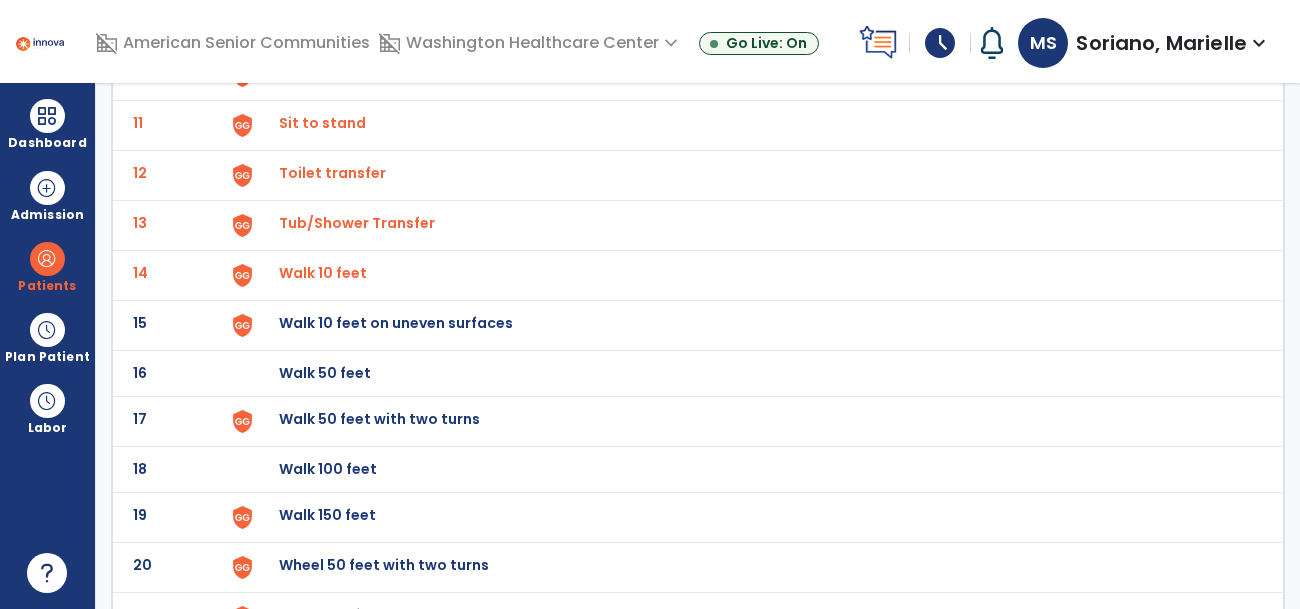 click on "Walk 50 feet with two turns" at bounding box center [751, -371] 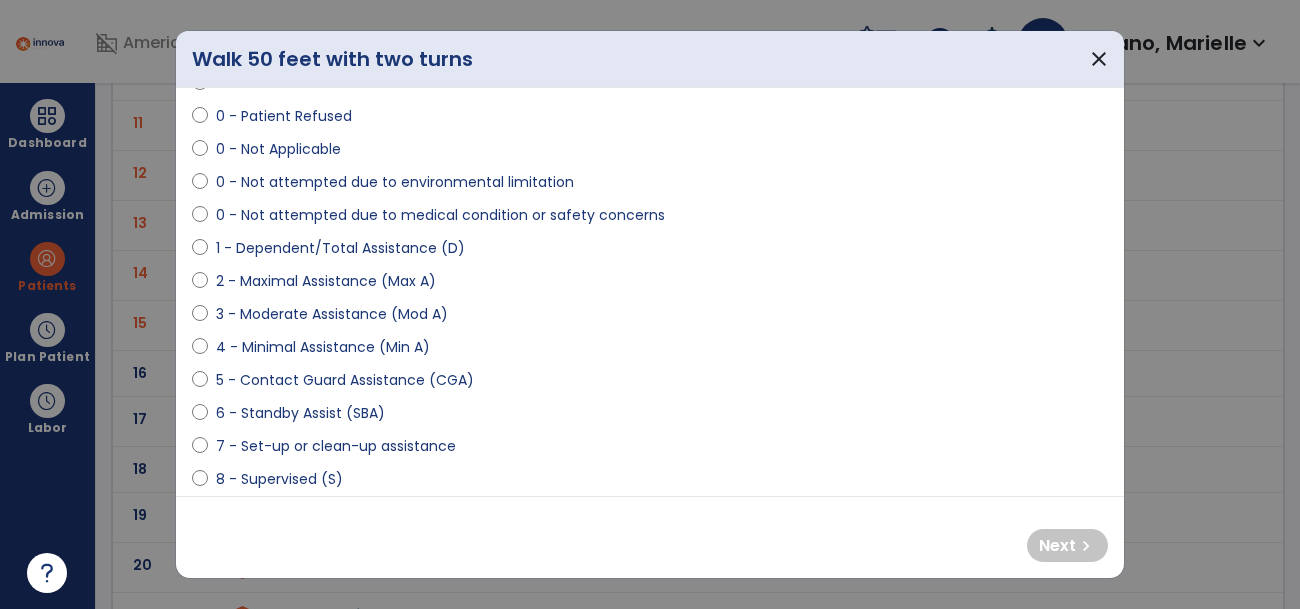 scroll, scrollTop: 106, scrollLeft: 0, axis: vertical 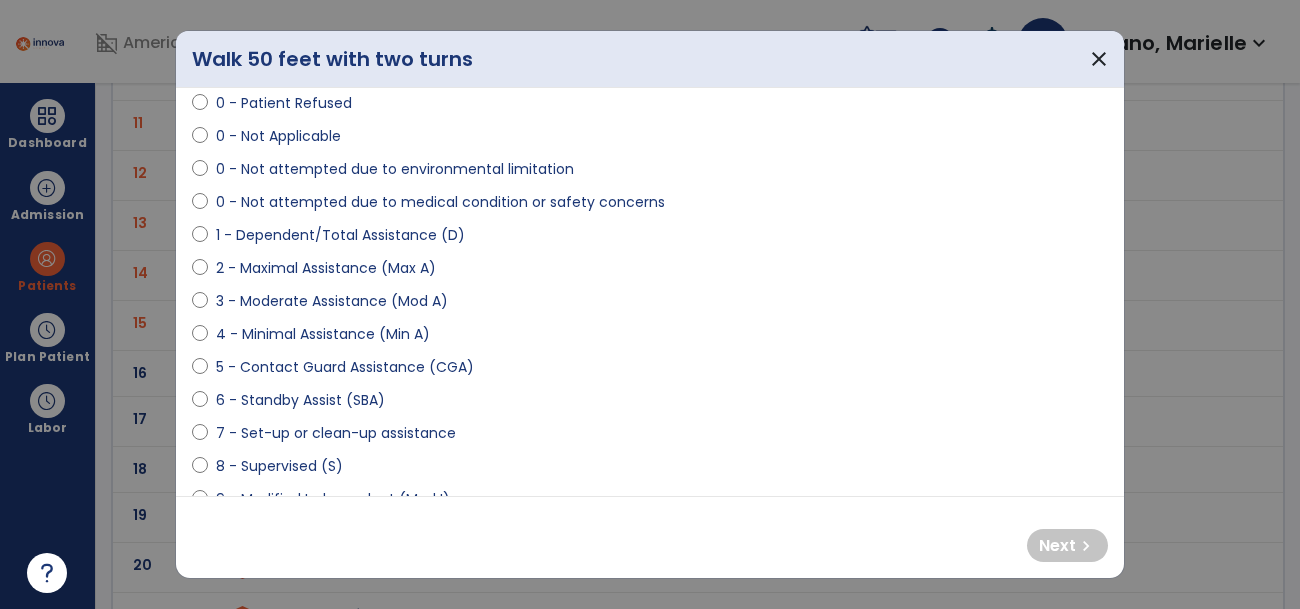 select on "**********" 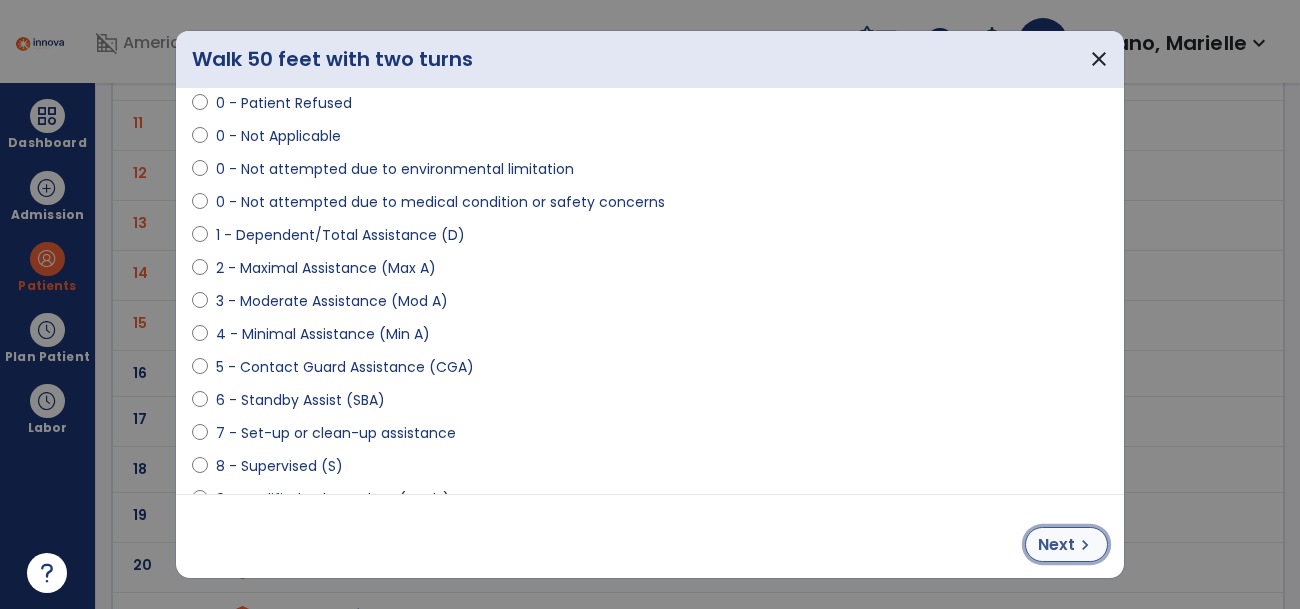 click on "chevron_right" at bounding box center (1085, 545) 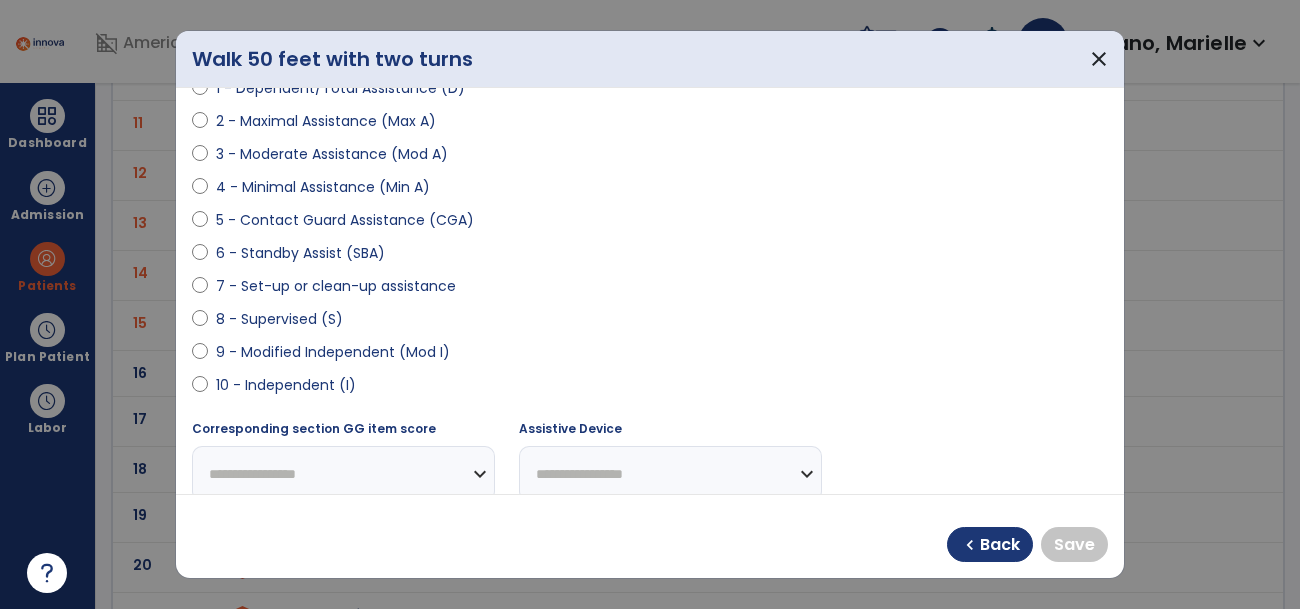 scroll, scrollTop: 261, scrollLeft: 0, axis: vertical 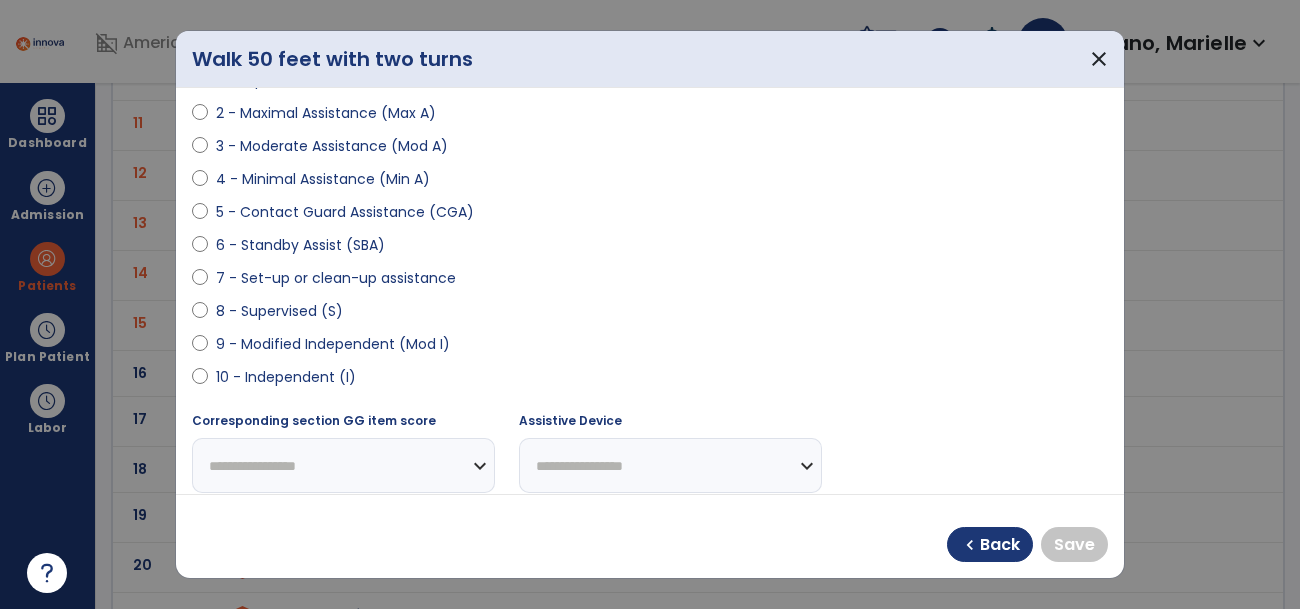 select on "**********" 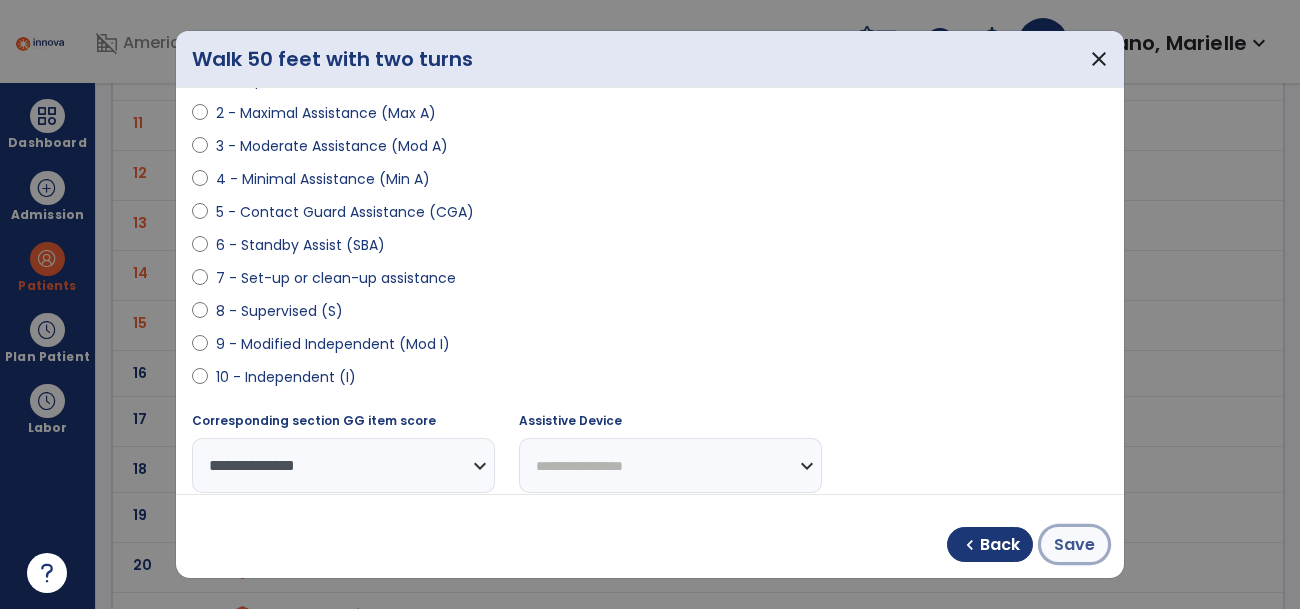 click on "Save" at bounding box center (1074, 545) 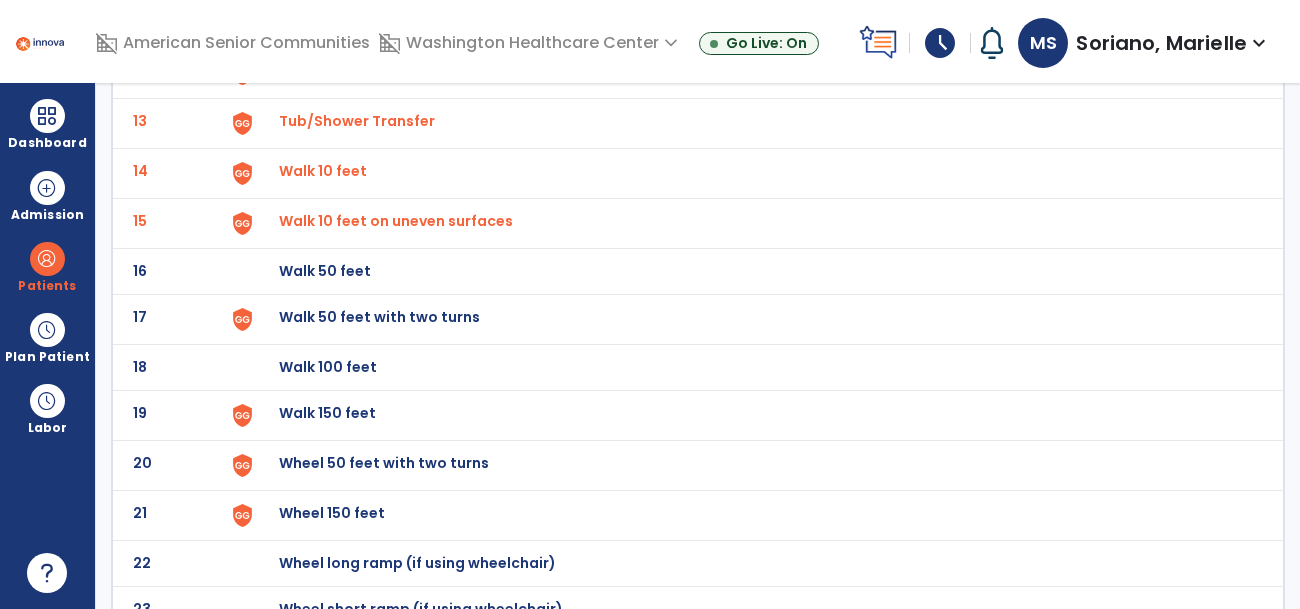 scroll, scrollTop: 741, scrollLeft: 0, axis: vertical 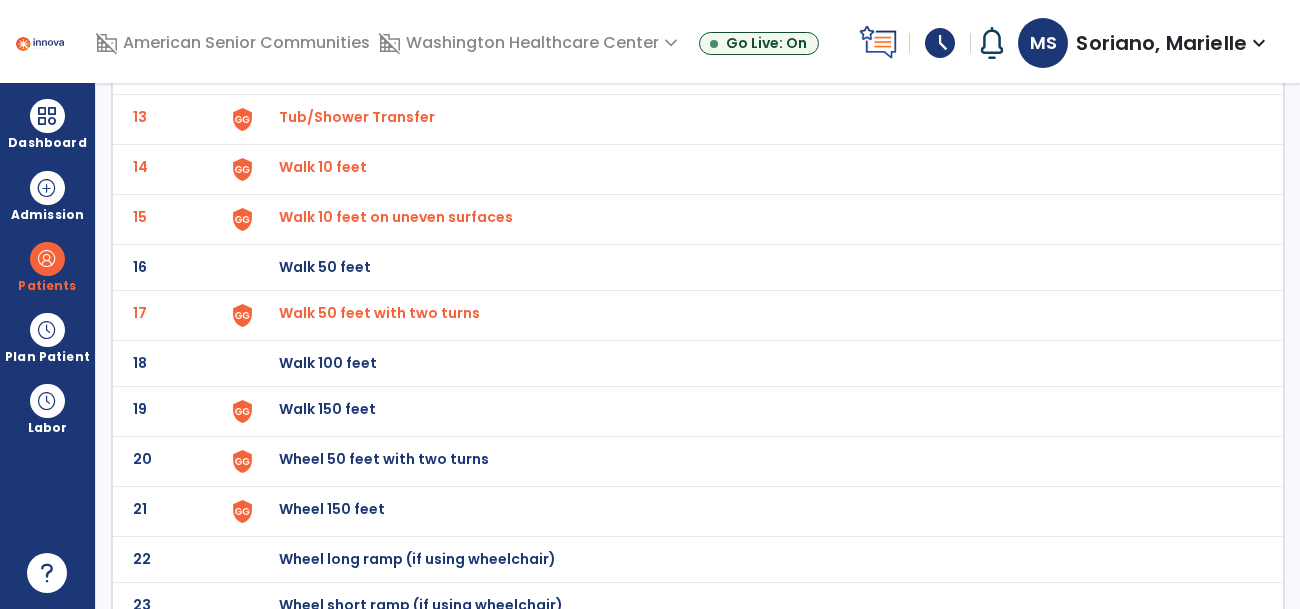 click on "Walk 150 feet" at bounding box center [751, -477] 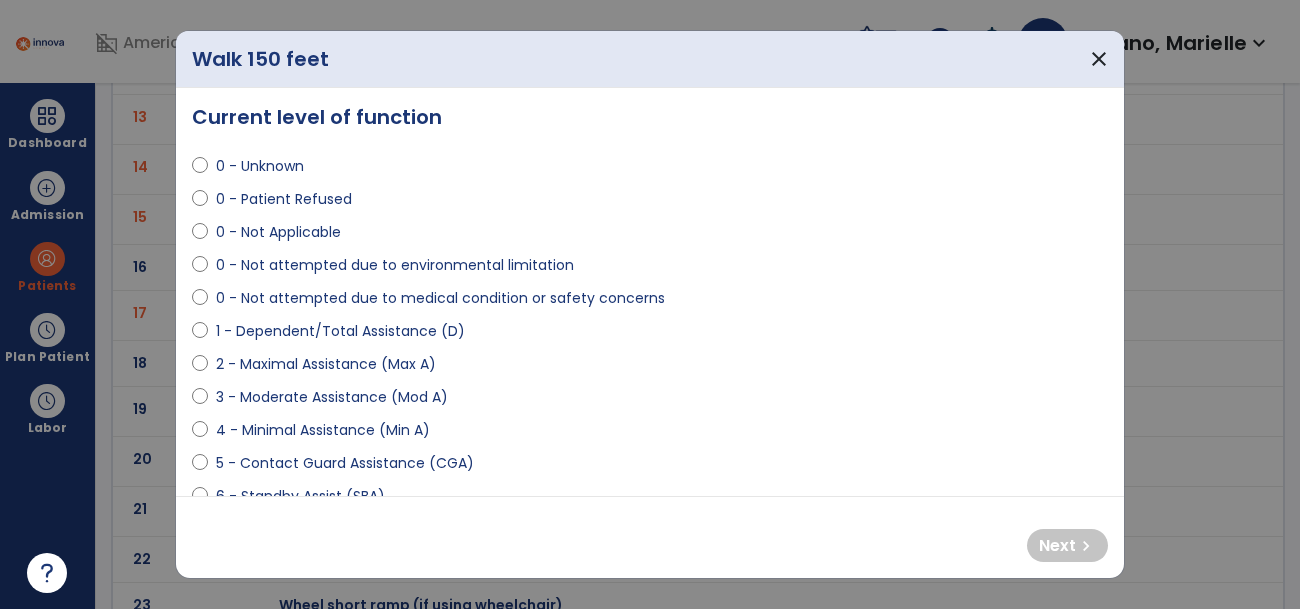 scroll, scrollTop: 19, scrollLeft: 0, axis: vertical 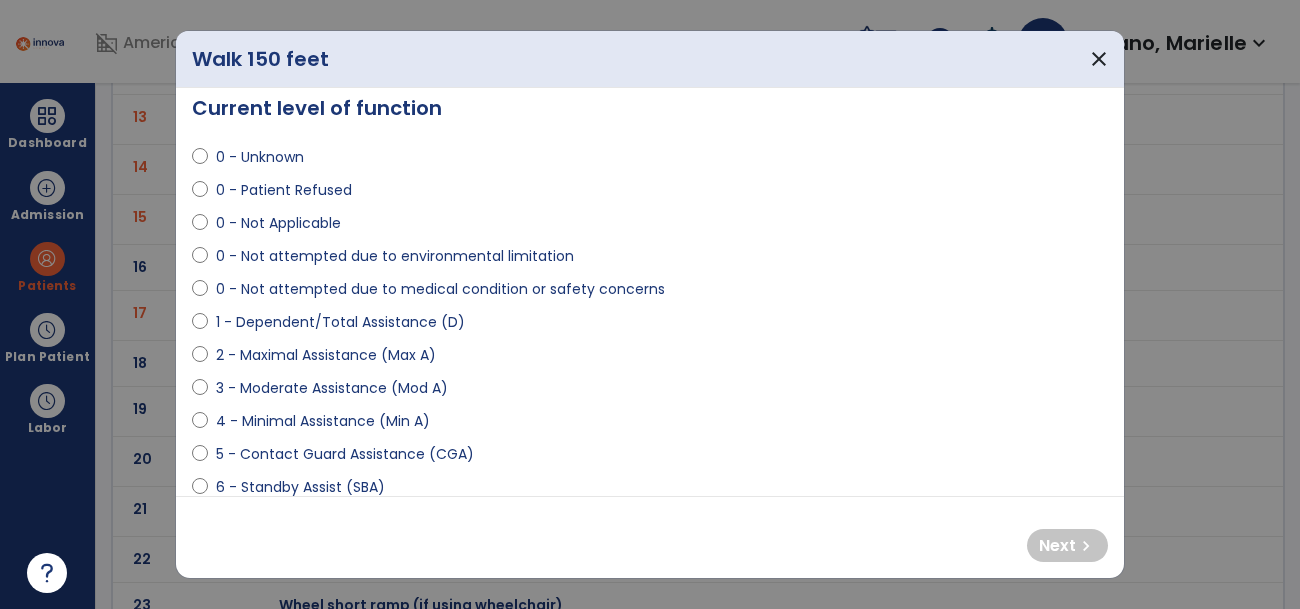 select on "**********" 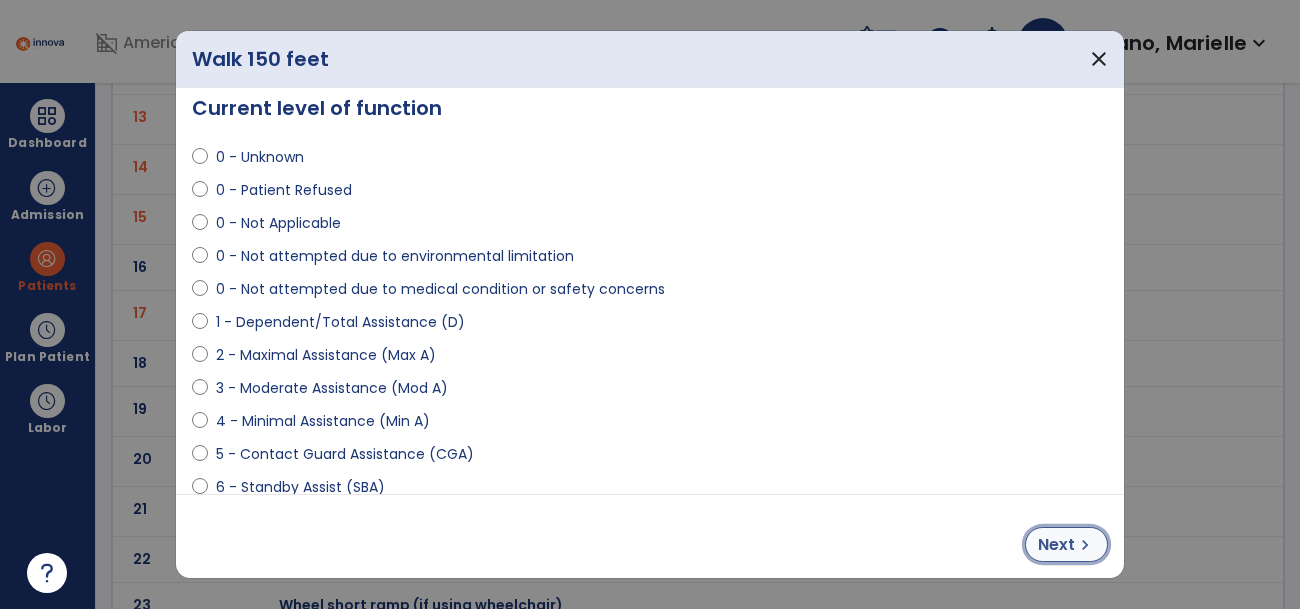 click on "Next" at bounding box center [1056, 545] 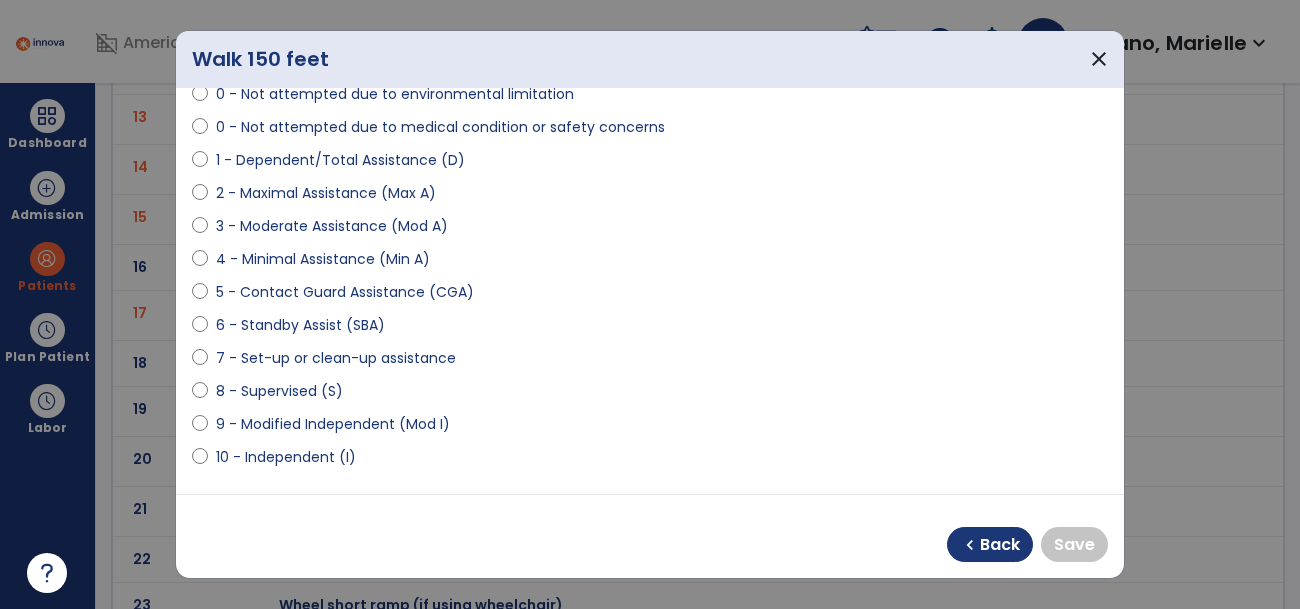scroll, scrollTop: 190, scrollLeft: 0, axis: vertical 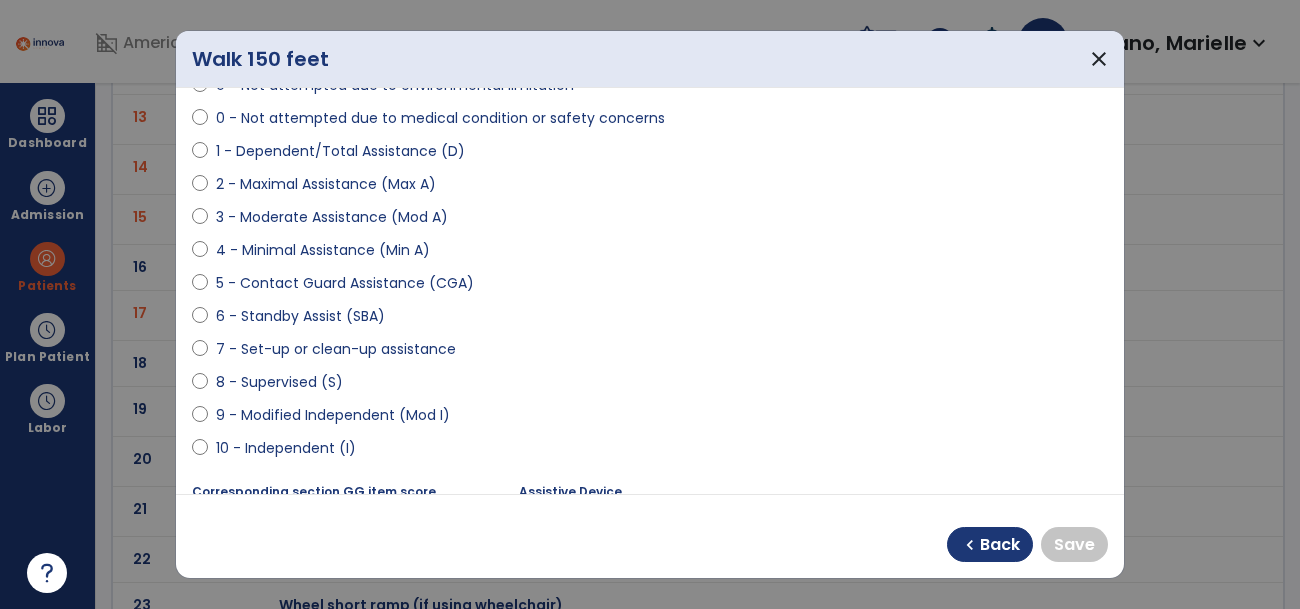 select on "**********" 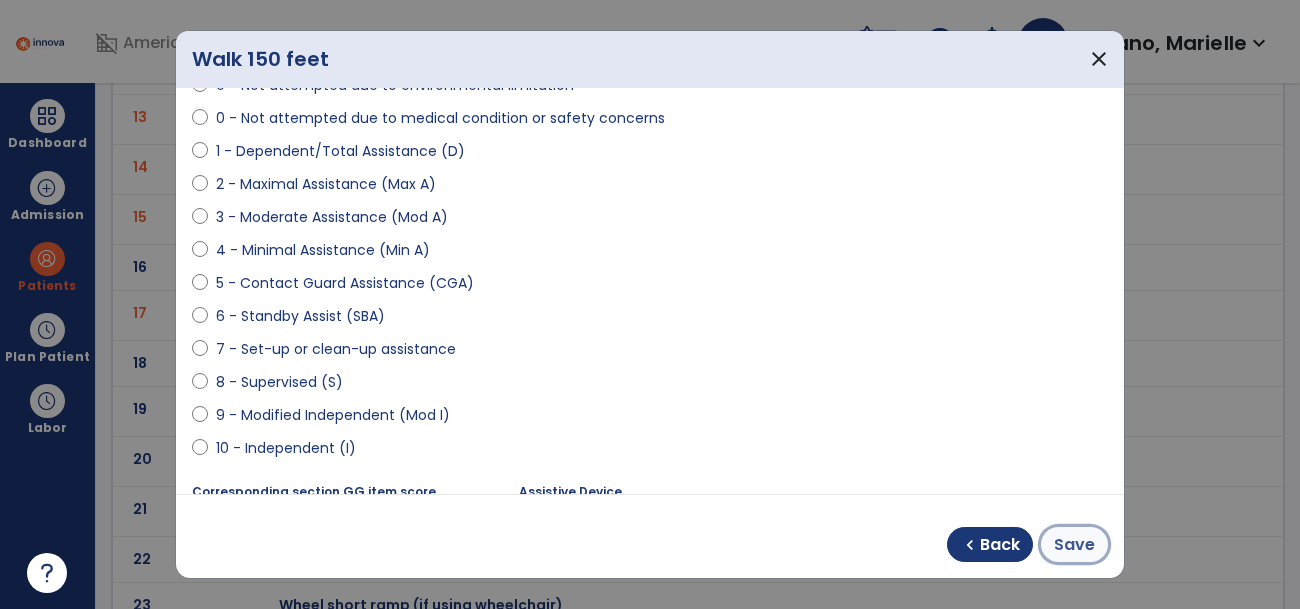 click on "Save" at bounding box center (1074, 545) 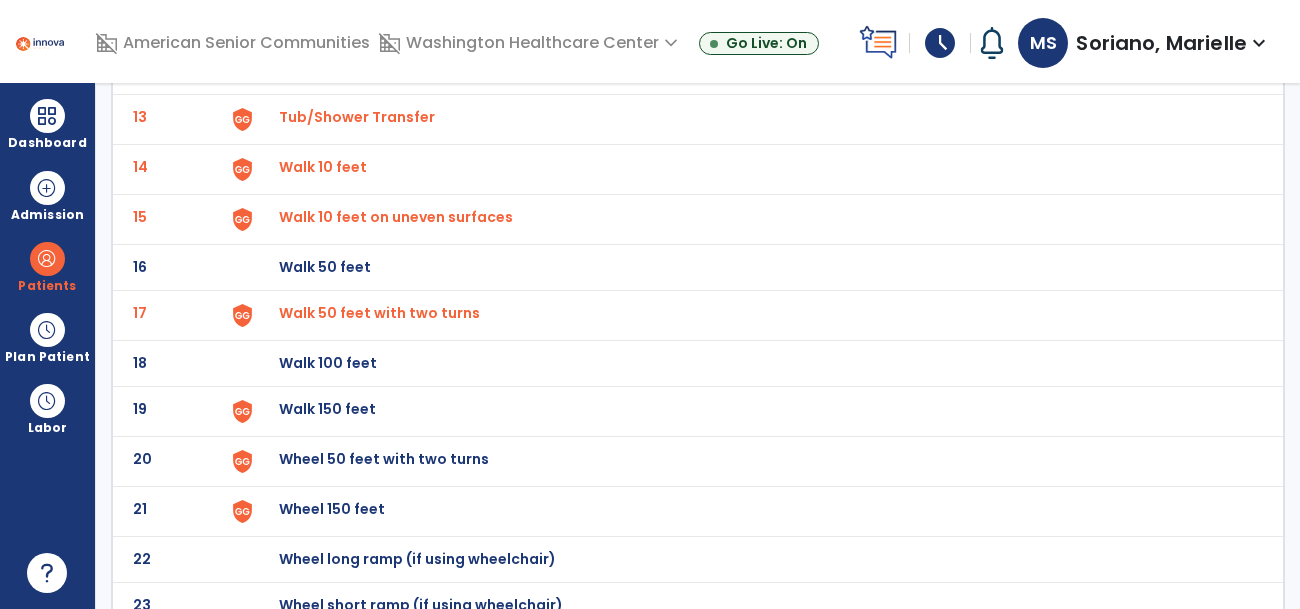 scroll, scrollTop: 759, scrollLeft: 0, axis: vertical 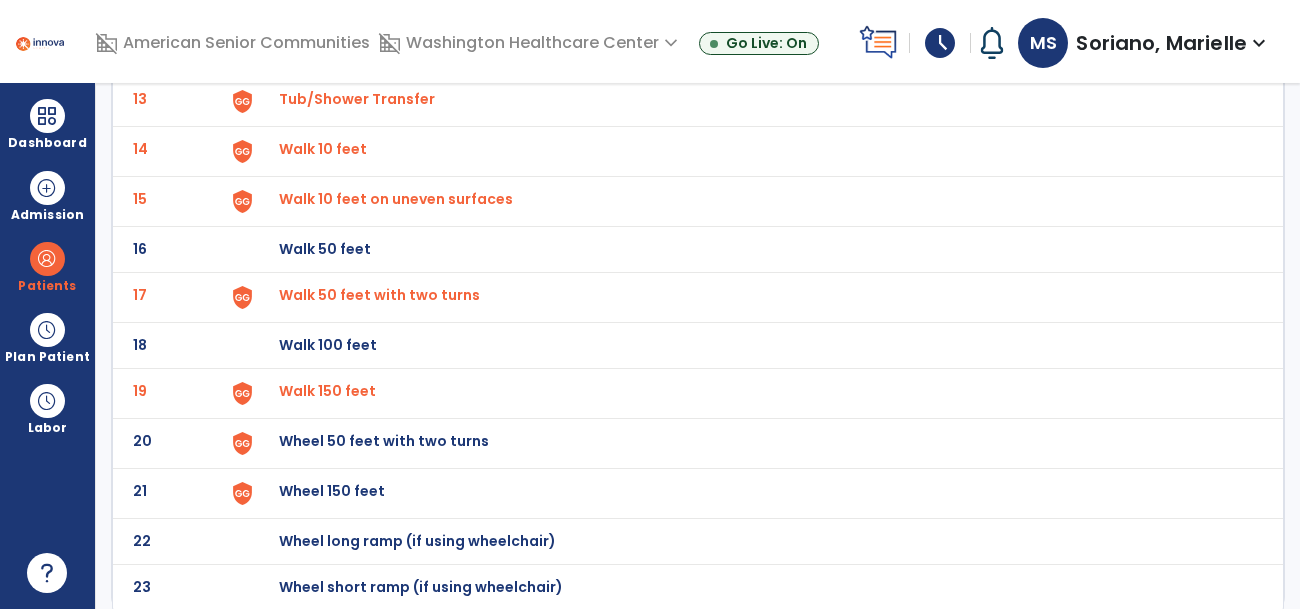 click on "Wheel 50 feet with two turns" at bounding box center (325, -497) 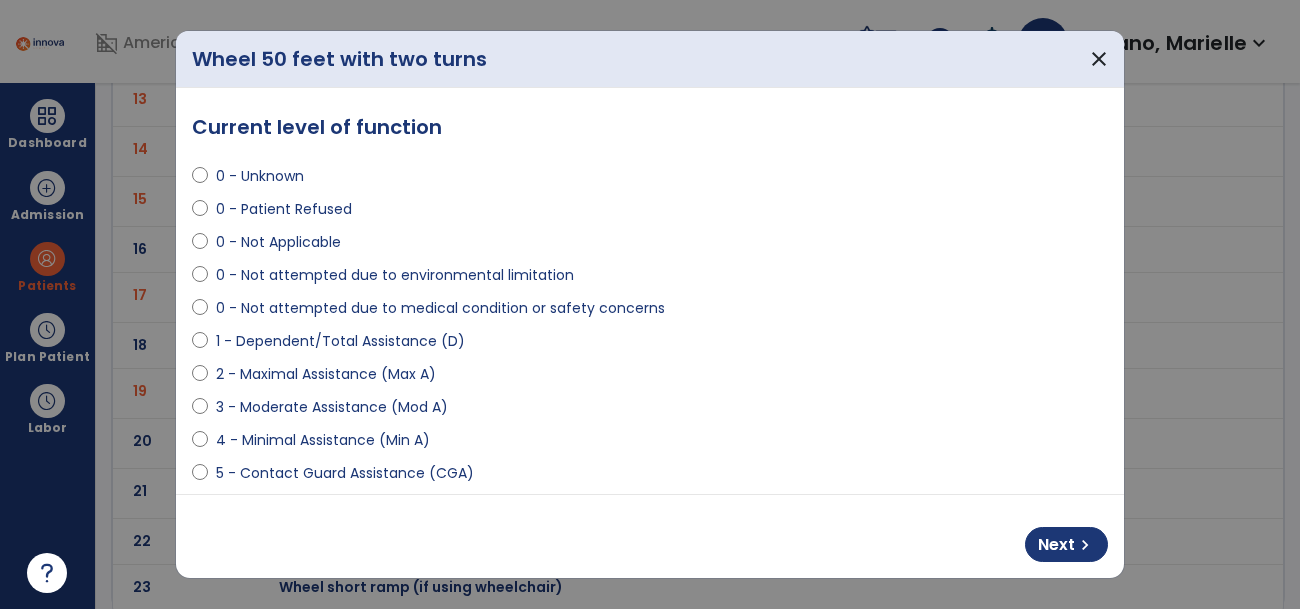 select on "**********" 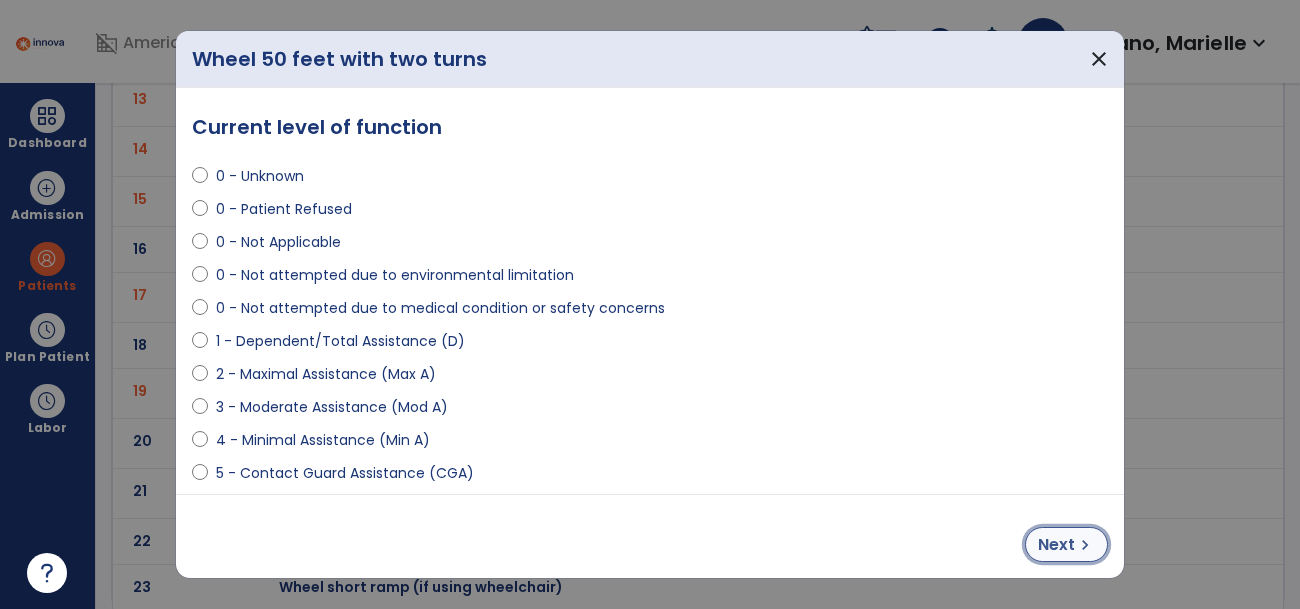 click on "Next" at bounding box center [1056, 545] 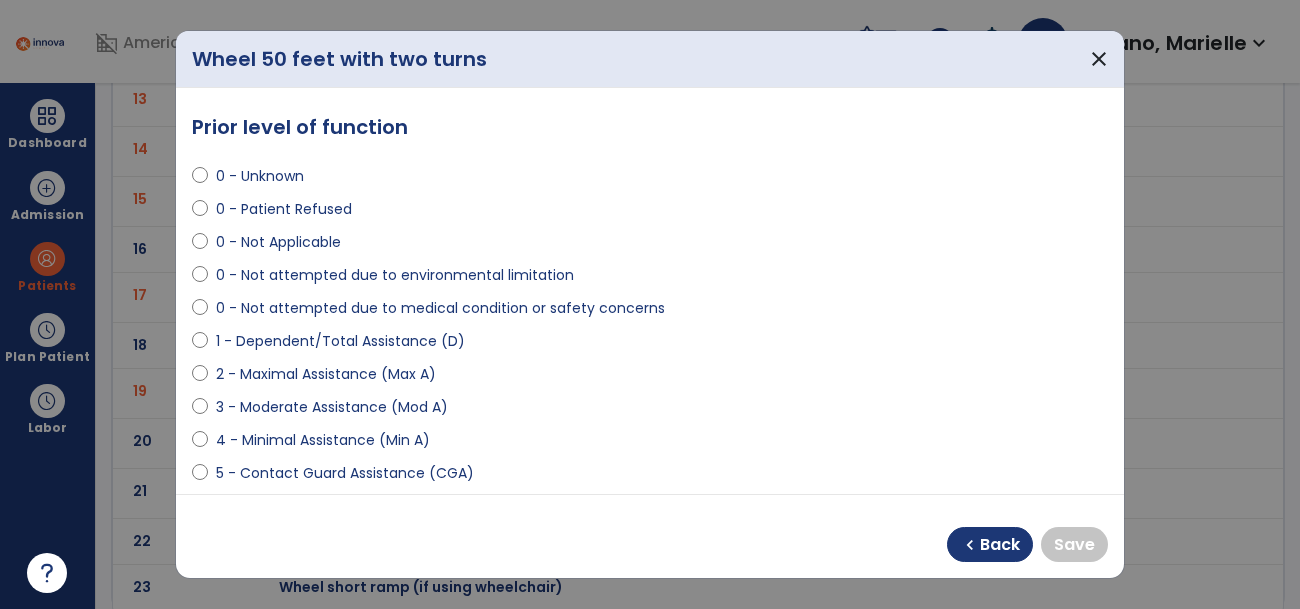 select on "**********" 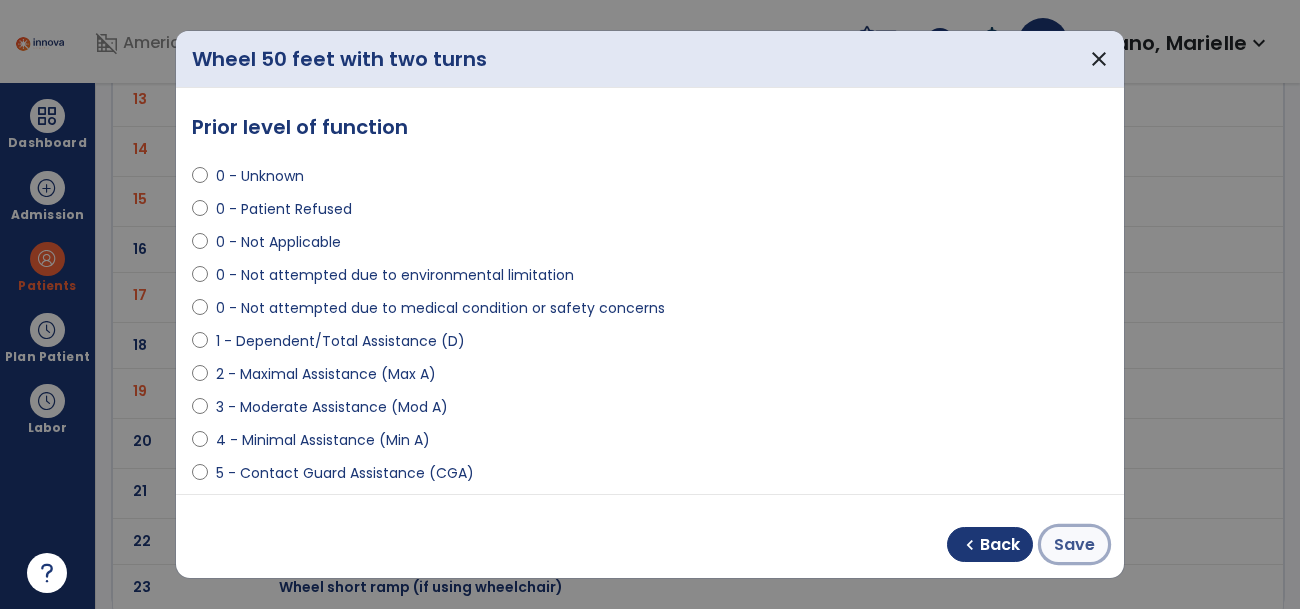 click on "Save" at bounding box center (1074, 545) 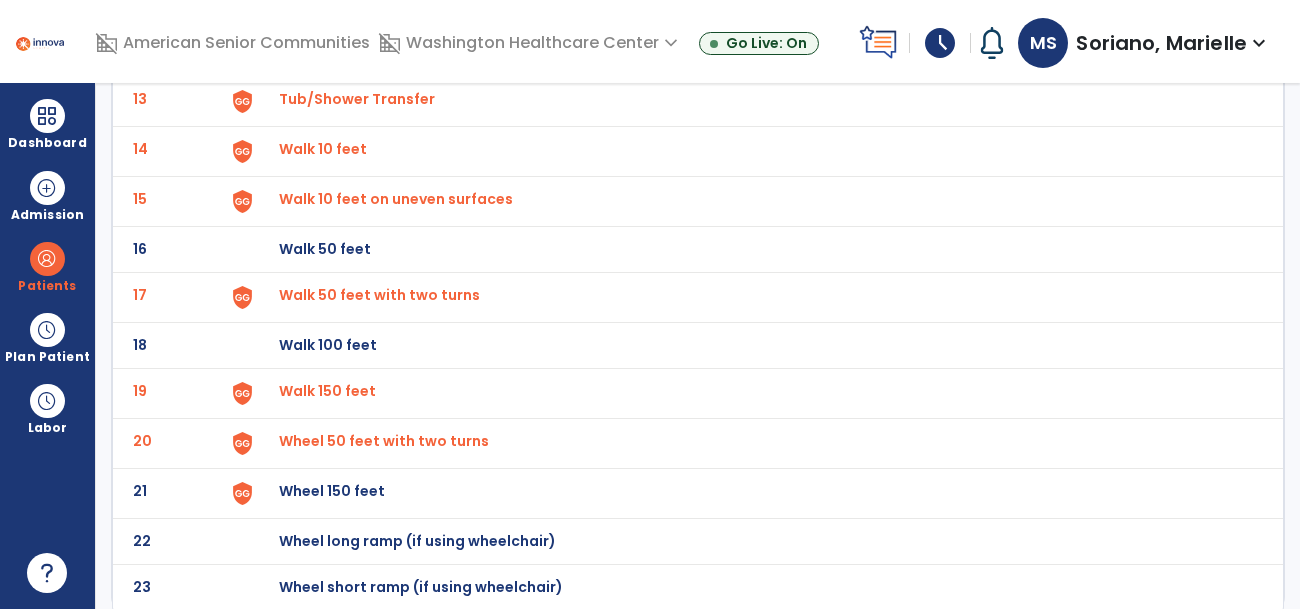 click on "Wheel 150 feet" at bounding box center [751, -495] 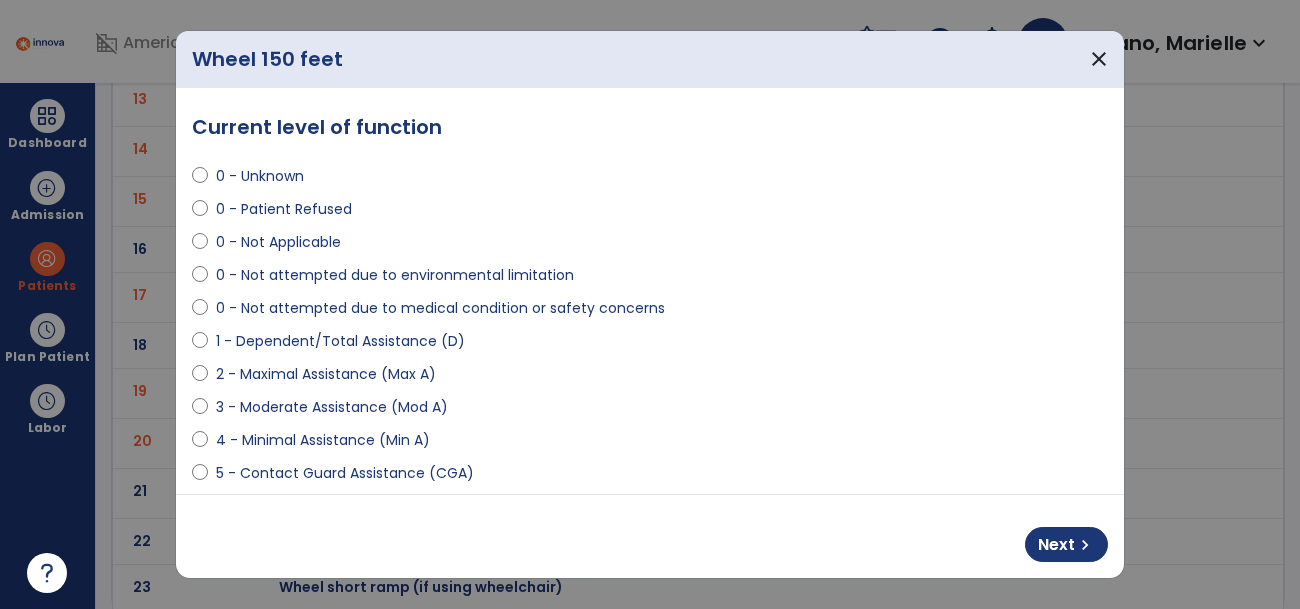 select on "**********" 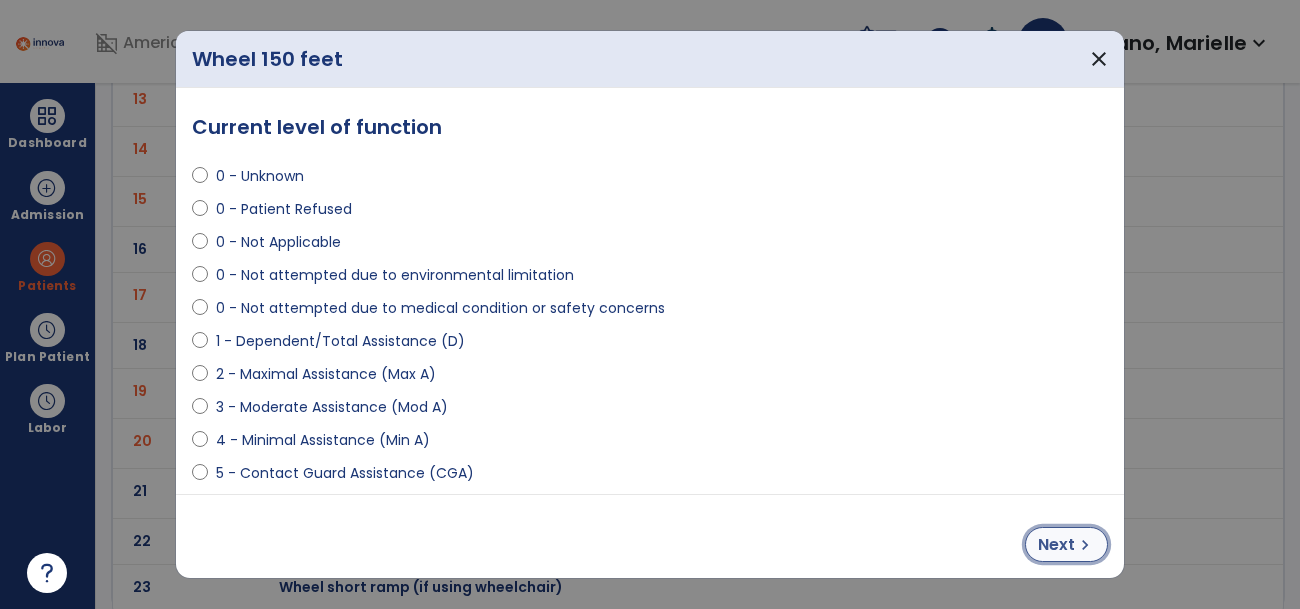 click on "chevron_right" at bounding box center [1085, 545] 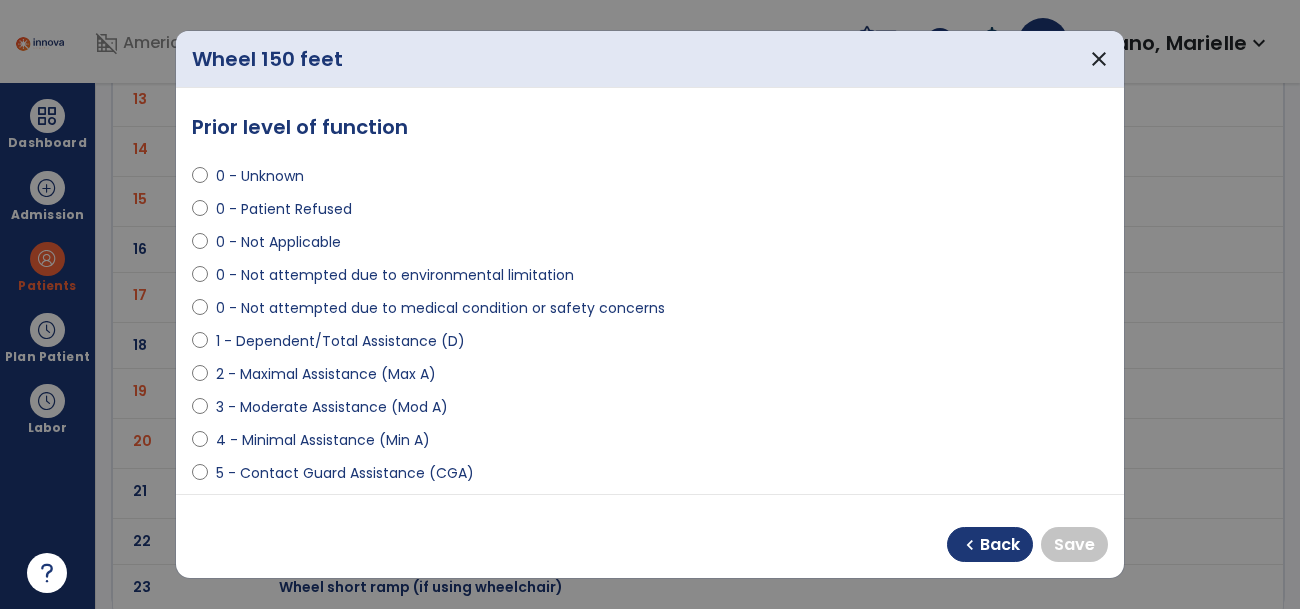 select on "**********" 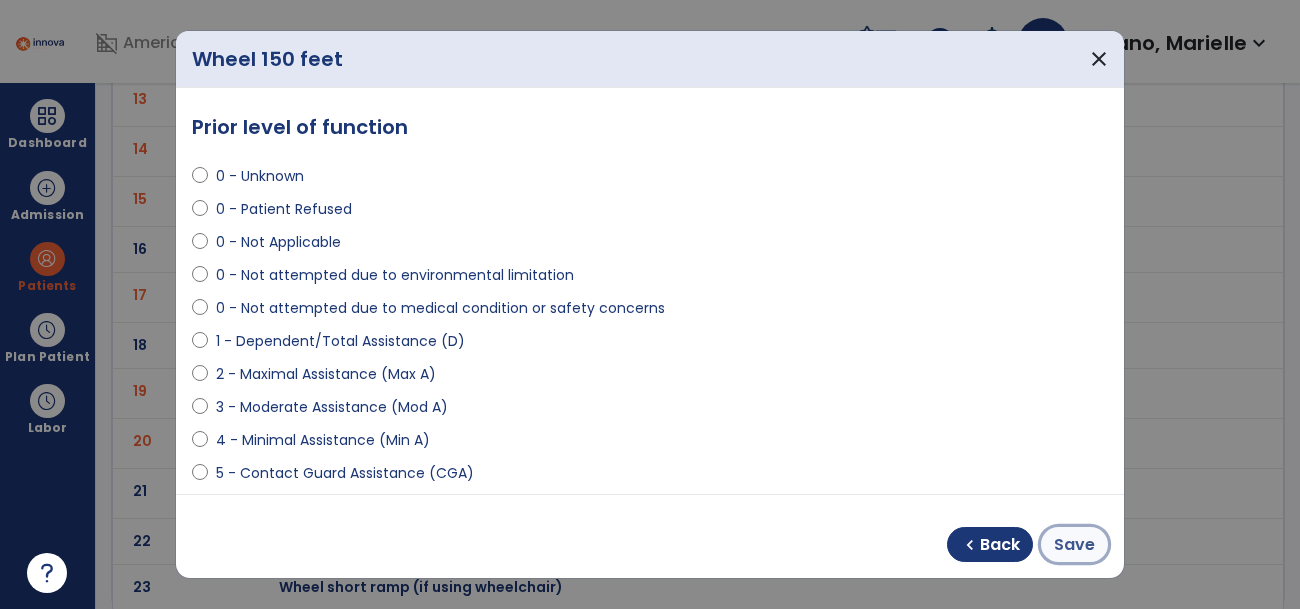 click on "Save" at bounding box center [1074, 545] 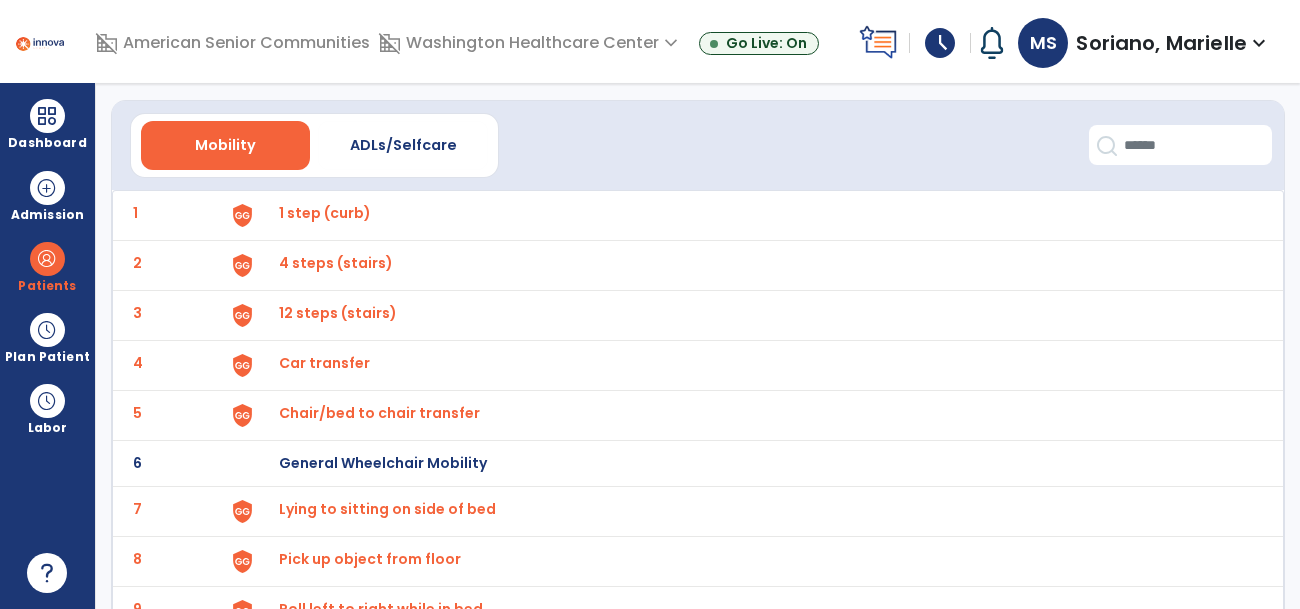 scroll, scrollTop: 0, scrollLeft: 0, axis: both 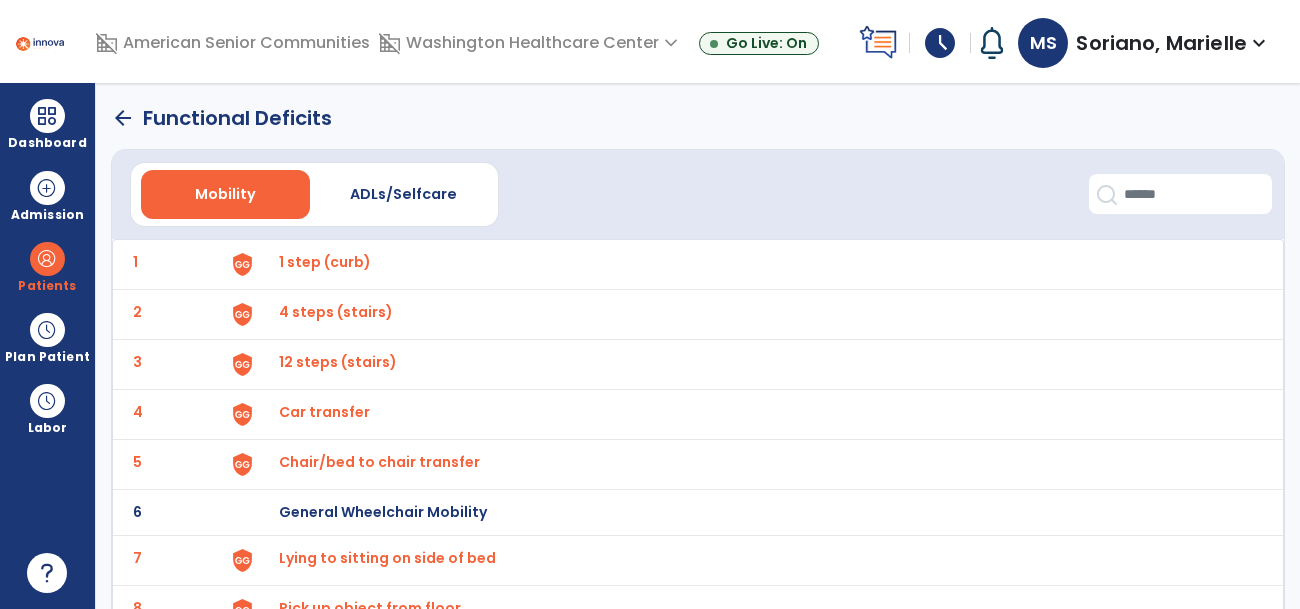 click on "arrow_back" 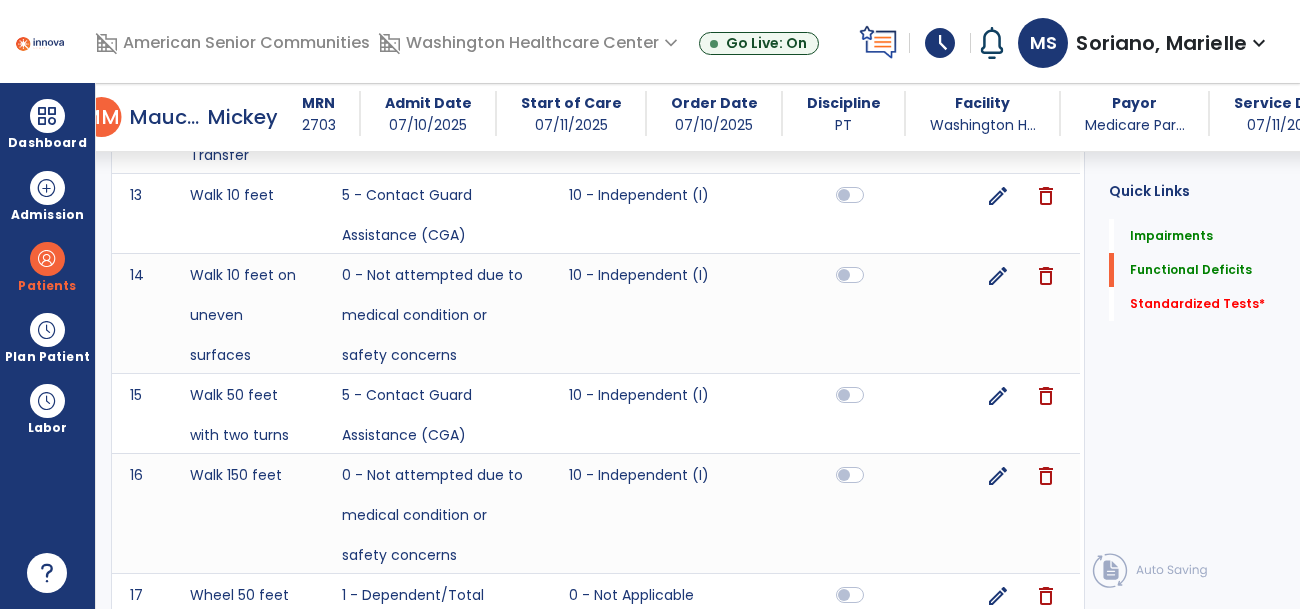 scroll, scrollTop: 2612, scrollLeft: 0, axis: vertical 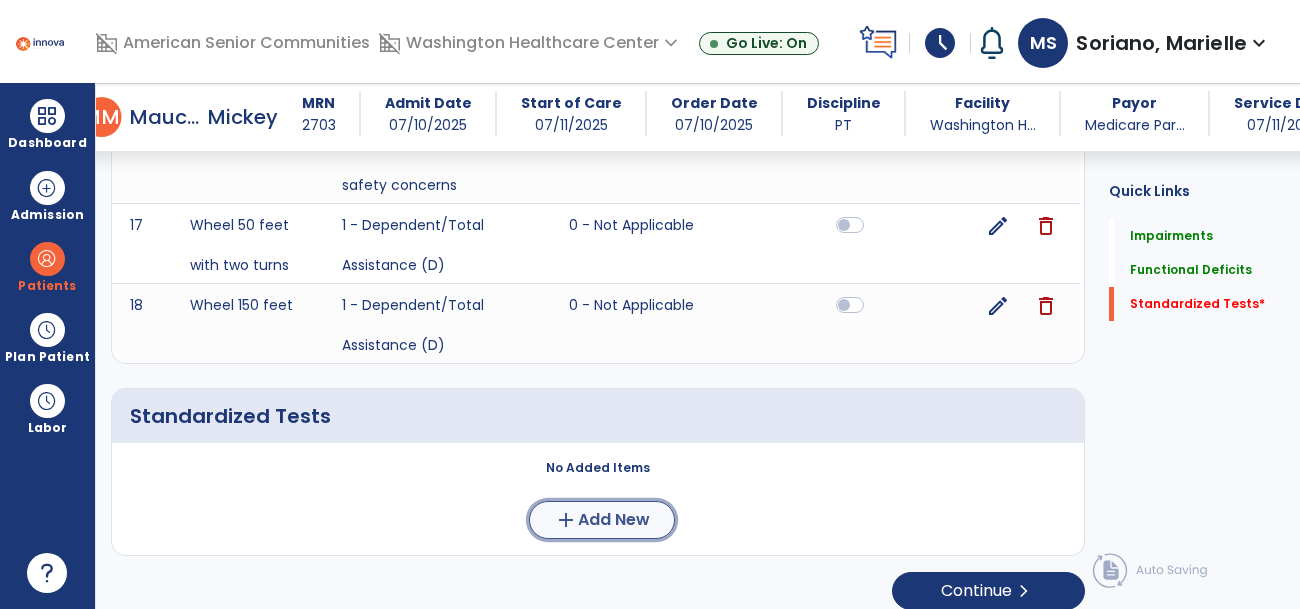 click on "Add New" 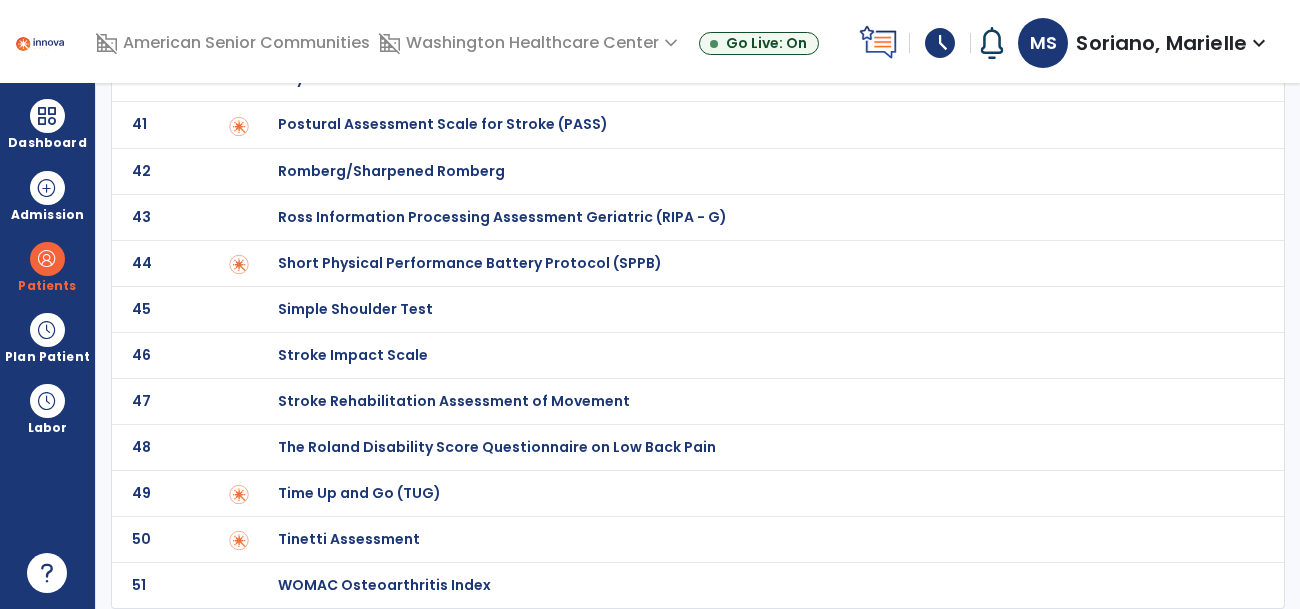scroll, scrollTop: 0, scrollLeft: 0, axis: both 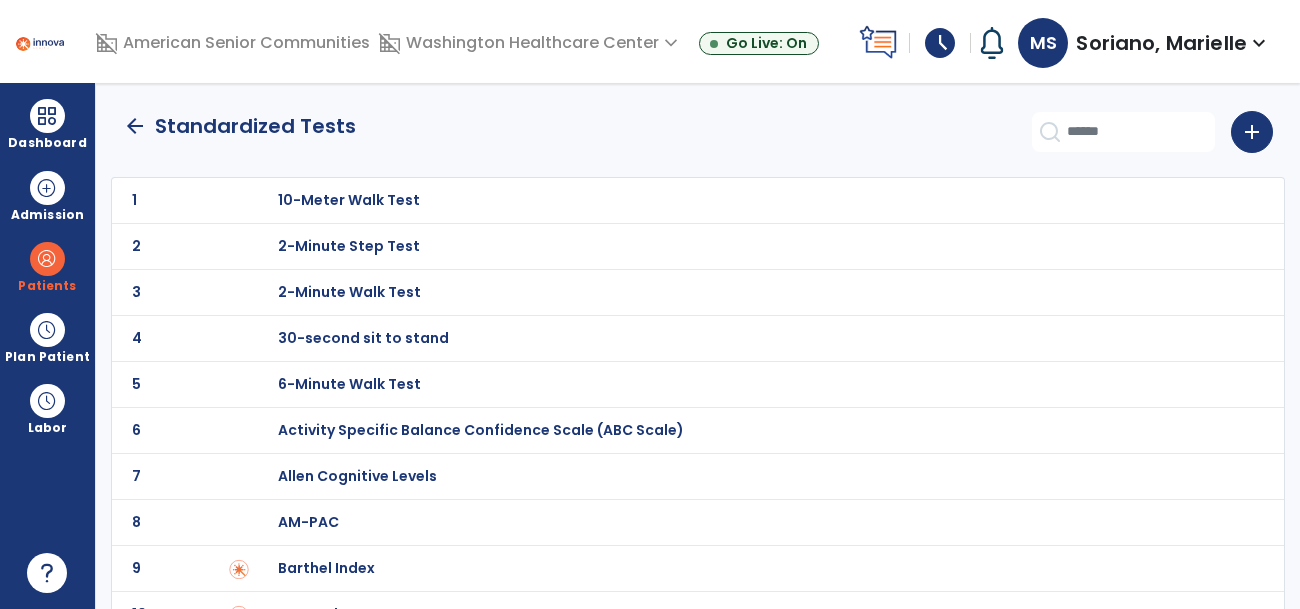 click on "30-second sit to stand" at bounding box center [751, 200] 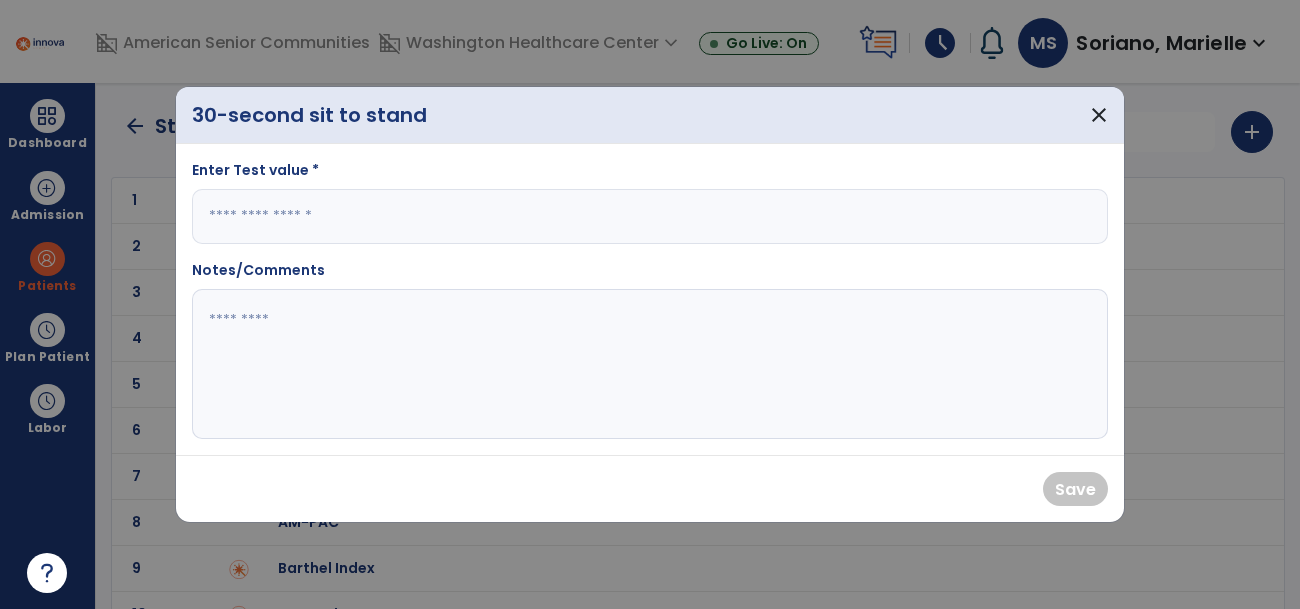 click at bounding box center [650, 216] 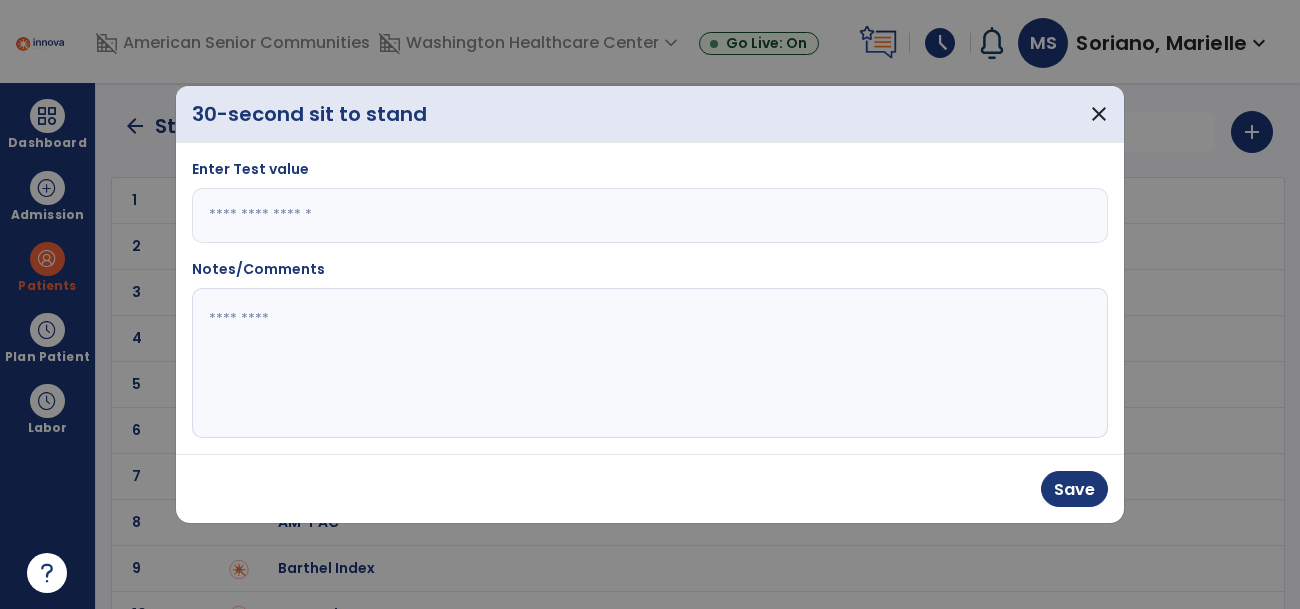 type on "*" 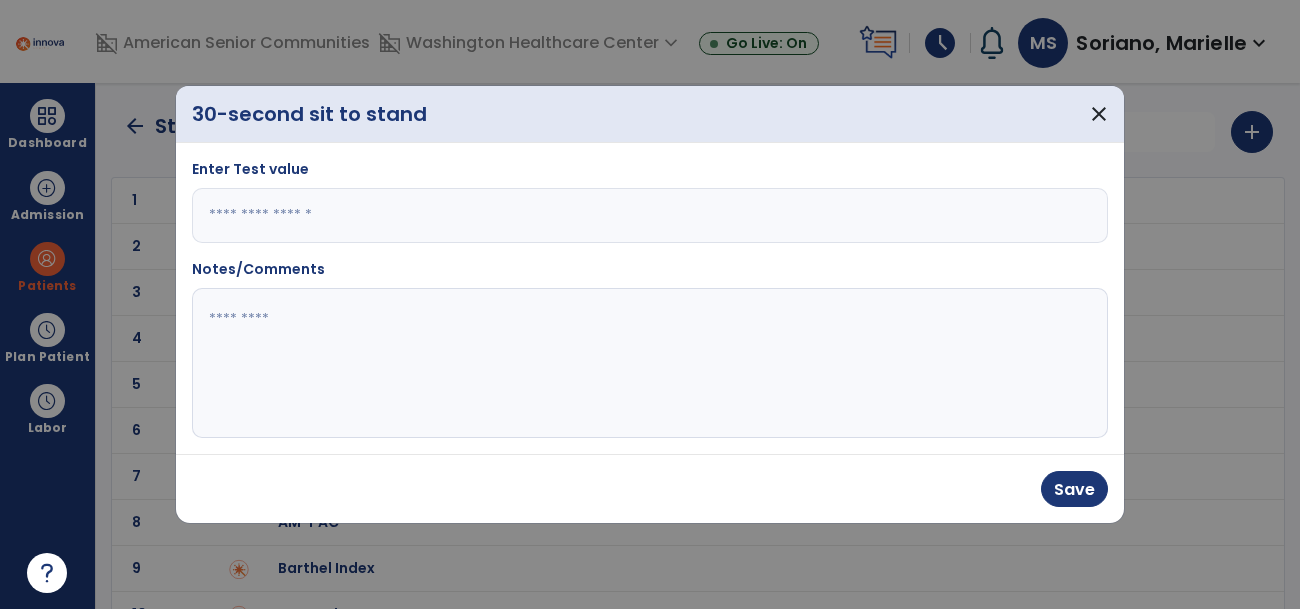 click 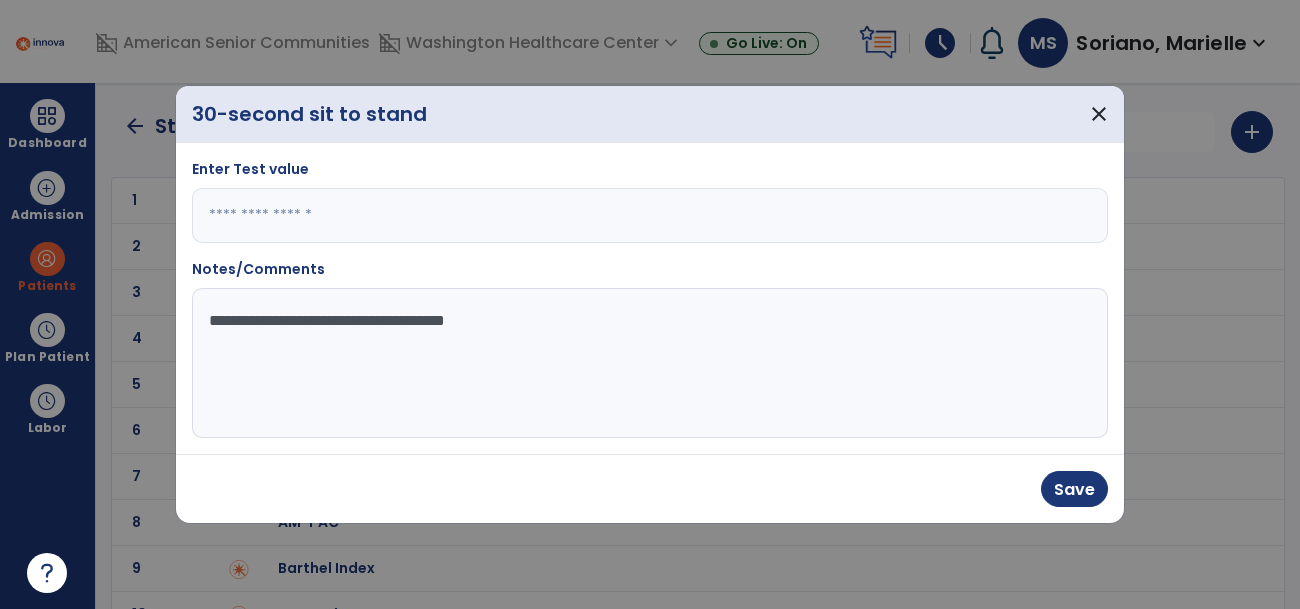 type on "**********" 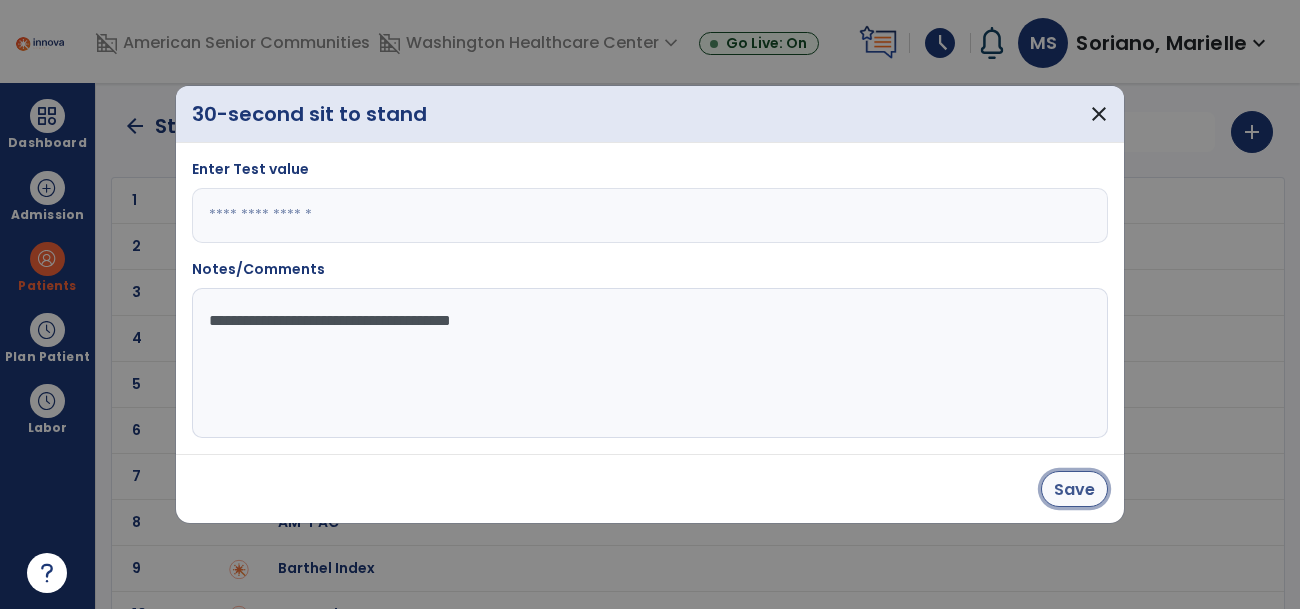 click on "Save" at bounding box center [1074, 489] 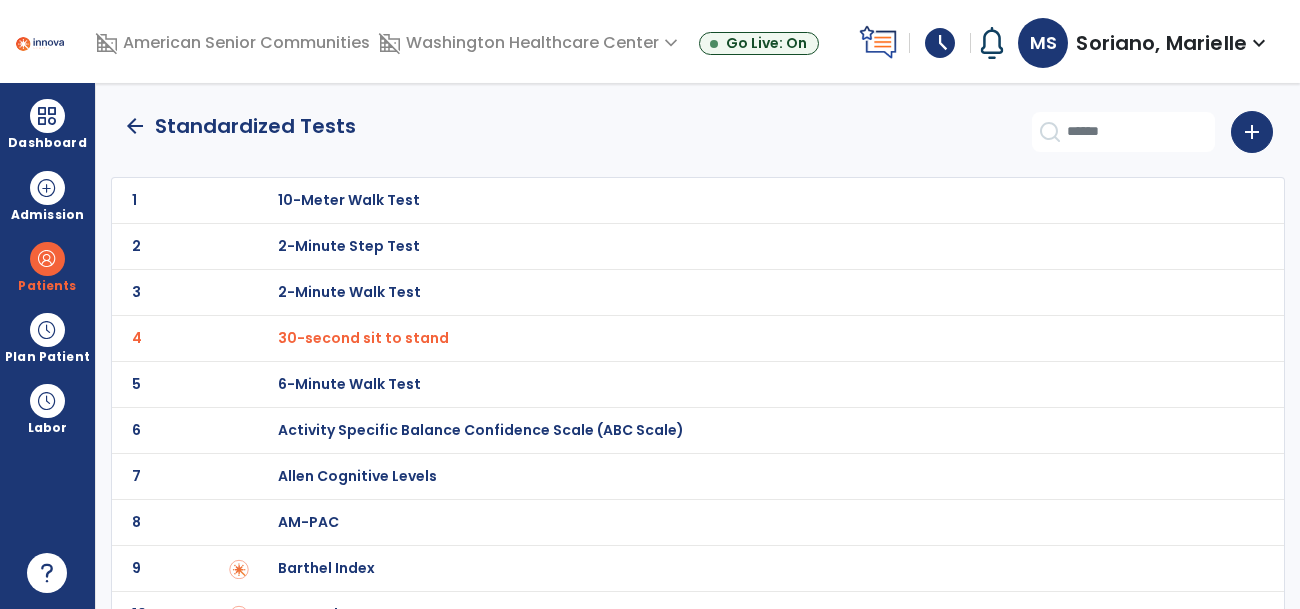 click on "arrow_back" 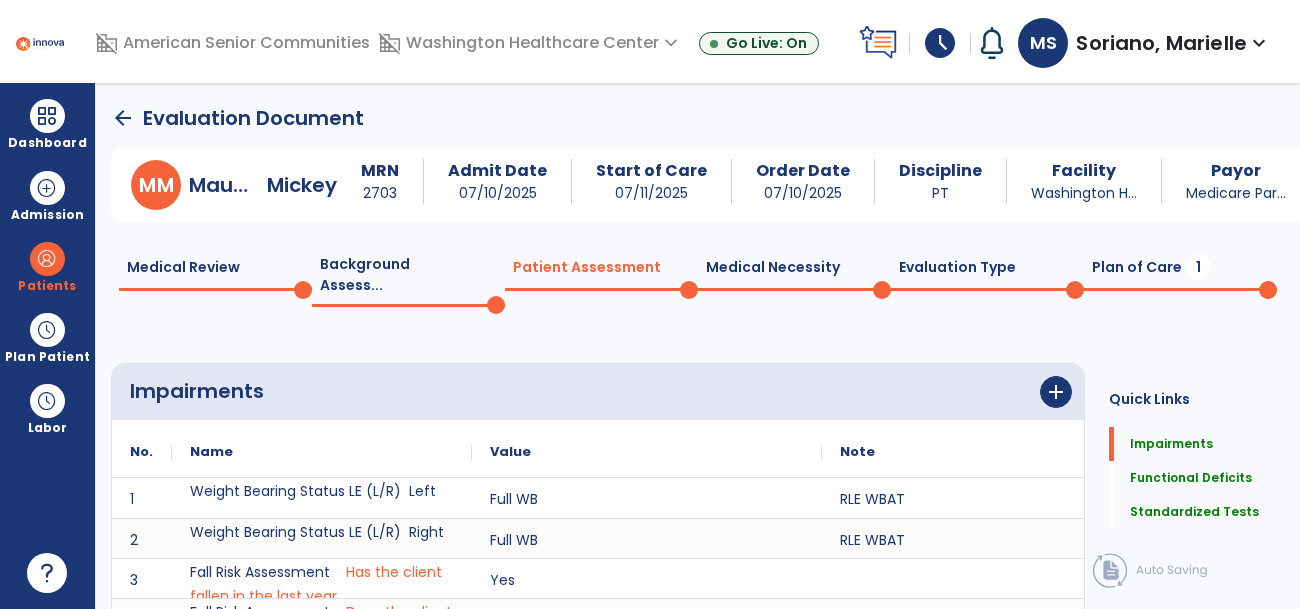 scroll, scrollTop: 19, scrollLeft: 0, axis: vertical 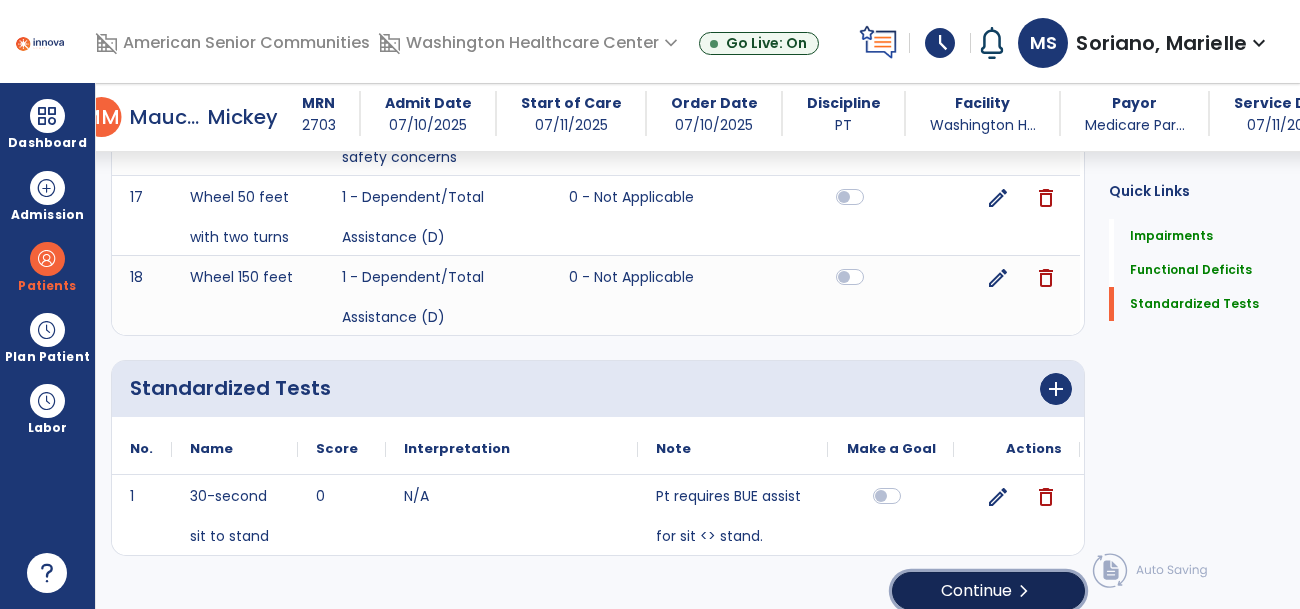 click on "chevron_right" 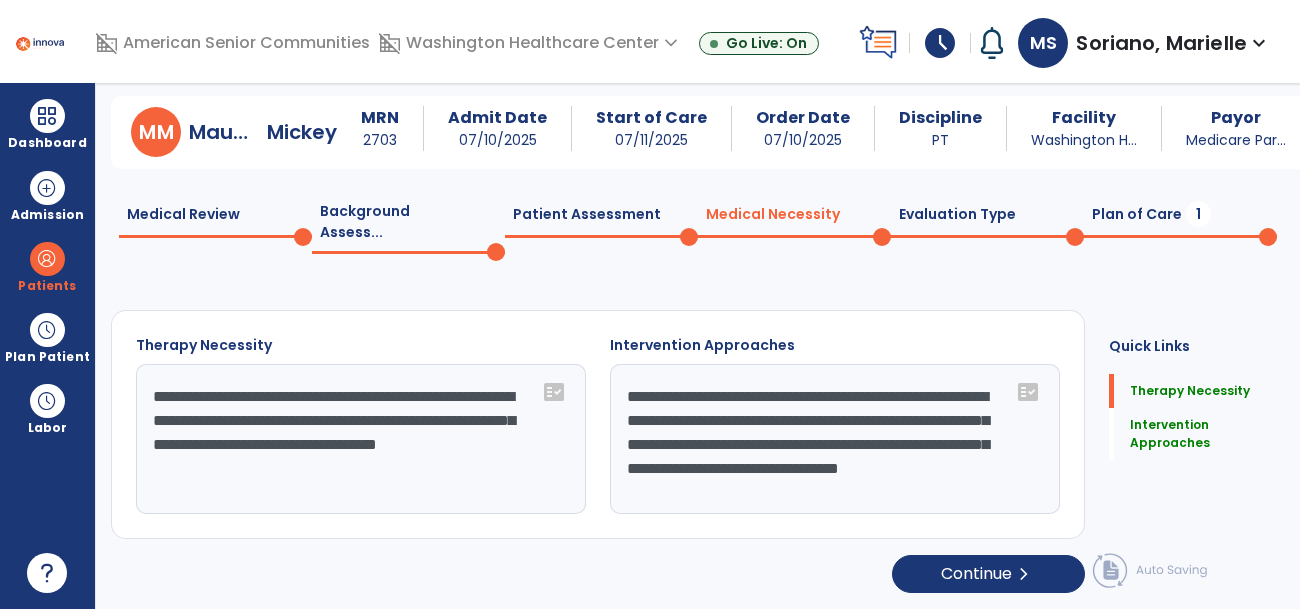 scroll, scrollTop: 17, scrollLeft: 0, axis: vertical 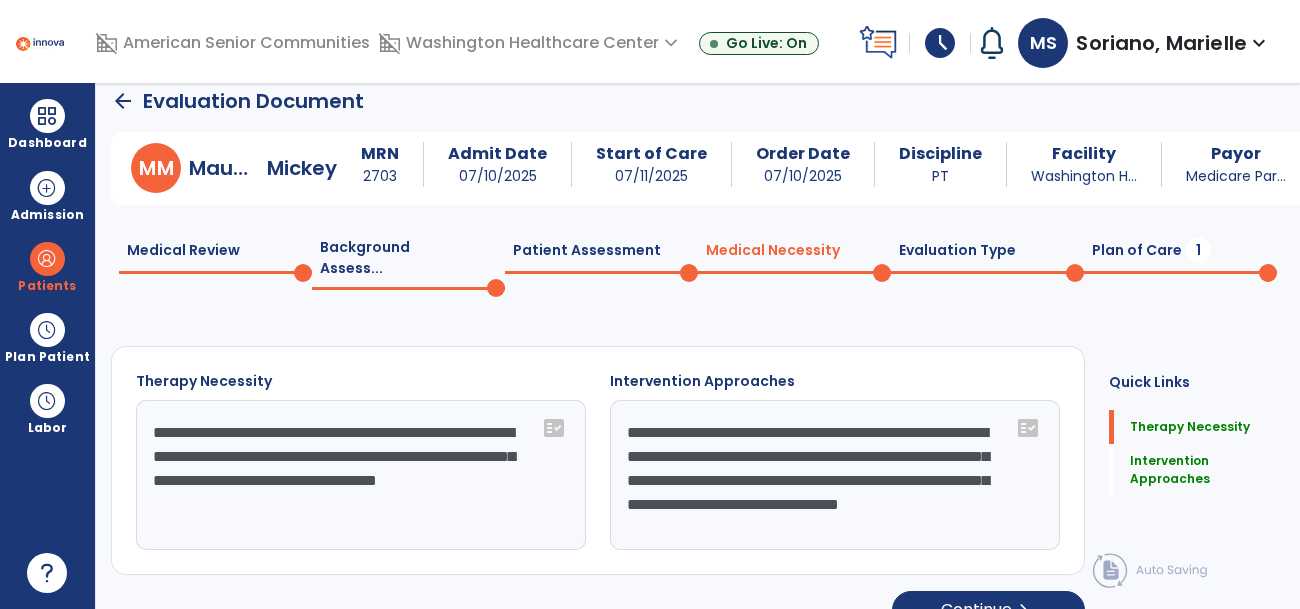 click 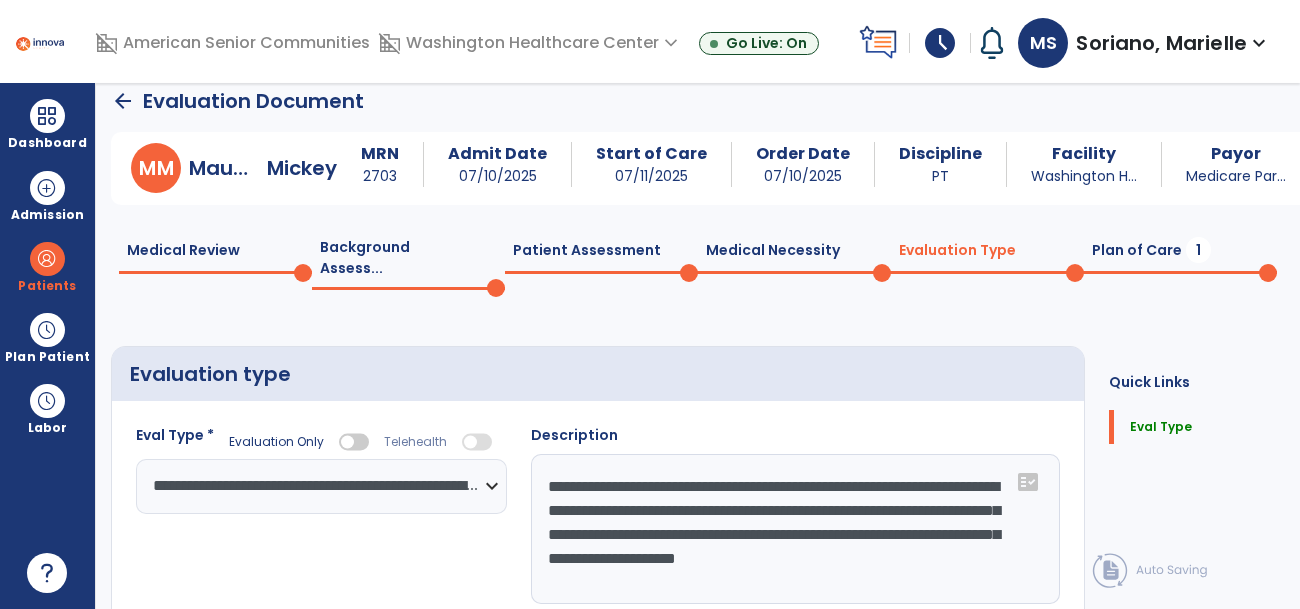 click on "Plan of Care  1" 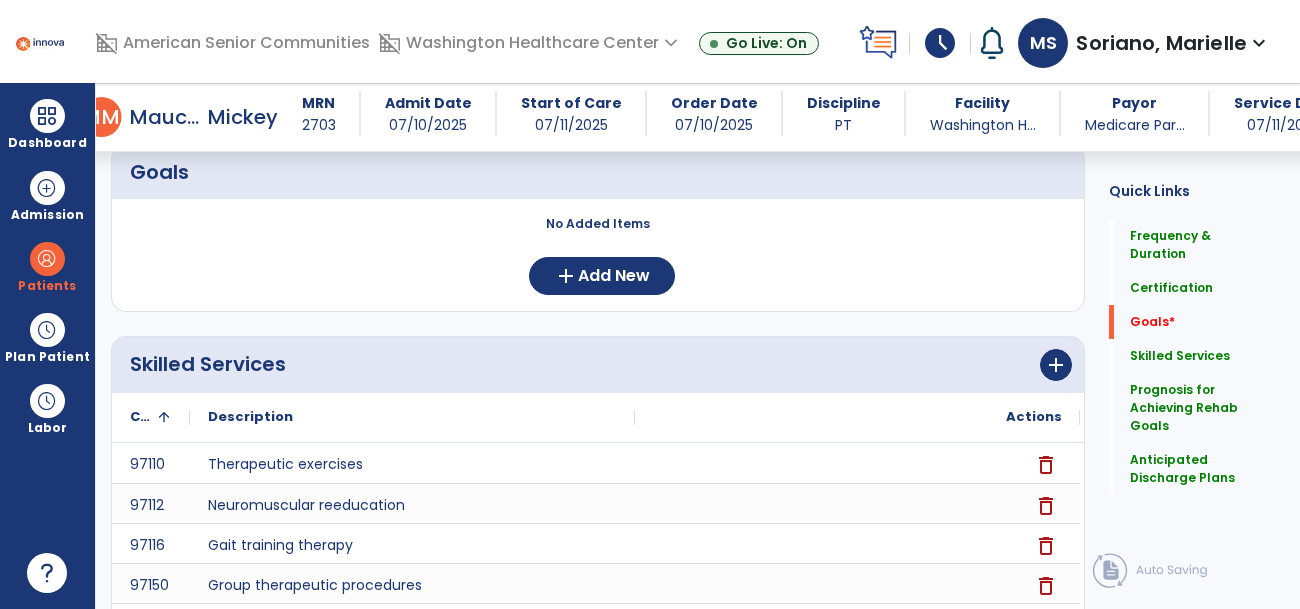 scroll, scrollTop: 491, scrollLeft: 0, axis: vertical 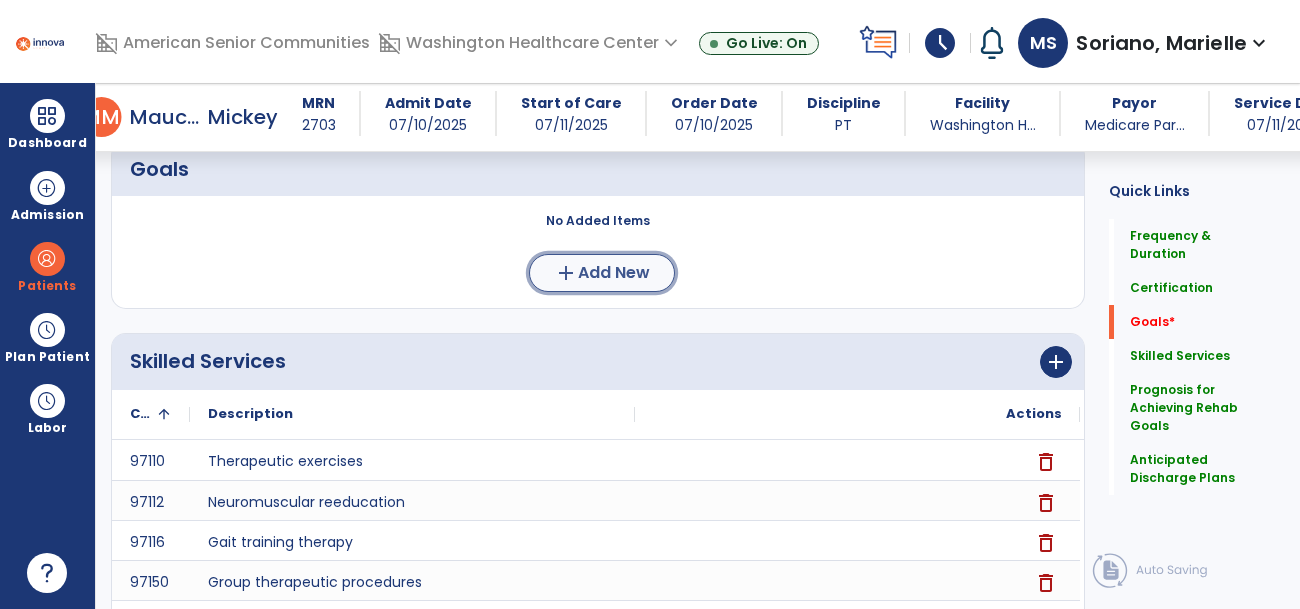 click on "Add New" at bounding box center [614, 273] 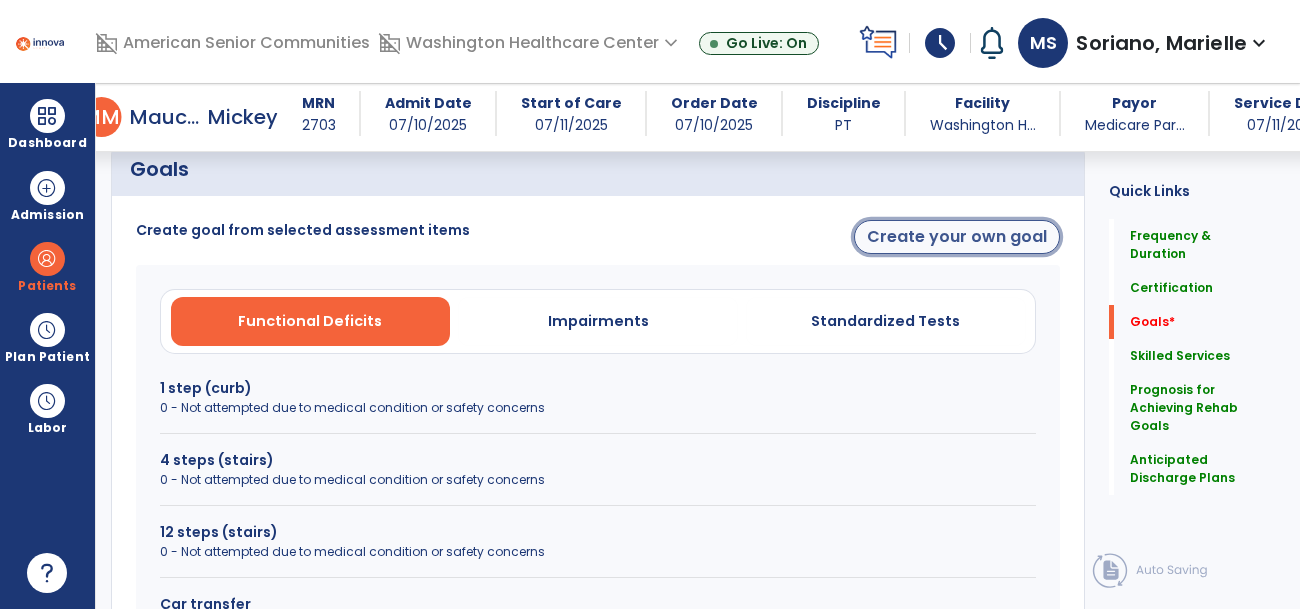 click on "Create your own goal" at bounding box center [957, 237] 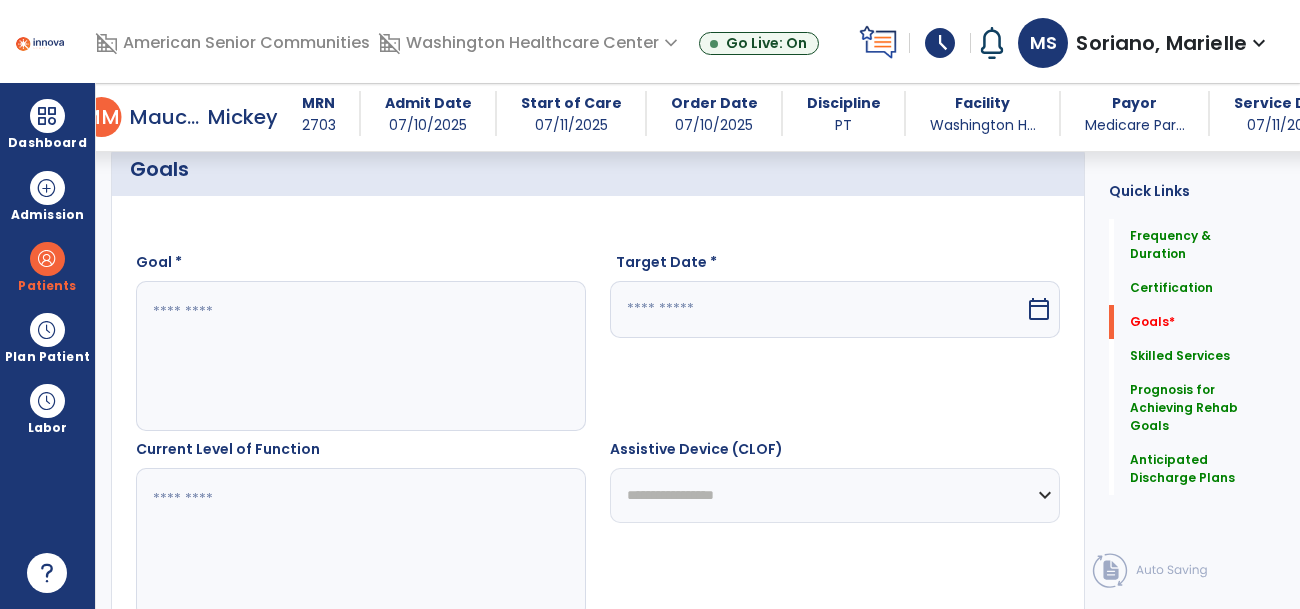 click at bounding box center (360, 356) 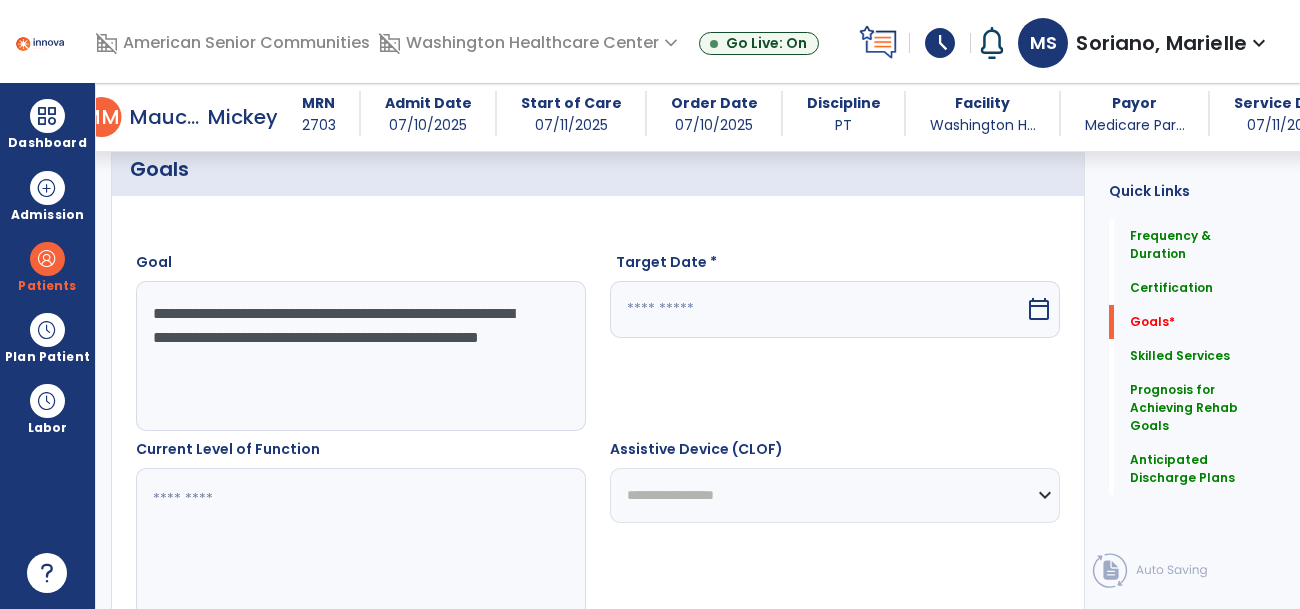 click on "**********" at bounding box center (360, 356) 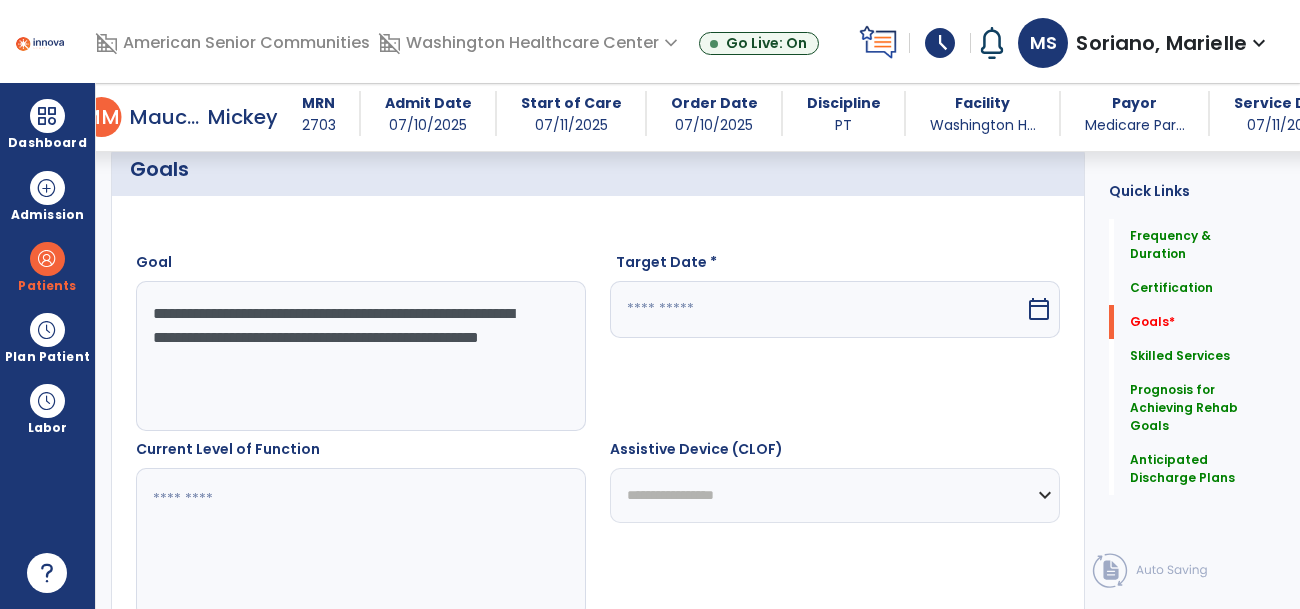 click on "calendar_today" at bounding box center [1039, 309] 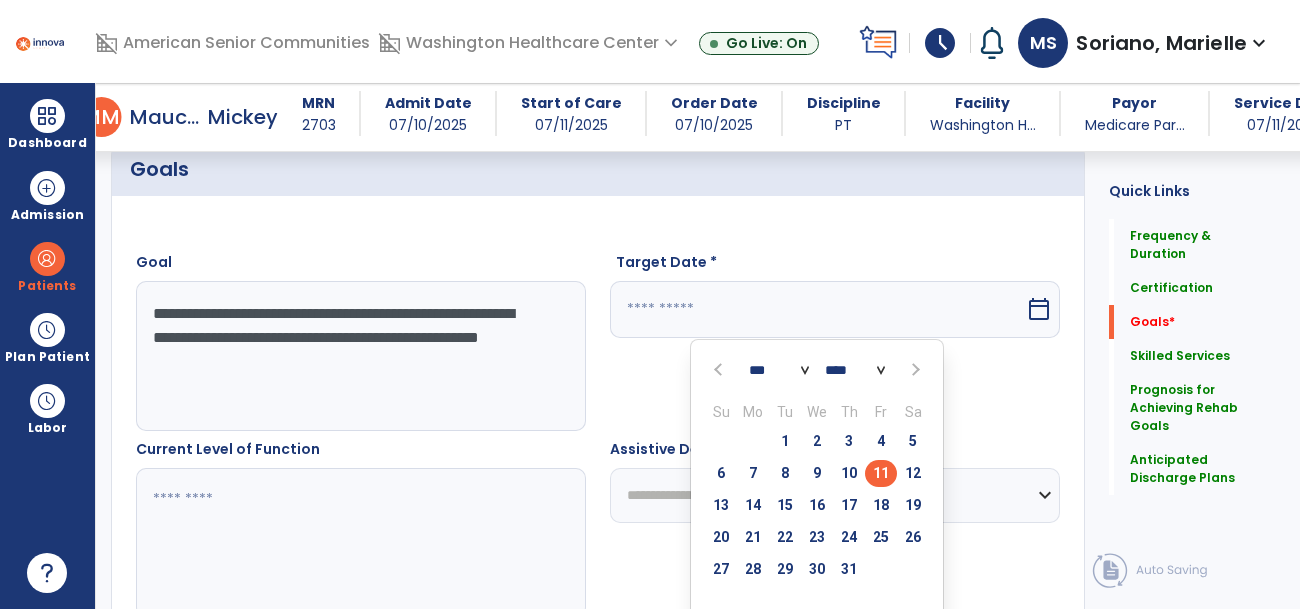 click at bounding box center [913, 369] 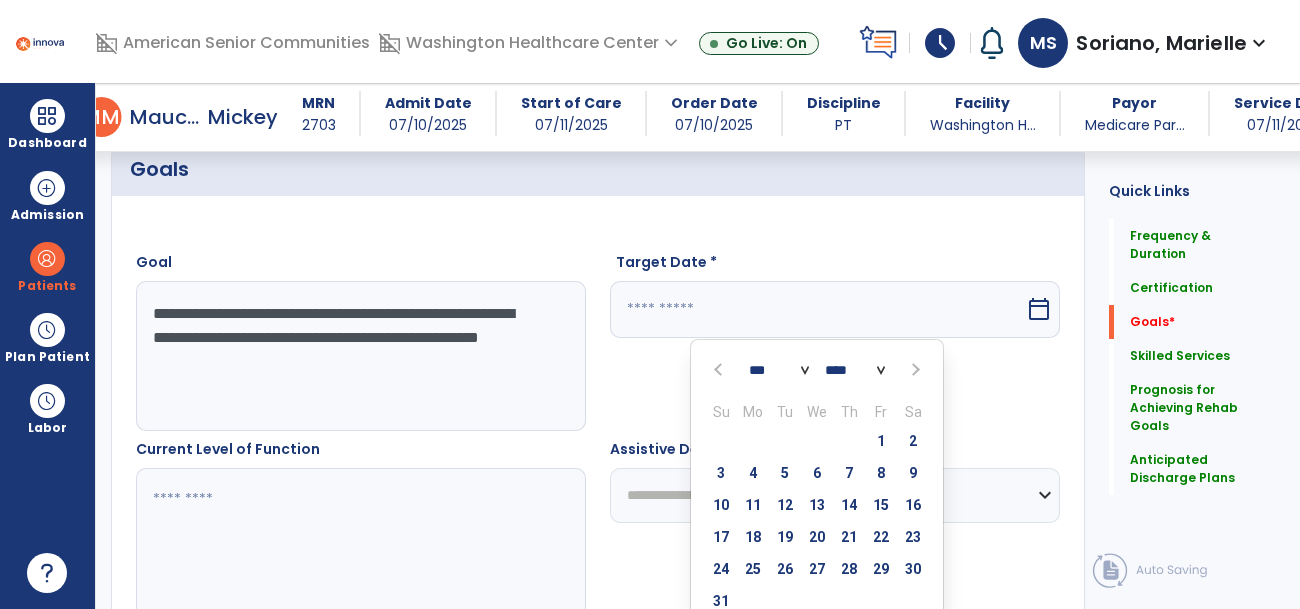 click at bounding box center (913, 369) 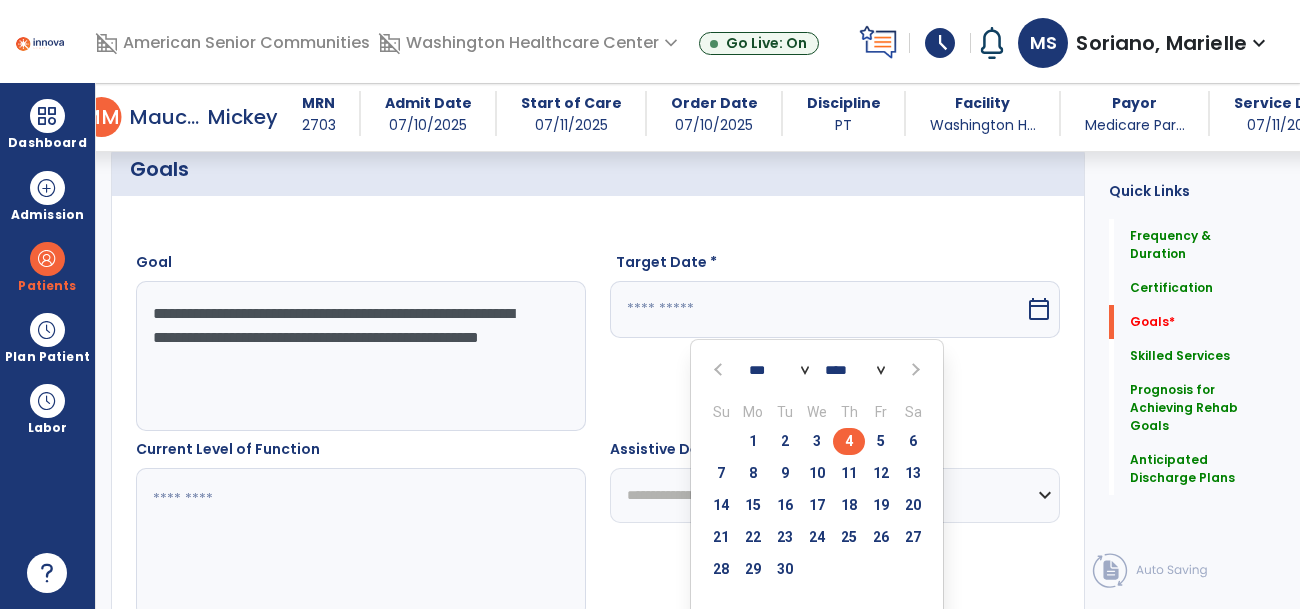 click on "4" at bounding box center [849, 441] 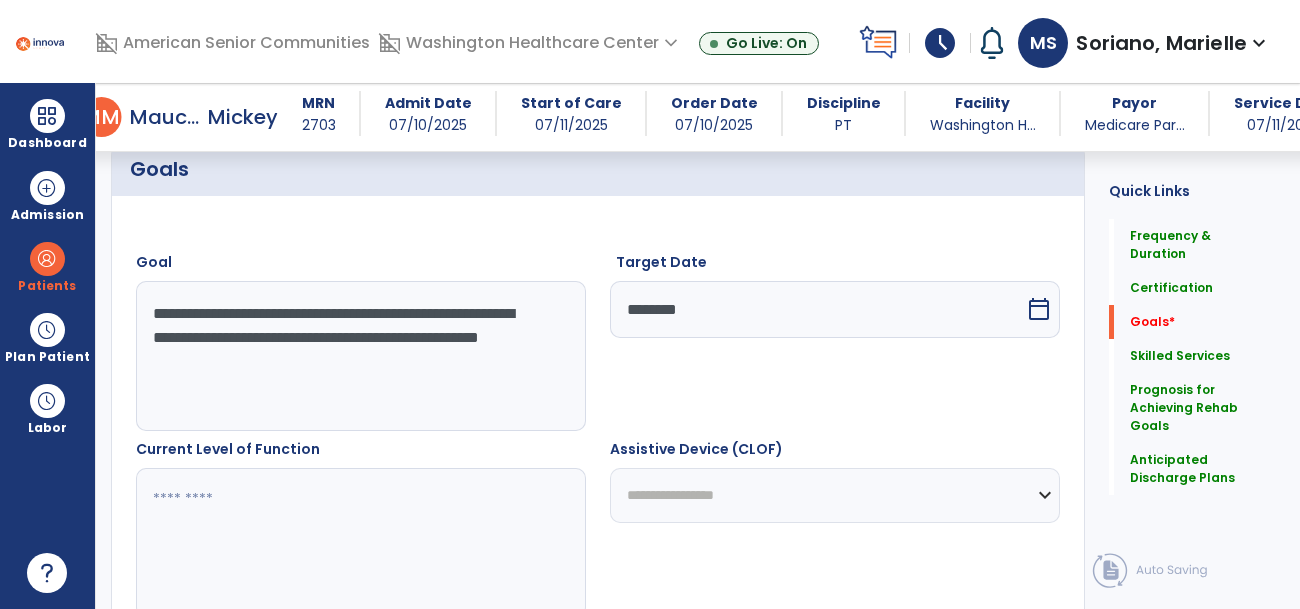 drag, startPoint x: 351, startPoint y: 355, endPoint x: 115, endPoint y: 293, distance: 244.0082 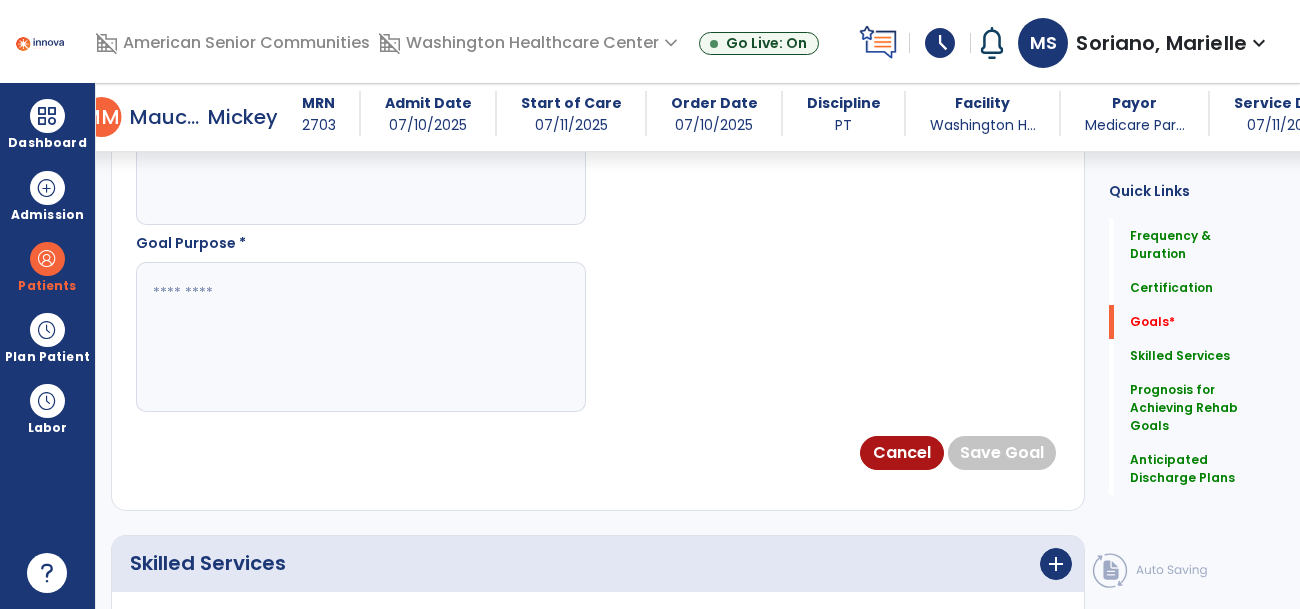 scroll, scrollTop: 1275, scrollLeft: 0, axis: vertical 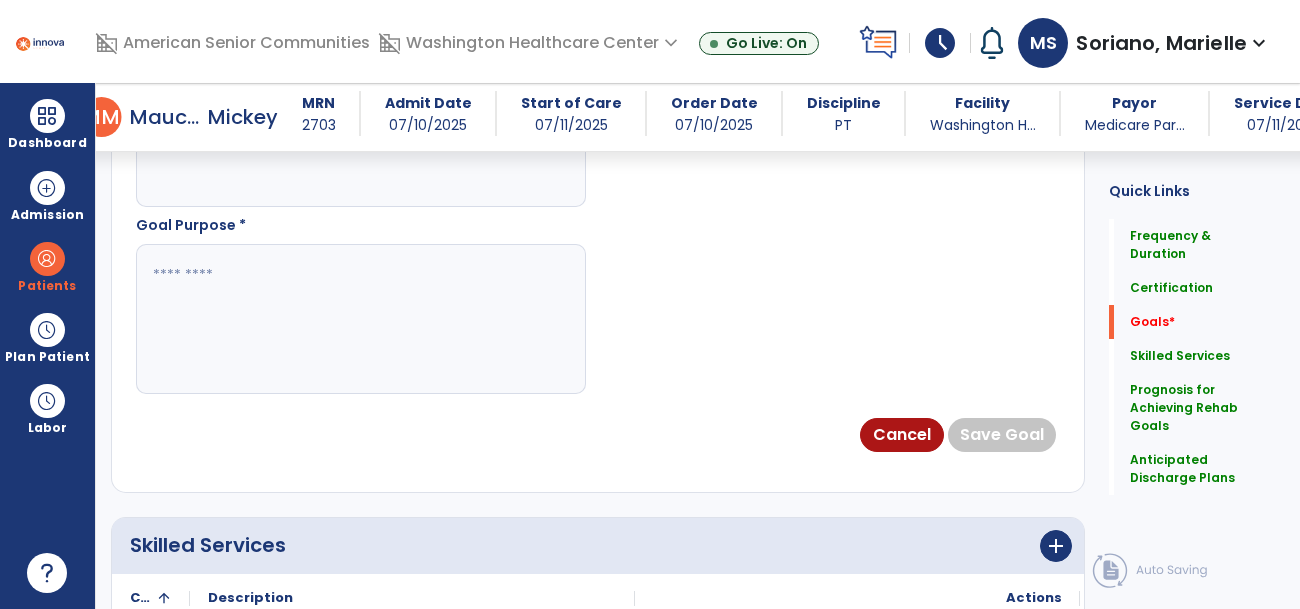 click at bounding box center [360, 319] 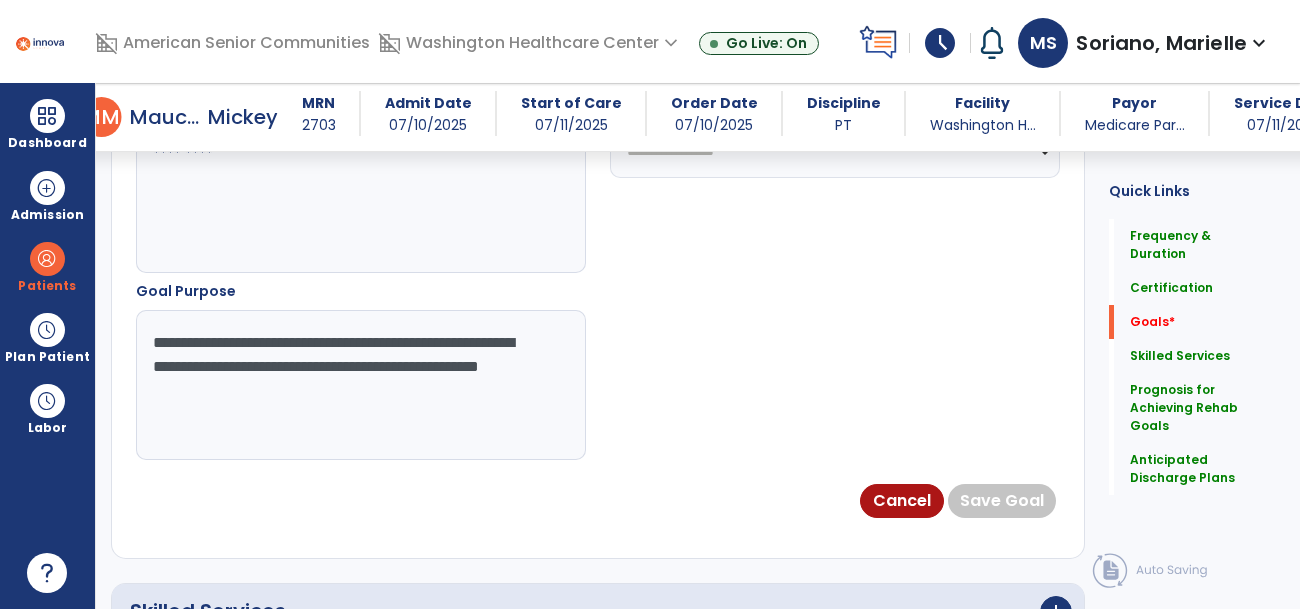 scroll, scrollTop: 1158, scrollLeft: 0, axis: vertical 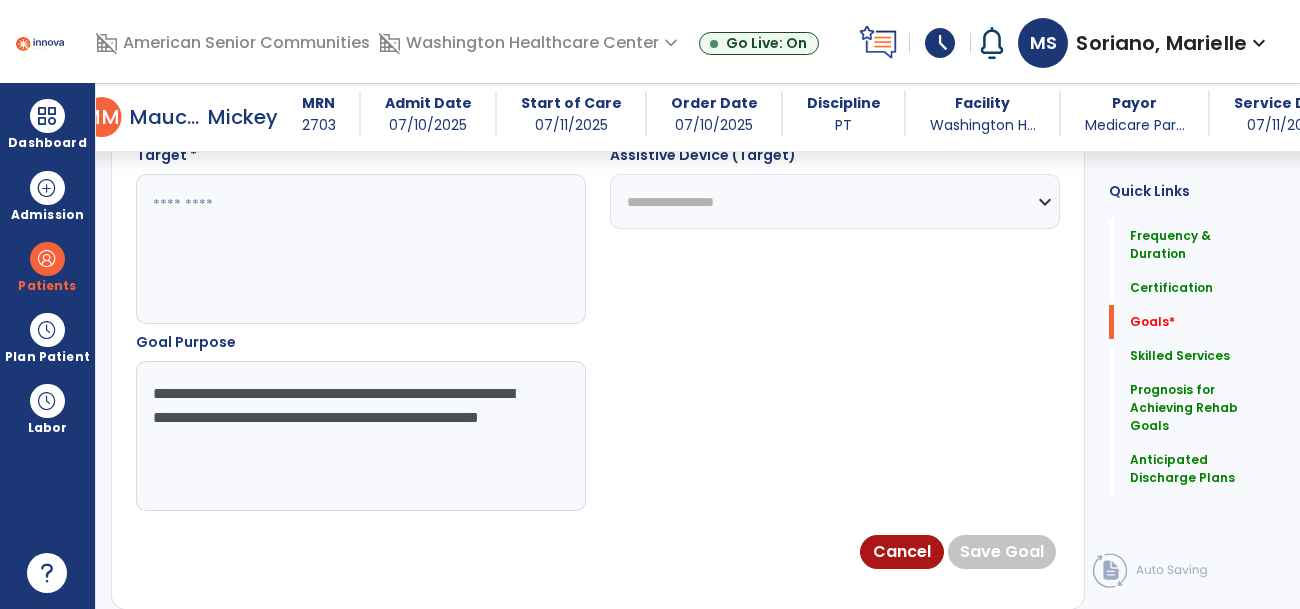 type on "**********" 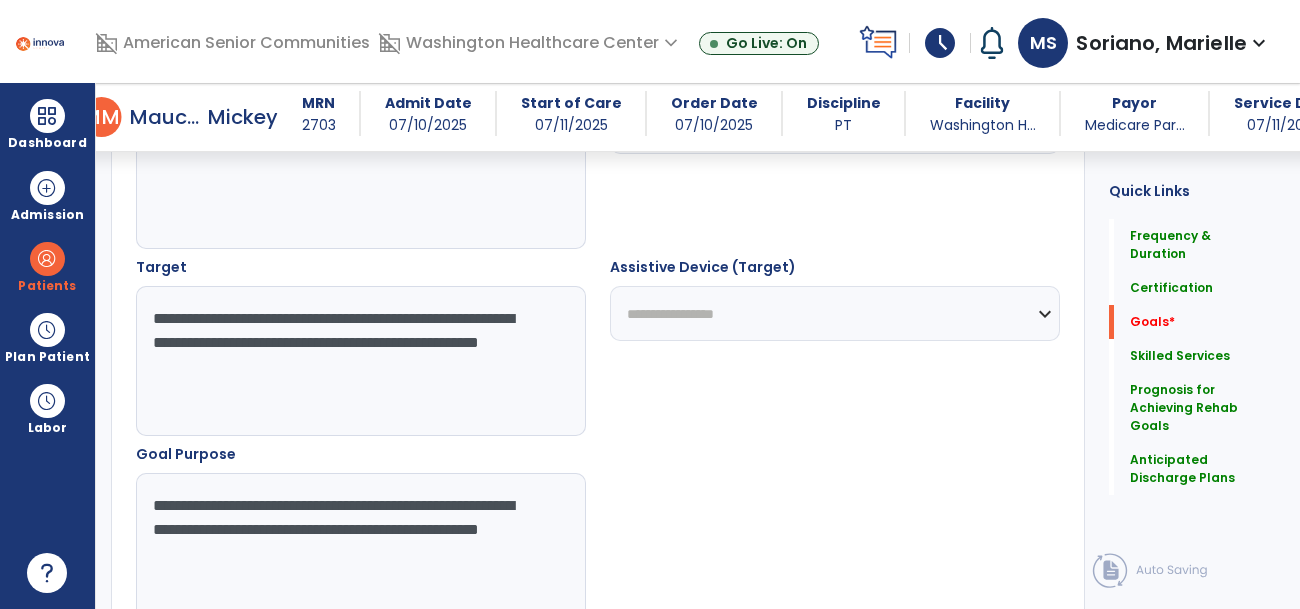 scroll, scrollTop: 1043, scrollLeft: 0, axis: vertical 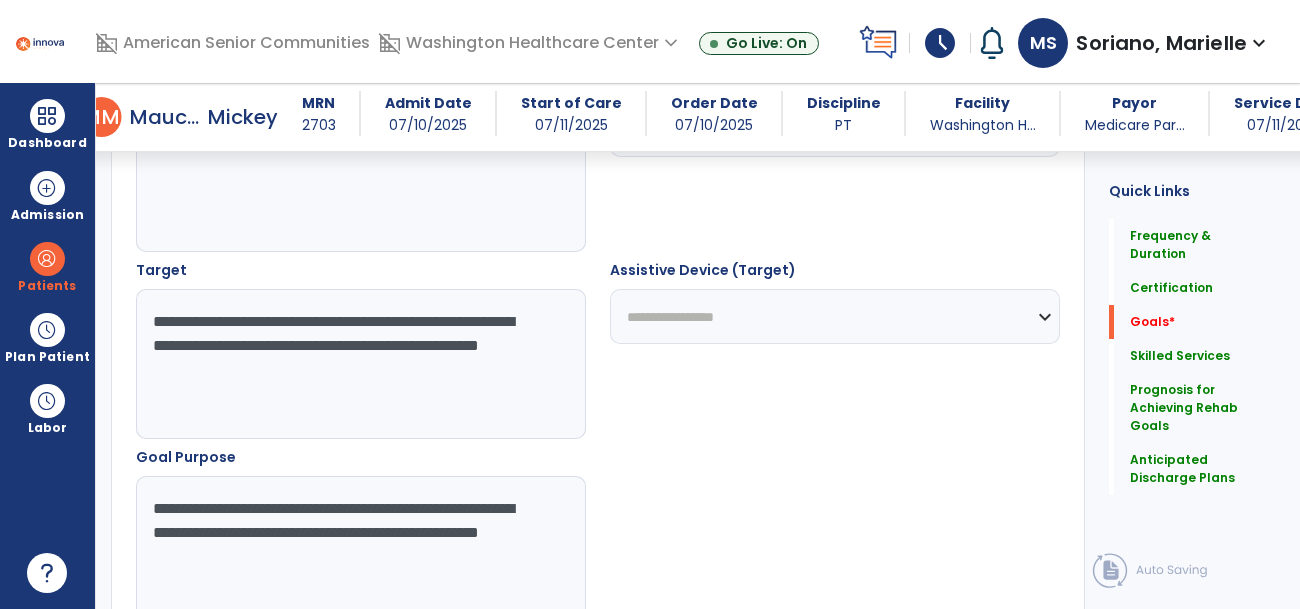 type on "**********" 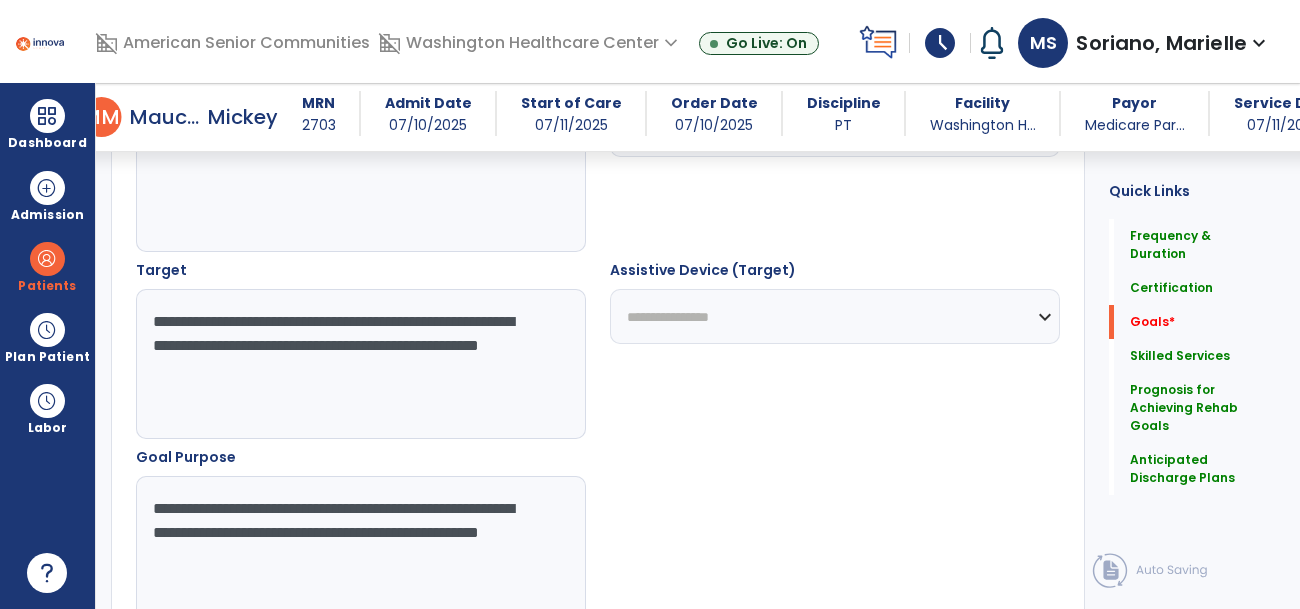 click on "**********" at bounding box center (835, 316) 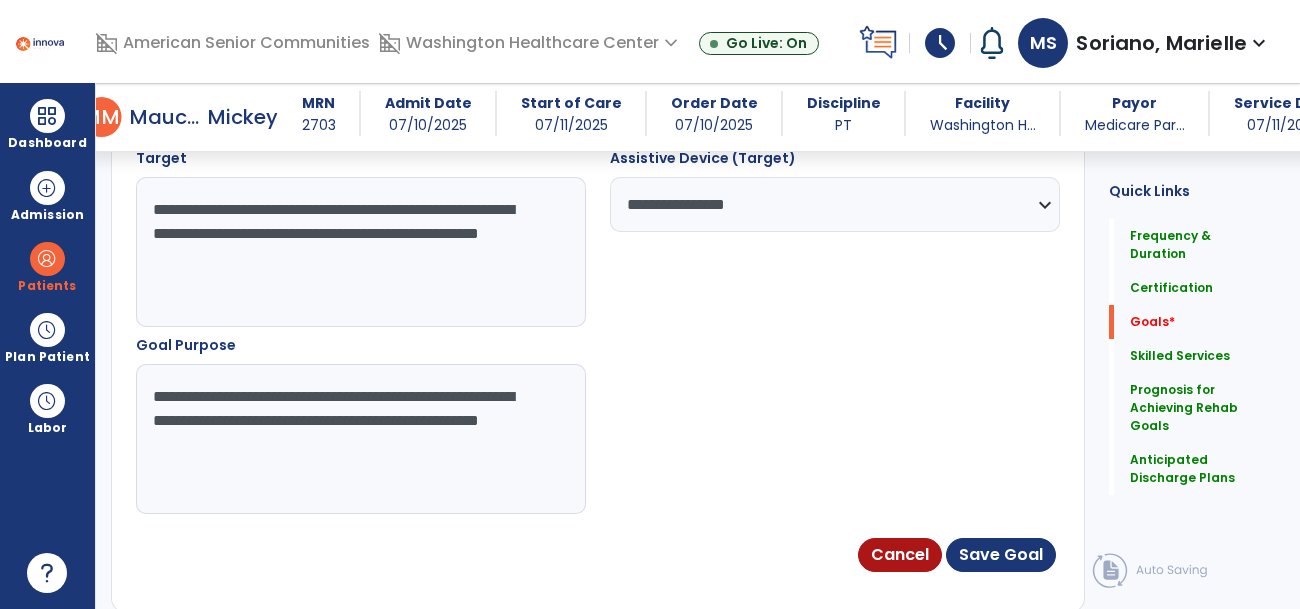 scroll, scrollTop: 1161, scrollLeft: 0, axis: vertical 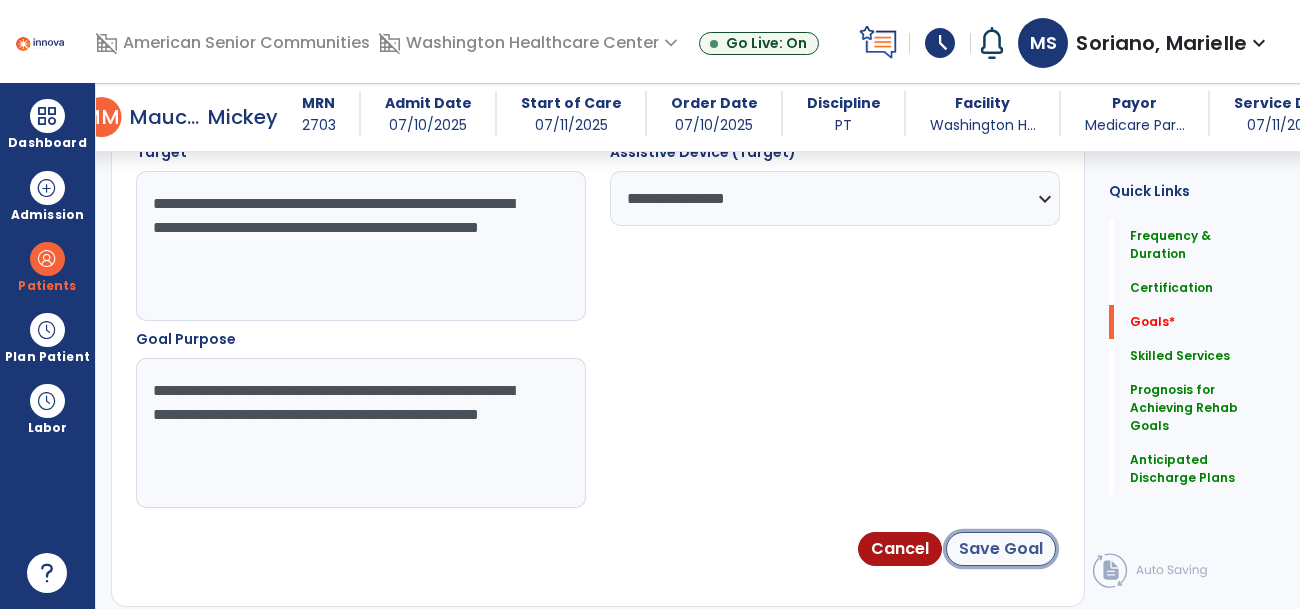 click on "Save Goal" at bounding box center (1001, 549) 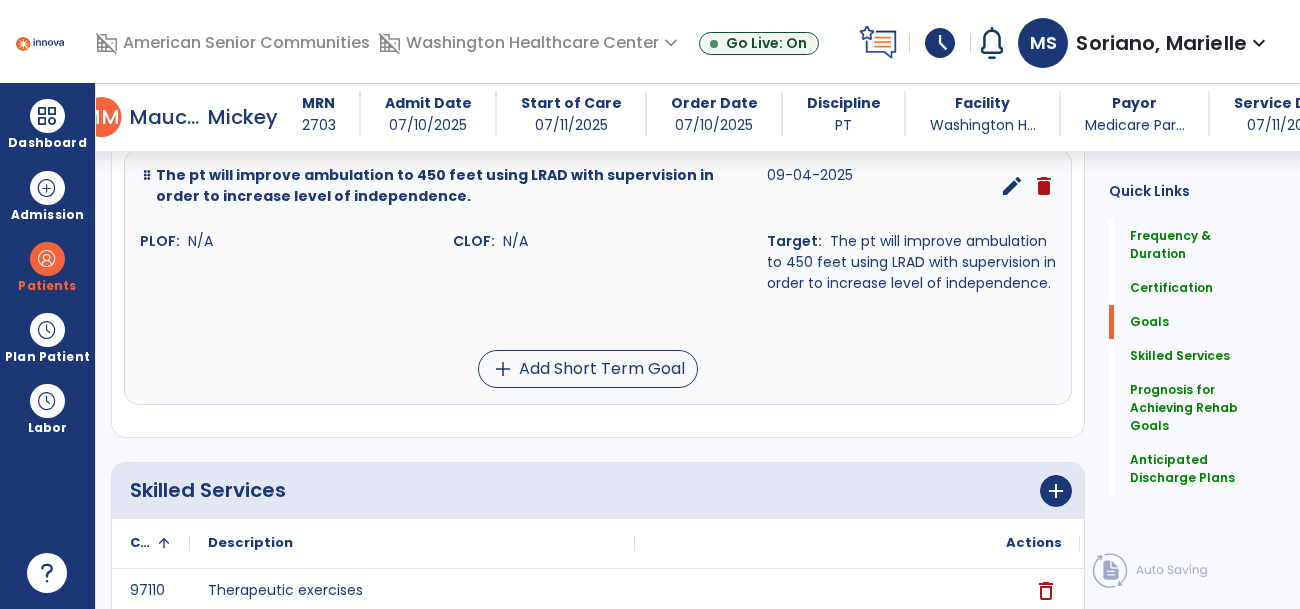 scroll, scrollTop: 587, scrollLeft: 0, axis: vertical 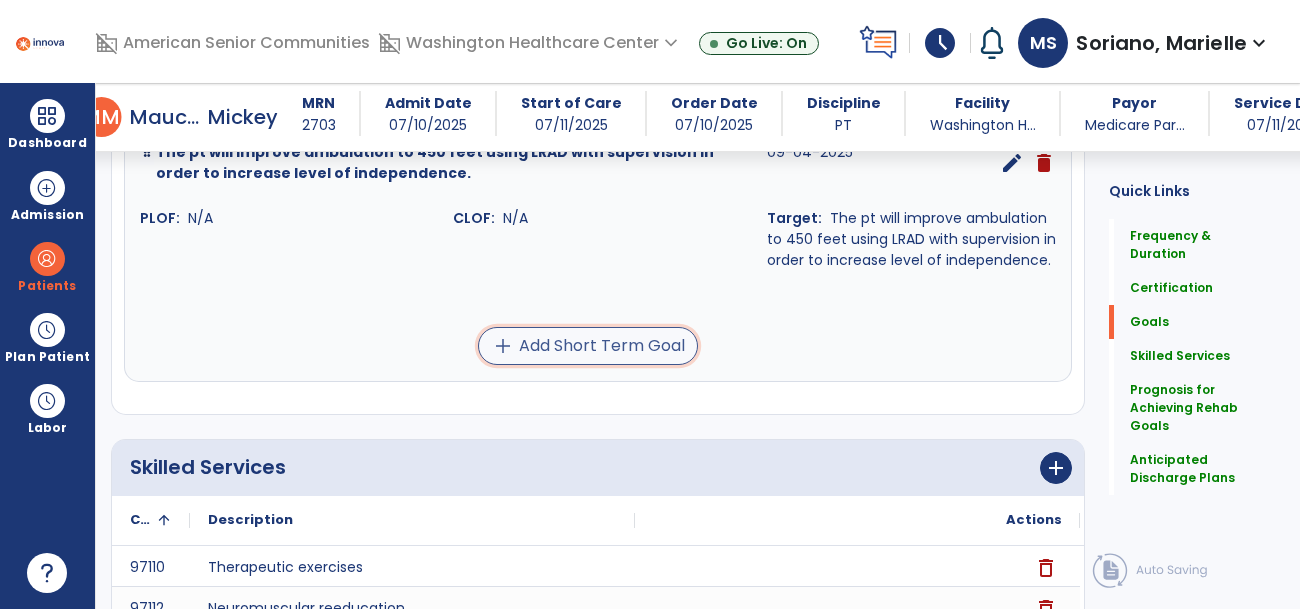 click on "add  Add Short Term Goal" at bounding box center (588, 346) 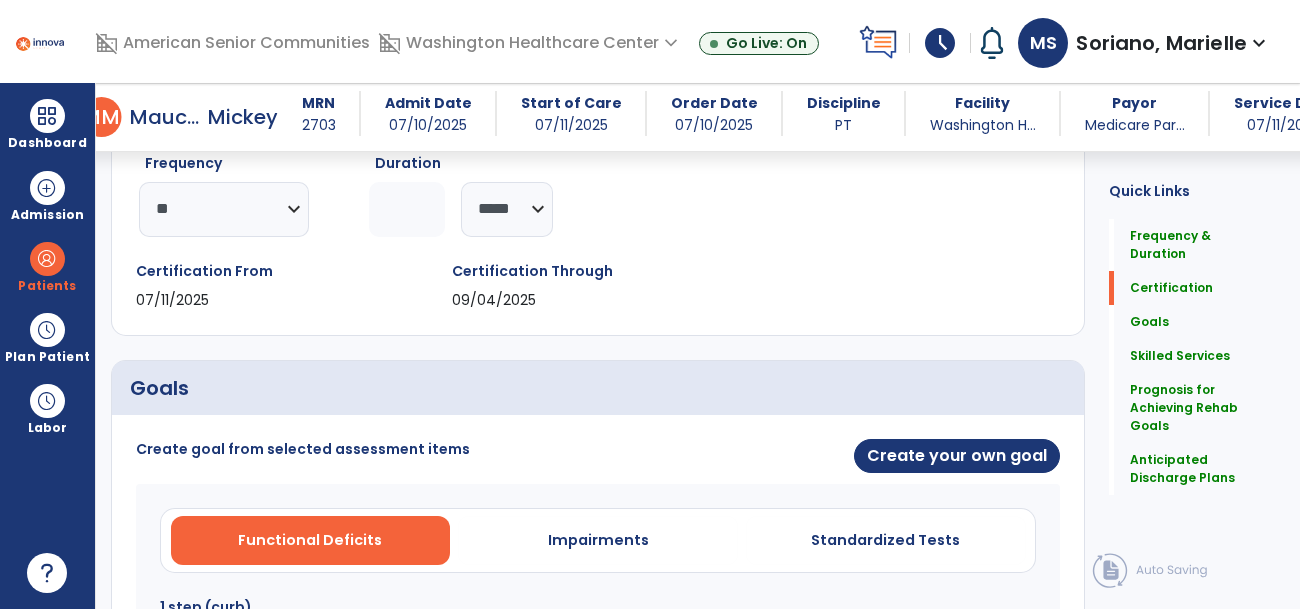 scroll, scrollTop: 286, scrollLeft: 0, axis: vertical 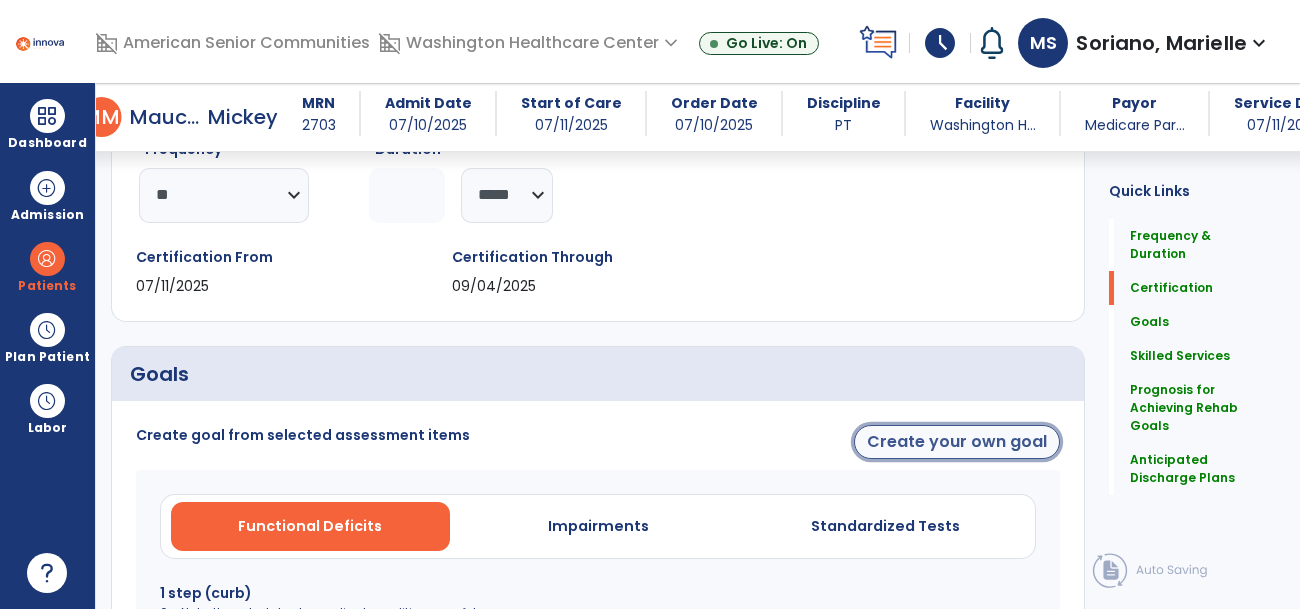 click on "Create your own goal" at bounding box center [957, 442] 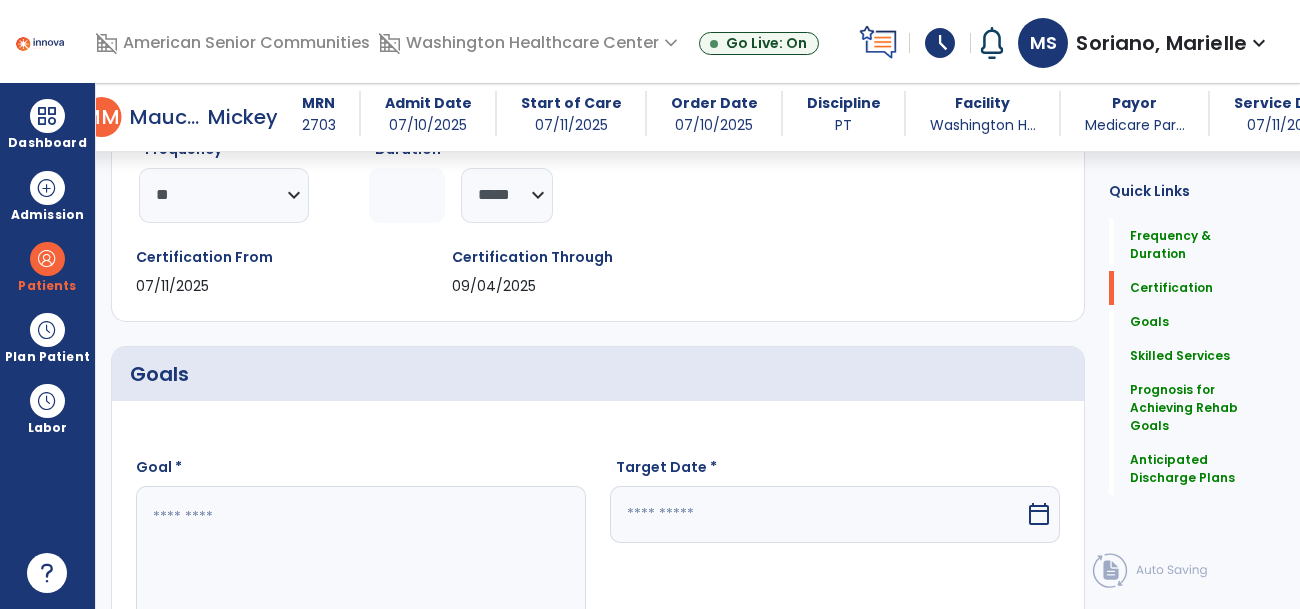 click at bounding box center [360, 561] 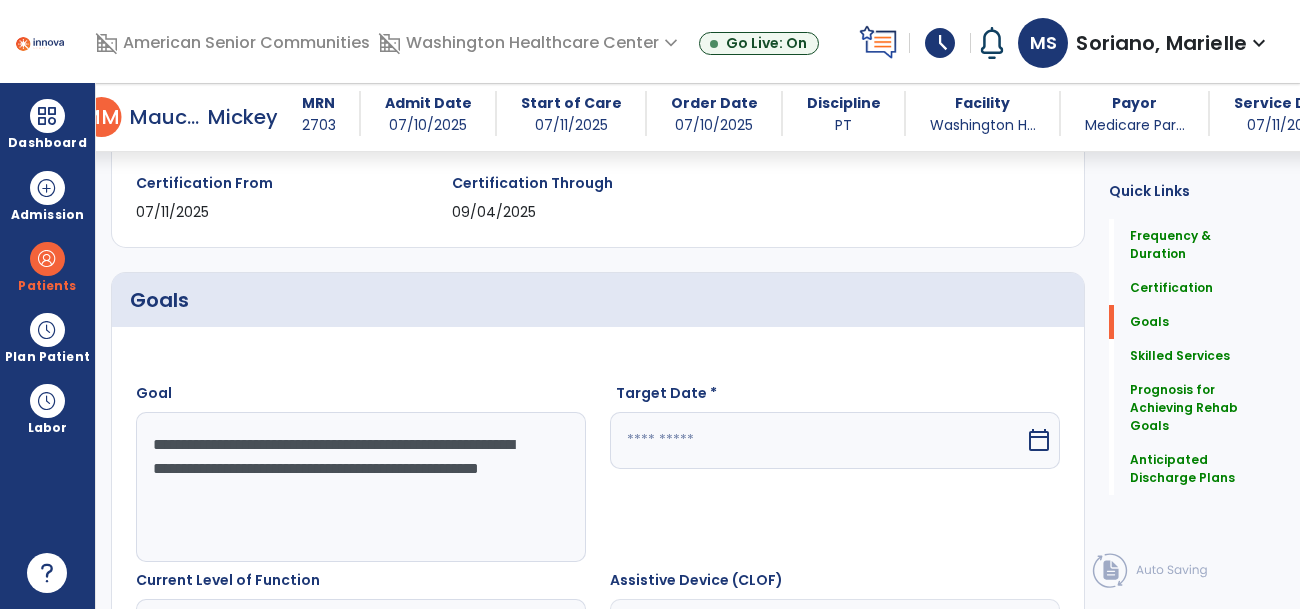 scroll, scrollTop: 364, scrollLeft: 0, axis: vertical 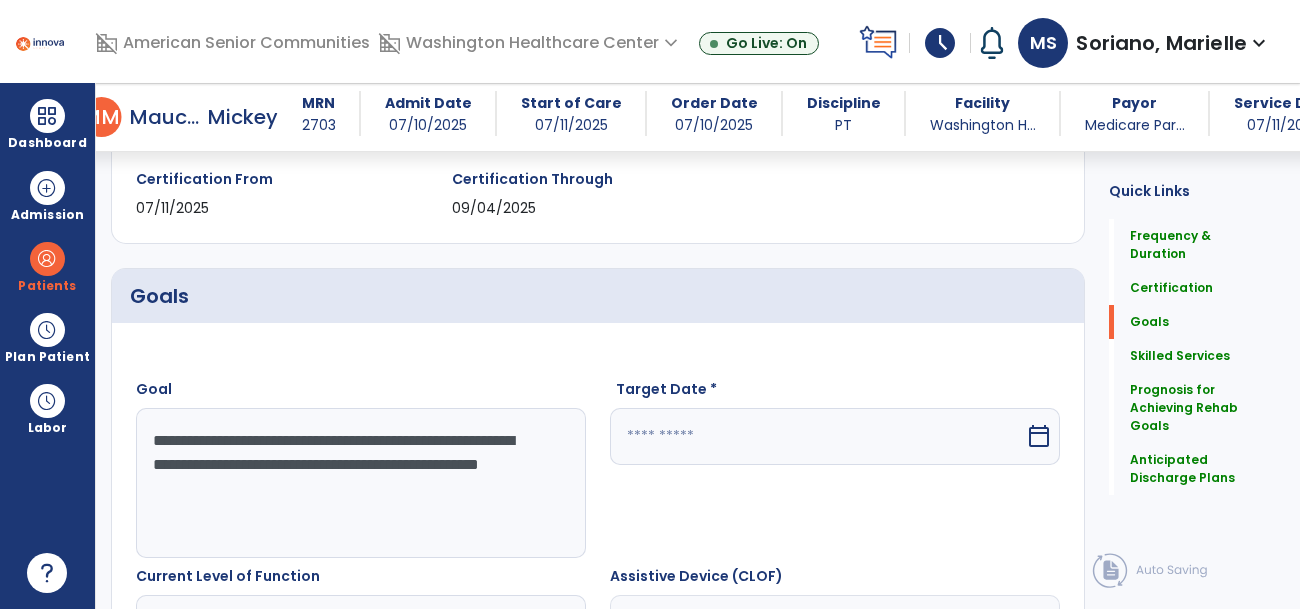 click on "**********" at bounding box center (360, 483) 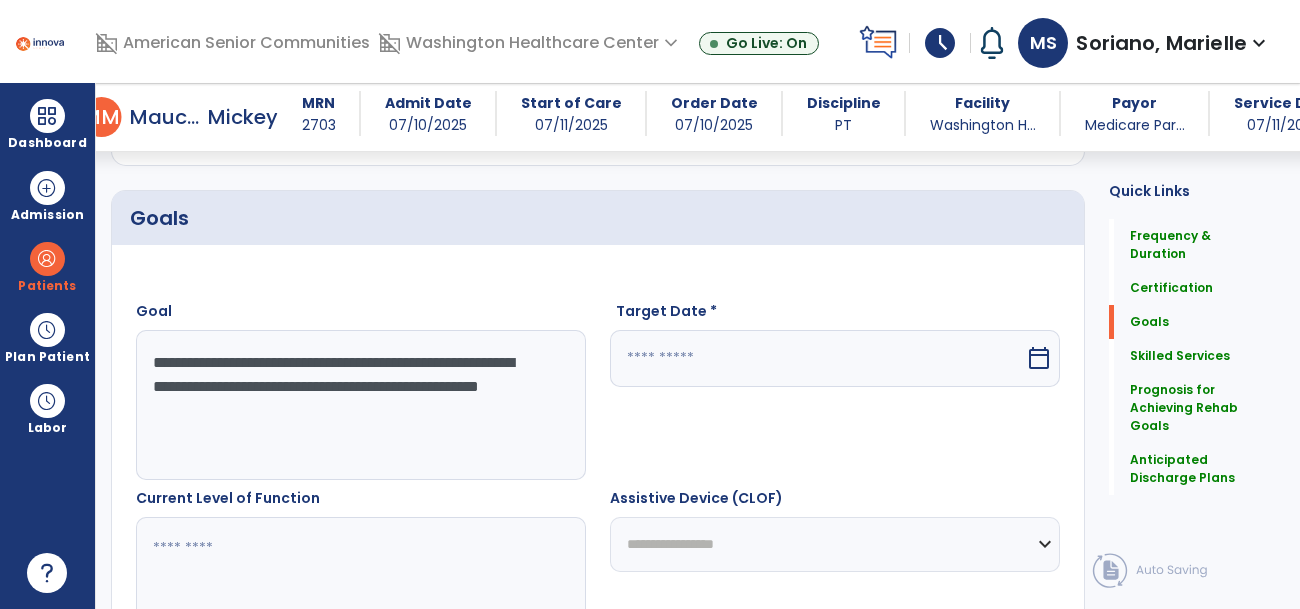 scroll, scrollTop: 446, scrollLeft: 0, axis: vertical 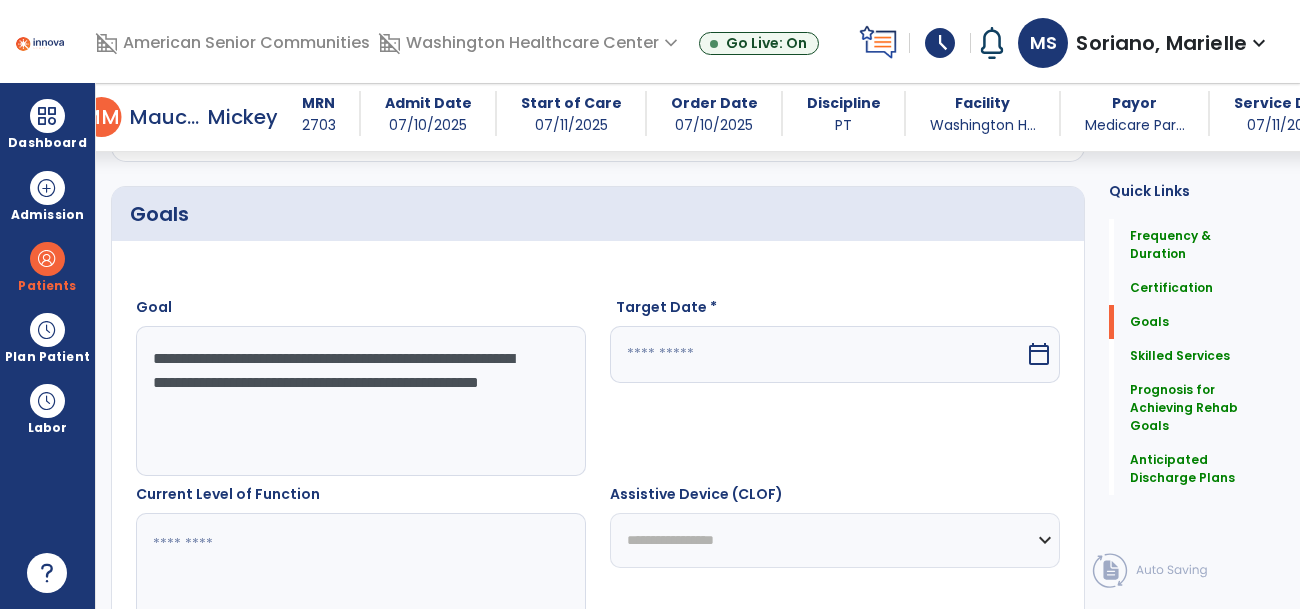 click on "**********" at bounding box center (360, 401) 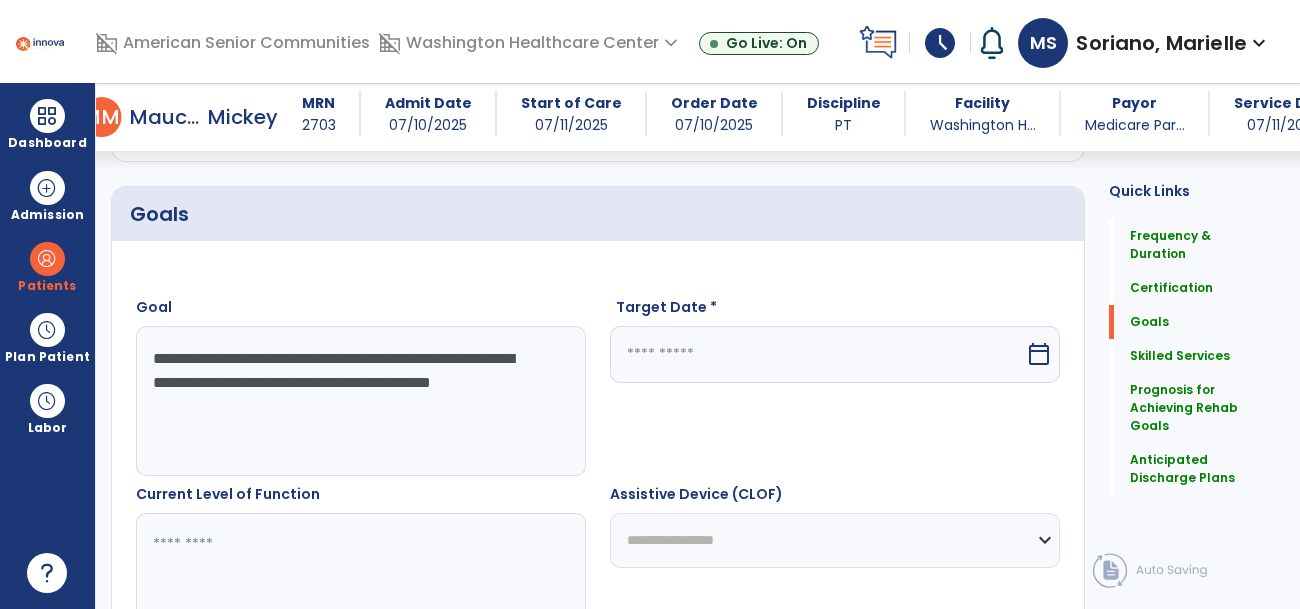 type on "**********" 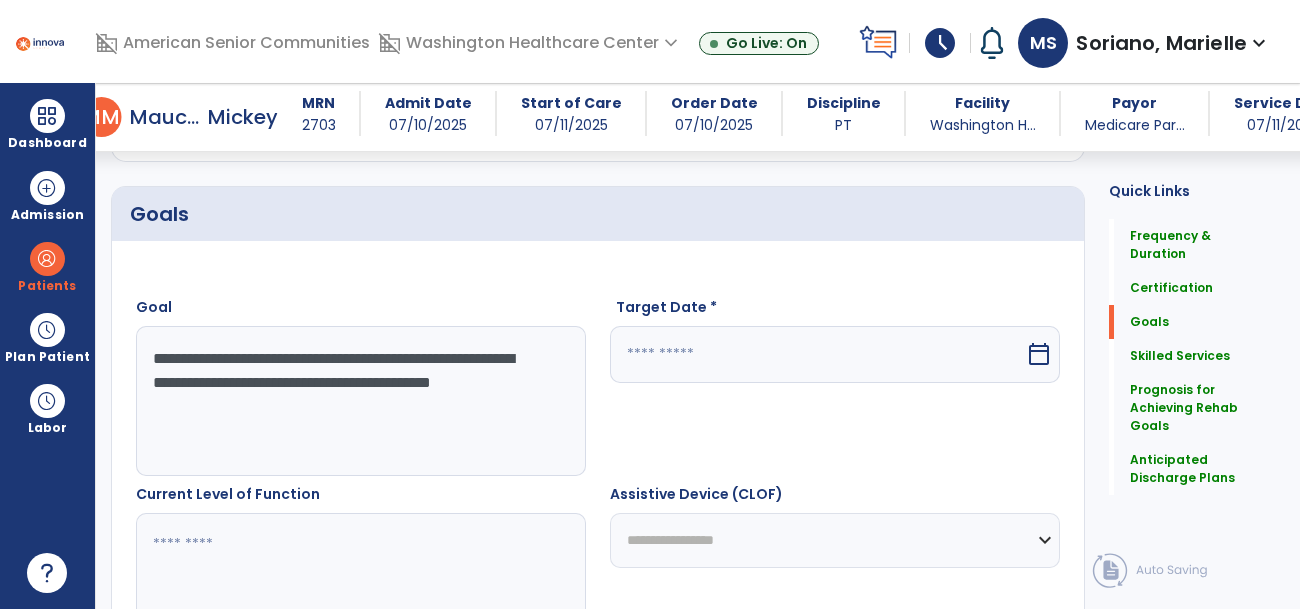 click on "calendar_today" at bounding box center [1039, 354] 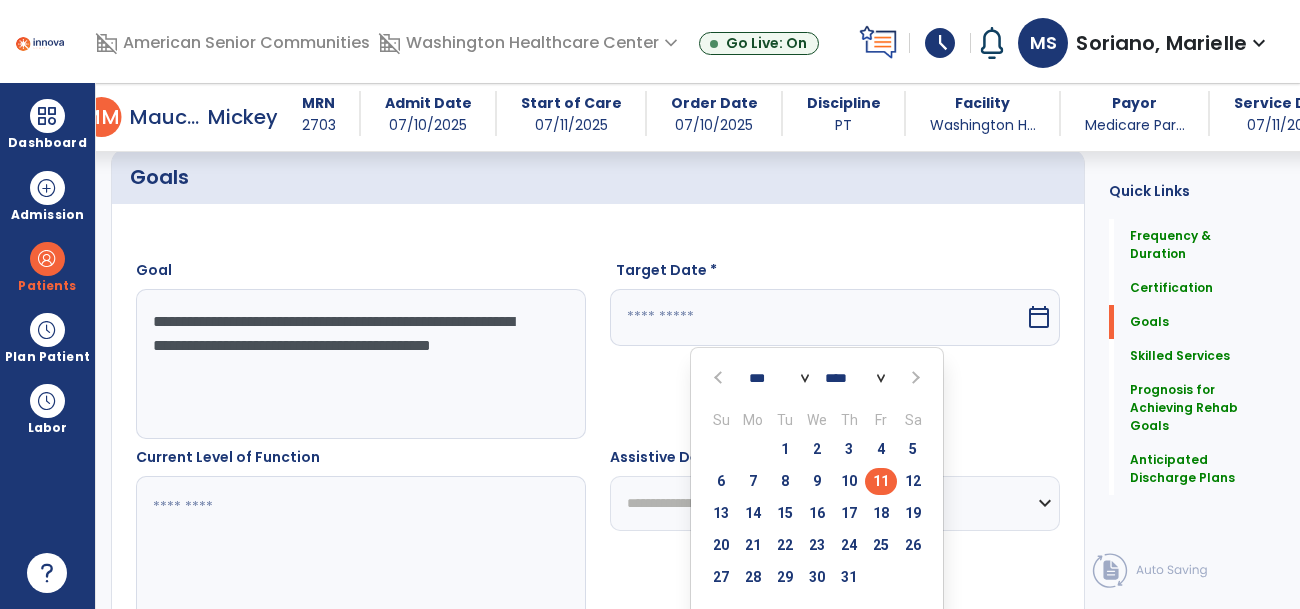 scroll, scrollTop: 563, scrollLeft: 0, axis: vertical 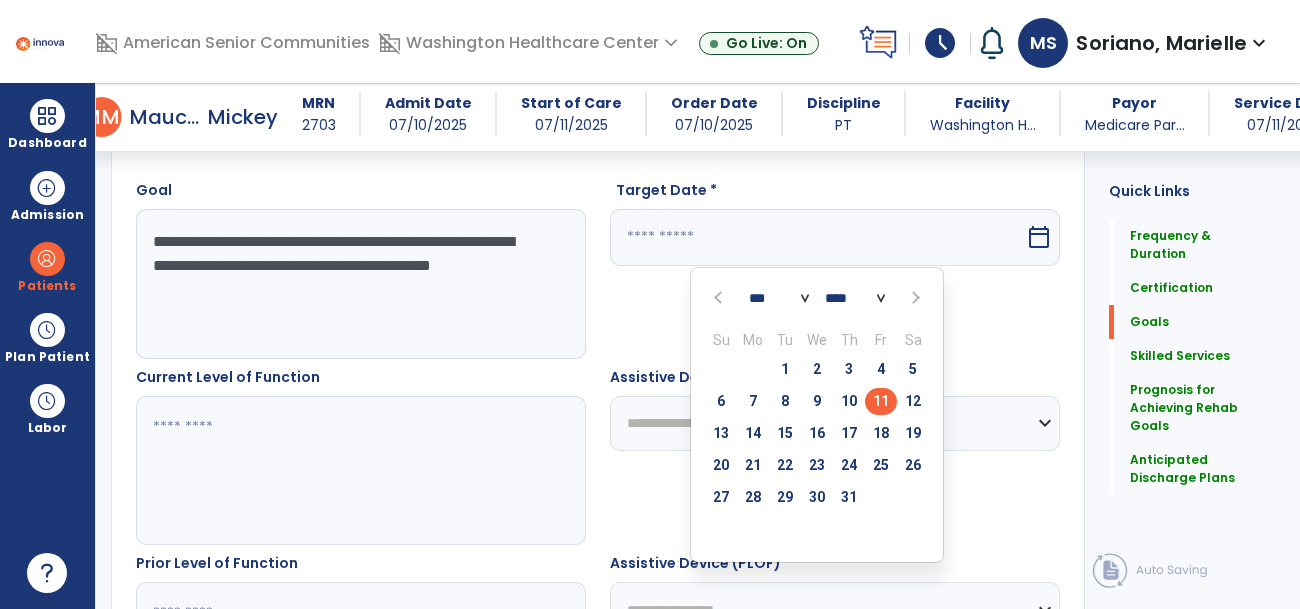 click at bounding box center (913, 297) 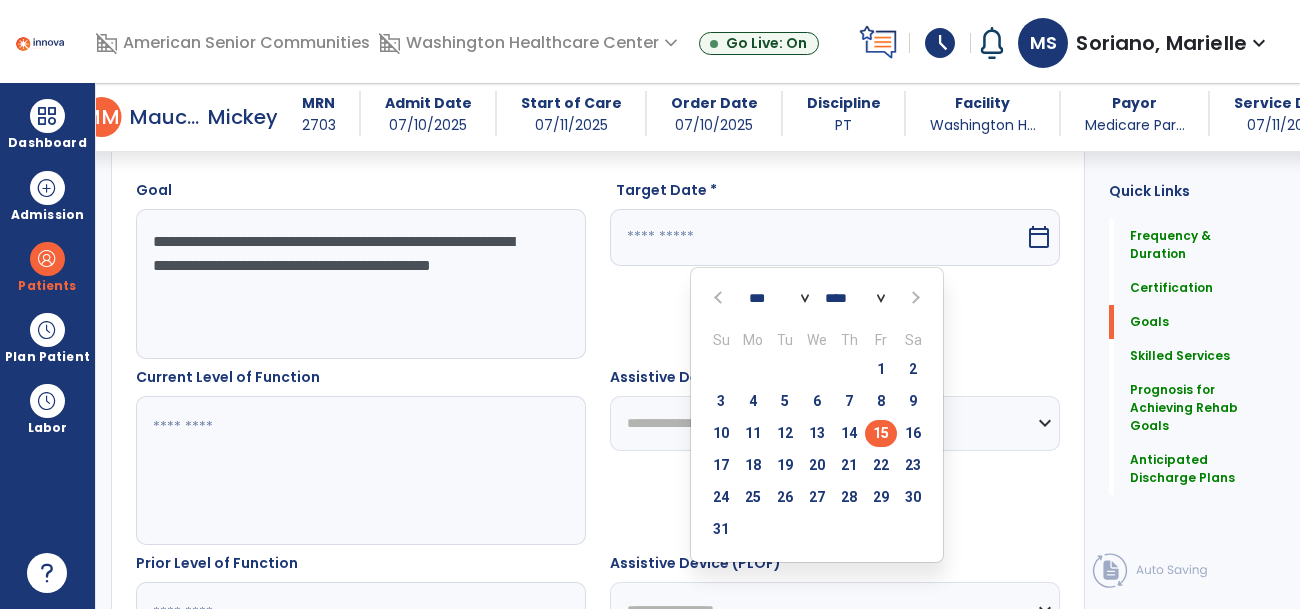 click on "15" at bounding box center (881, 433) 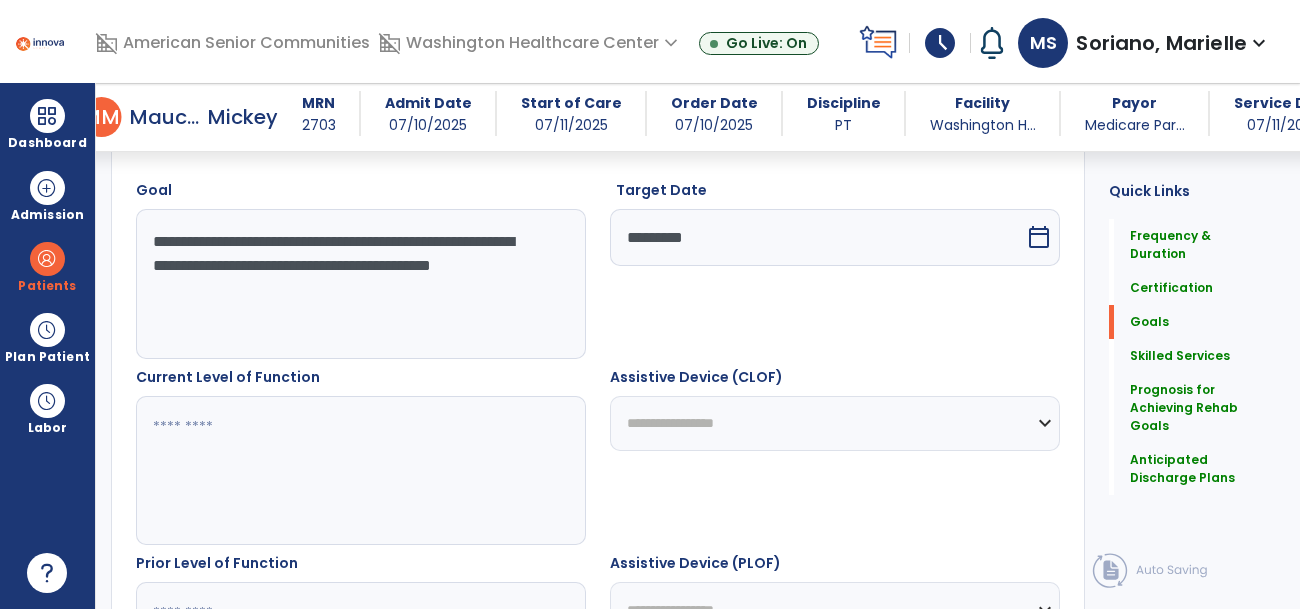 click on "calendar_today" at bounding box center [1039, 237] 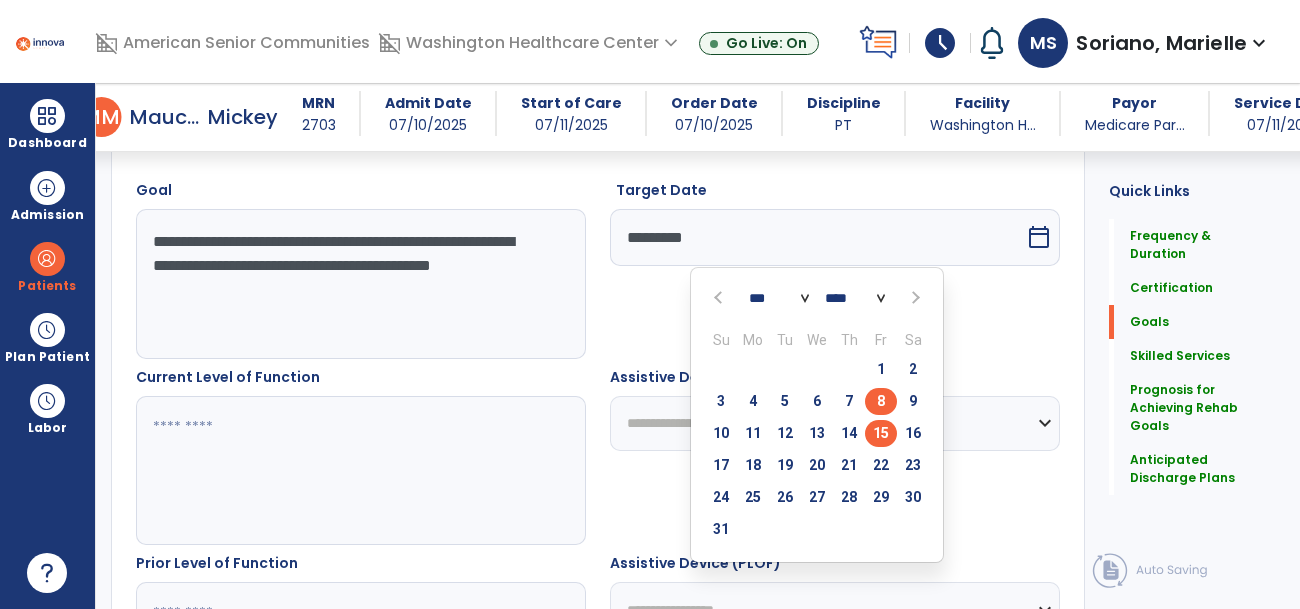 click on "8" at bounding box center (881, 401) 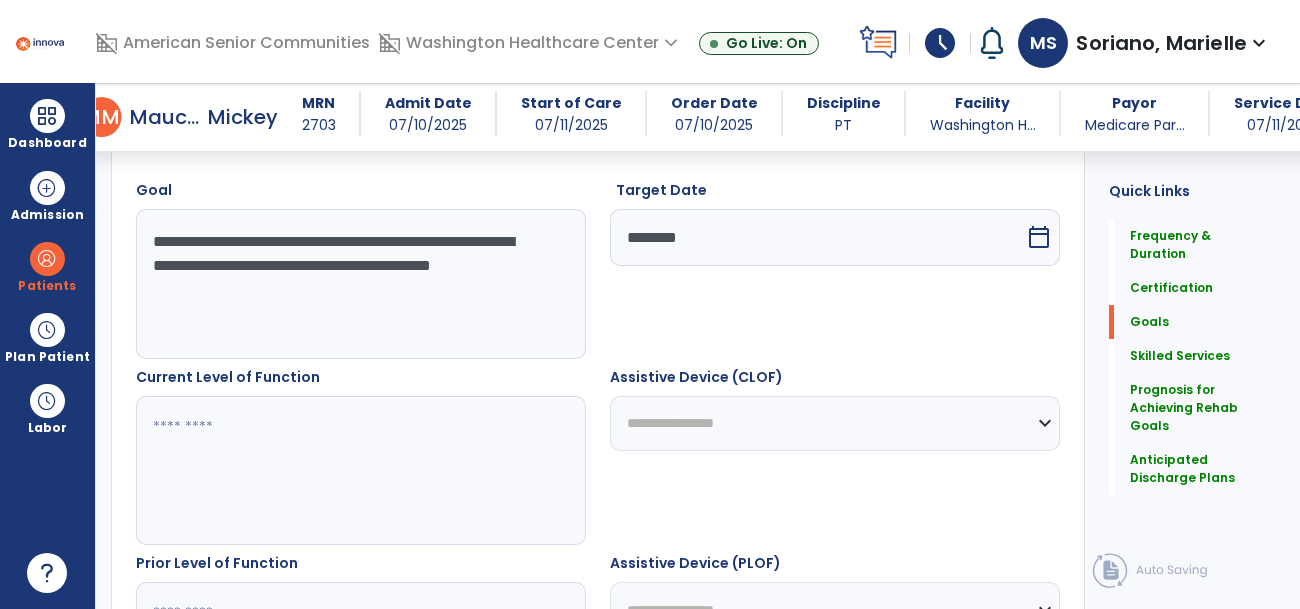 drag, startPoint x: 287, startPoint y: 283, endPoint x: 139, endPoint y: 220, distance: 160.85086 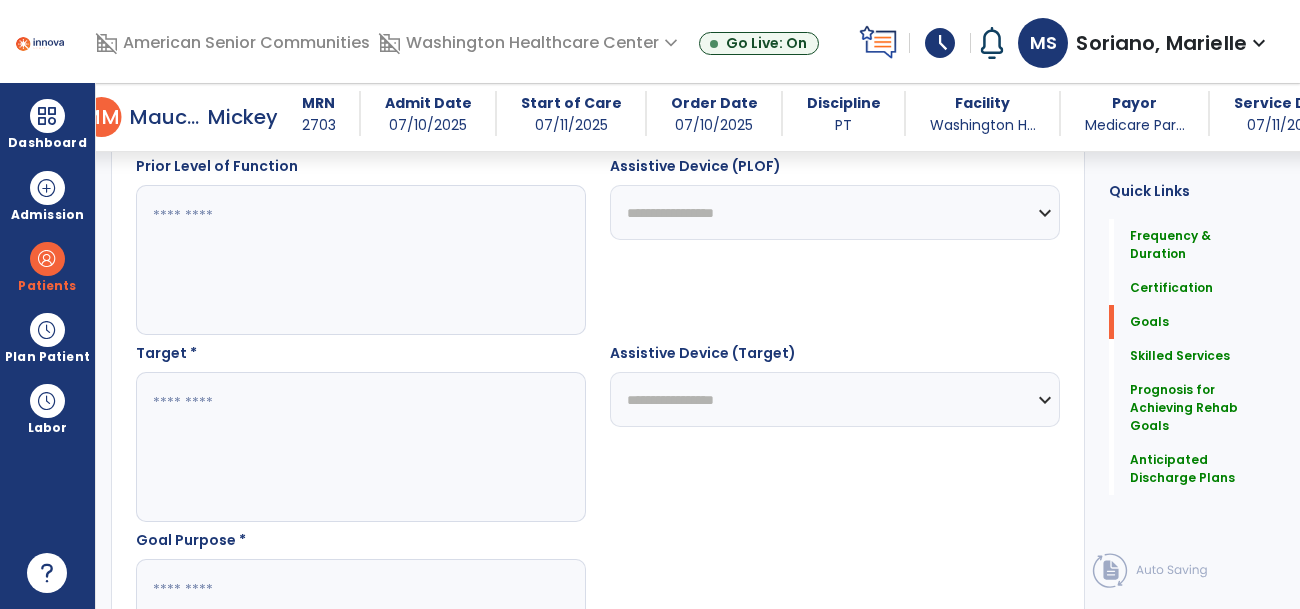 scroll, scrollTop: 968, scrollLeft: 0, axis: vertical 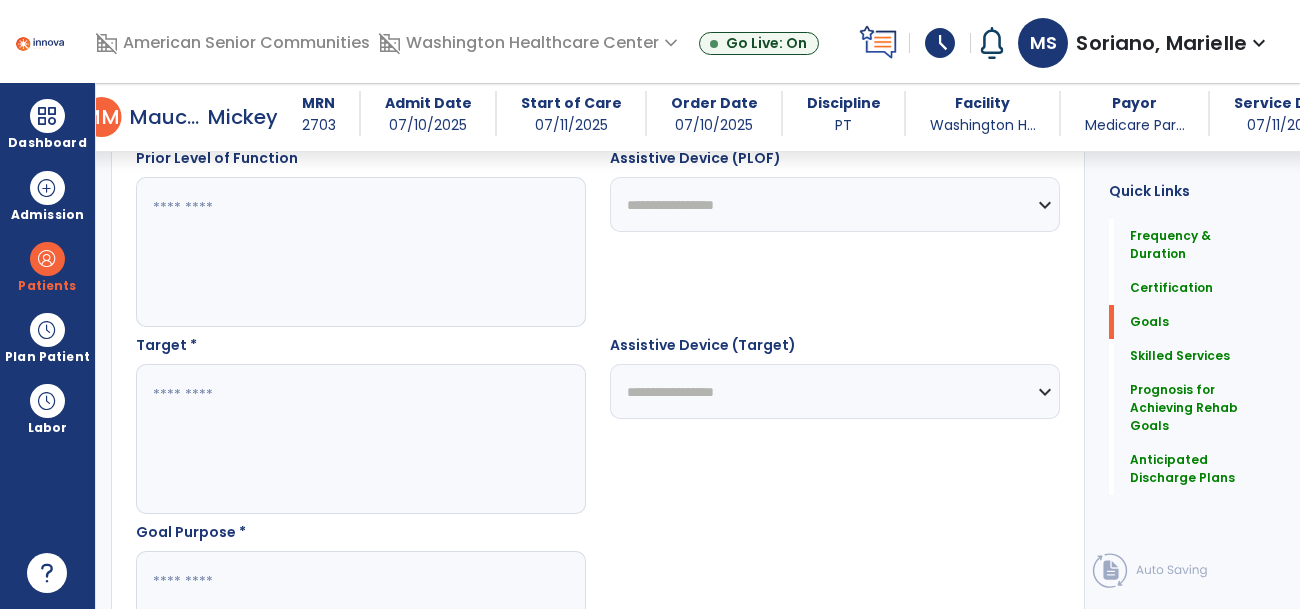 click at bounding box center (360, 439) 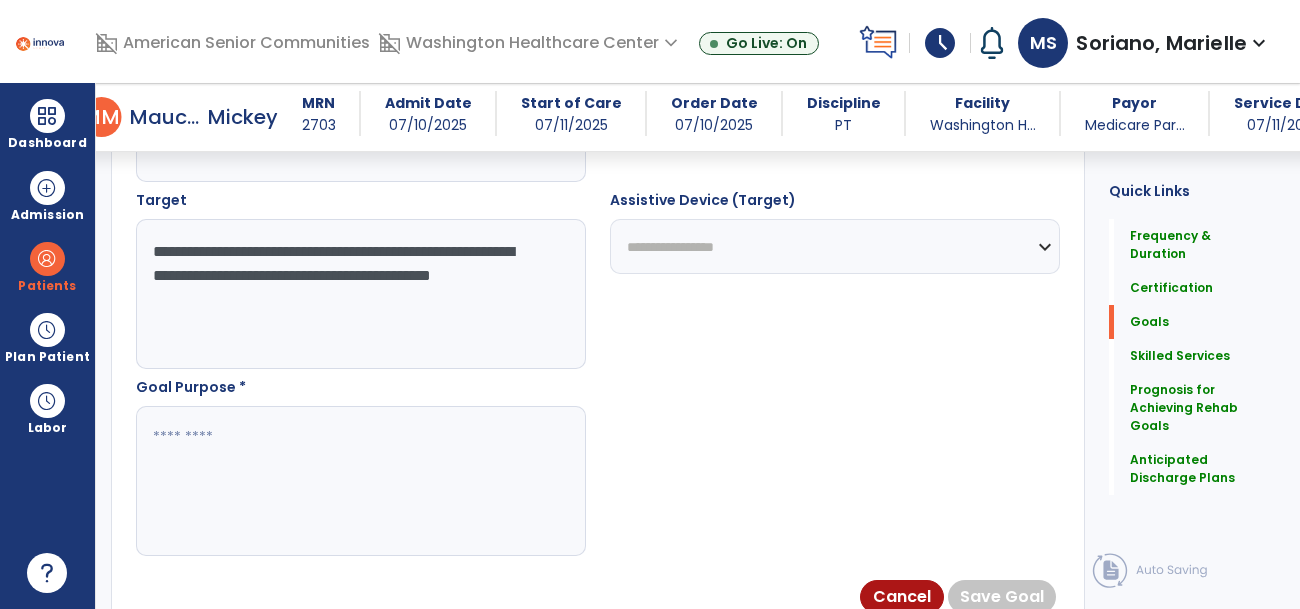 scroll, scrollTop: 1121, scrollLeft: 0, axis: vertical 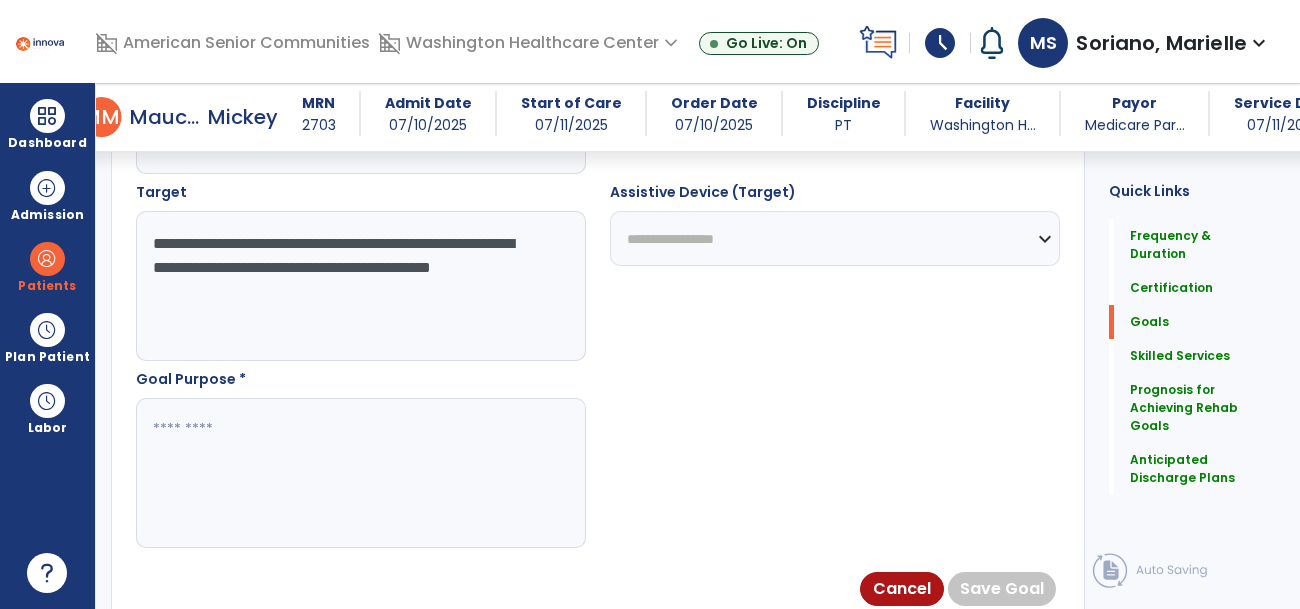type on "**********" 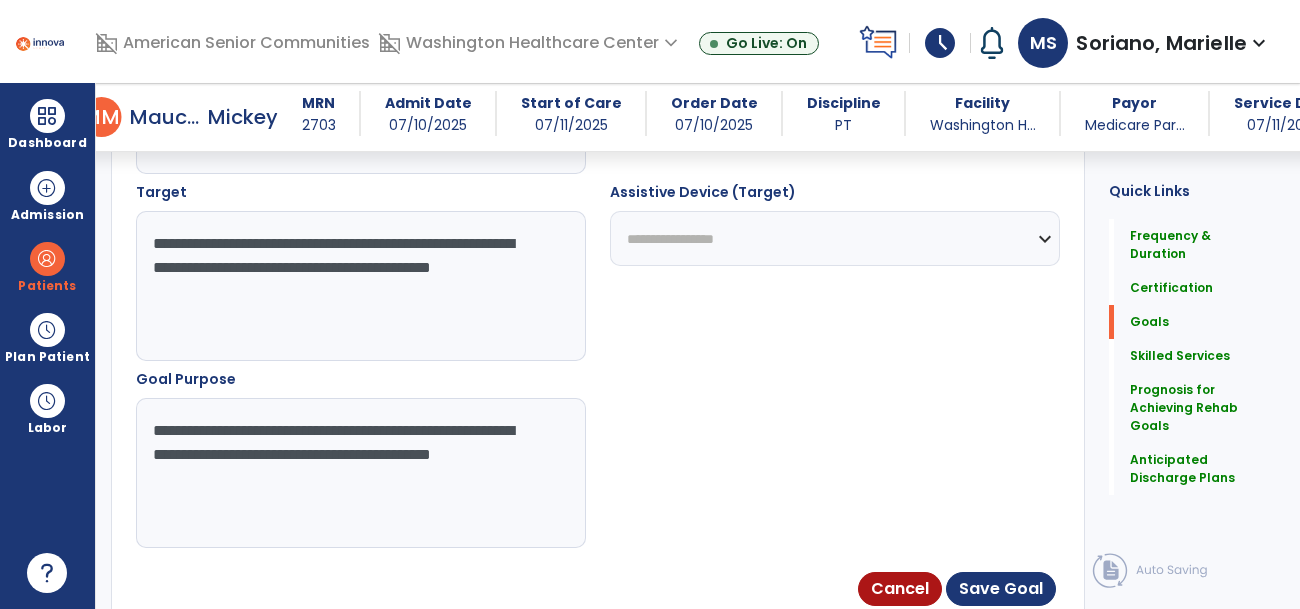 type on "**********" 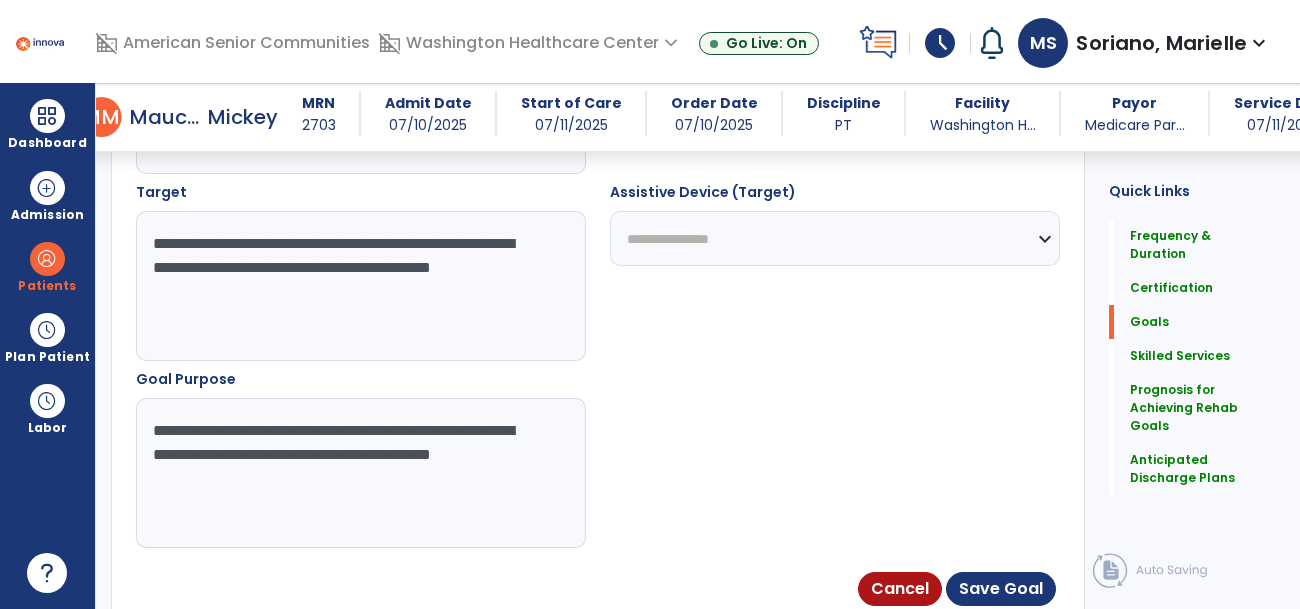 click on "**********" at bounding box center (835, 238) 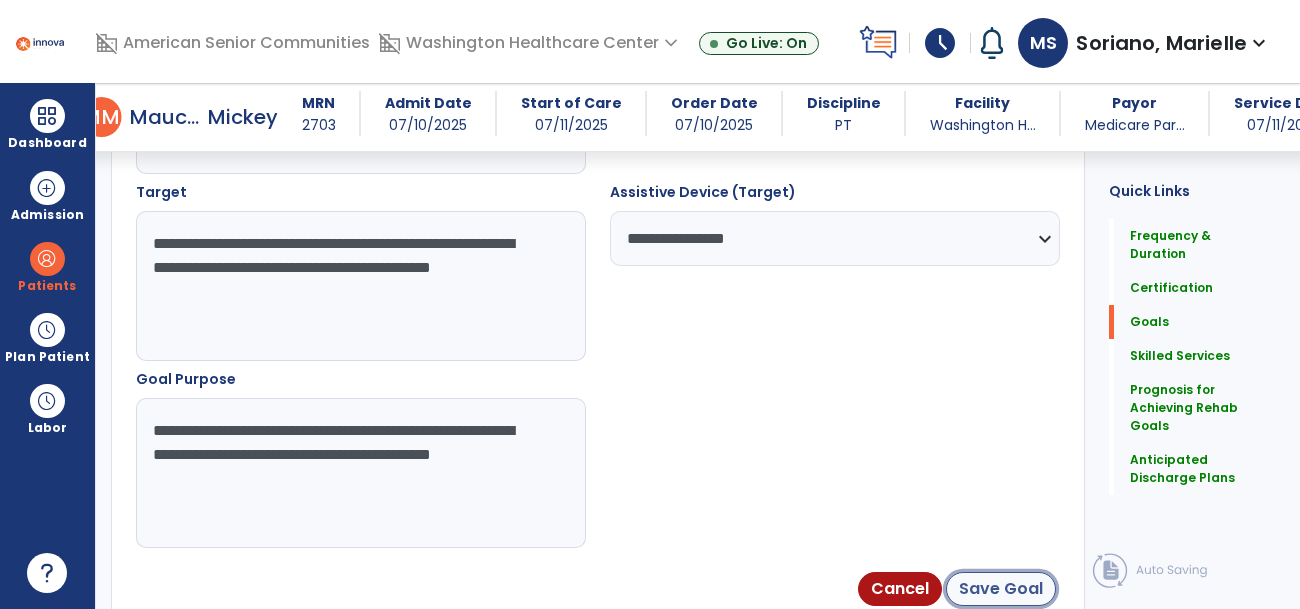 click on "Save Goal" at bounding box center [1001, 589] 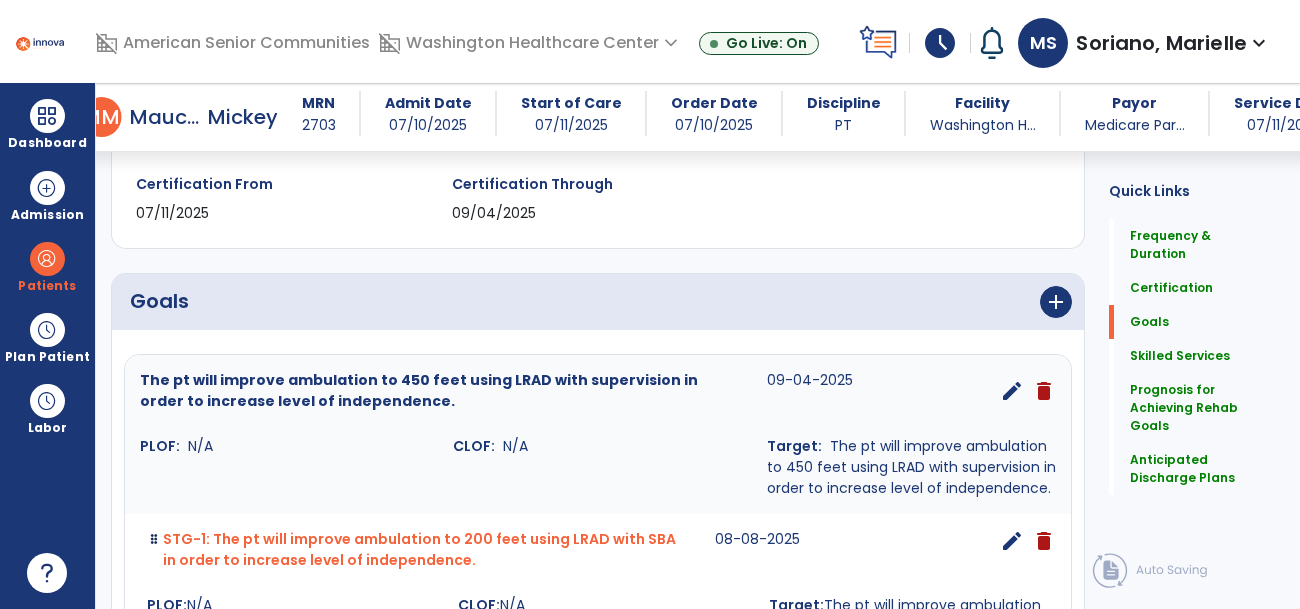 scroll, scrollTop: 357, scrollLeft: 0, axis: vertical 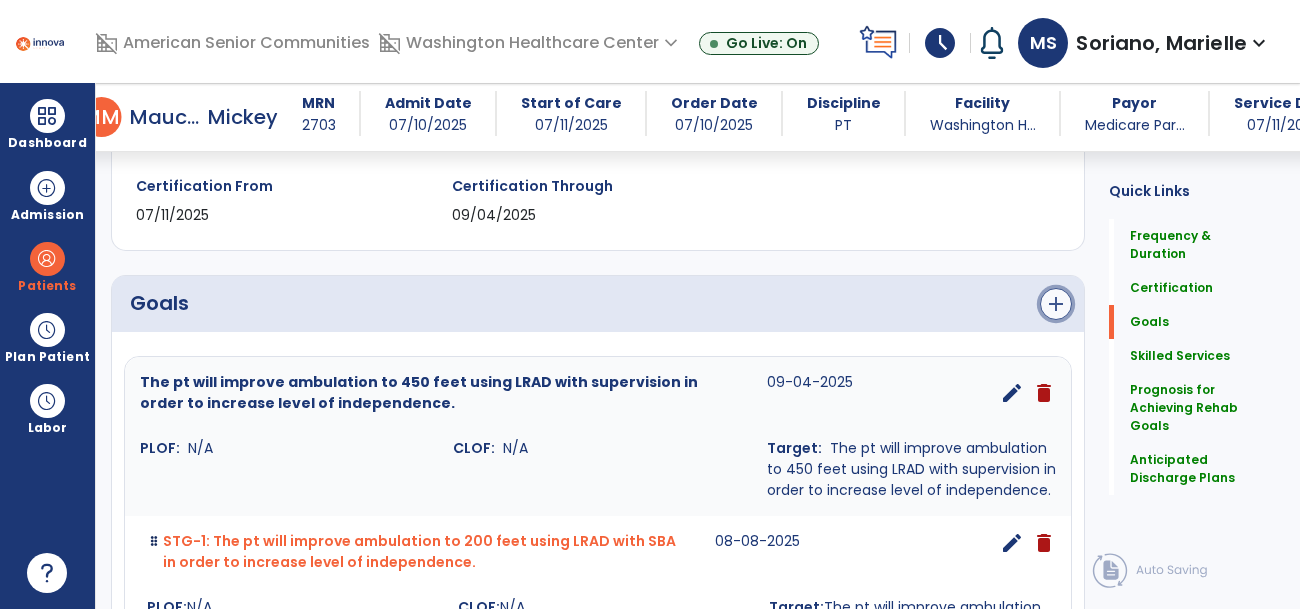 click on "add" at bounding box center [1056, 304] 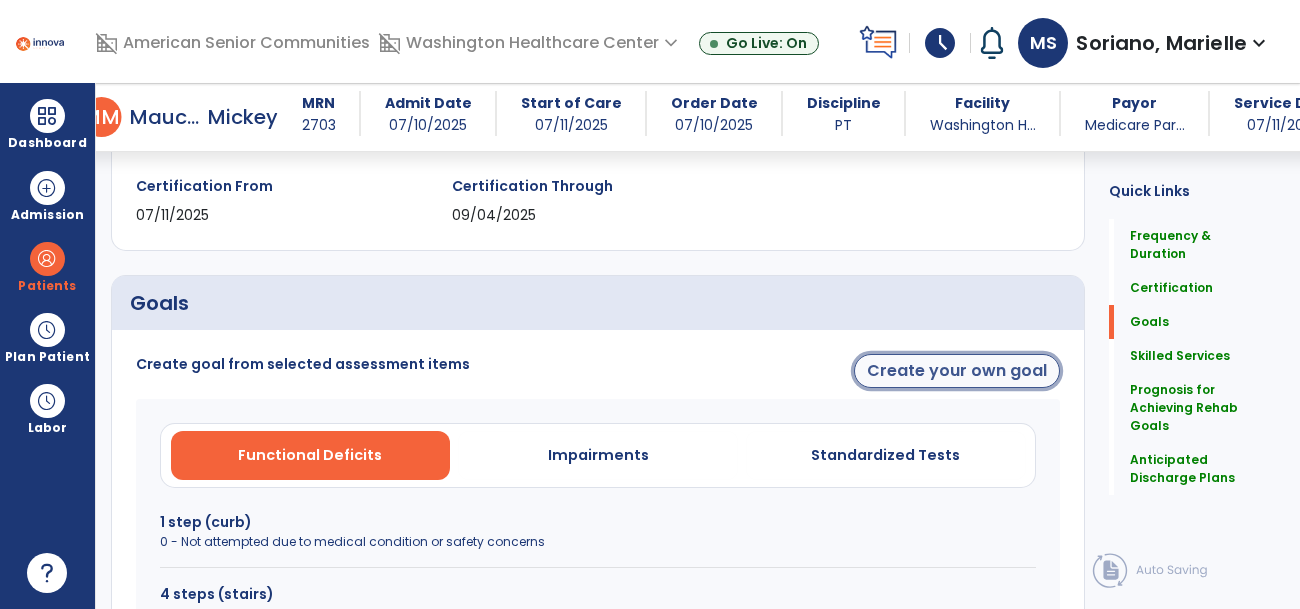 click on "Create your own goal" at bounding box center [957, 371] 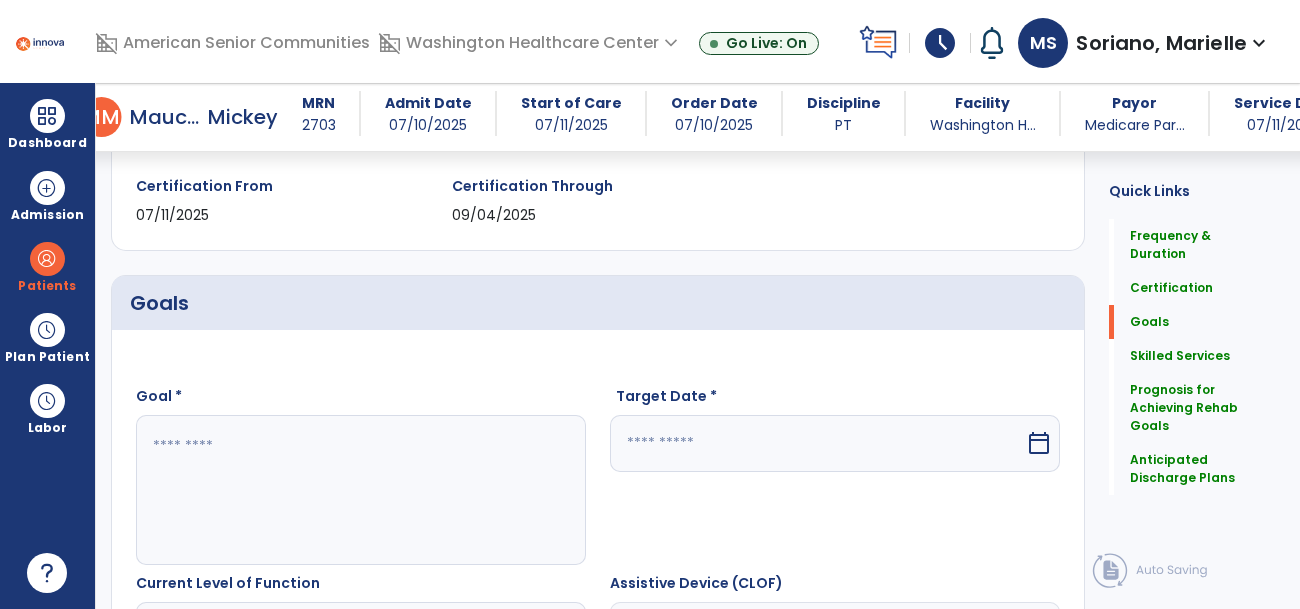 click at bounding box center [360, 490] 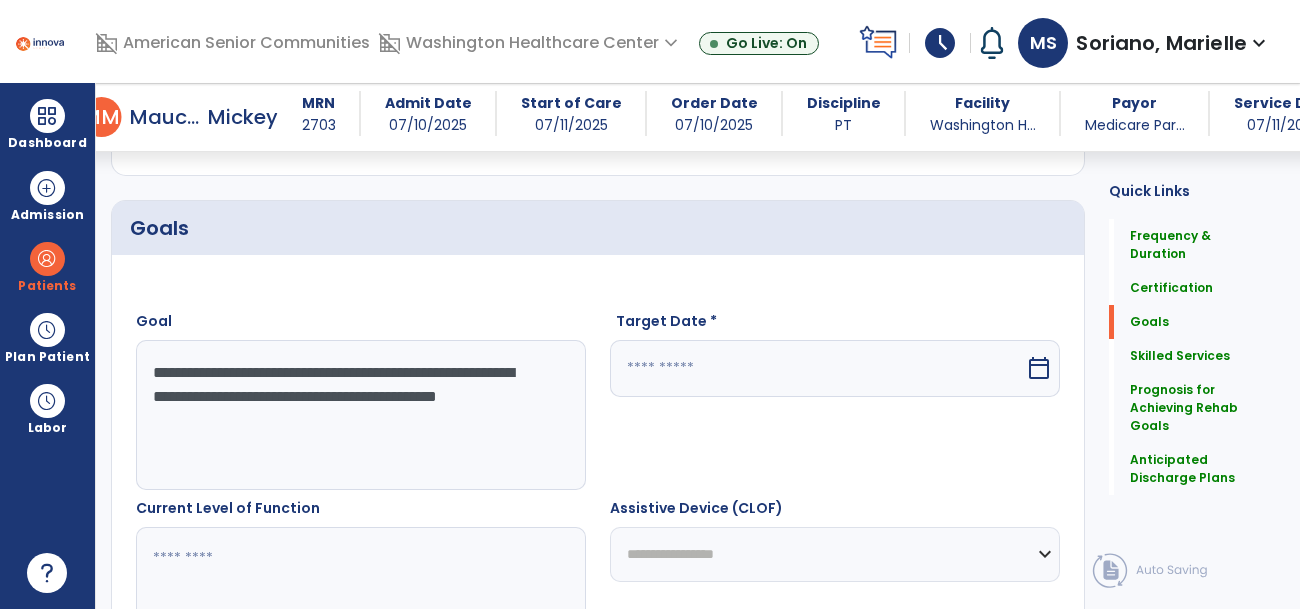 scroll, scrollTop: 435, scrollLeft: 0, axis: vertical 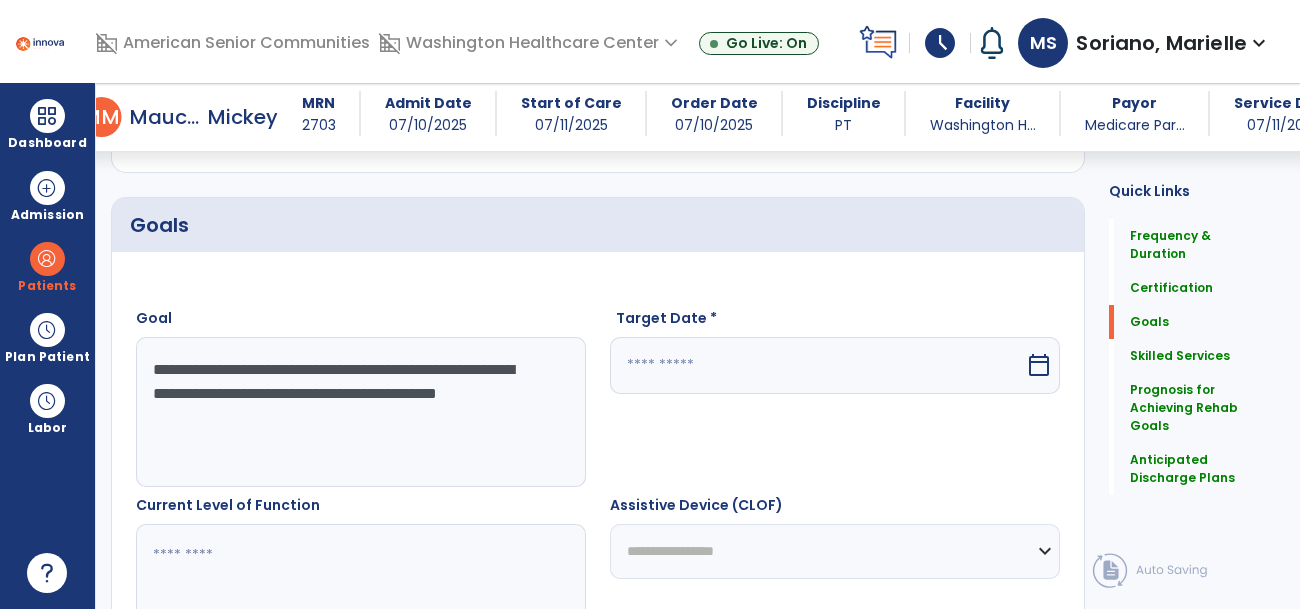 click on "**********" at bounding box center [360, 412] 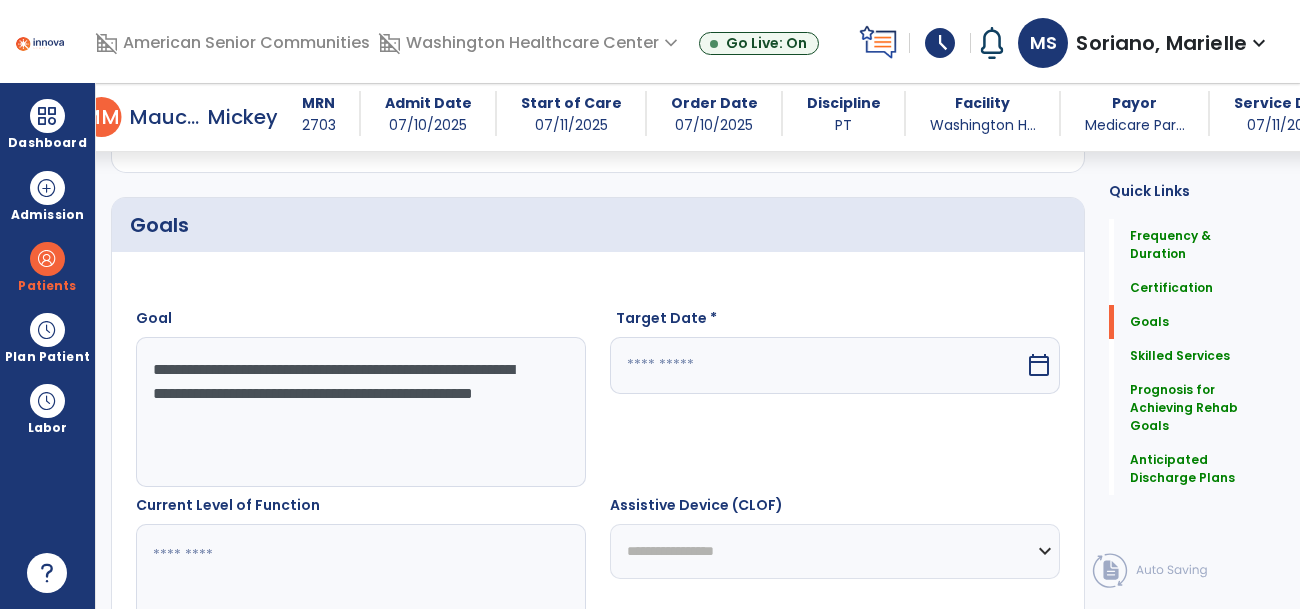 click on "**********" at bounding box center (360, 412) 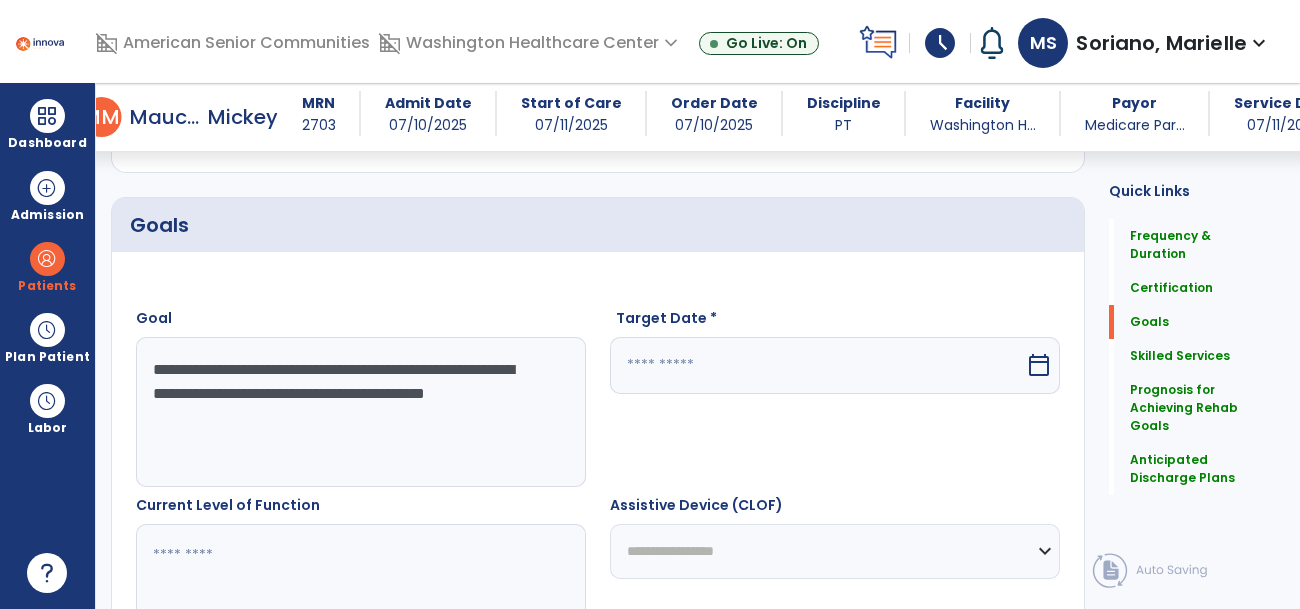 type on "**********" 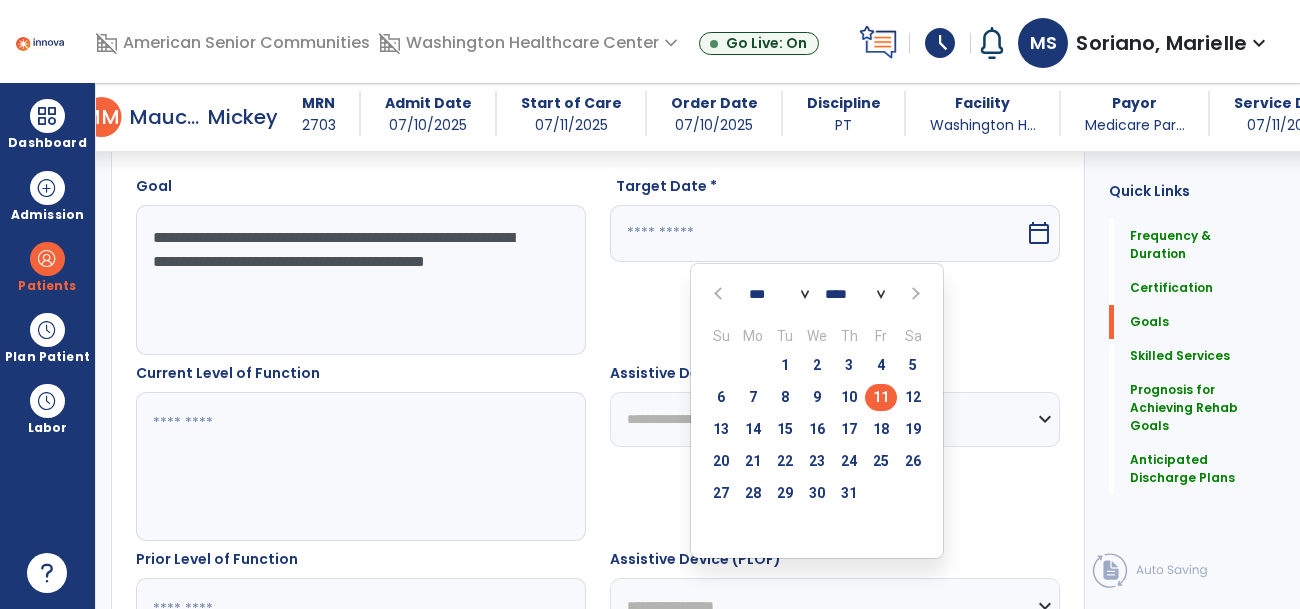 scroll, scrollTop: 573, scrollLeft: 0, axis: vertical 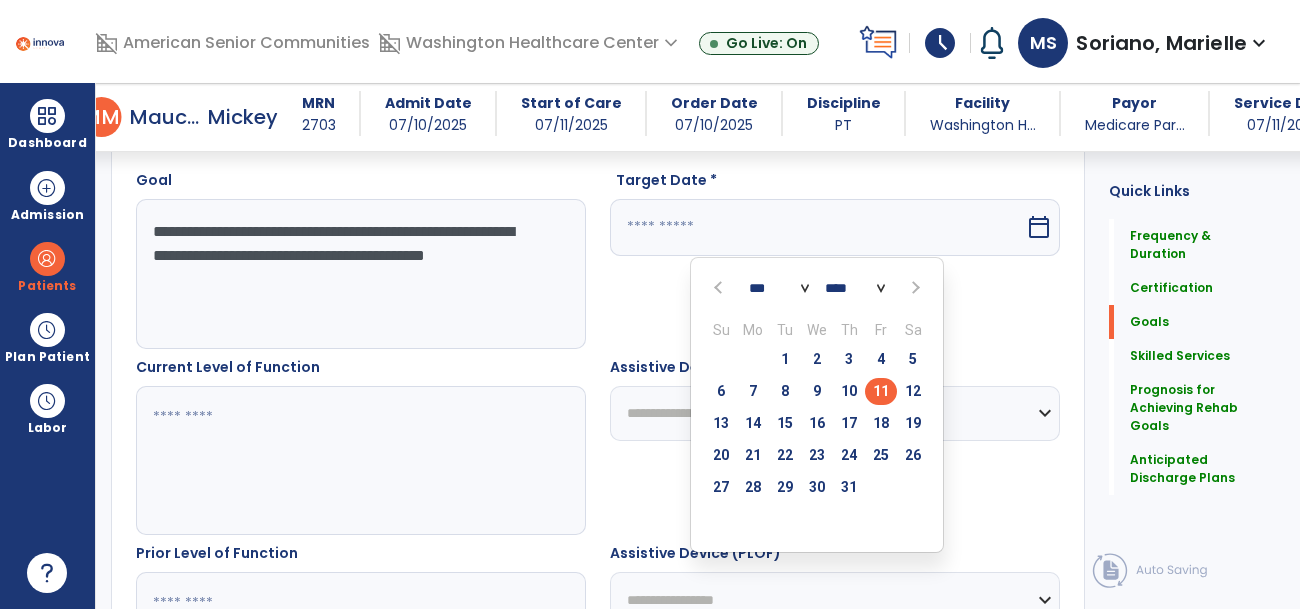 click on "**********" at bounding box center (360, 274) 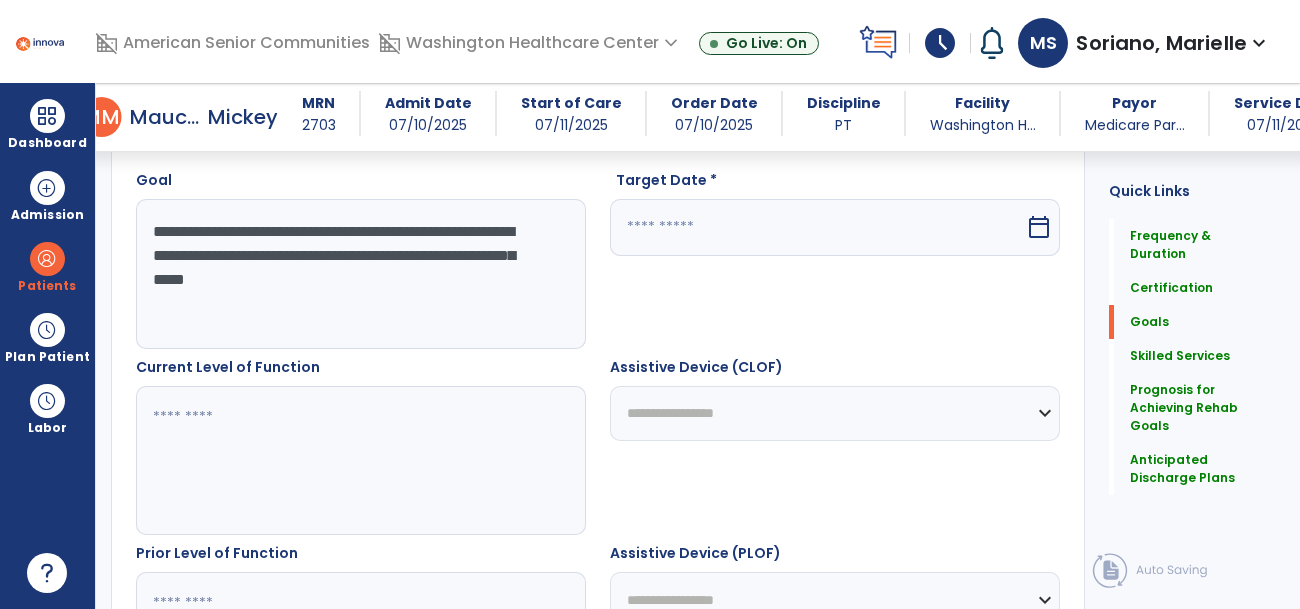 type on "**********" 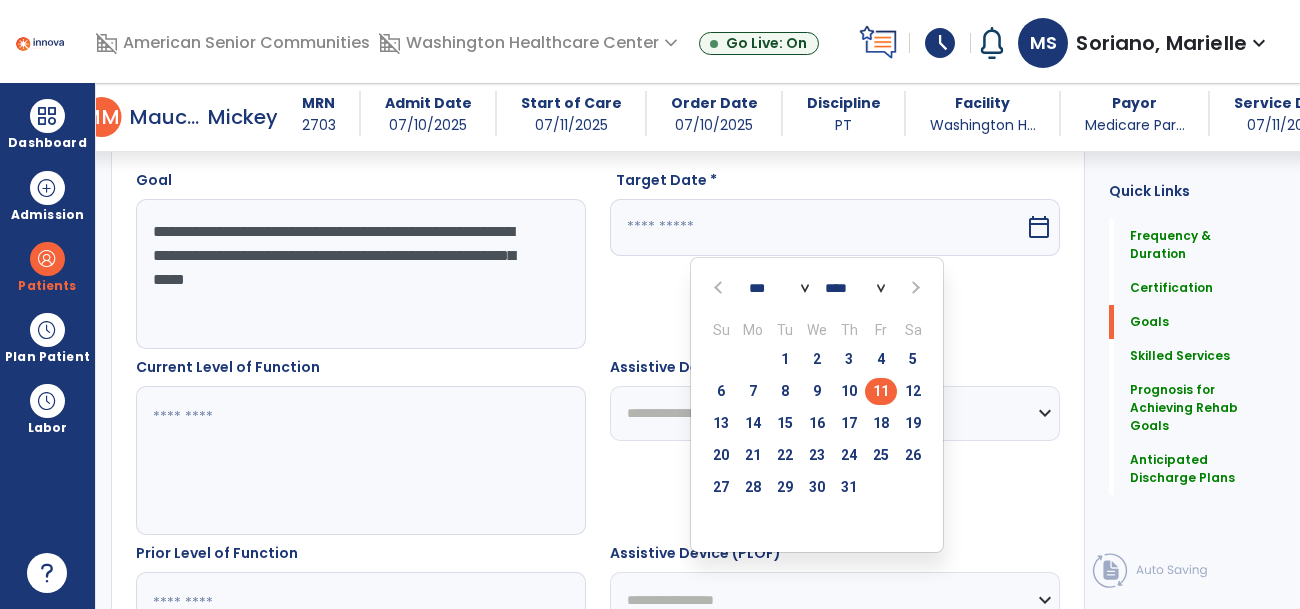 click at bounding box center (913, 287) 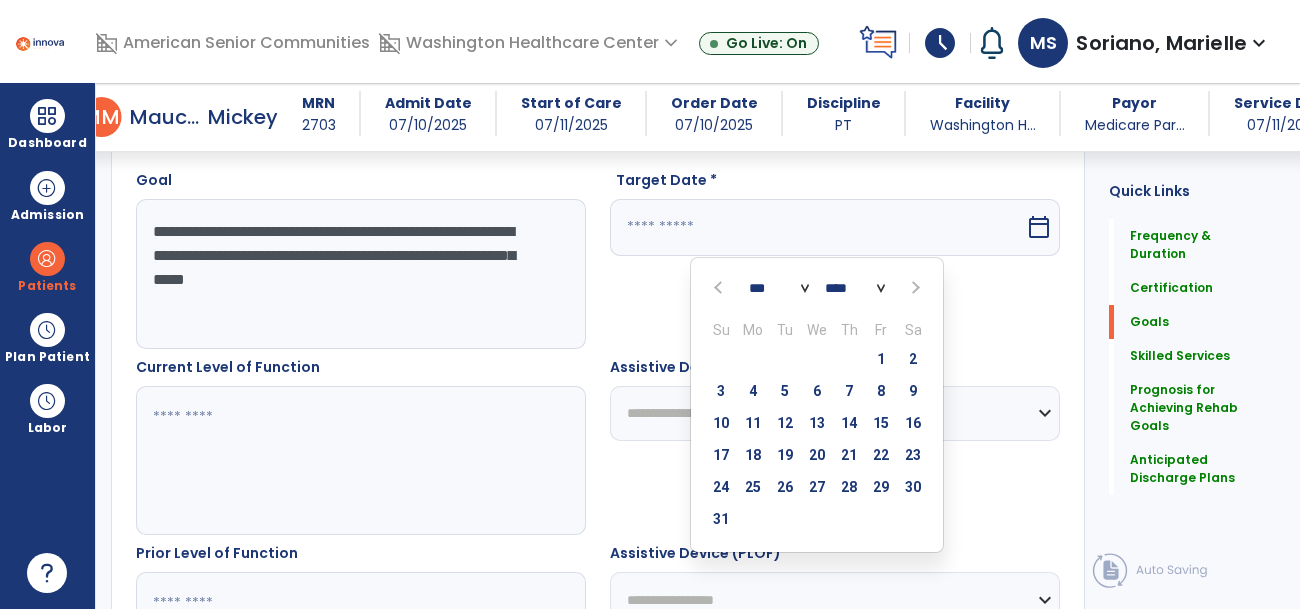 click at bounding box center (913, 287) 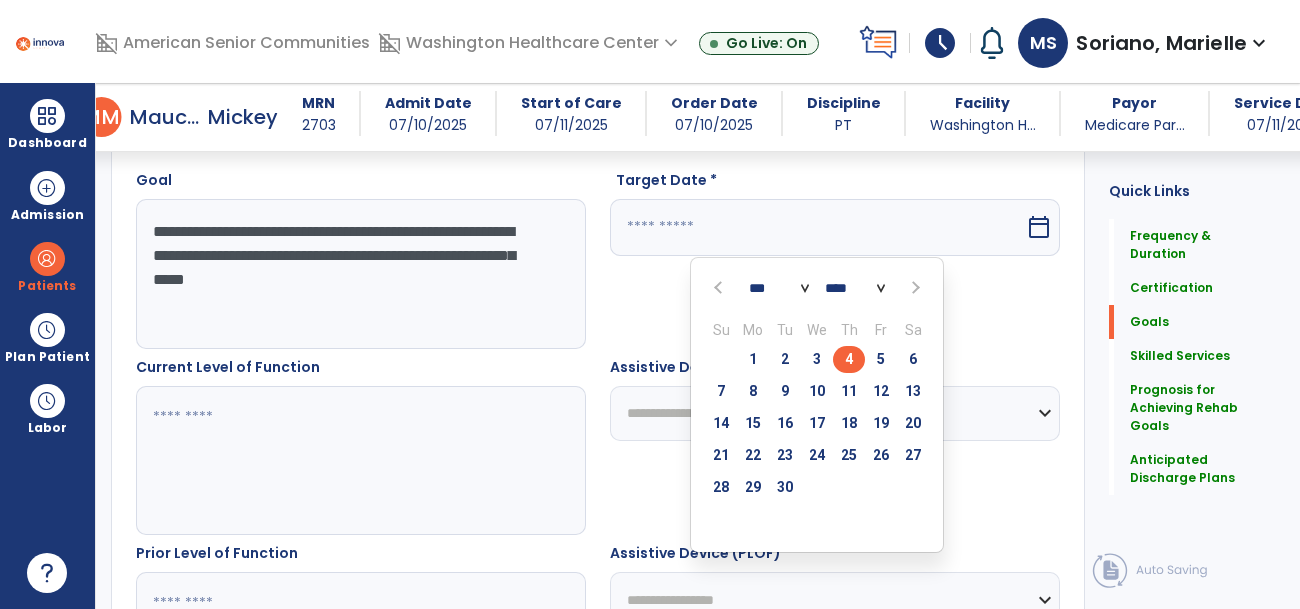 click on "4" at bounding box center [849, 359] 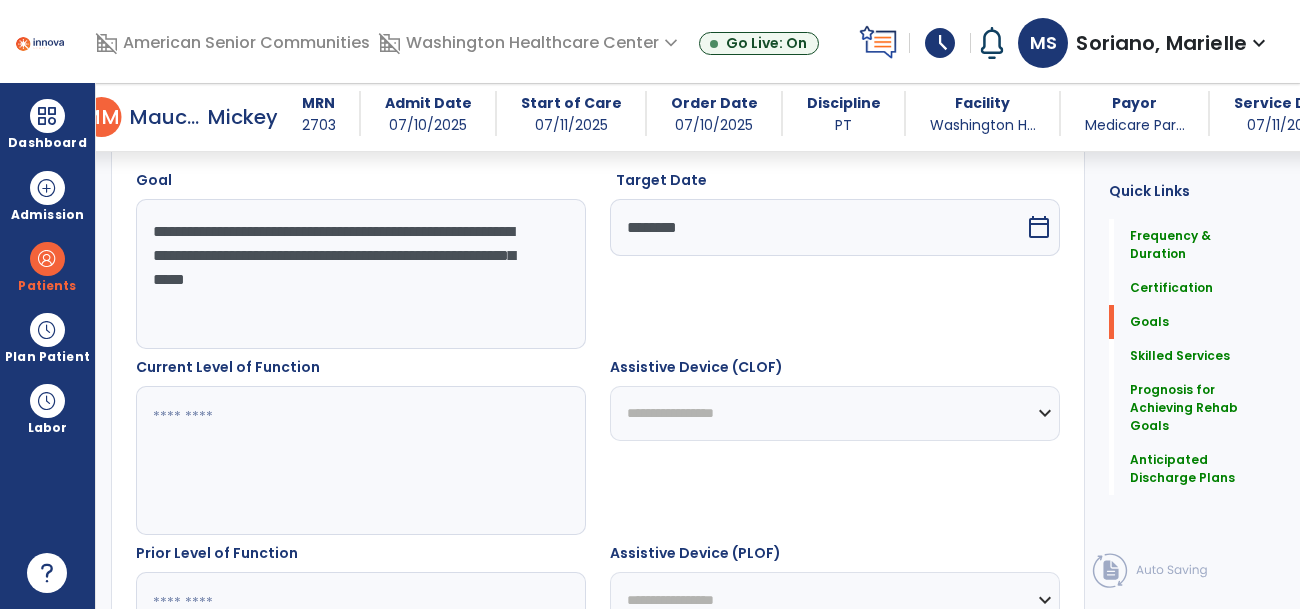 drag, startPoint x: 441, startPoint y: 268, endPoint x: 141, endPoint y: 216, distance: 304.47333 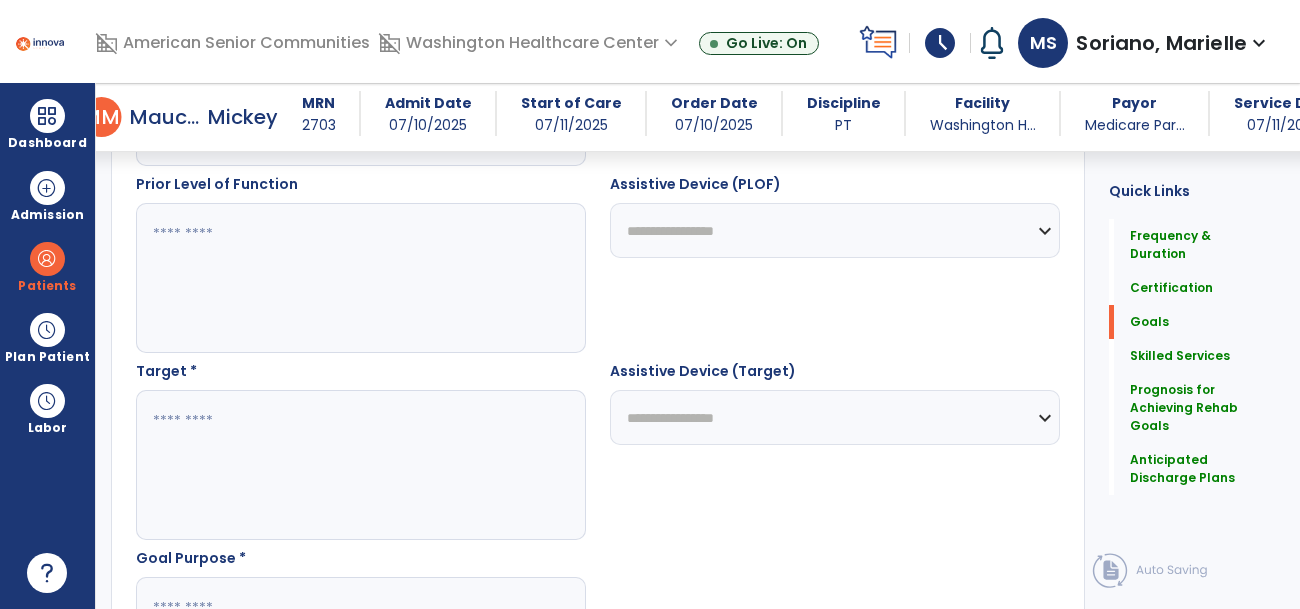 scroll, scrollTop: 1000, scrollLeft: 0, axis: vertical 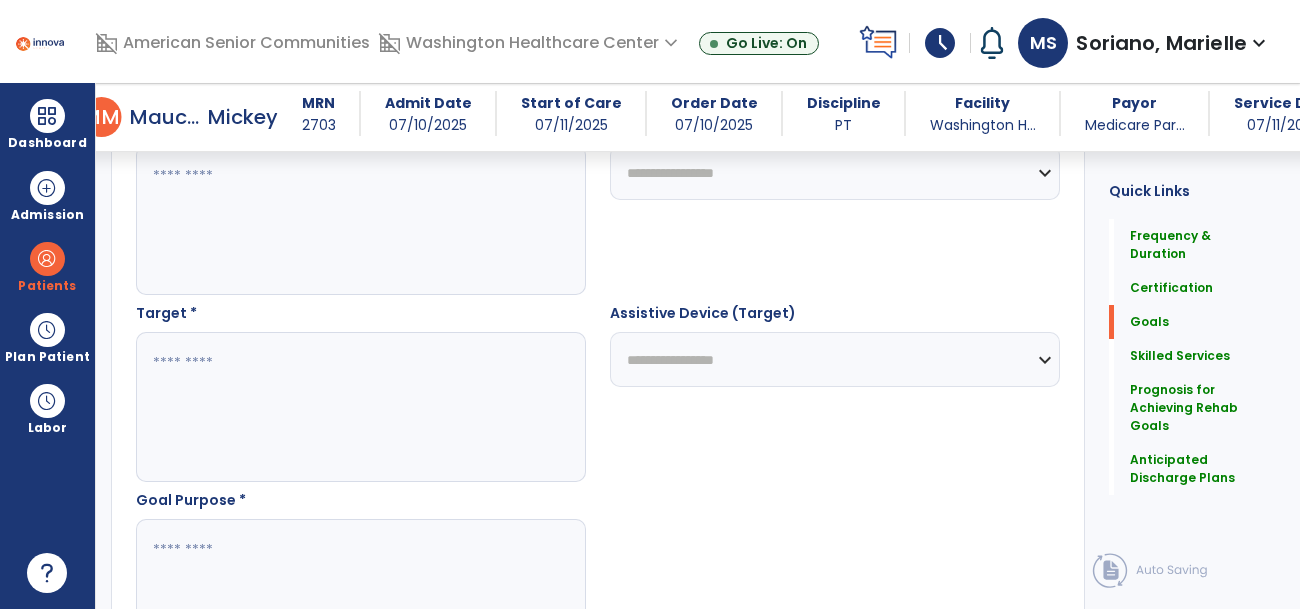 click at bounding box center (360, 407) 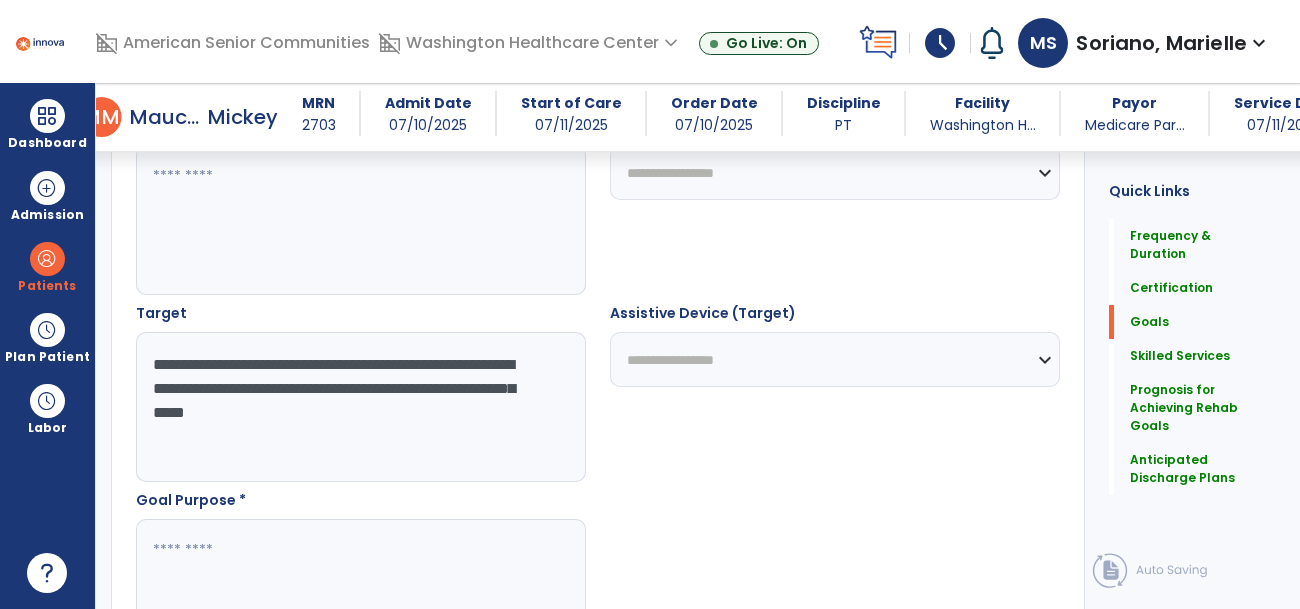 type on "**********" 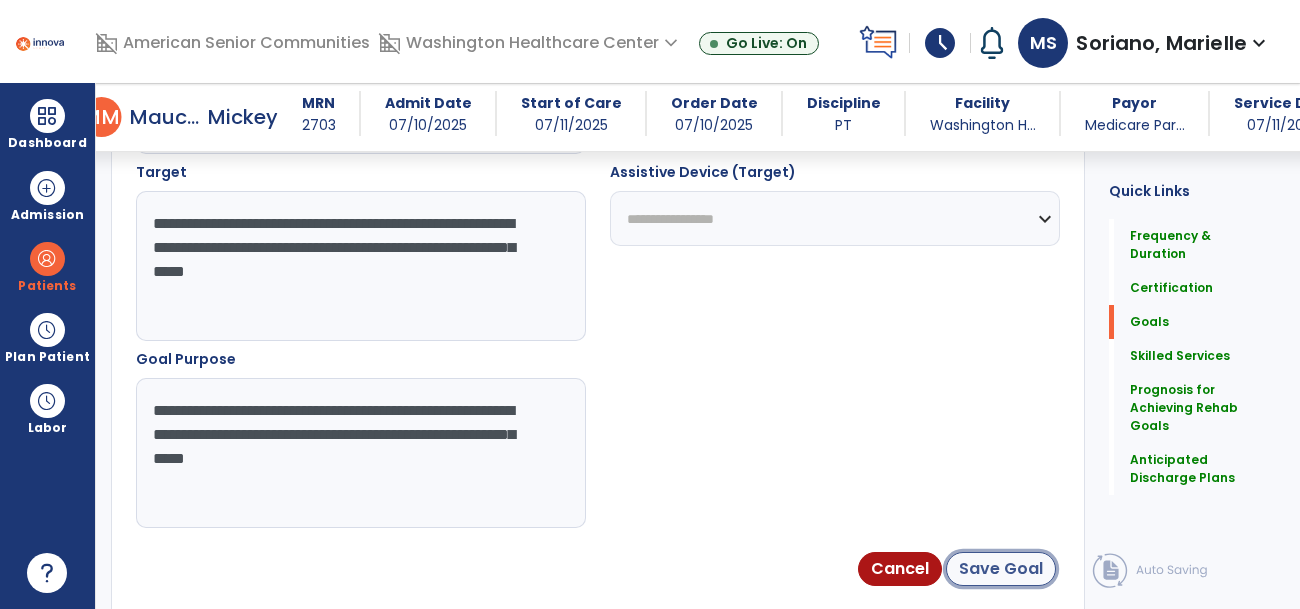 click on "Save Goal" at bounding box center (1001, 569) 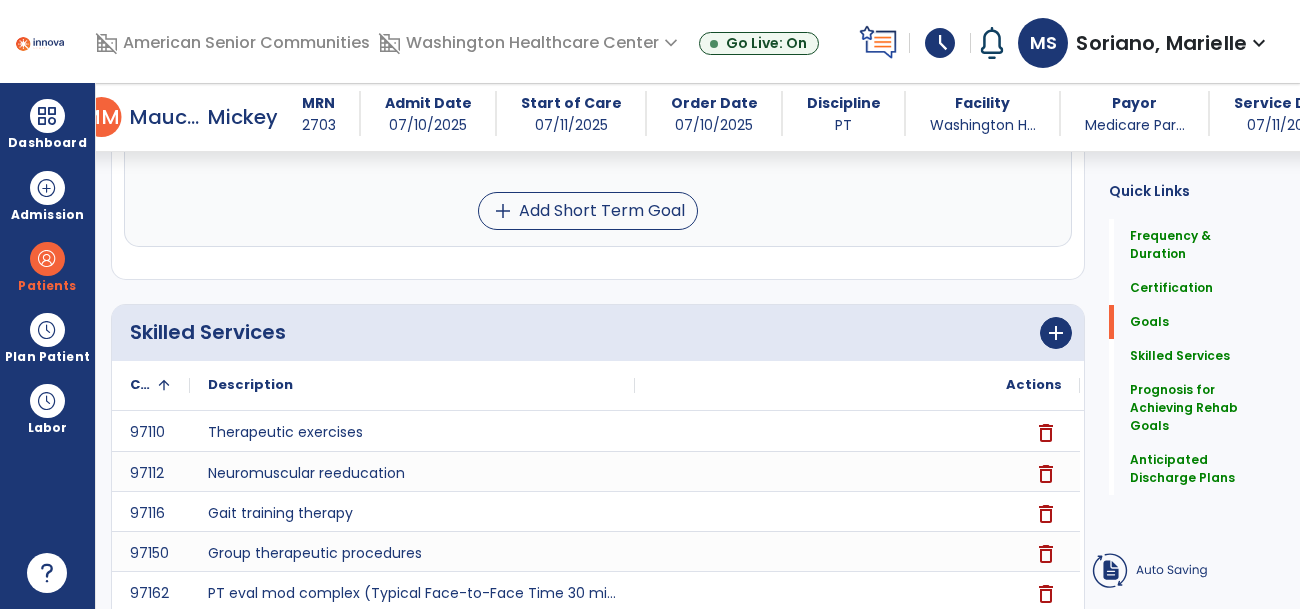 scroll, scrollTop: 64, scrollLeft: 0, axis: vertical 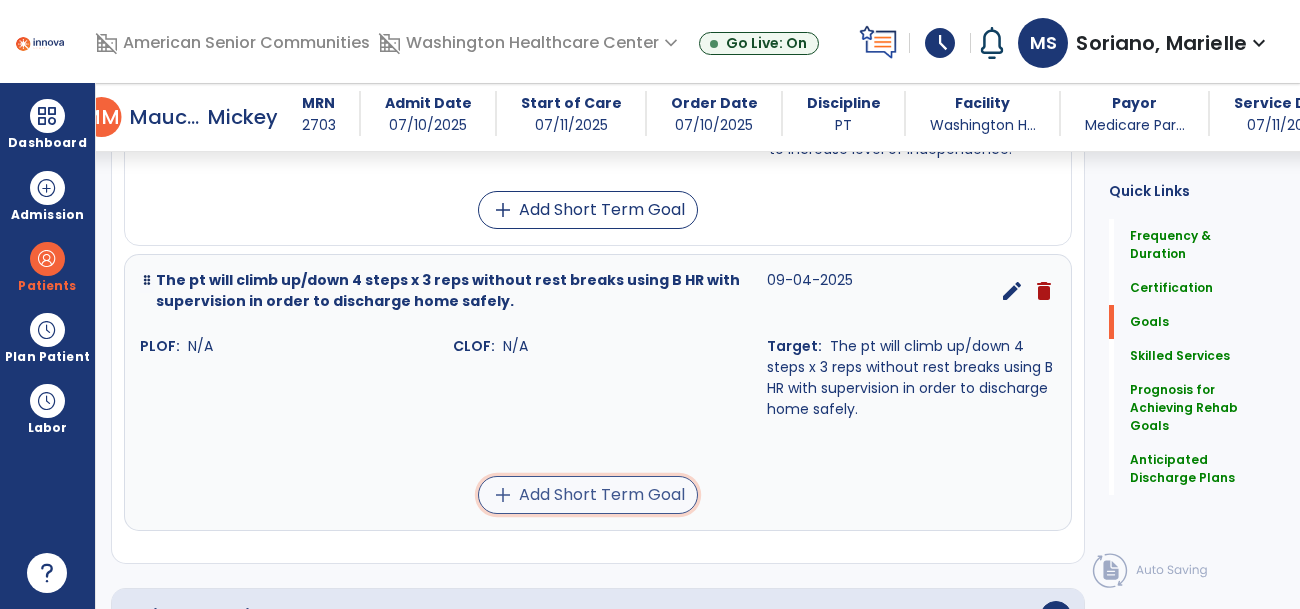 click on "add  Add Short Term Goal" at bounding box center [588, 495] 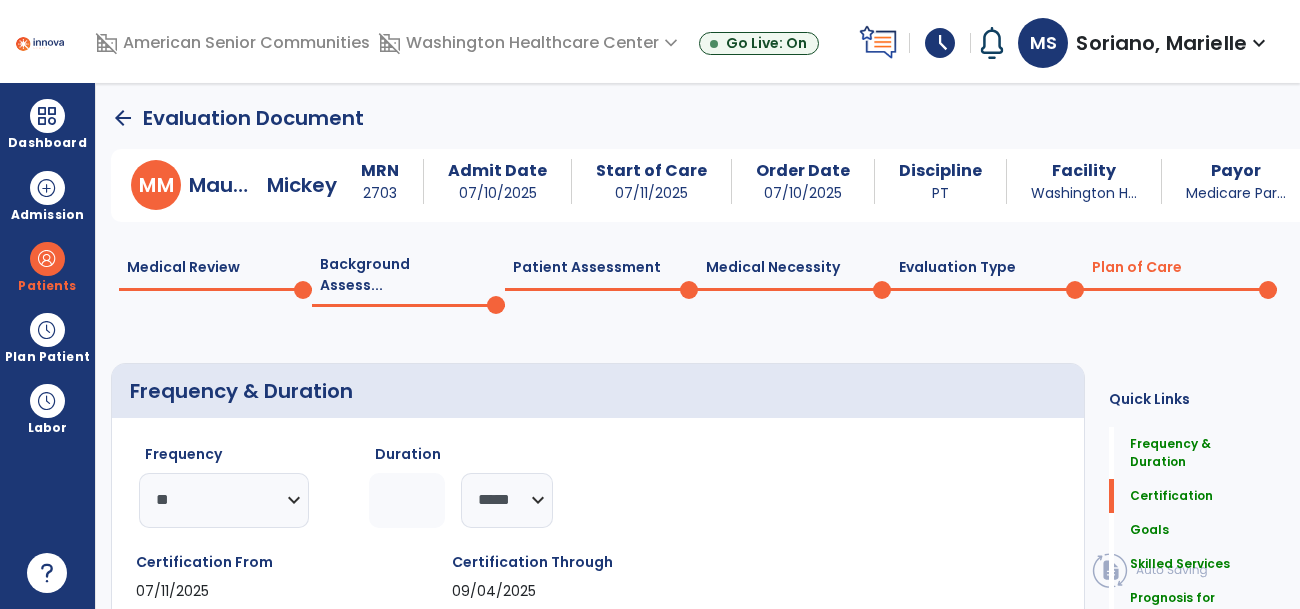 scroll, scrollTop: 163, scrollLeft: 0, axis: vertical 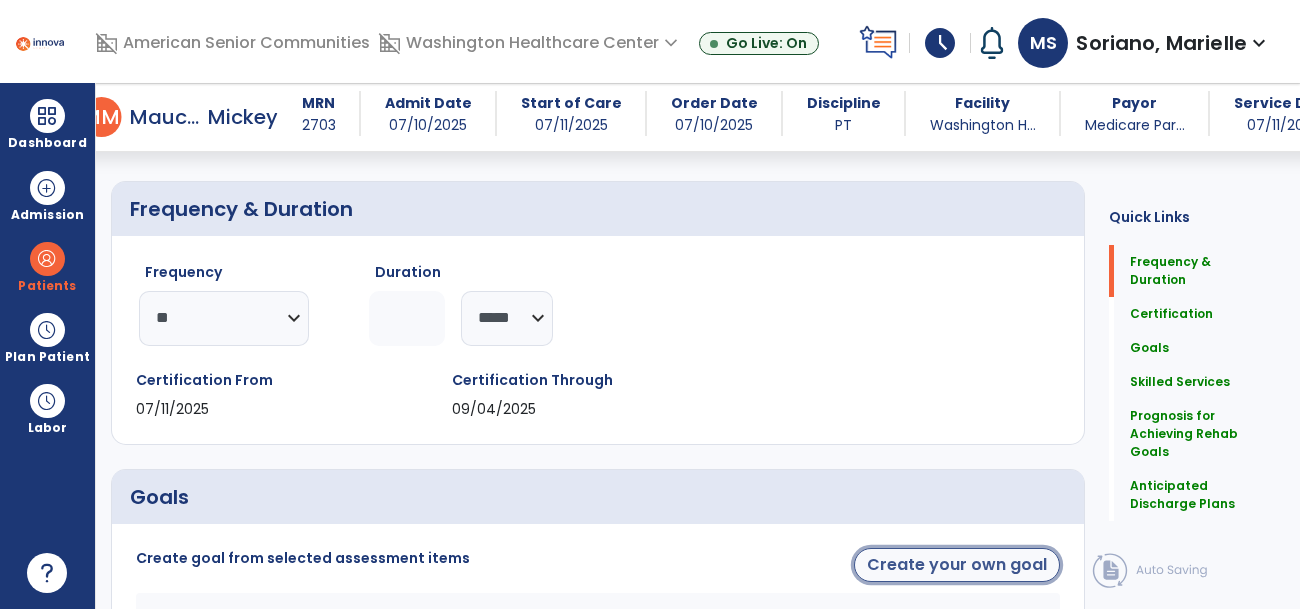 click on "Create your own goal" at bounding box center (957, 565) 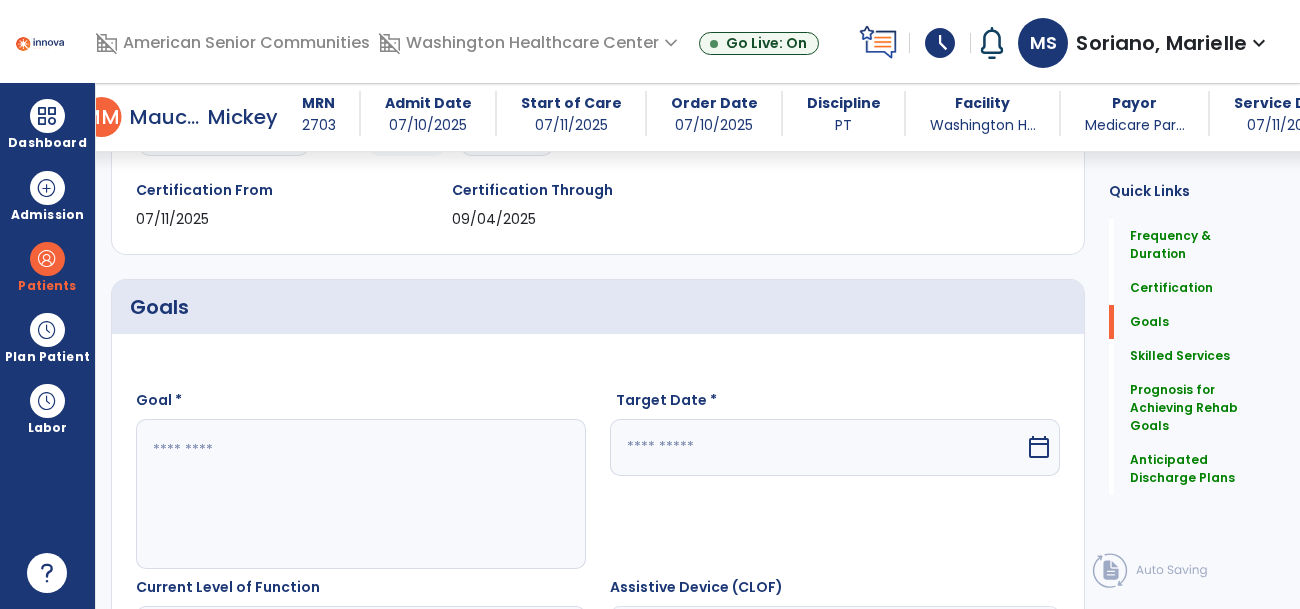 scroll, scrollTop: 355, scrollLeft: 0, axis: vertical 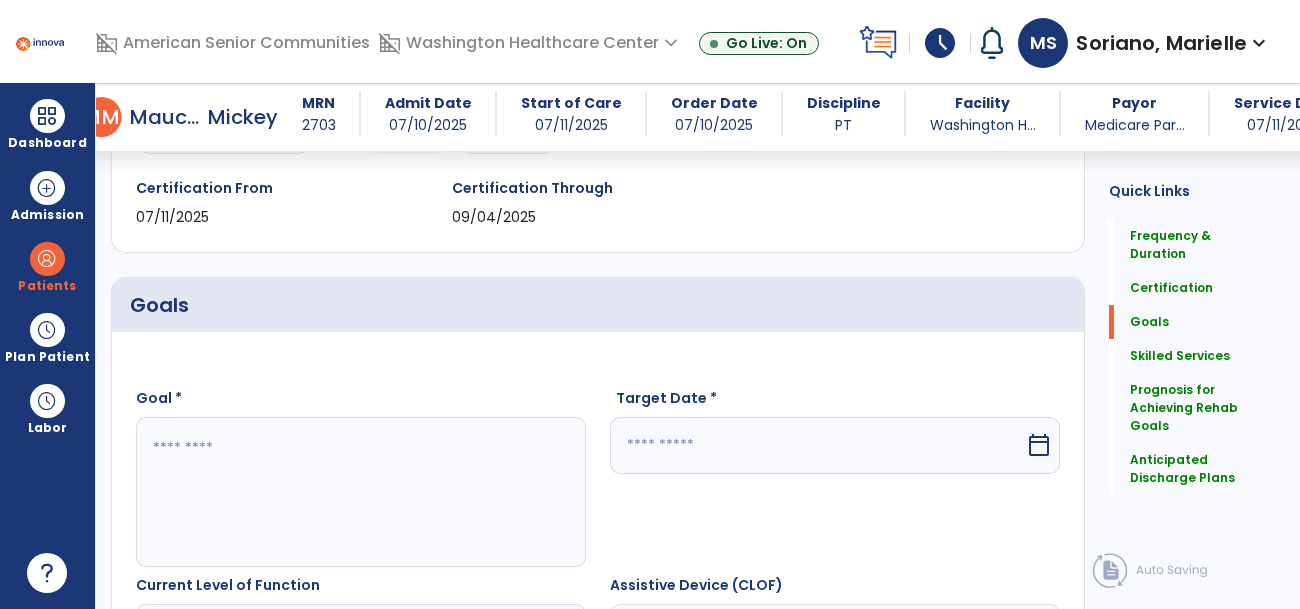 click at bounding box center [360, 492] 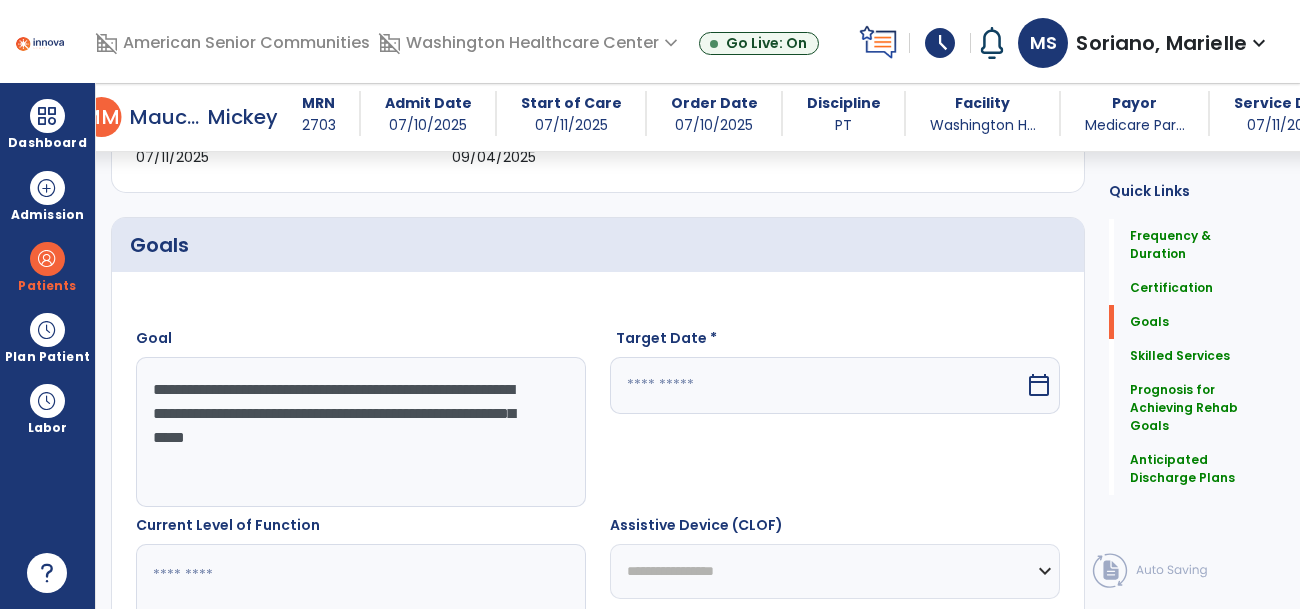 scroll, scrollTop: 429, scrollLeft: 0, axis: vertical 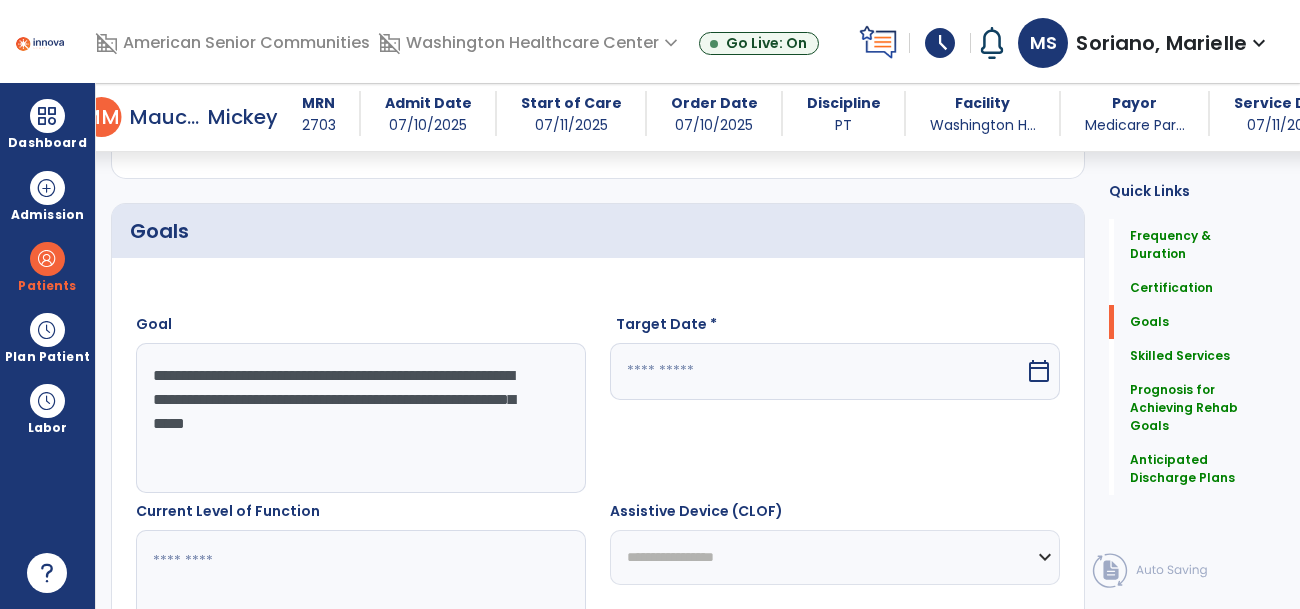click on "**********" at bounding box center (360, 418) 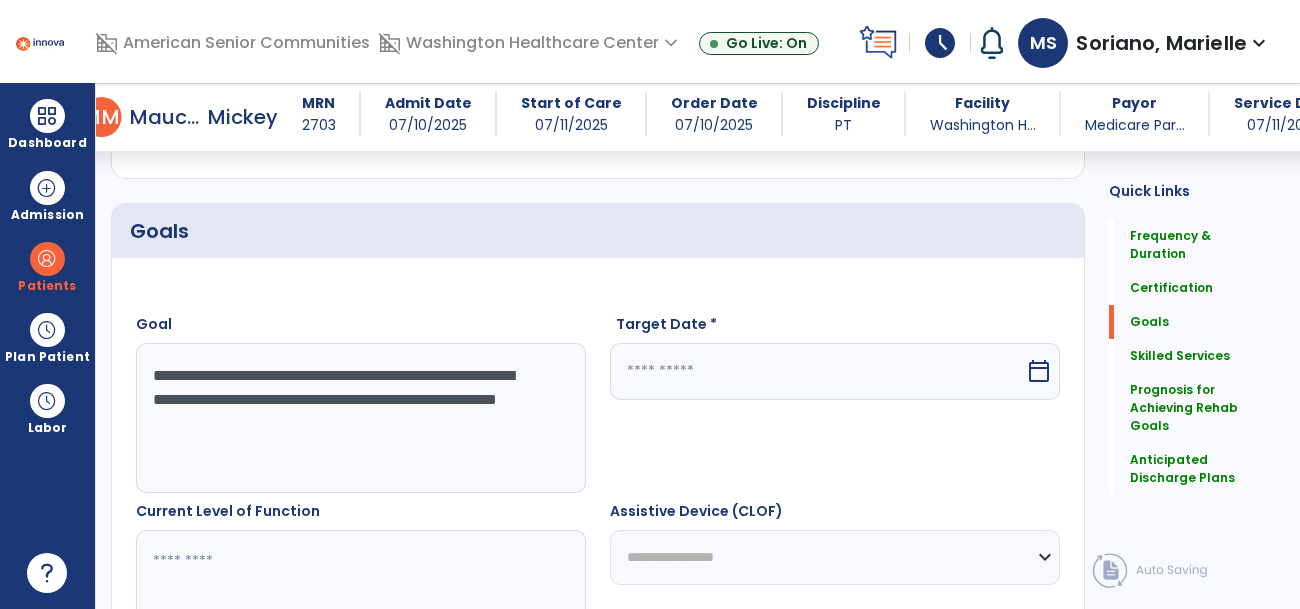 click on "**********" at bounding box center (360, 418) 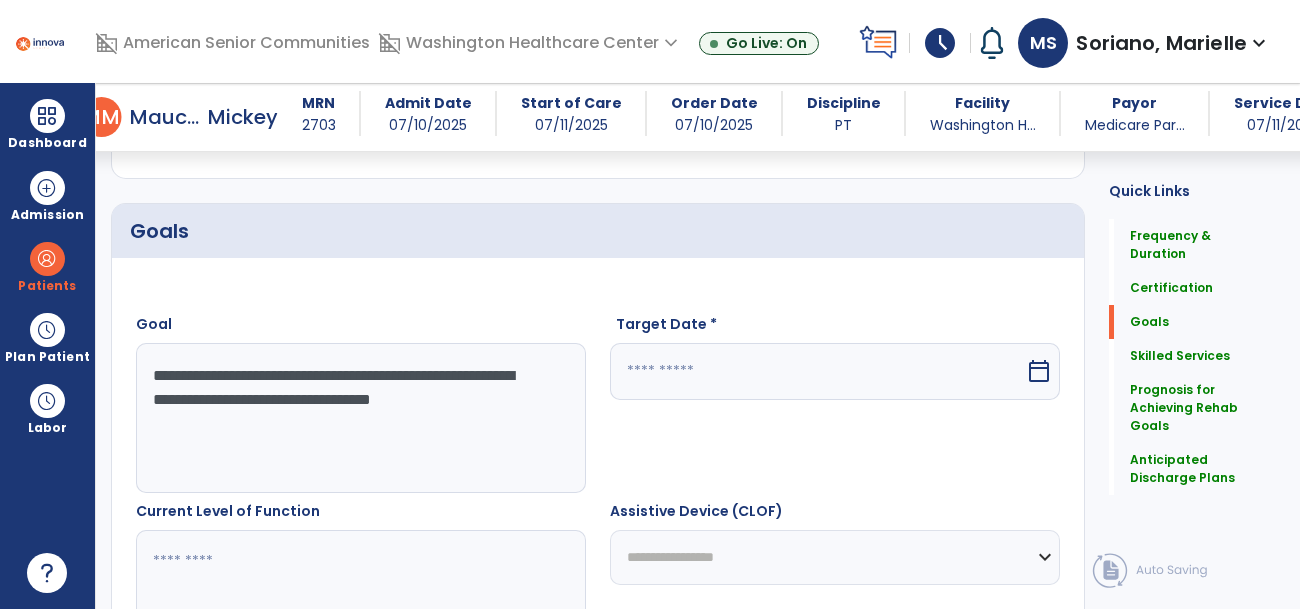click on "**********" at bounding box center [360, 418] 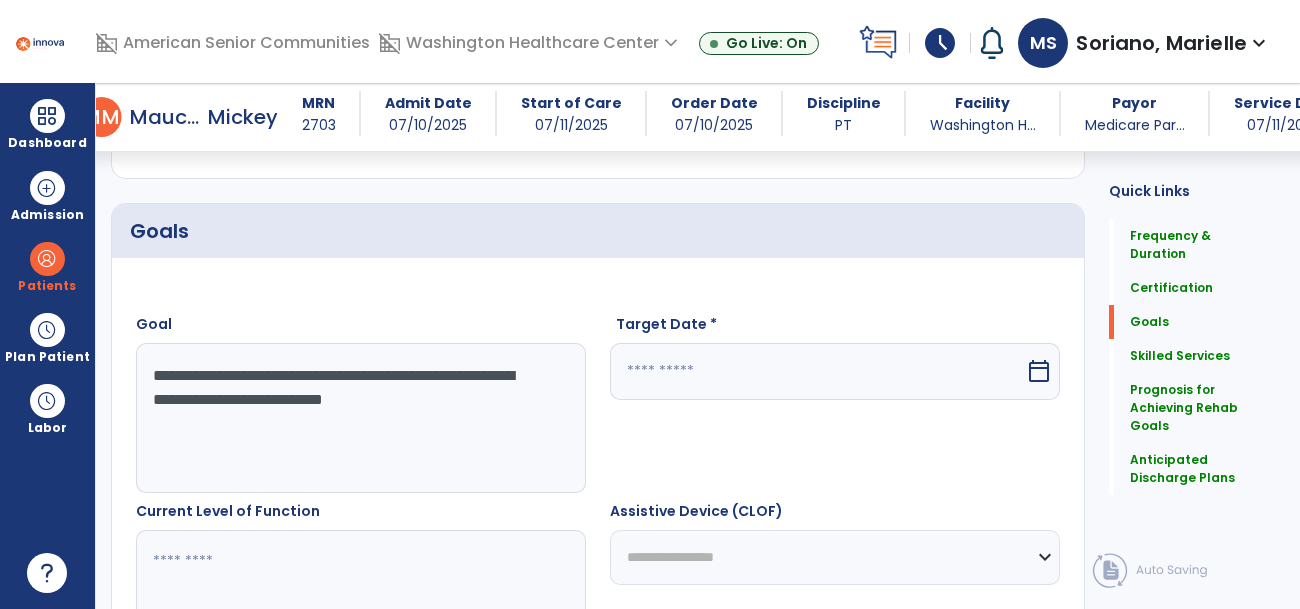 type on "**********" 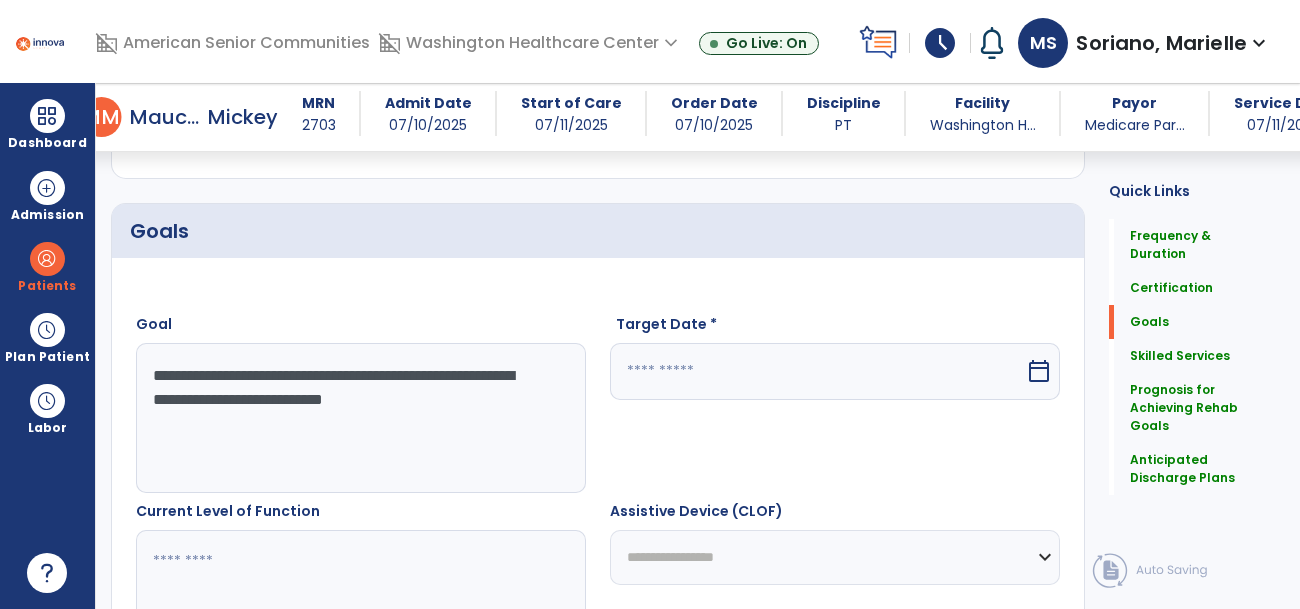 click on "calendar_today" at bounding box center (1039, 371) 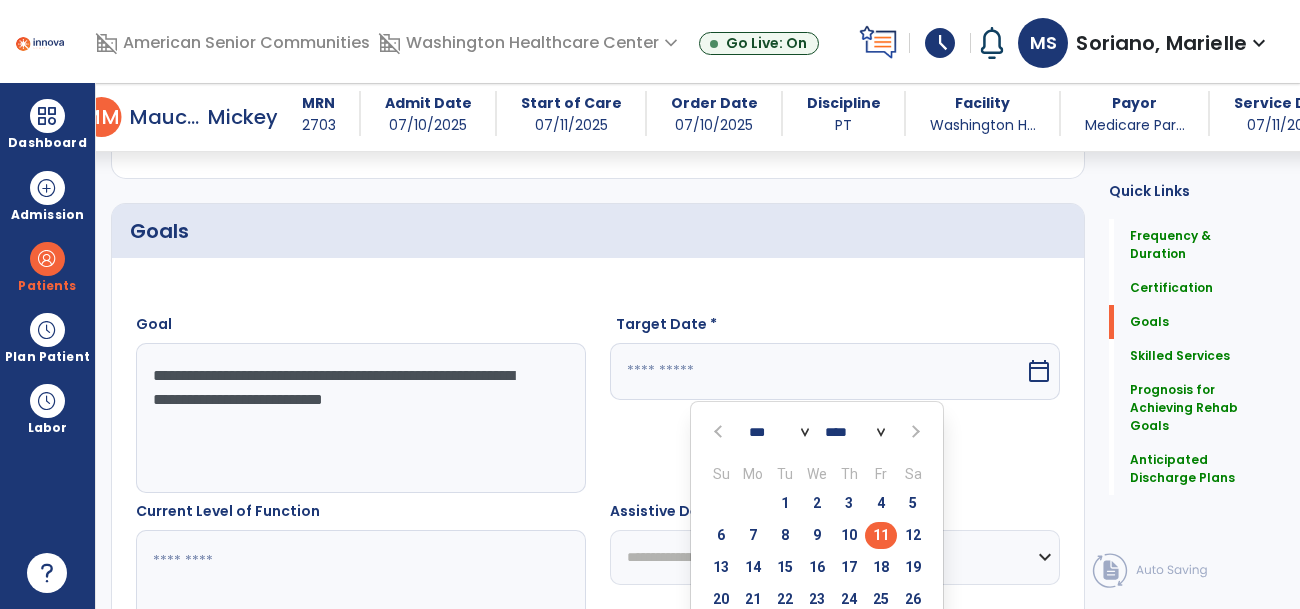 click at bounding box center (913, 431) 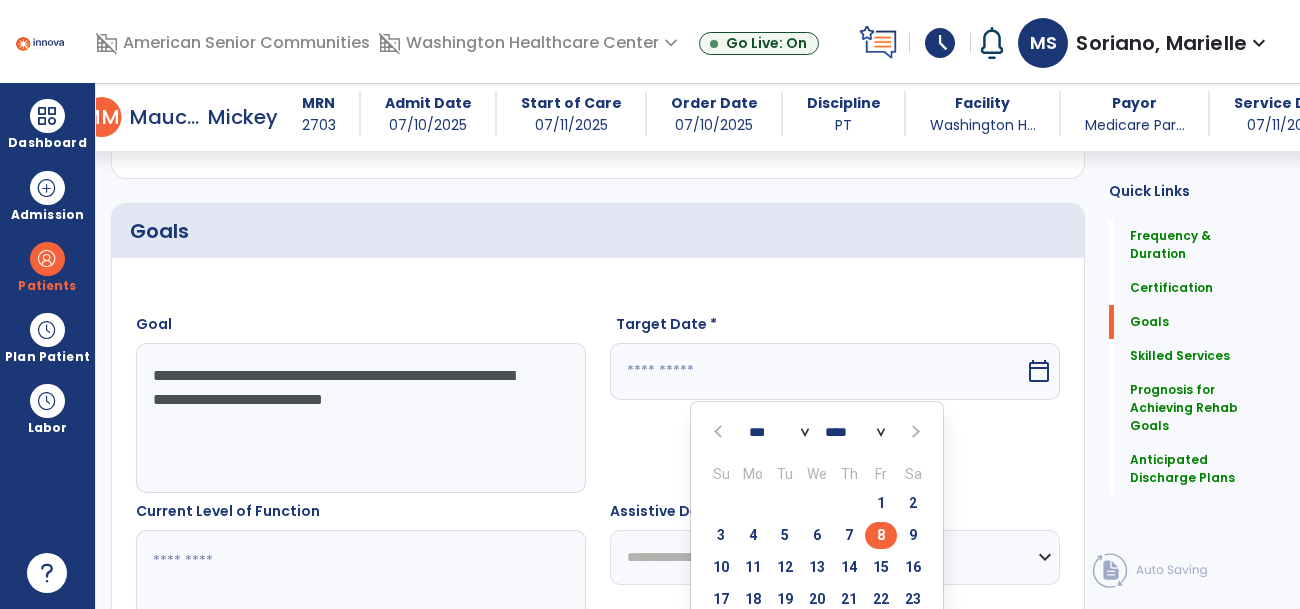 click on "8" at bounding box center (881, 535) 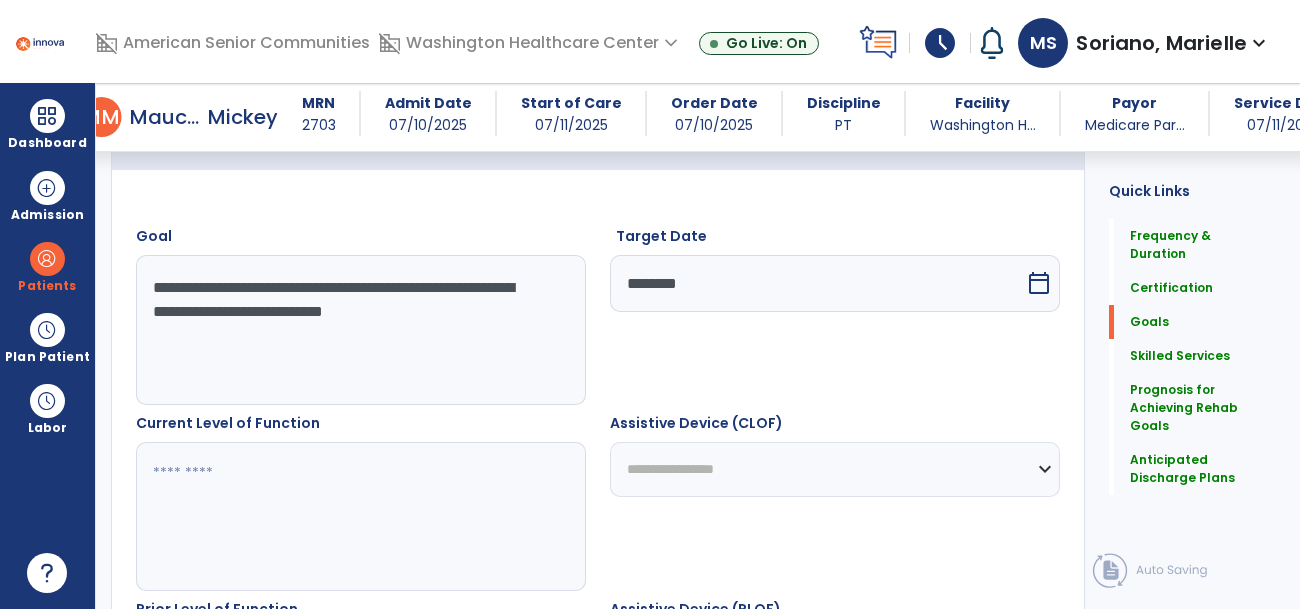 scroll, scrollTop: 549, scrollLeft: 0, axis: vertical 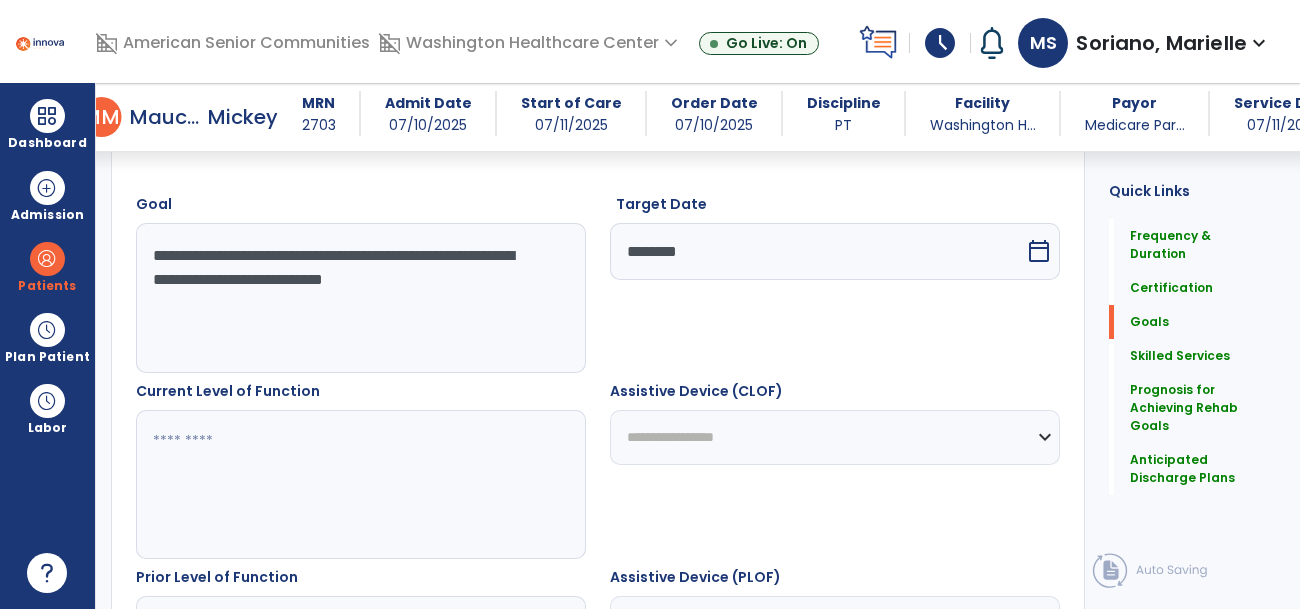 drag, startPoint x: 516, startPoint y: 267, endPoint x: 138, endPoint y: 236, distance: 379.26904 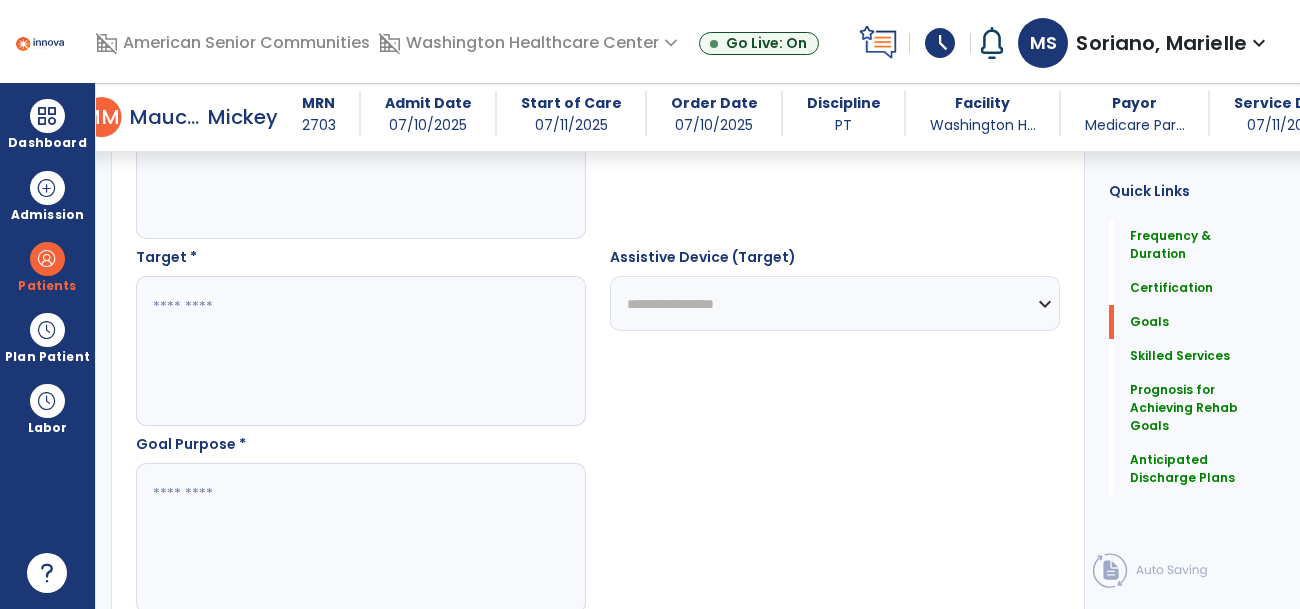 scroll, scrollTop: 1095, scrollLeft: 0, axis: vertical 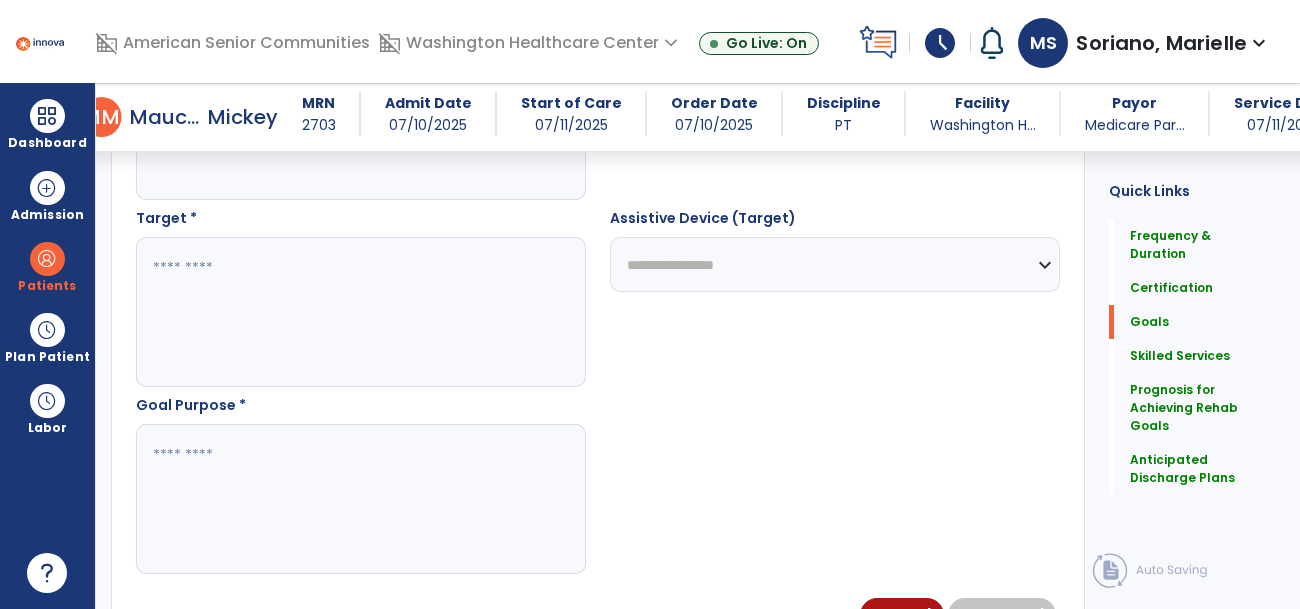 click at bounding box center (360, 312) 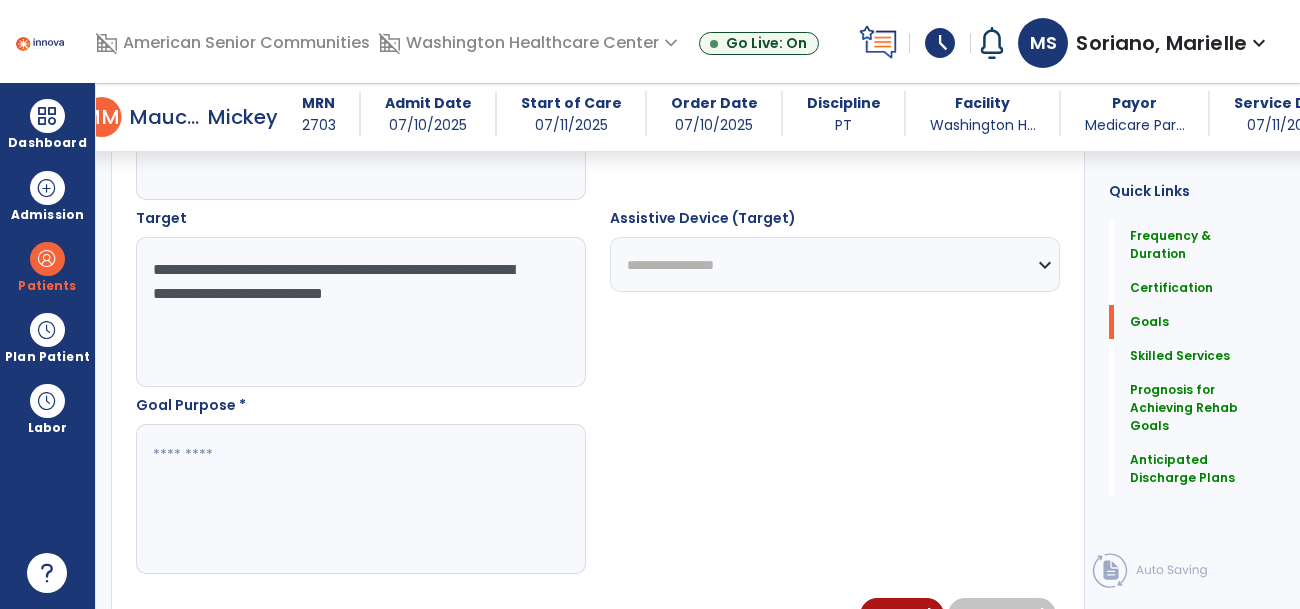 type on "**********" 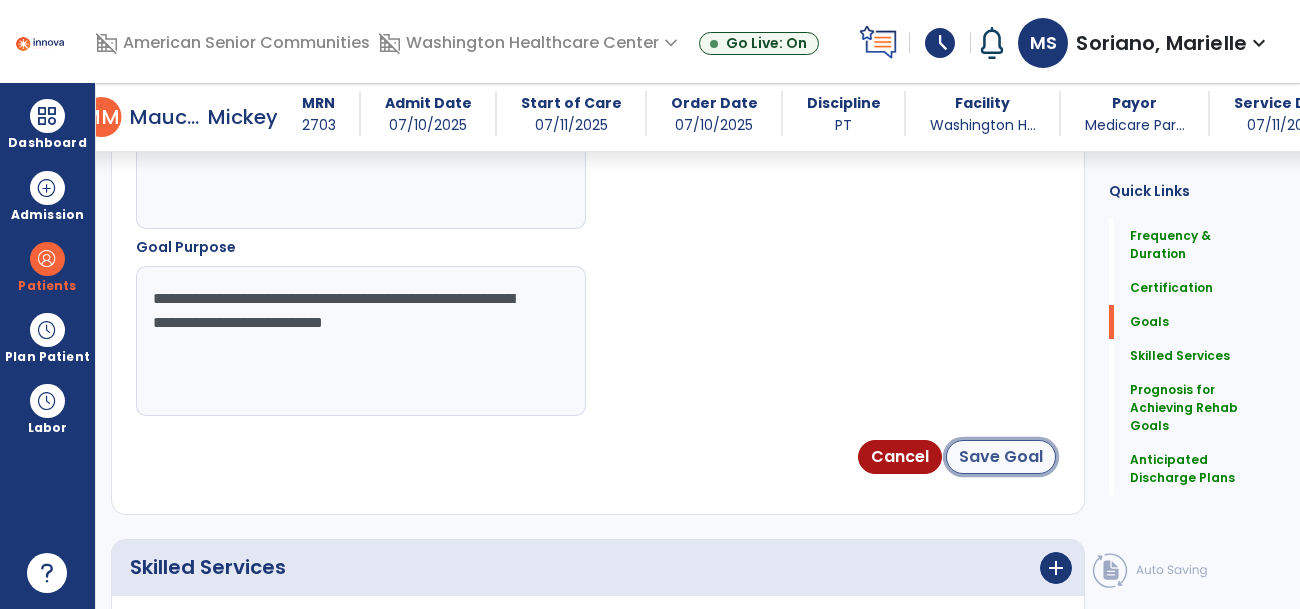 click on "Save Goal" at bounding box center [1001, 457] 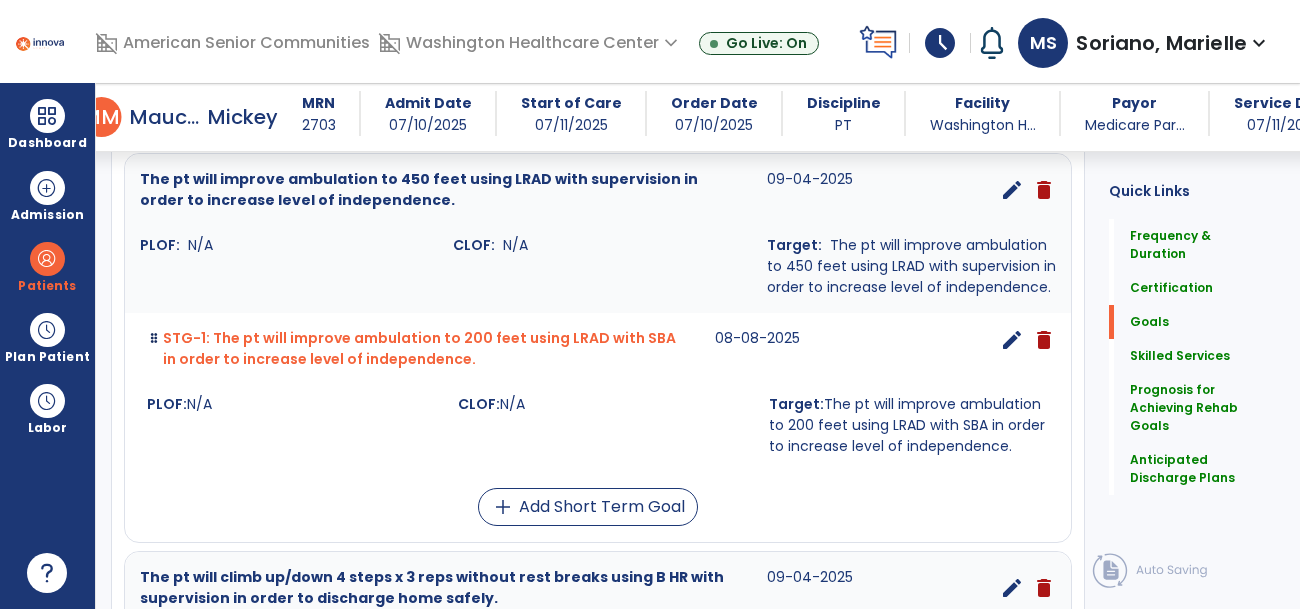 scroll, scrollTop: 561, scrollLeft: 0, axis: vertical 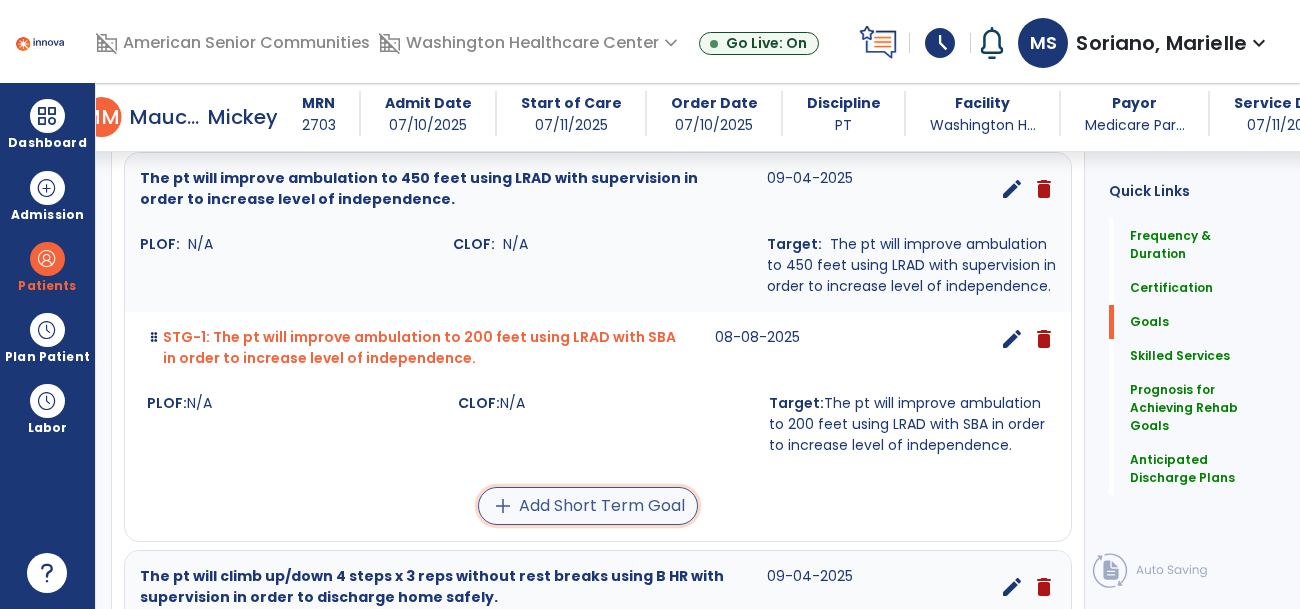 click on "add  Add Short Term Goal" at bounding box center (588, 506) 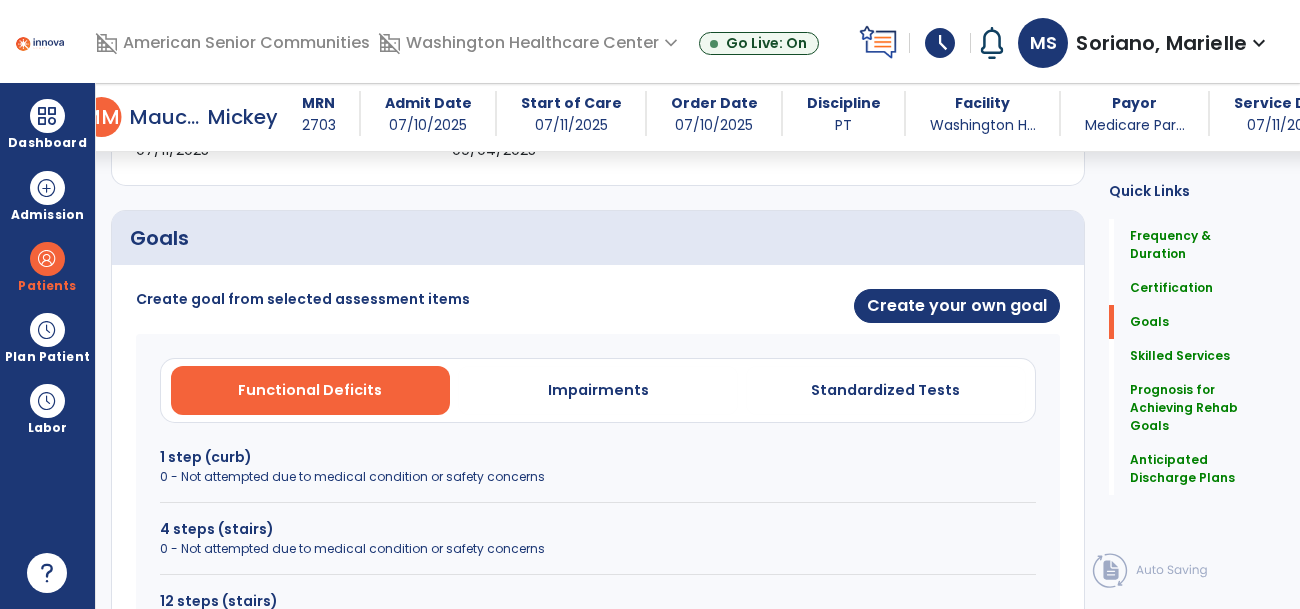 scroll, scrollTop: 413, scrollLeft: 0, axis: vertical 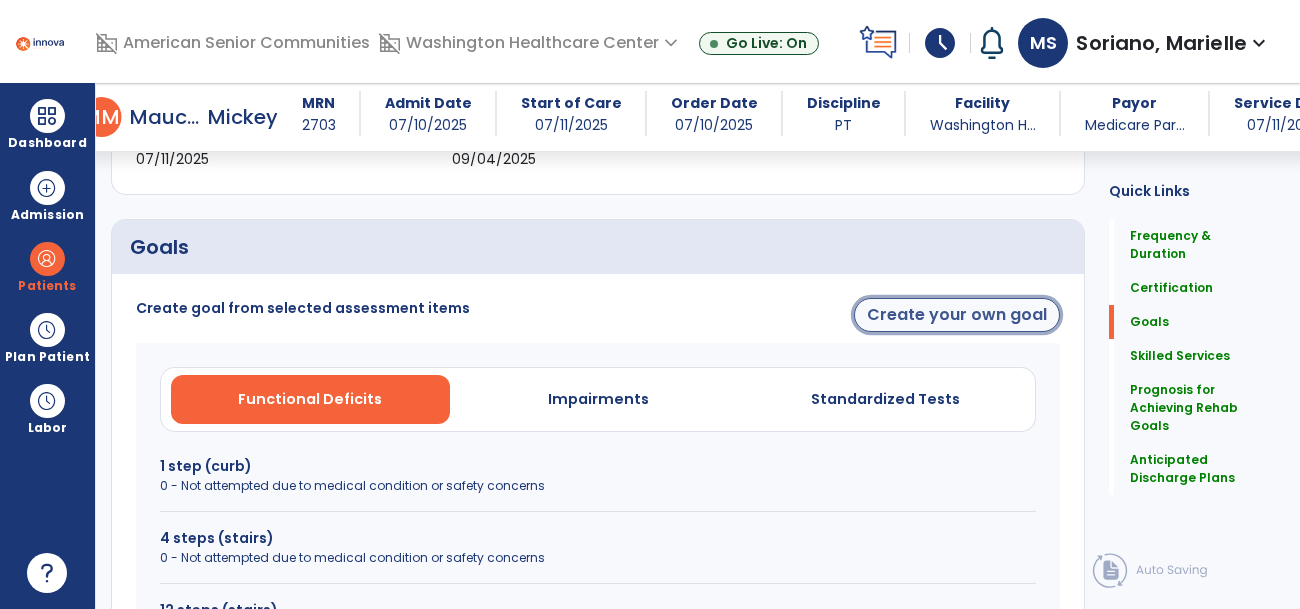 click on "Create your own goal" at bounding box center [957, 315] 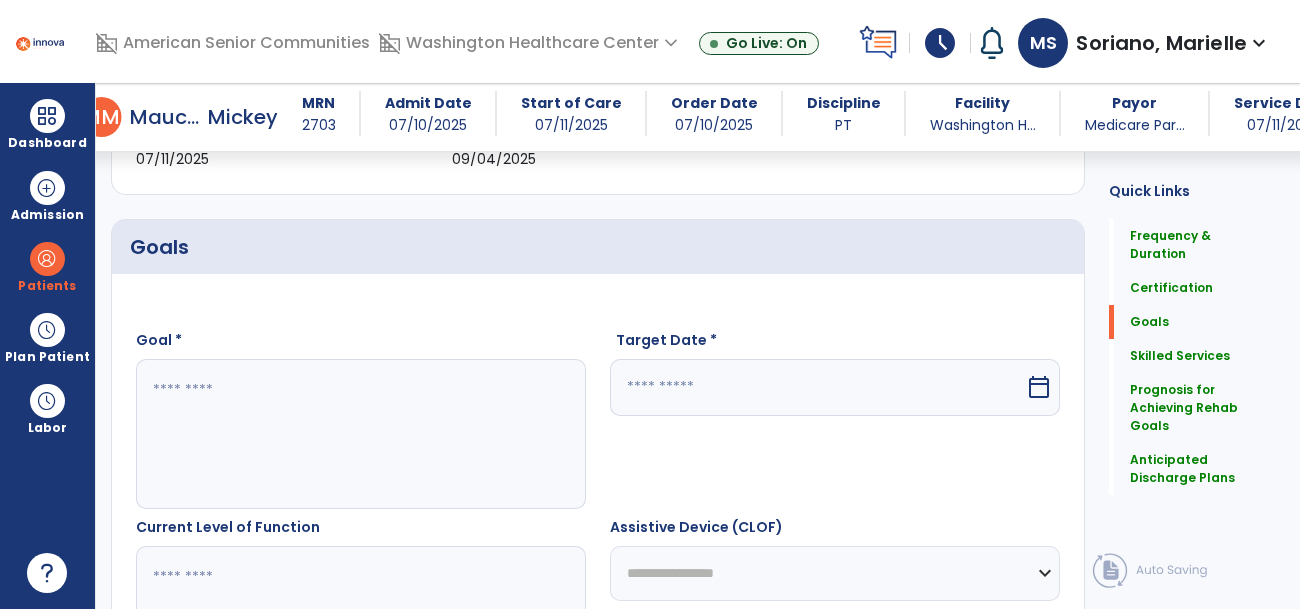 click at bounding box center (360, 434) 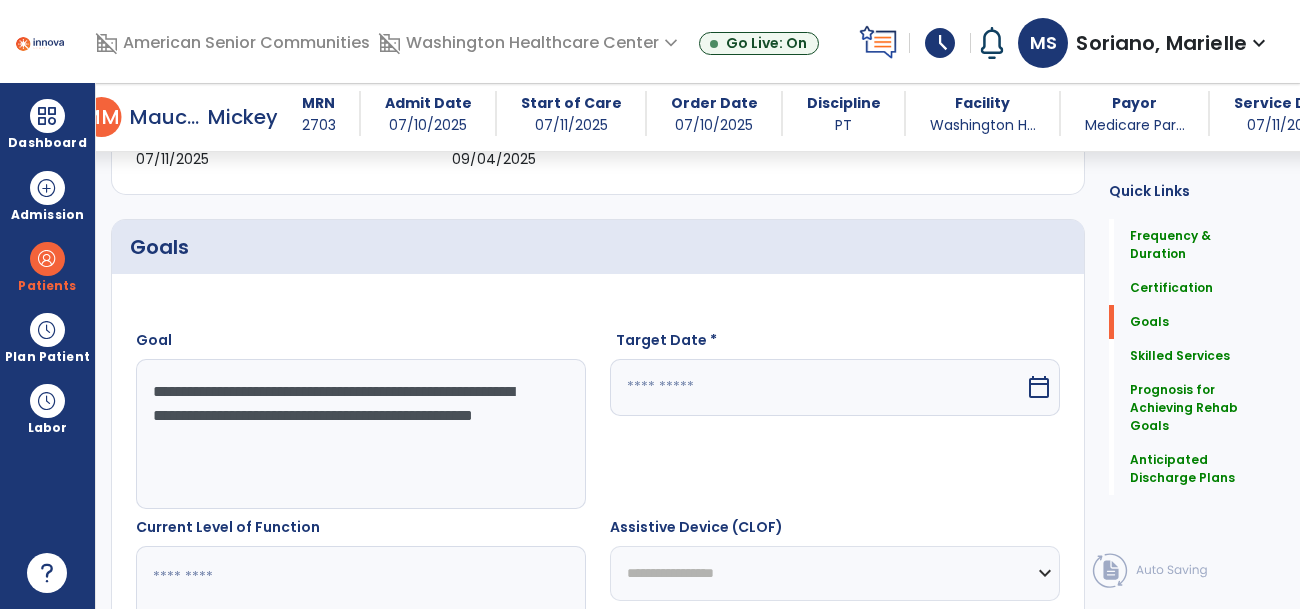 type on "**********" 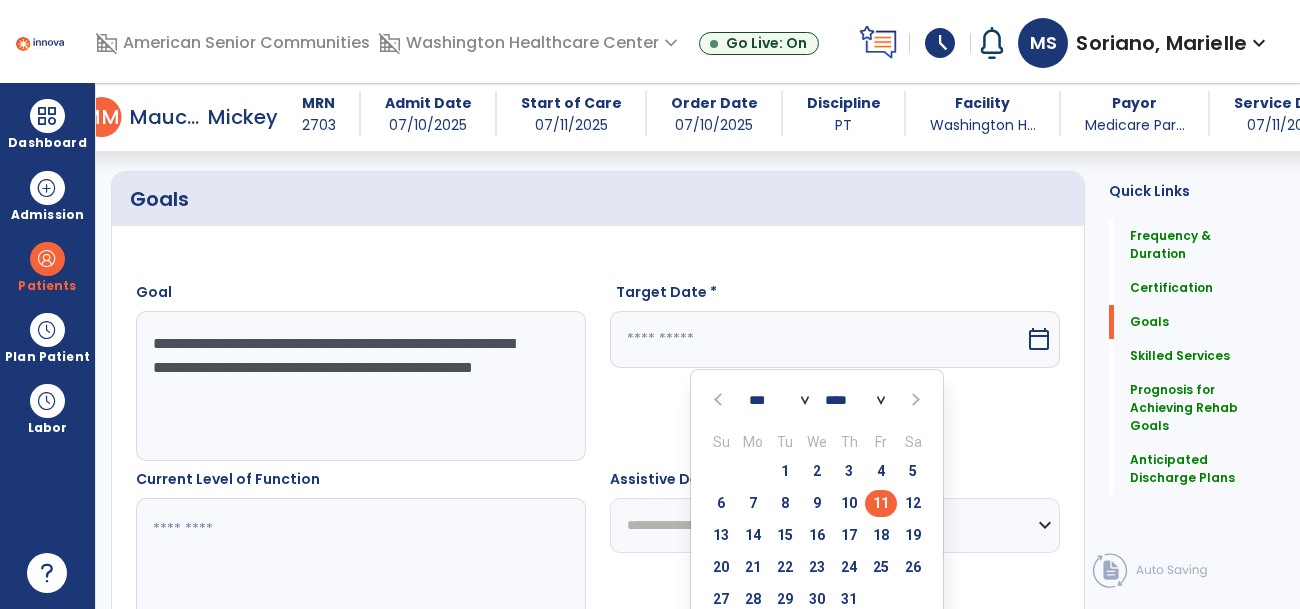 scroll, scrollTop: 483, scrollLeft: 0, axis: vertical 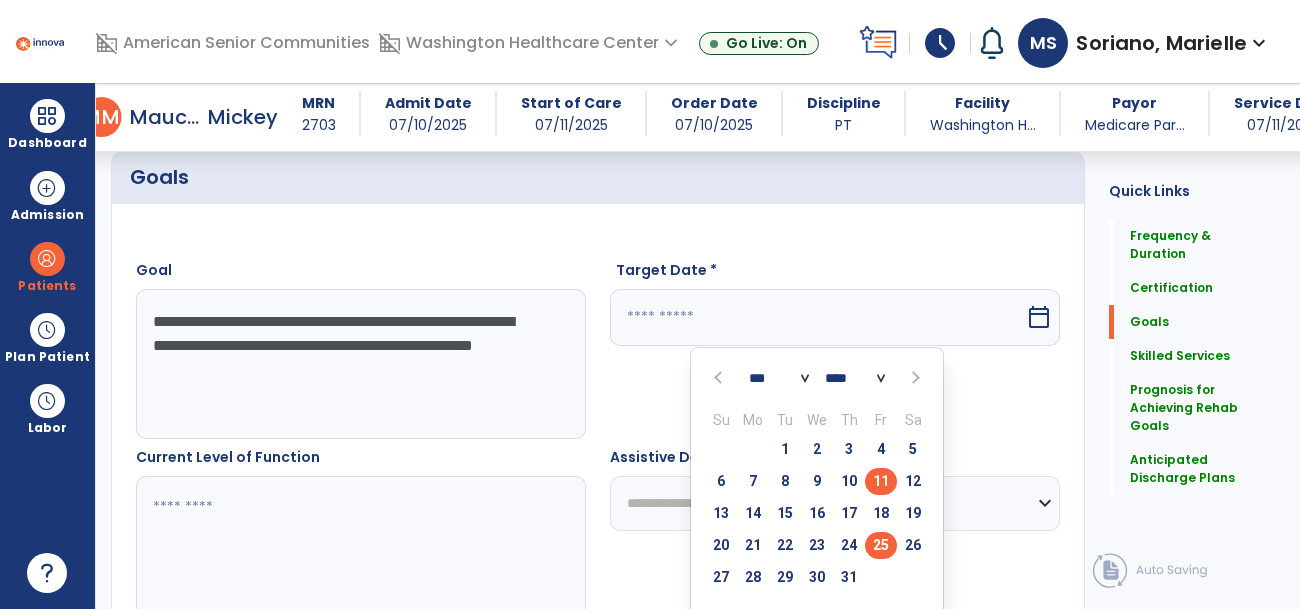 click on "25" at bounding box center (881, 545) 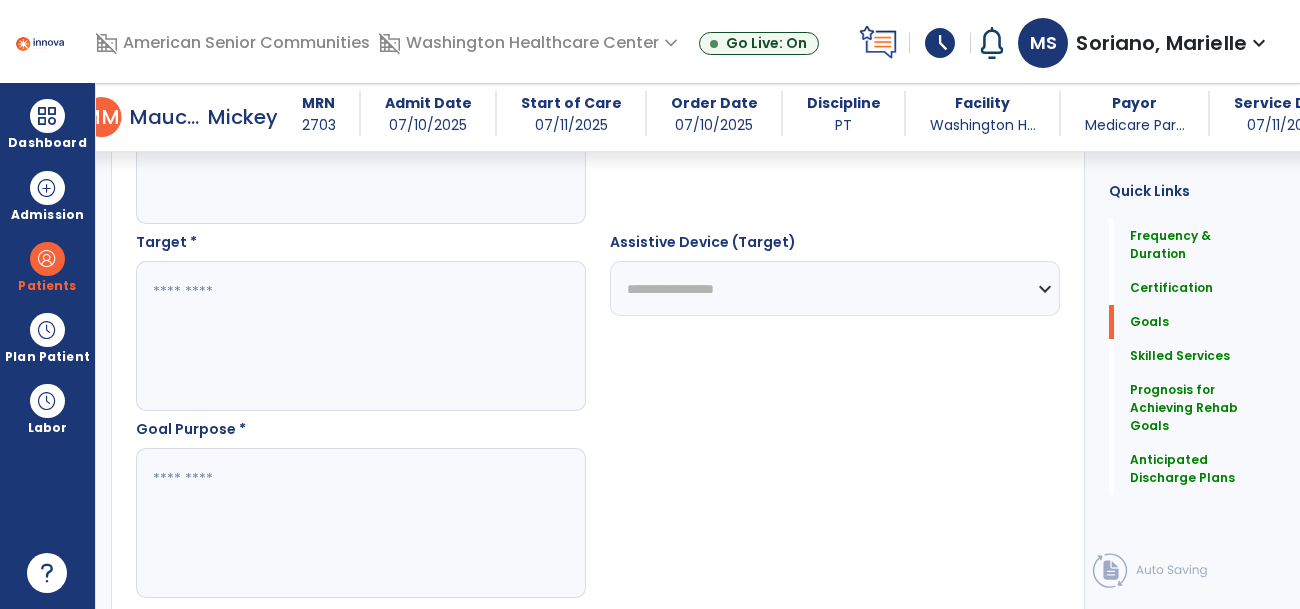 scroll, scrollTop: 1076, scrollLeft: 0, axis: vertical 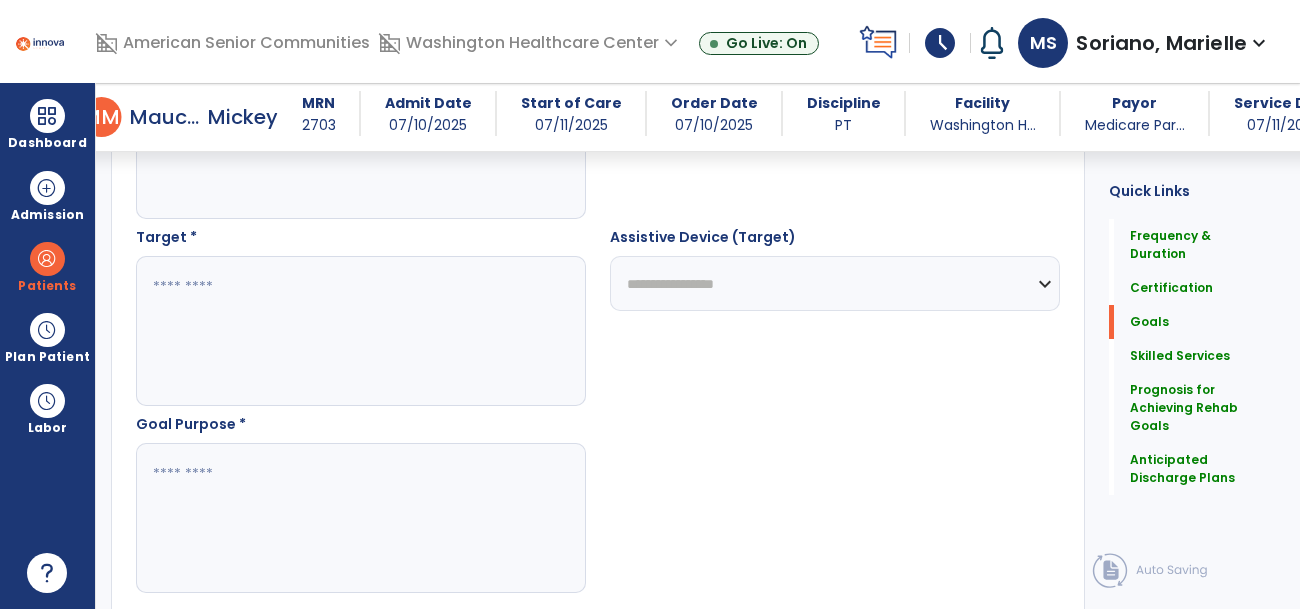 click at bounding box center (360, 331) 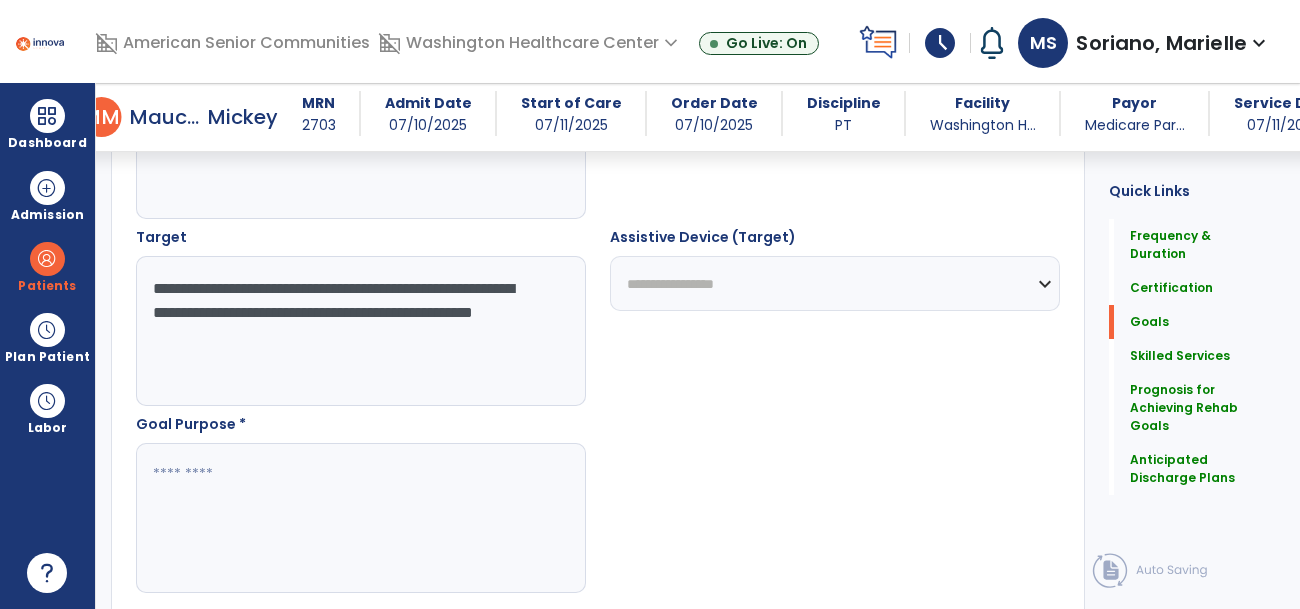 type on "**********" 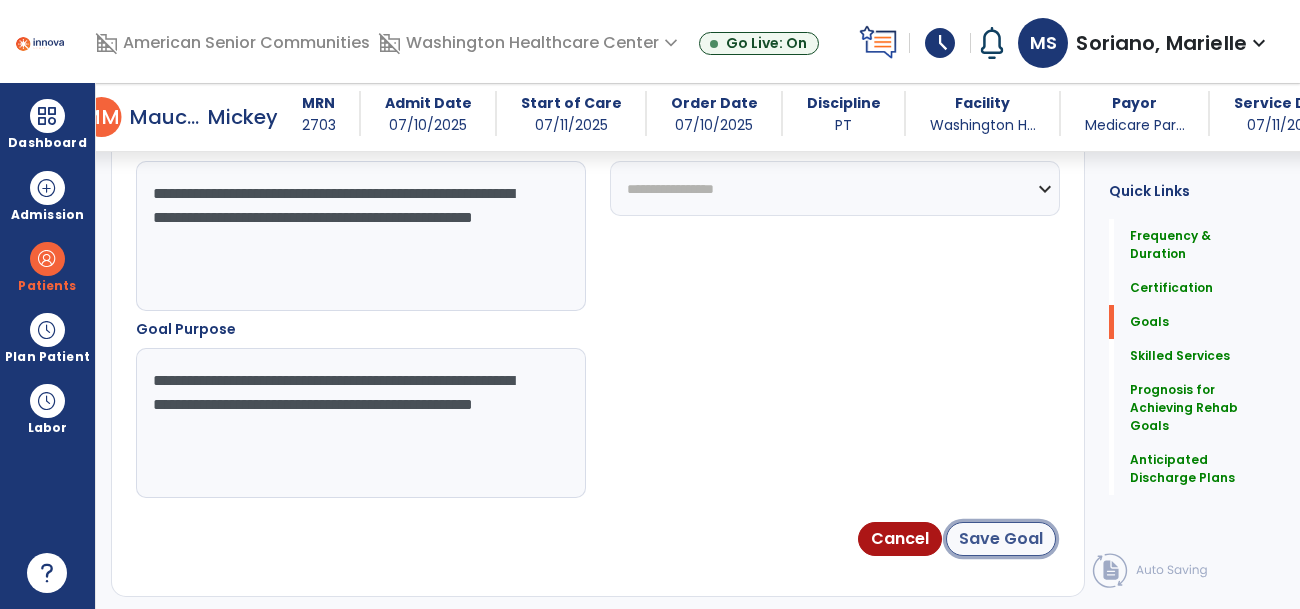 click on "Save Goal" at bounding box center [1001, 539] 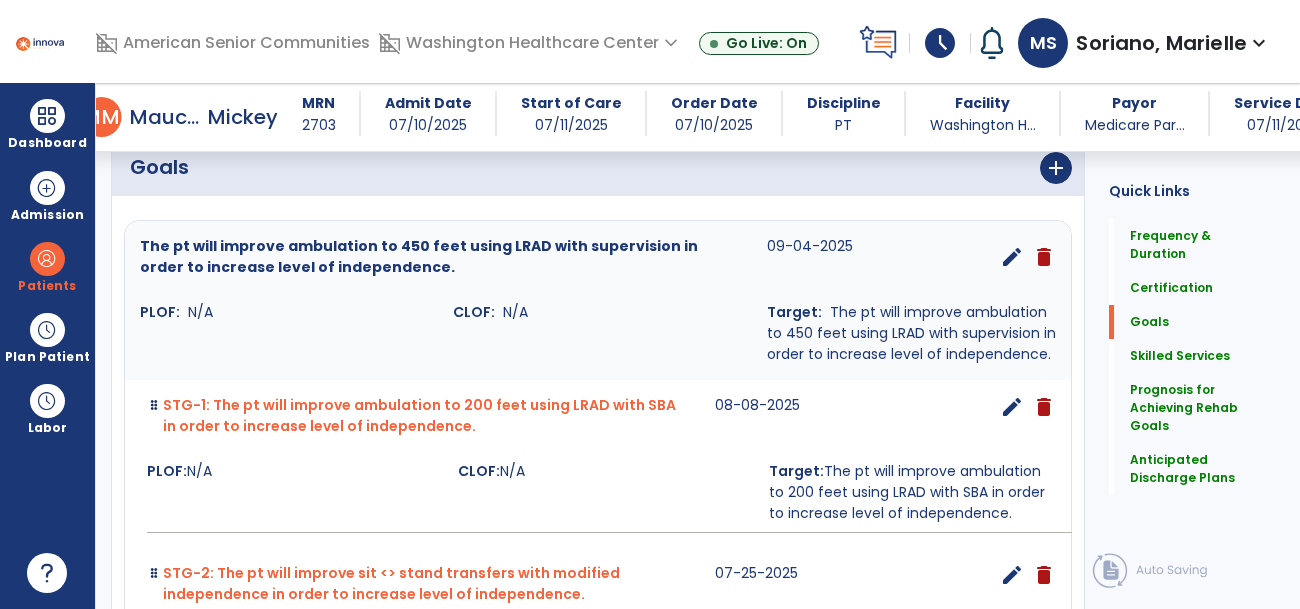 scroll, scrollTop: 481, scrollLeft: 0, axis: vertical 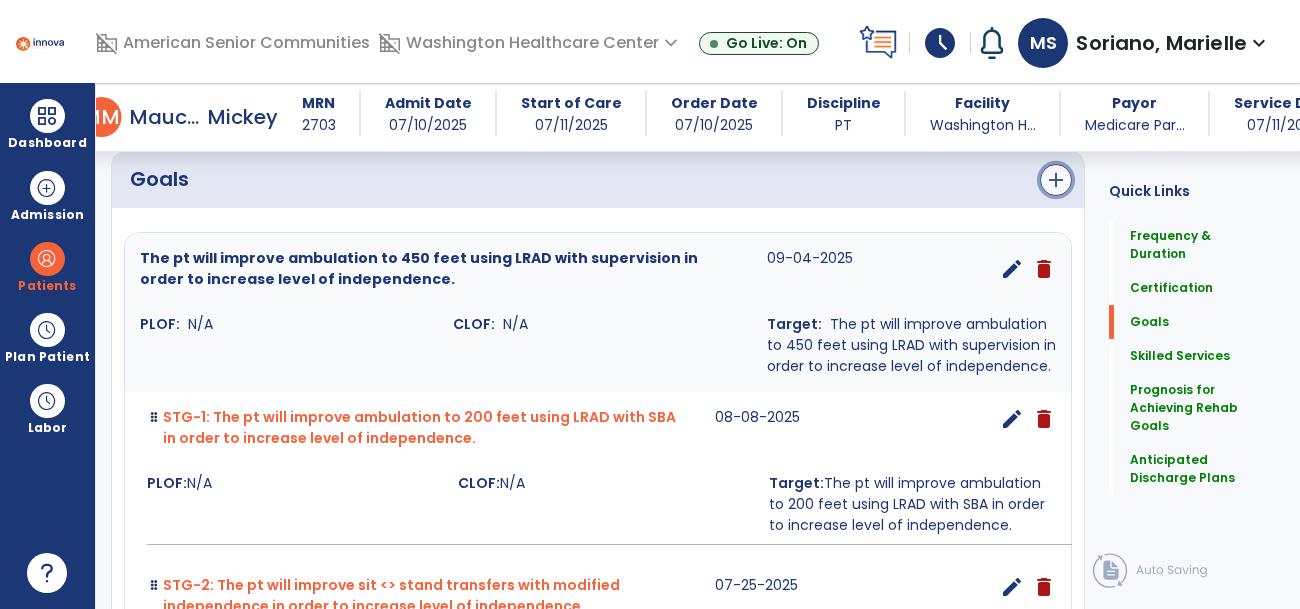 click on "add" at bounding box center (1056, 180) 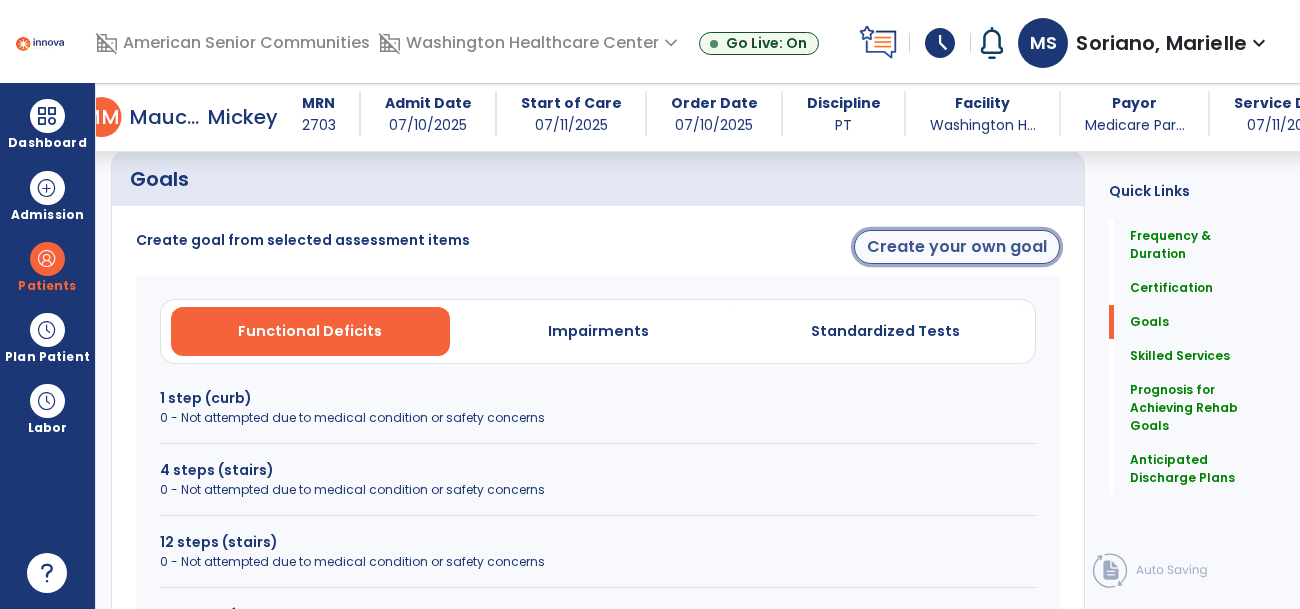 click on "Create your own goal" at bounding box center [957, 247] 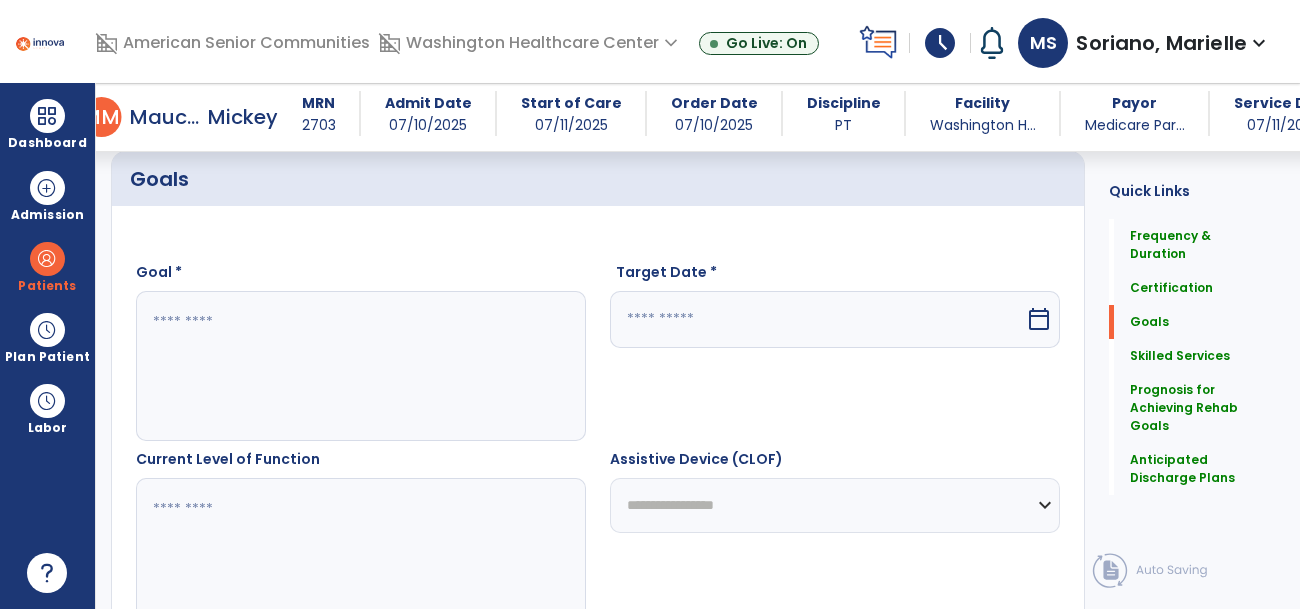 click at bounding box center (360, 366) 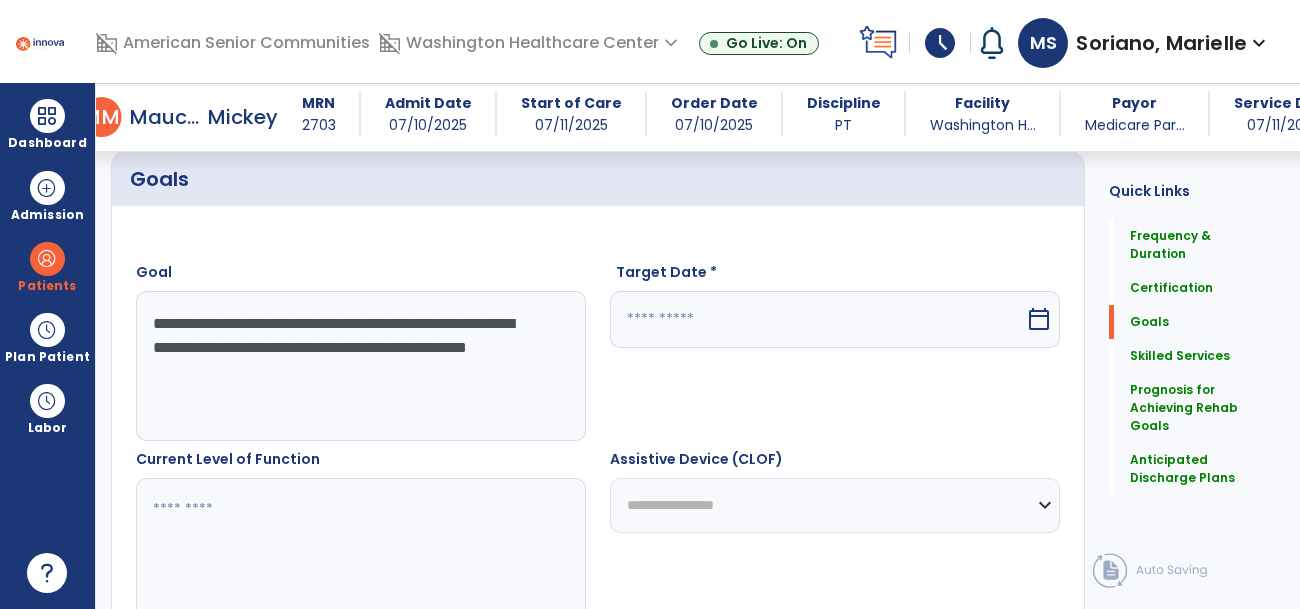 type on "**********" 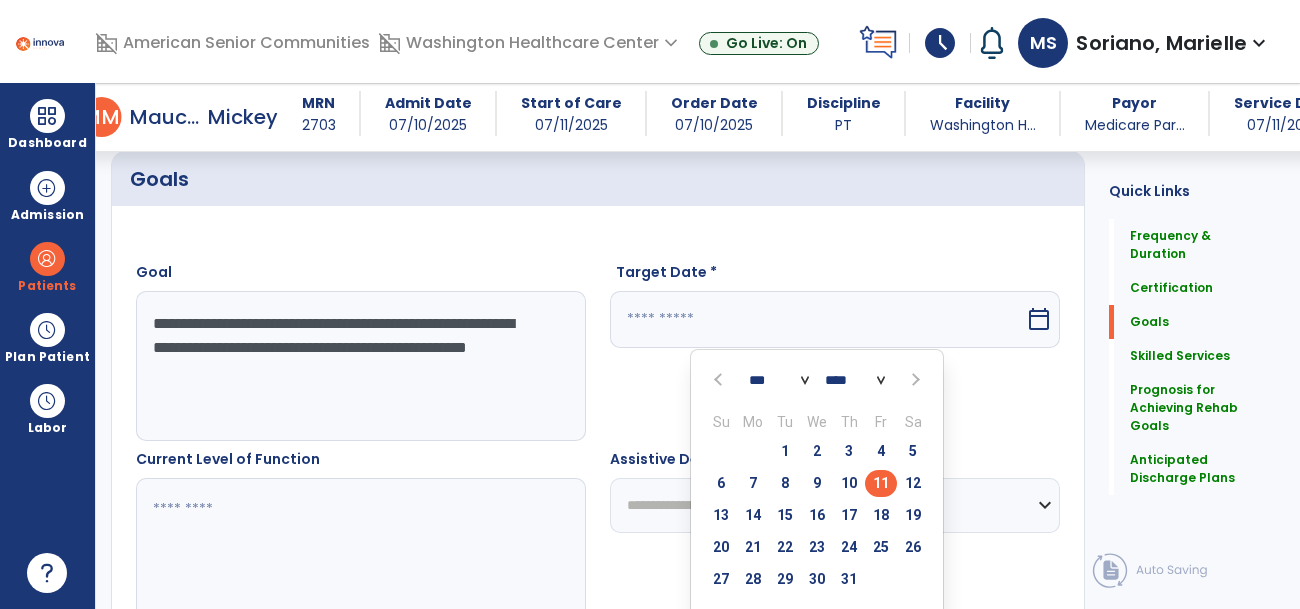 click at bounding box center (913, 379) 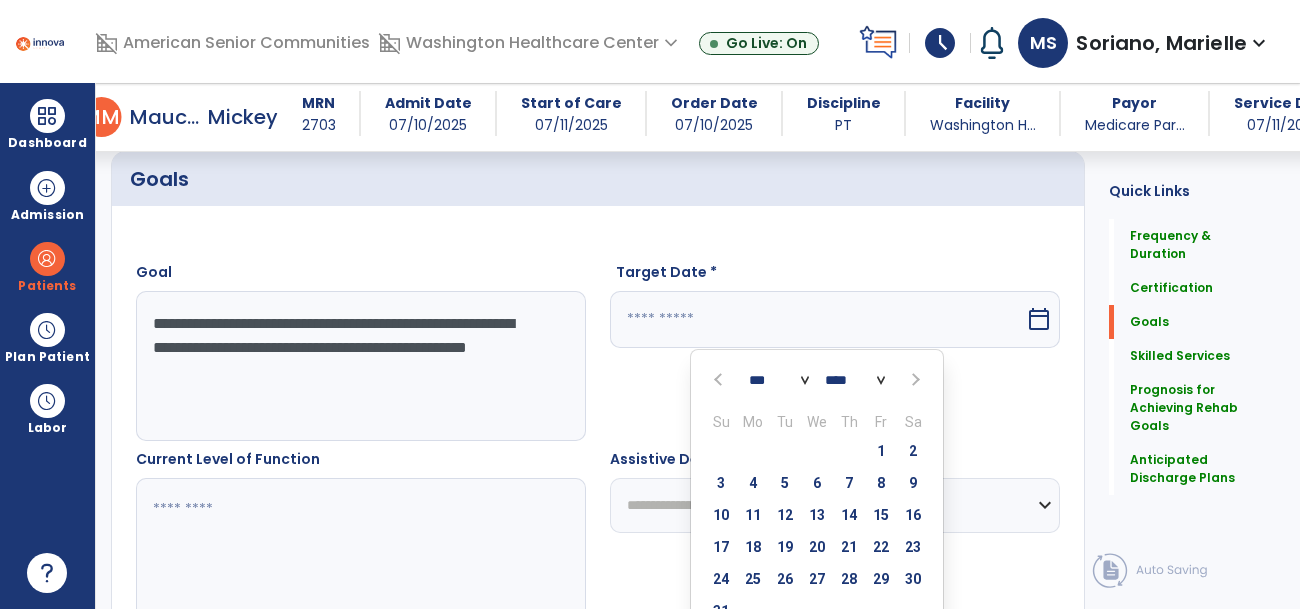 click at bounding box center (913, 379) 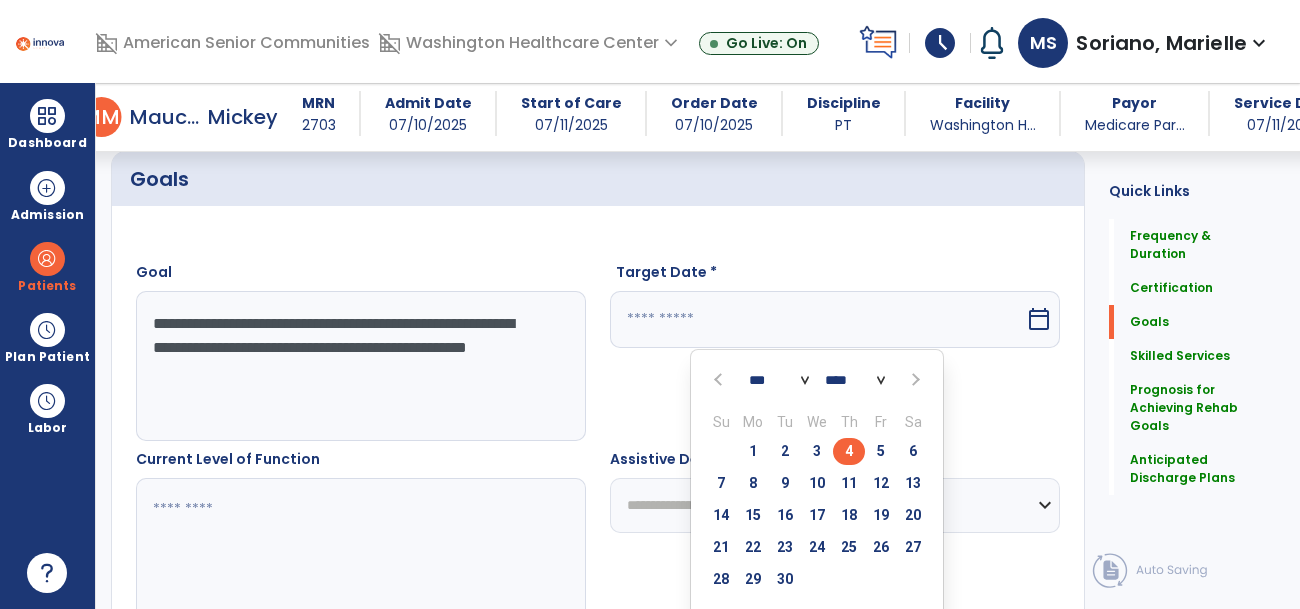 click on "4" at bounding box center (849, 451) 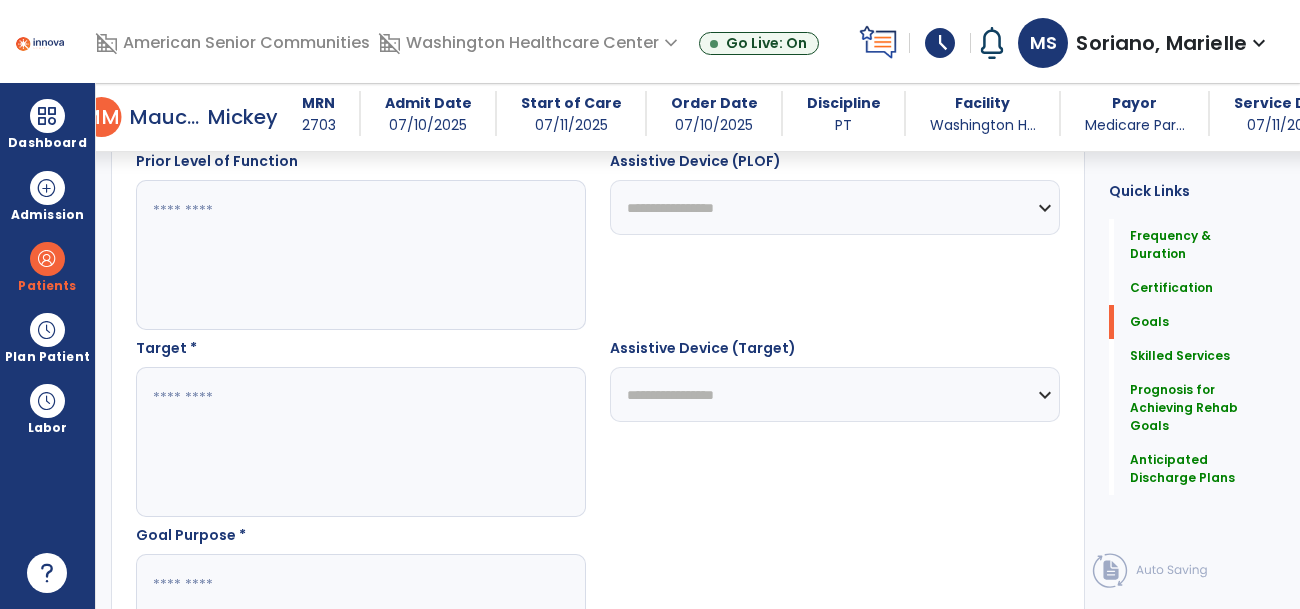 scroll, scrollTop: 979, scrollLeft: 0, axis: vertical 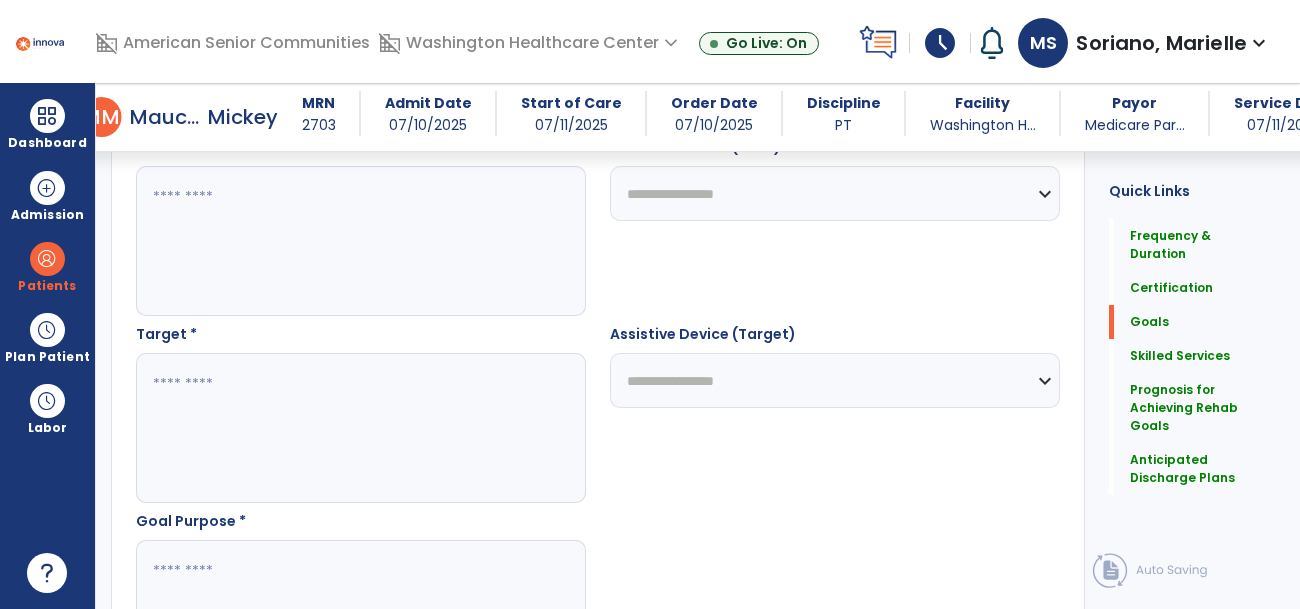 click at bounding box center [360, 428] 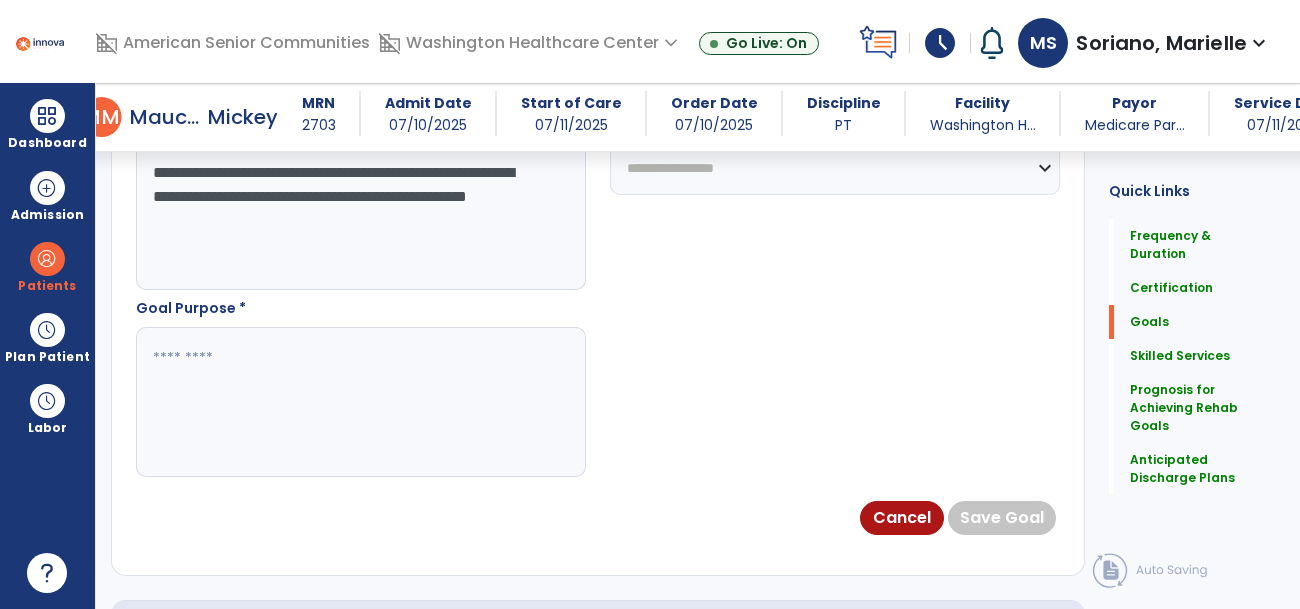 scroll, scrollTop: 1193, scrollLeft: 0, axis: vertical 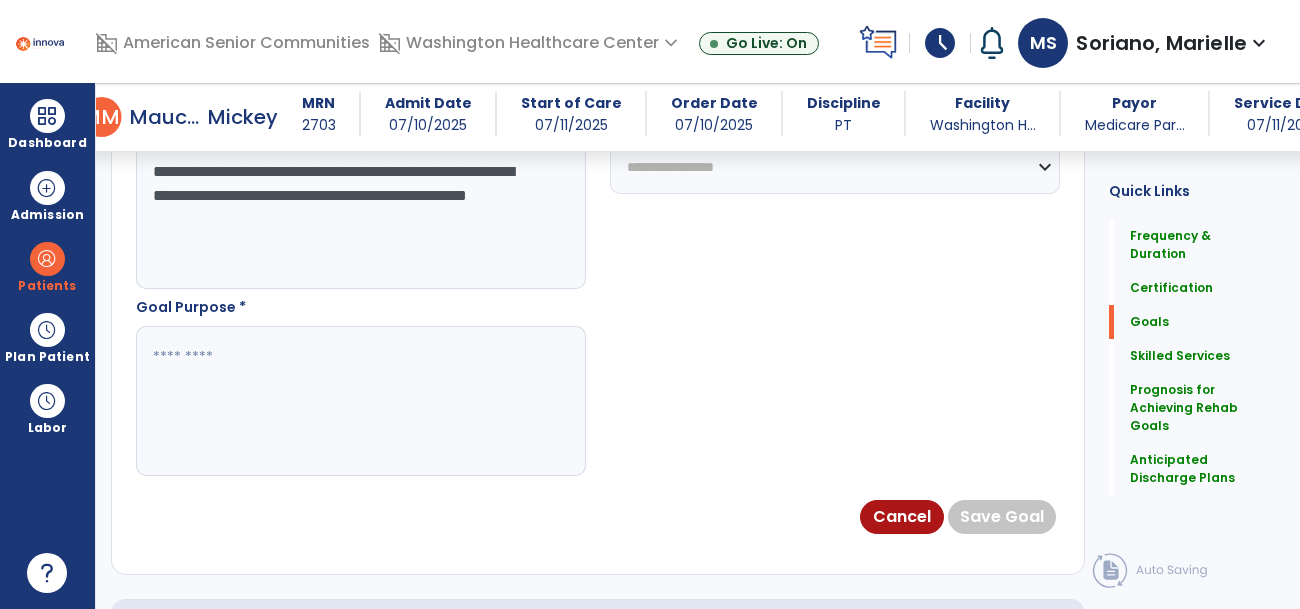 type on "**********" 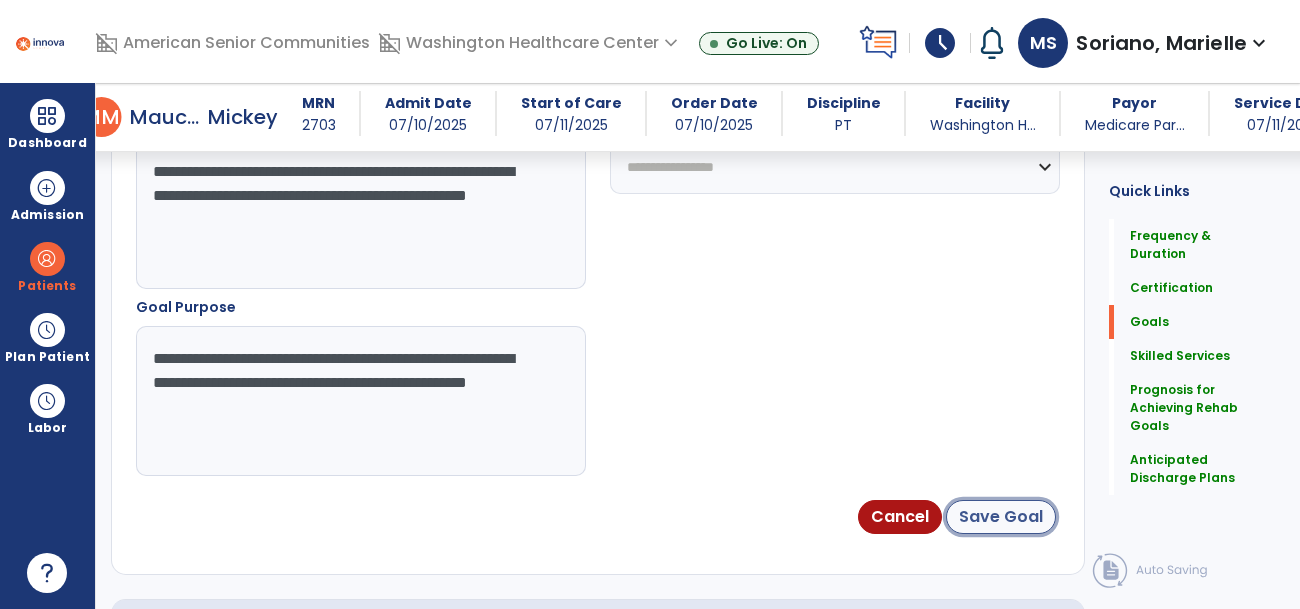 click on "Save Goal" at bounding box center [1001, 517] 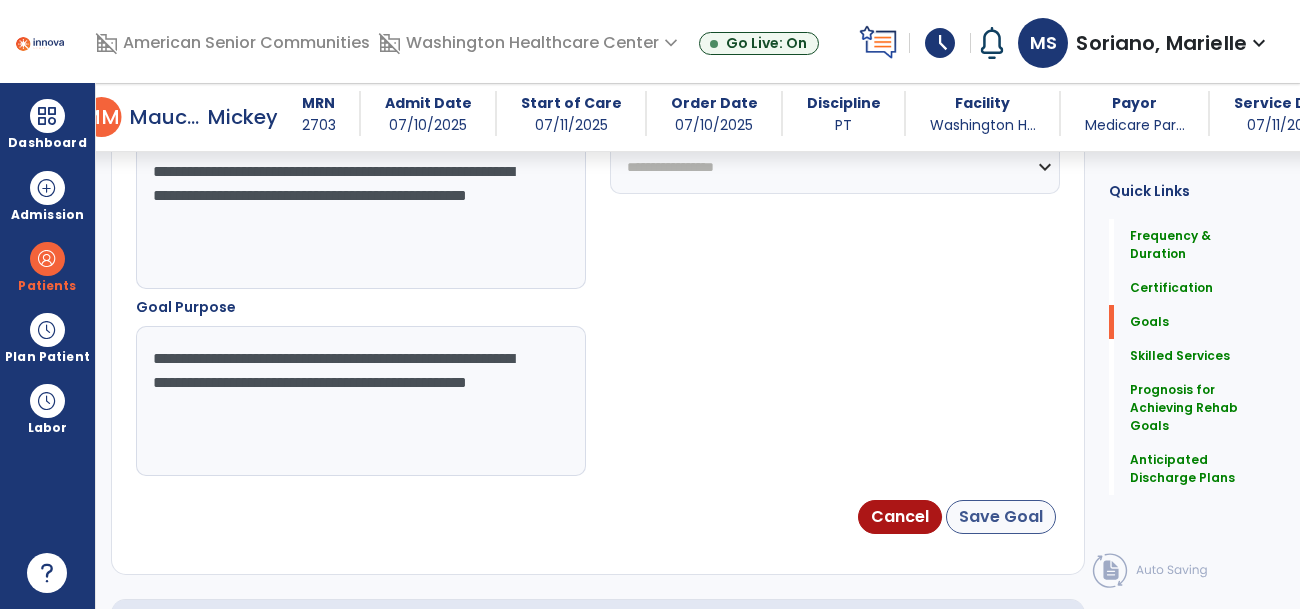 scroll, scrollTop: 117, scrollLeft: 0, axis: vertical 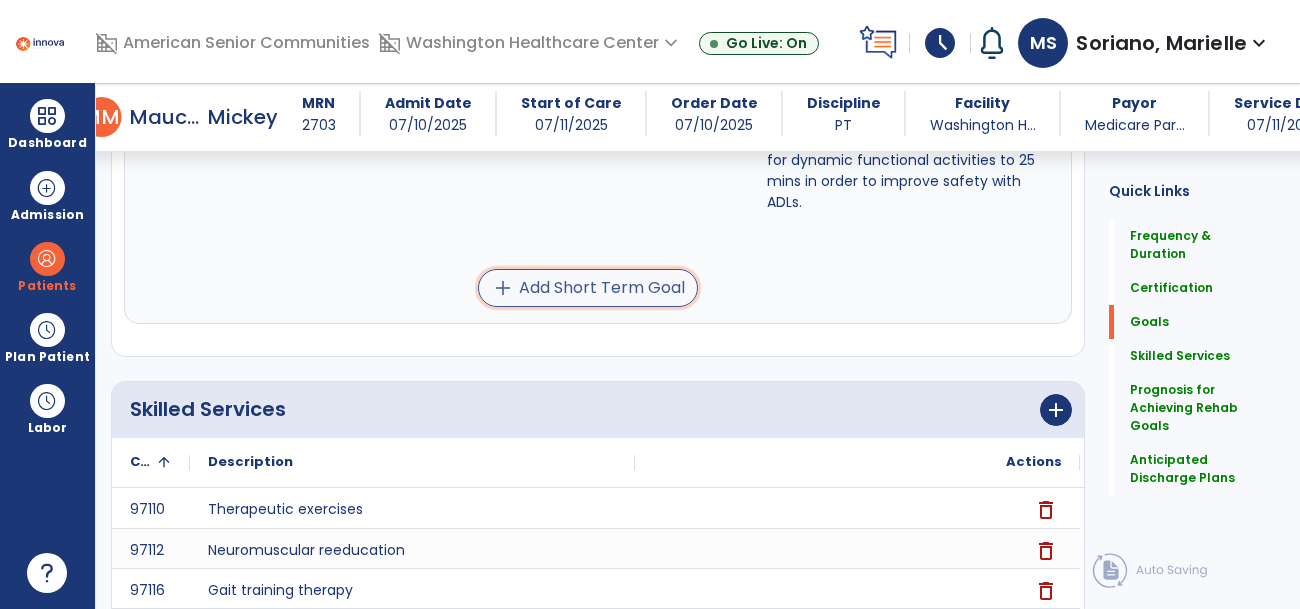click on "add  Add Short Term Goal" at bounding box center (588, 288) 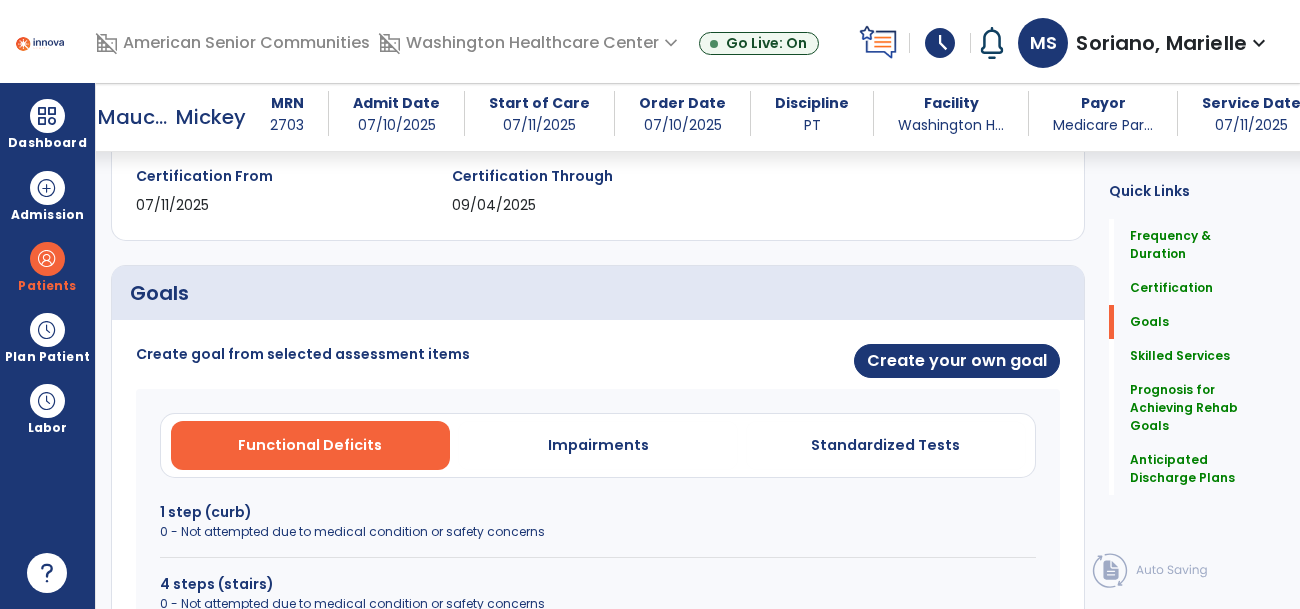 scroll, scrollTop: 368, scrollLeft: 0, axis: vertical 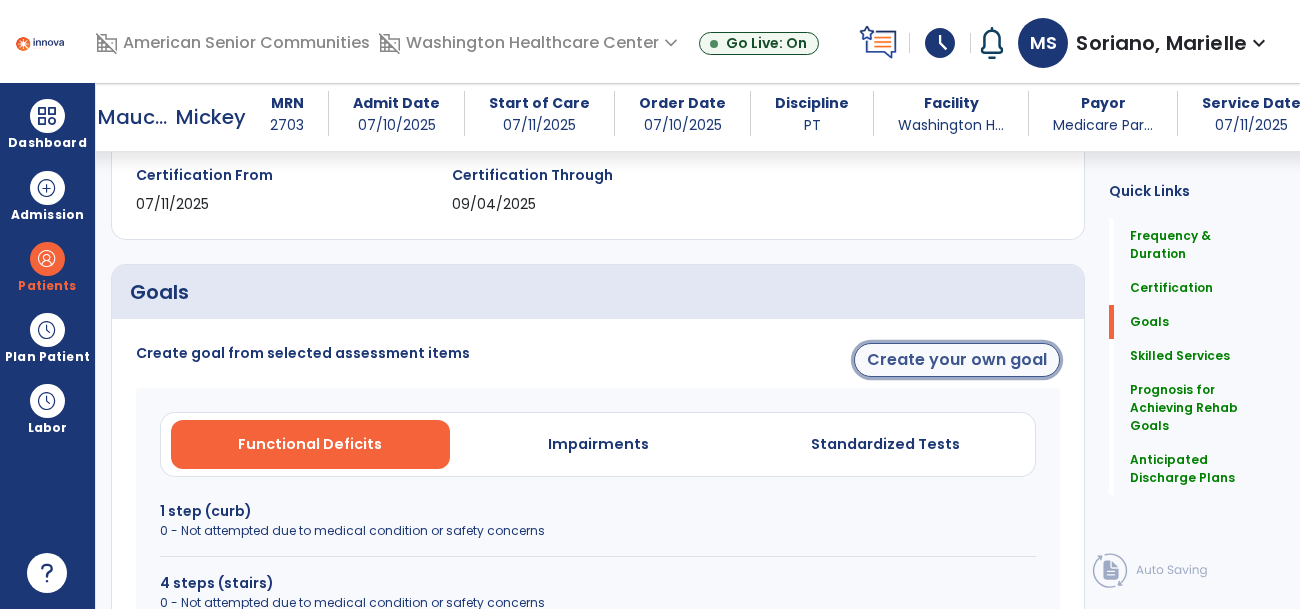 click on "Create your own goal" at bounding box center (957, 360) 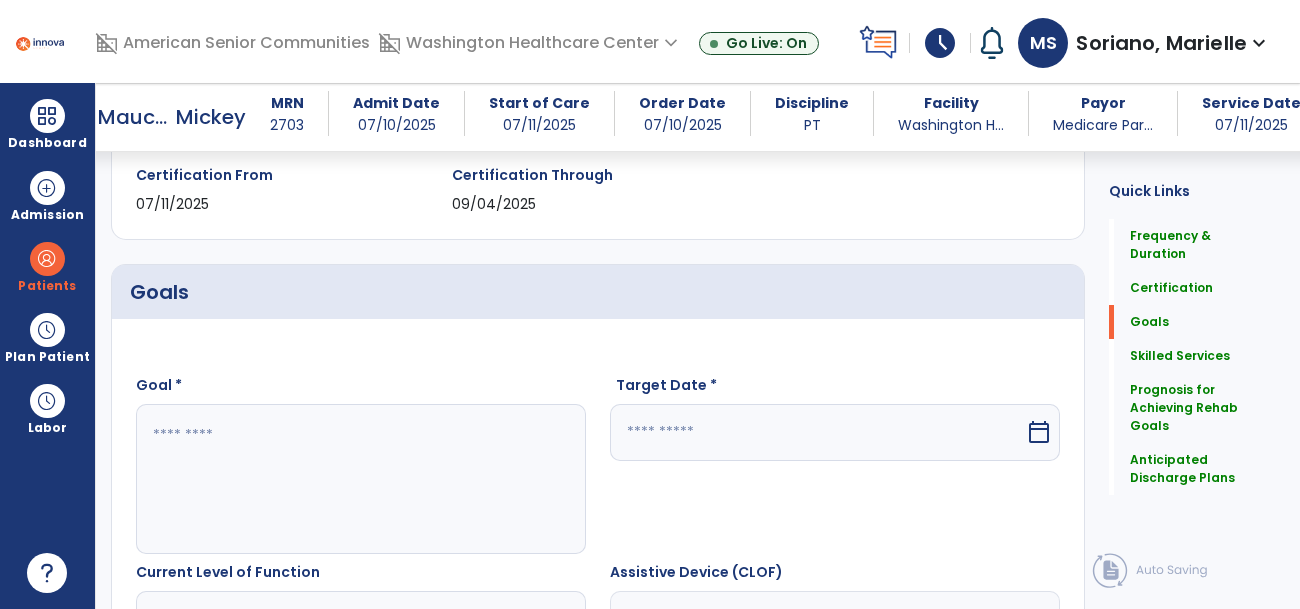click at bounding box center (360, 479) 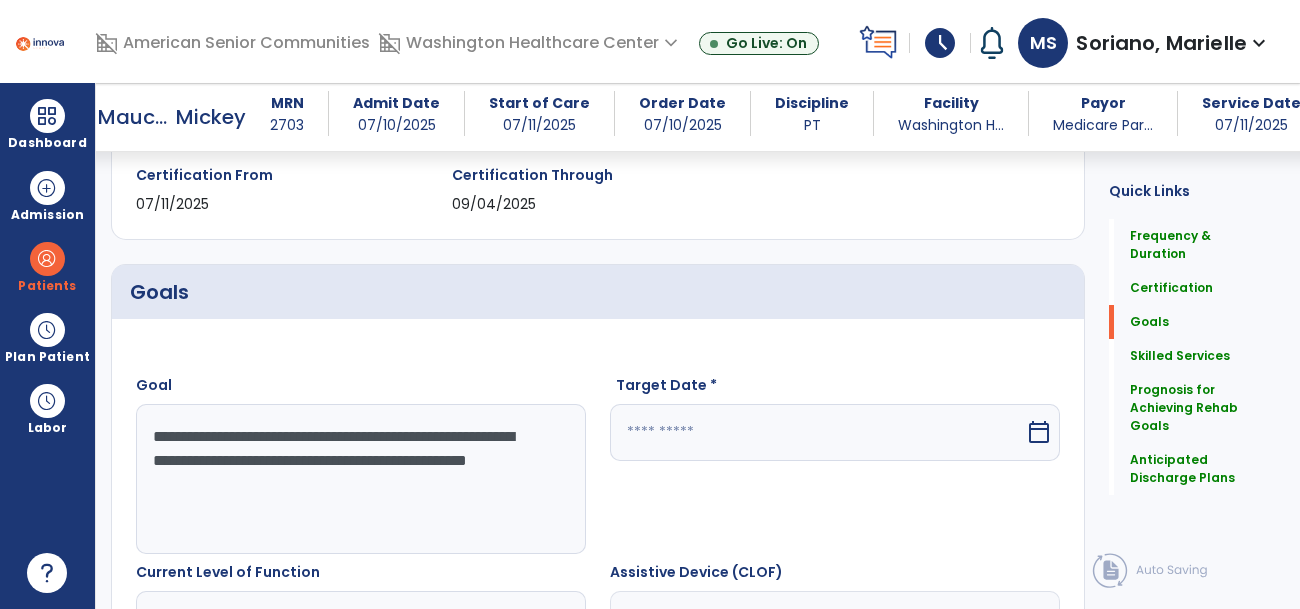 click on "**********" at bounding box center [360, 479] 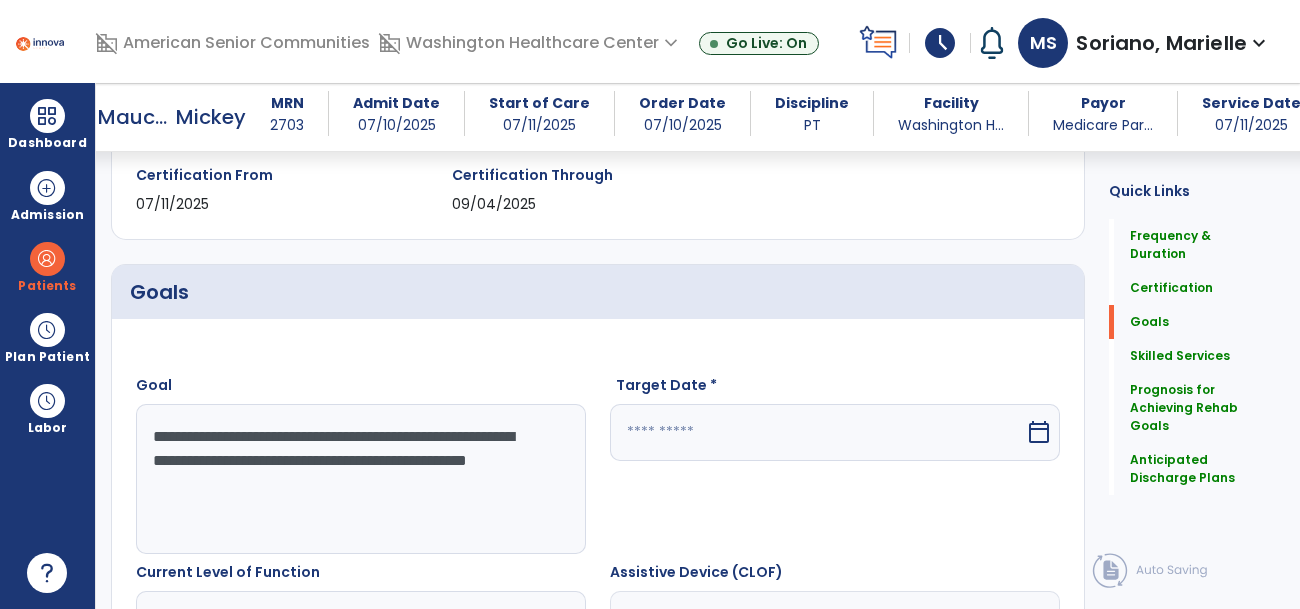 click on "calendar_today" at bounding box center [1039, 432] 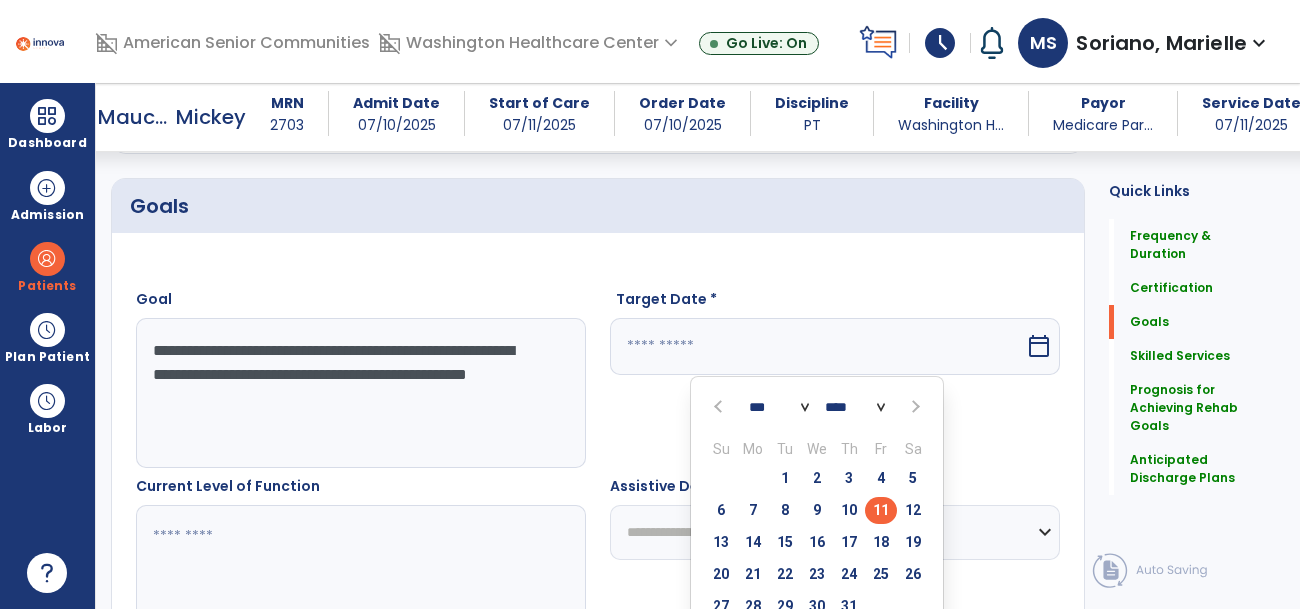 scroll, scrollTop: 482, scrollLeft: 0, axis: vertical 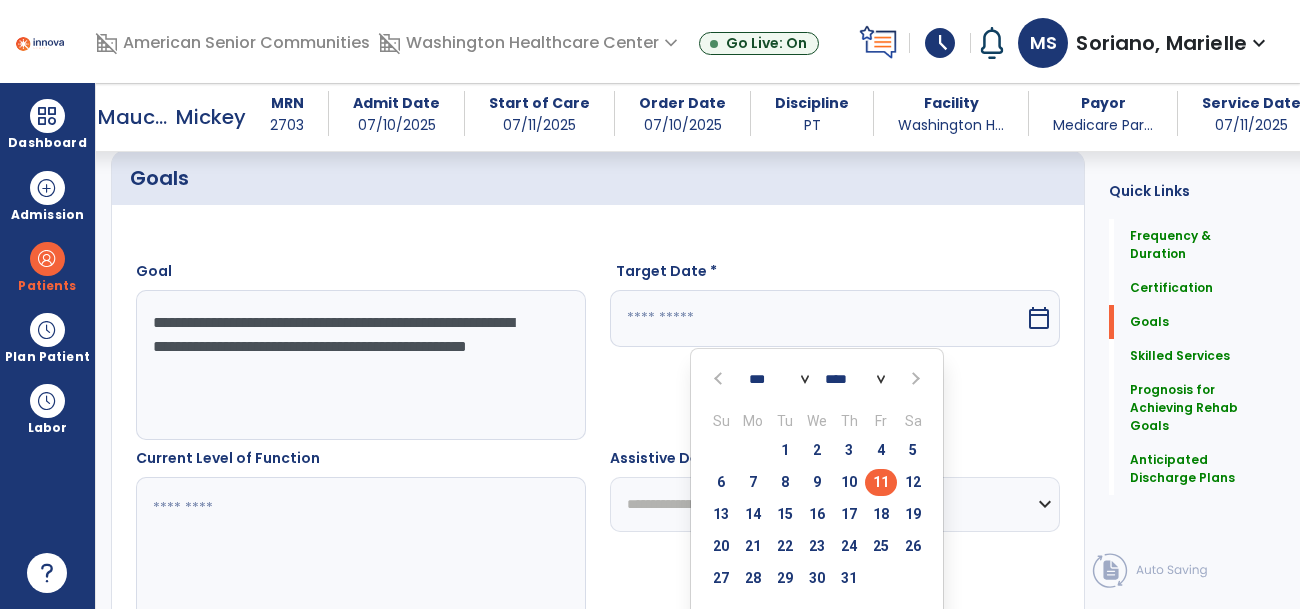 click at bounding box center [913, 378] 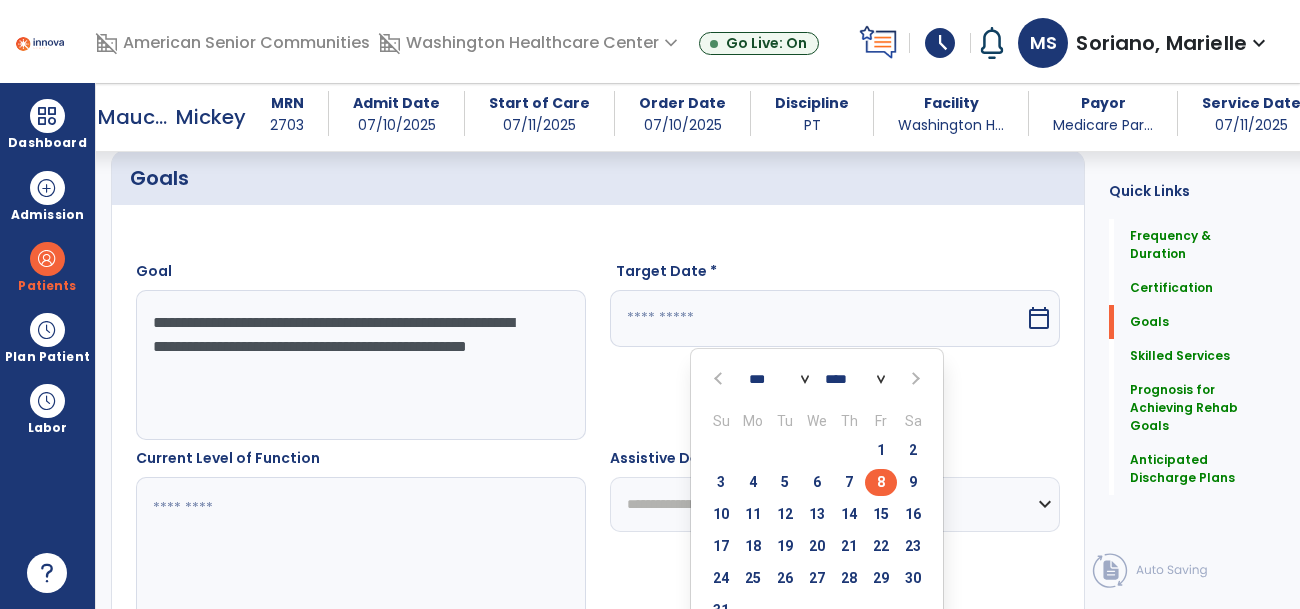 click on "8" at bounding box center [881, 482] 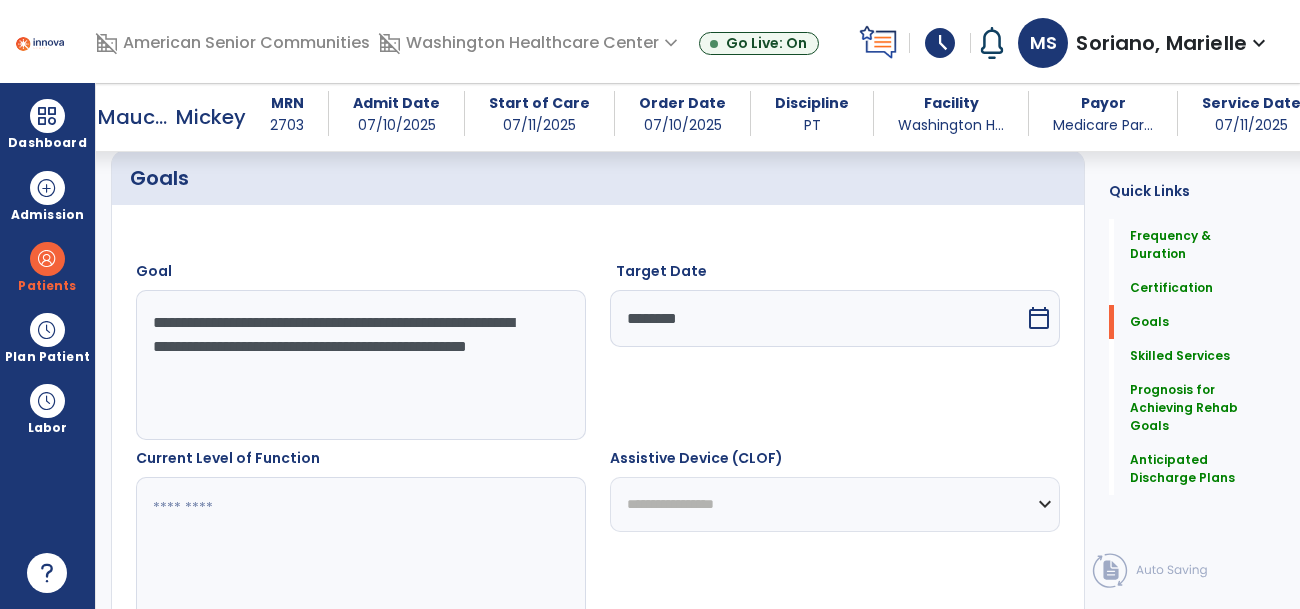 drag, startPoint x: 373, startPoint y: 353, endPoint x: 149, endPoint y: 294, distance: 231.6398 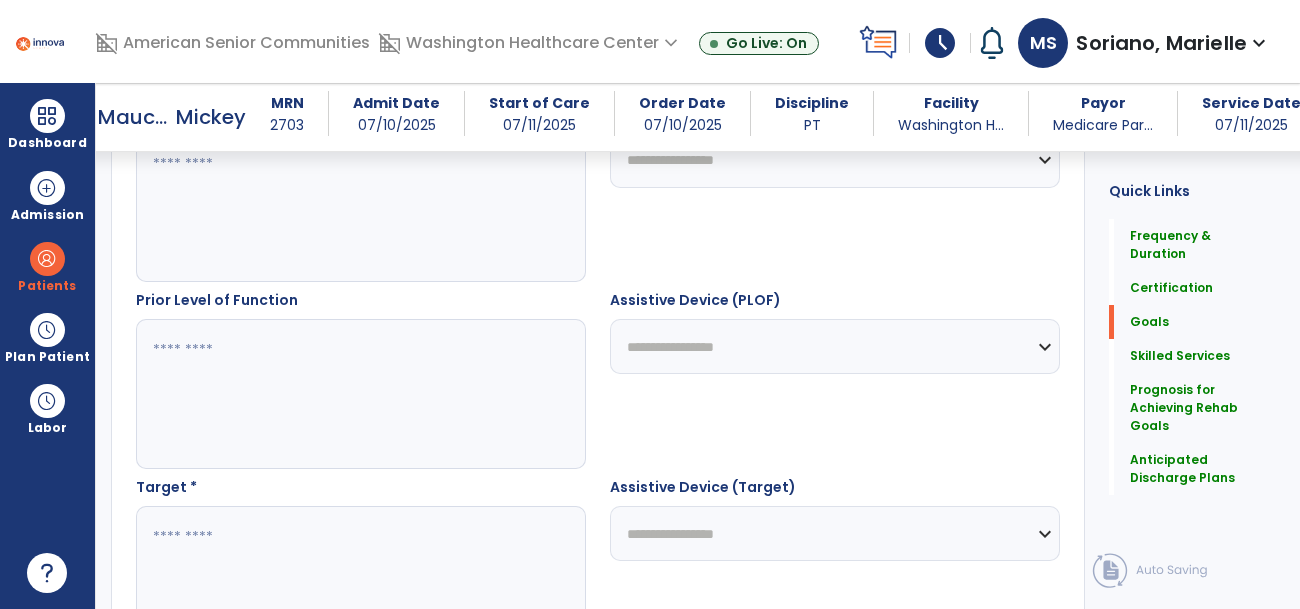 scroll, scrollTop: 1041, scrollLeft: 0, axis: vertical 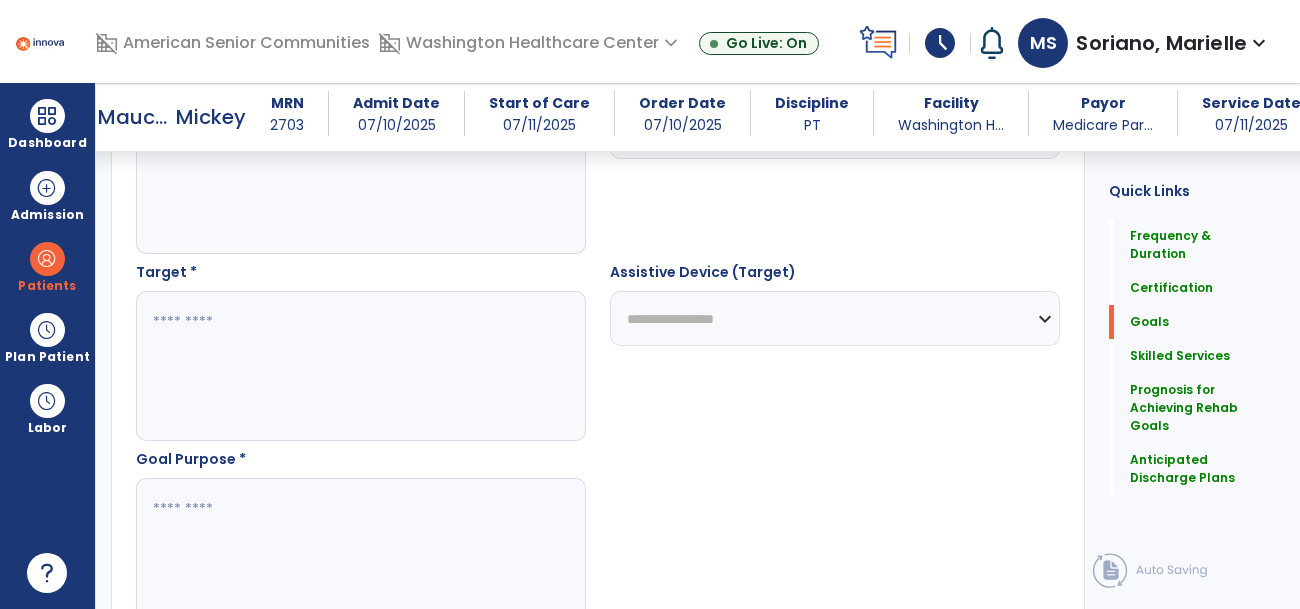 click at bounding box center [360, 366] 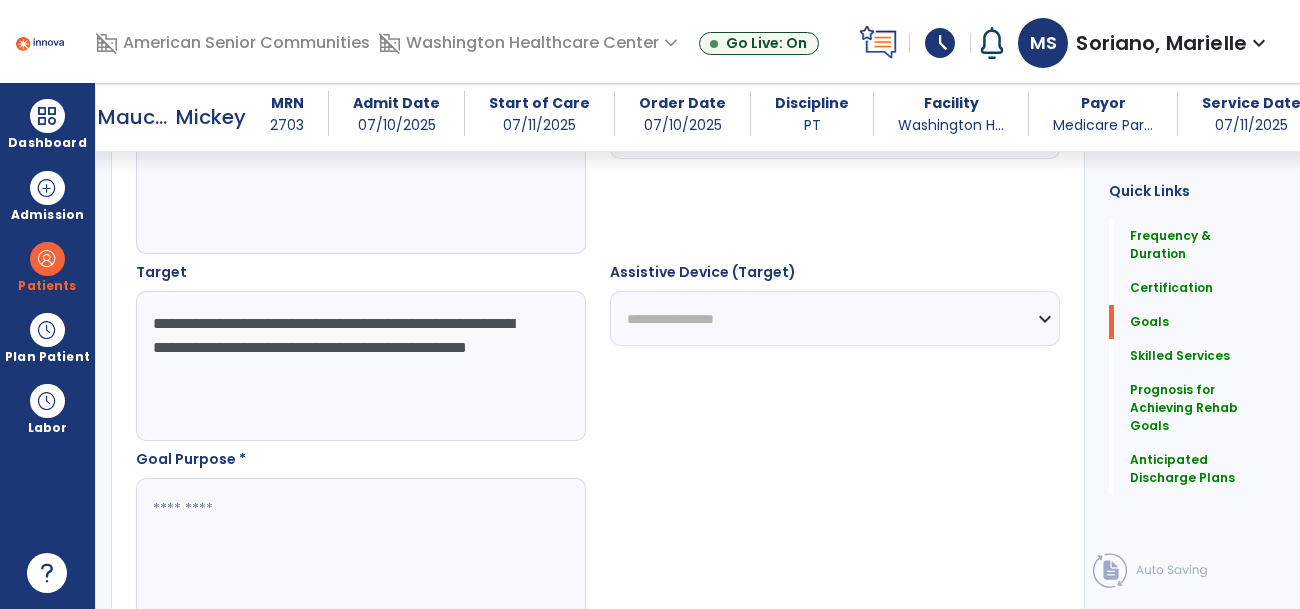 type on "**********" 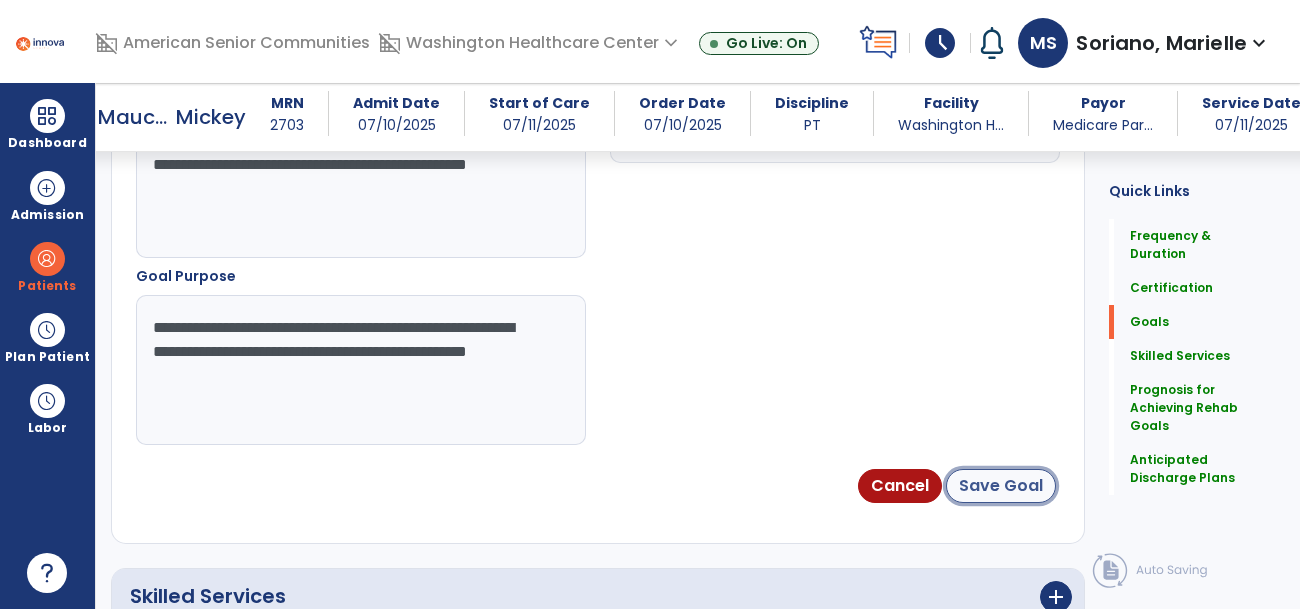click on "Save Goal" at bounding box center (1001, 486) 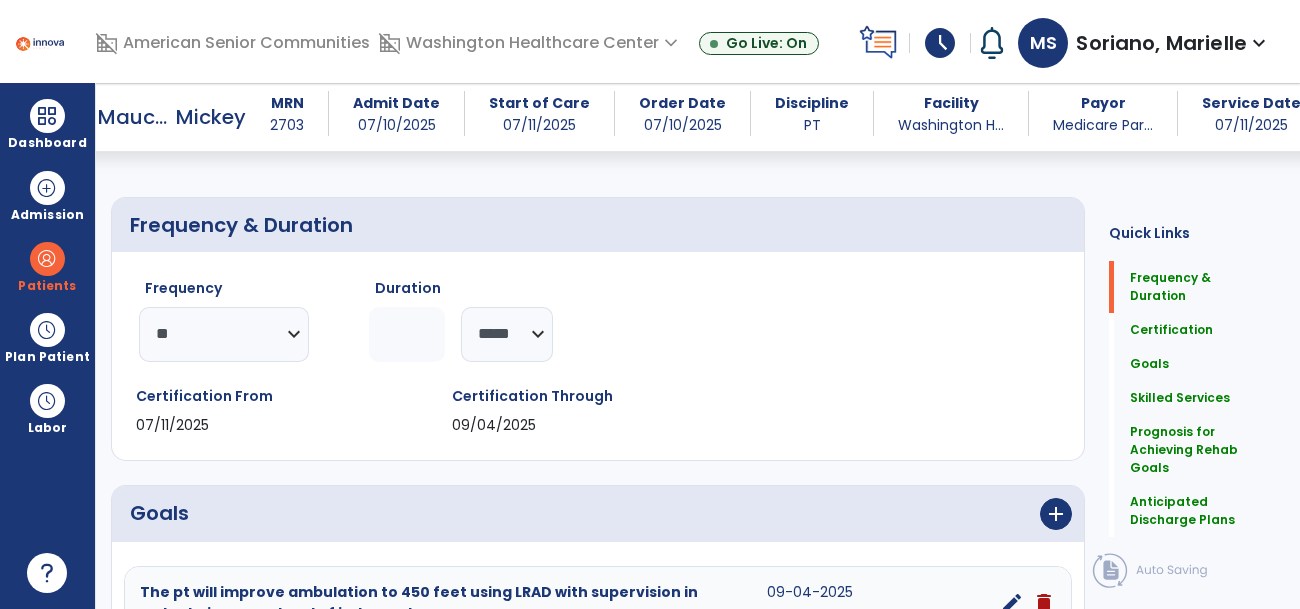 scroll, scrollTop: 321, scrollLeft: 0, axis: vertical 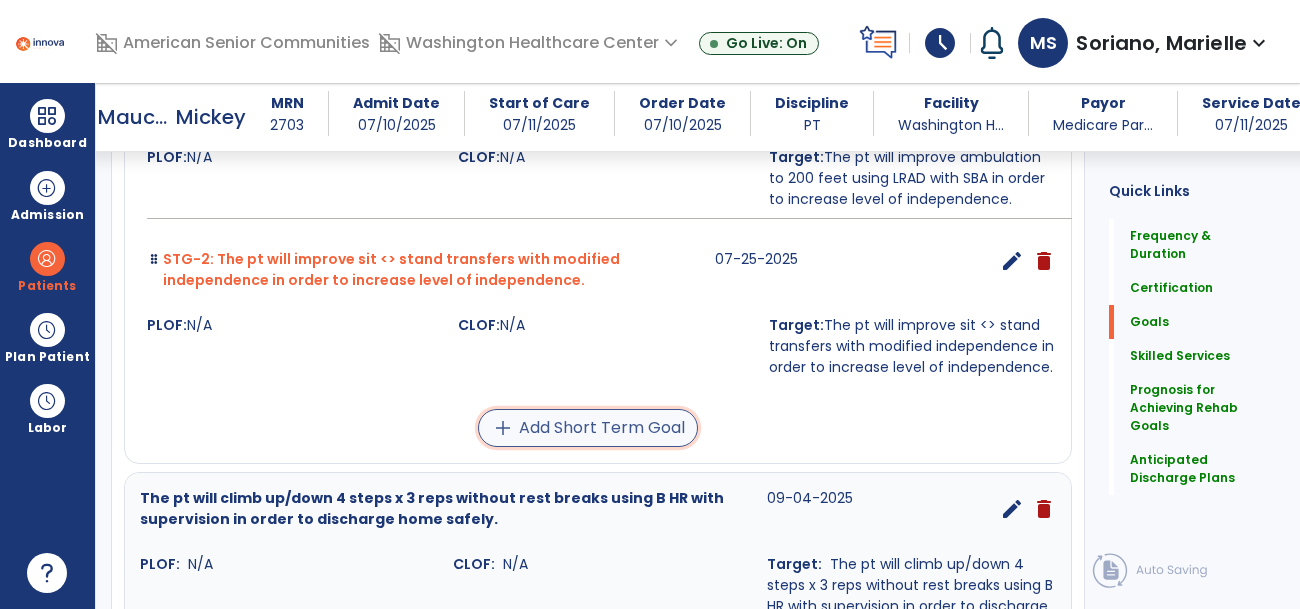 click on "add  Add Short Term Goal" at bounding box center (588, 428) 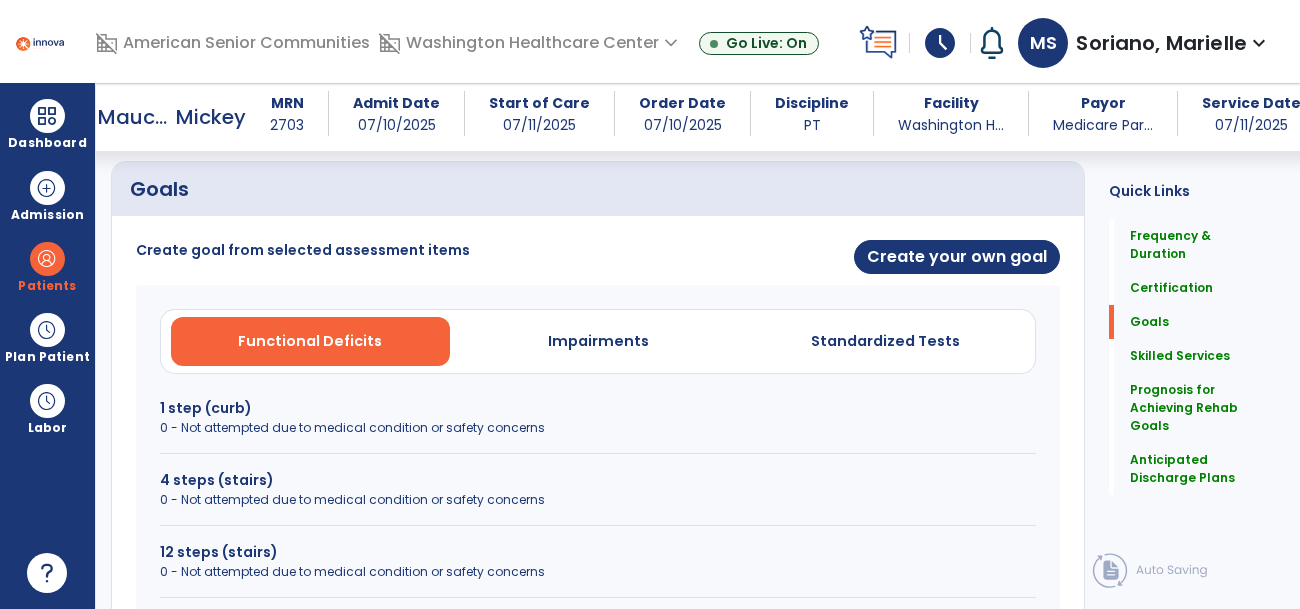 scroll, scrollTop: 466, scrollLeft: 0, axis: vertical 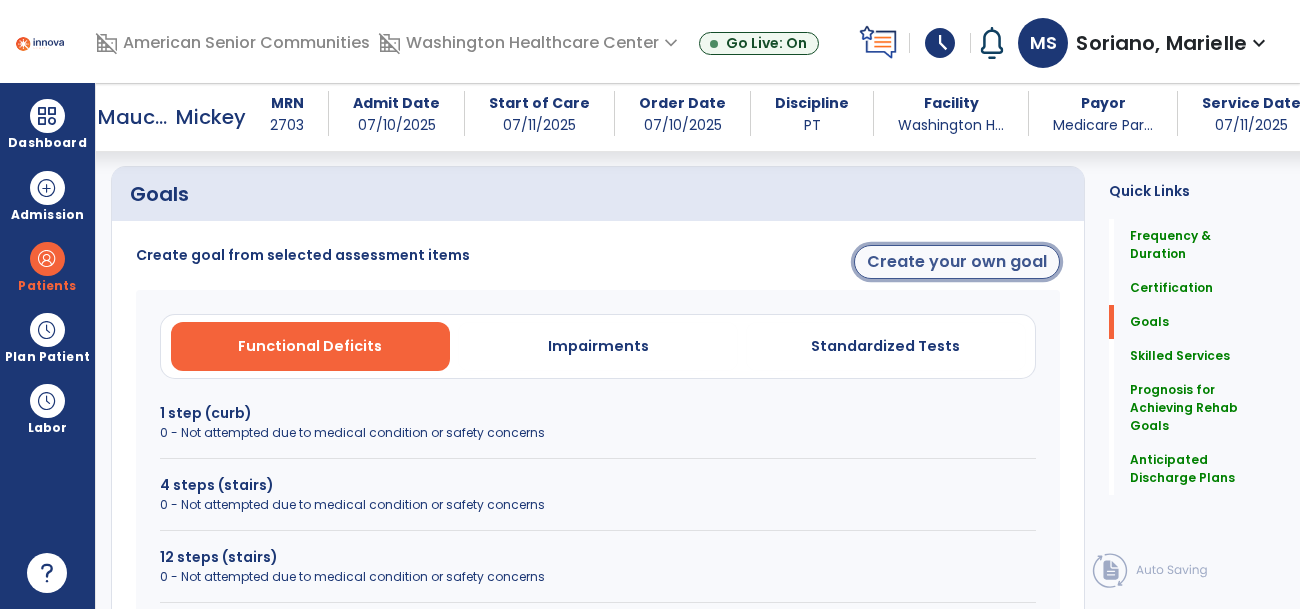 click on "Create your own goal" at bounding box center [957, 262] 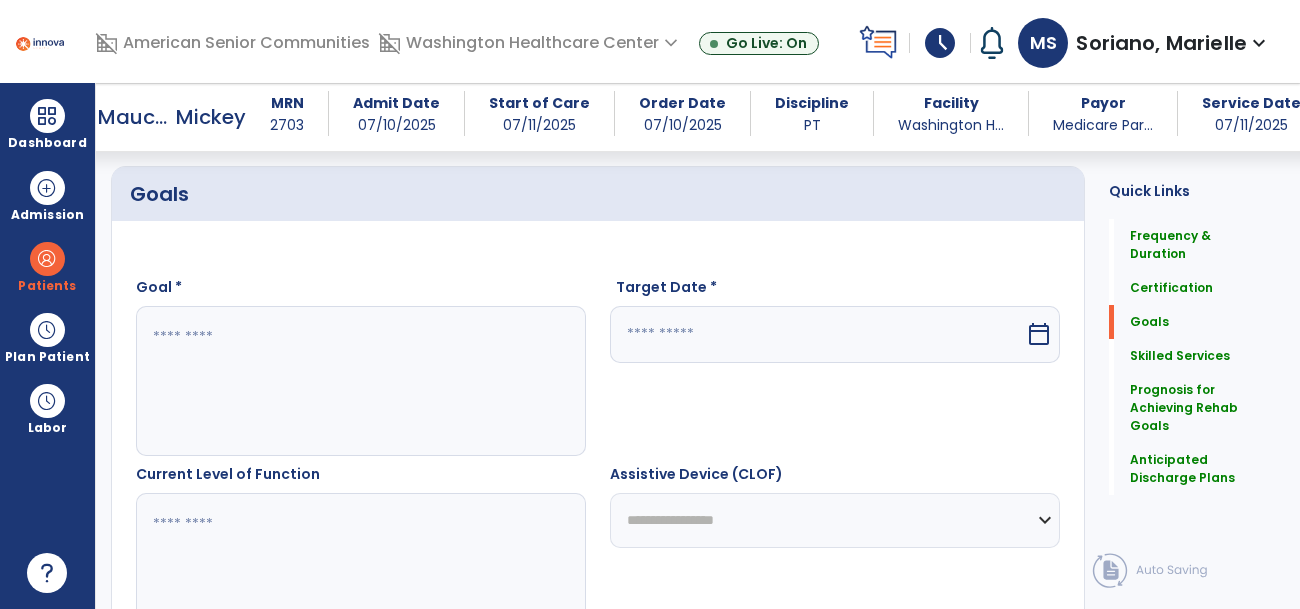 click at bounding box center (360, 381) 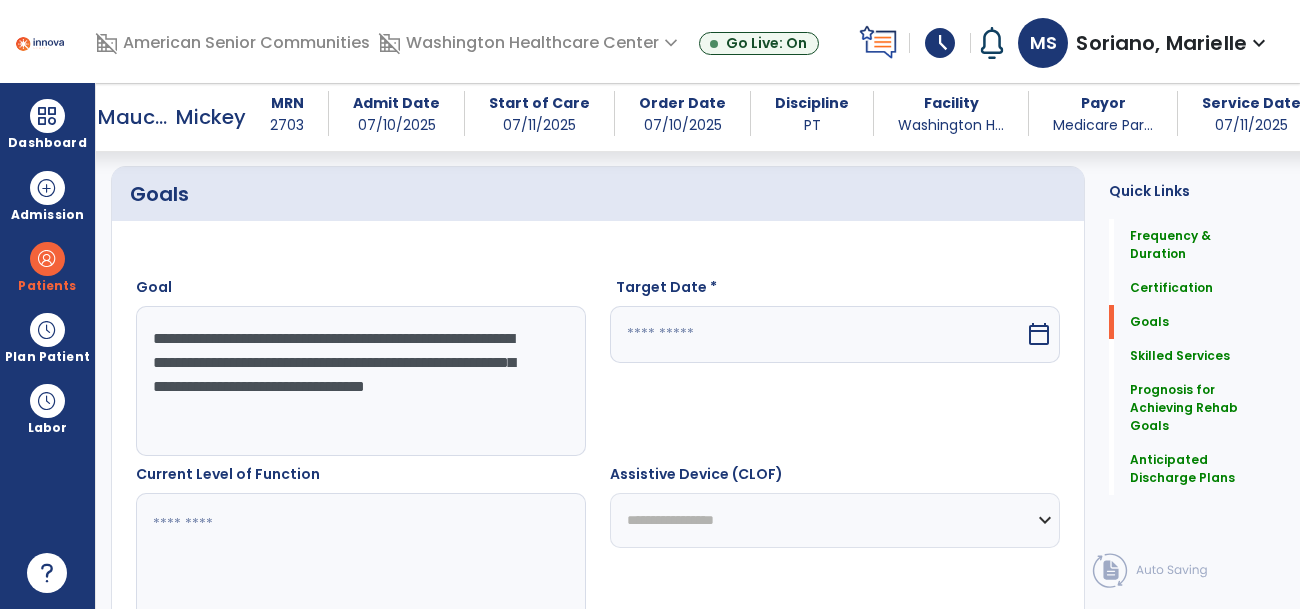 click on "**********" at bounding box center [360, 381] 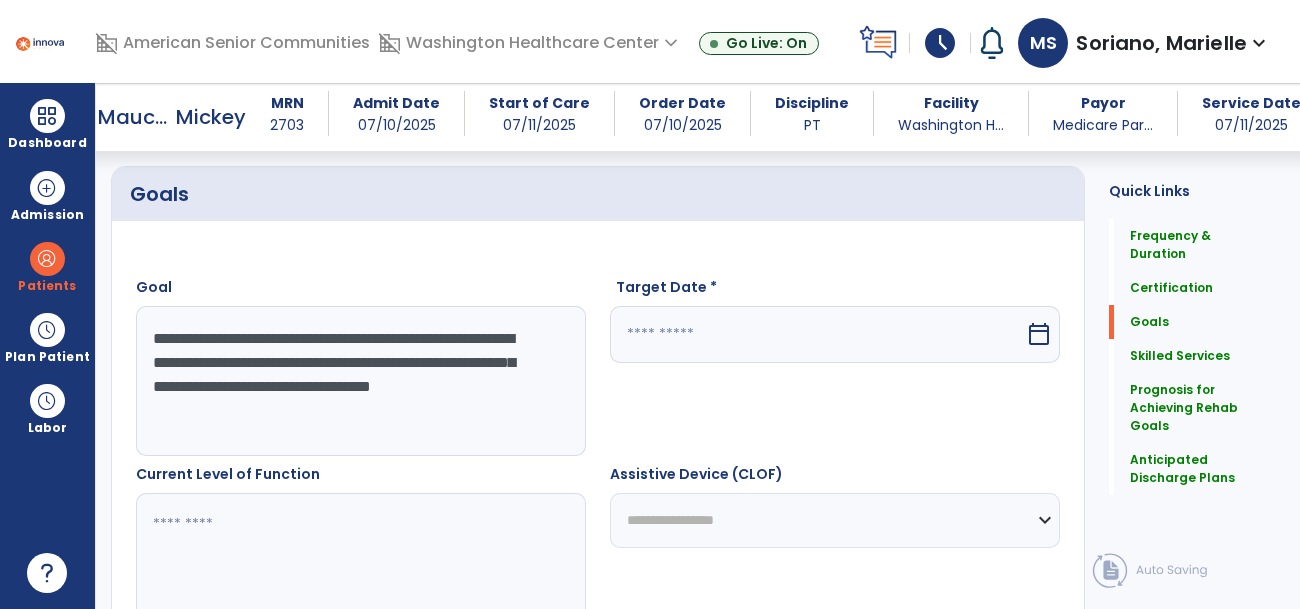 click on "**********" at bounding box center (360, 381) 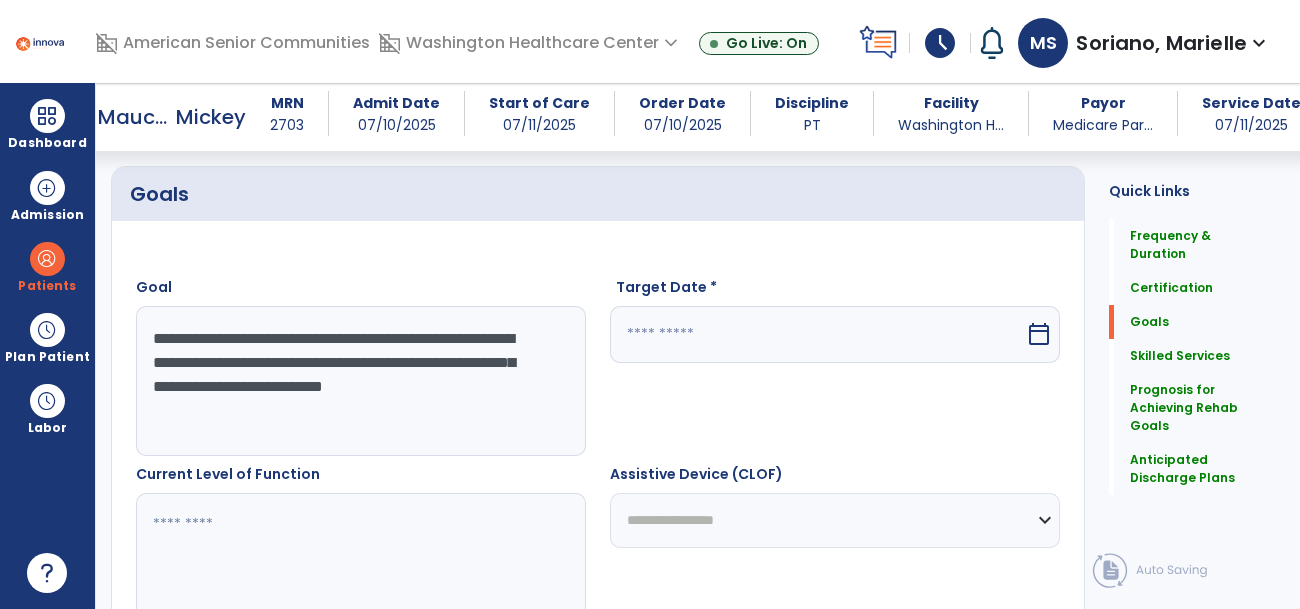 type on "**********" 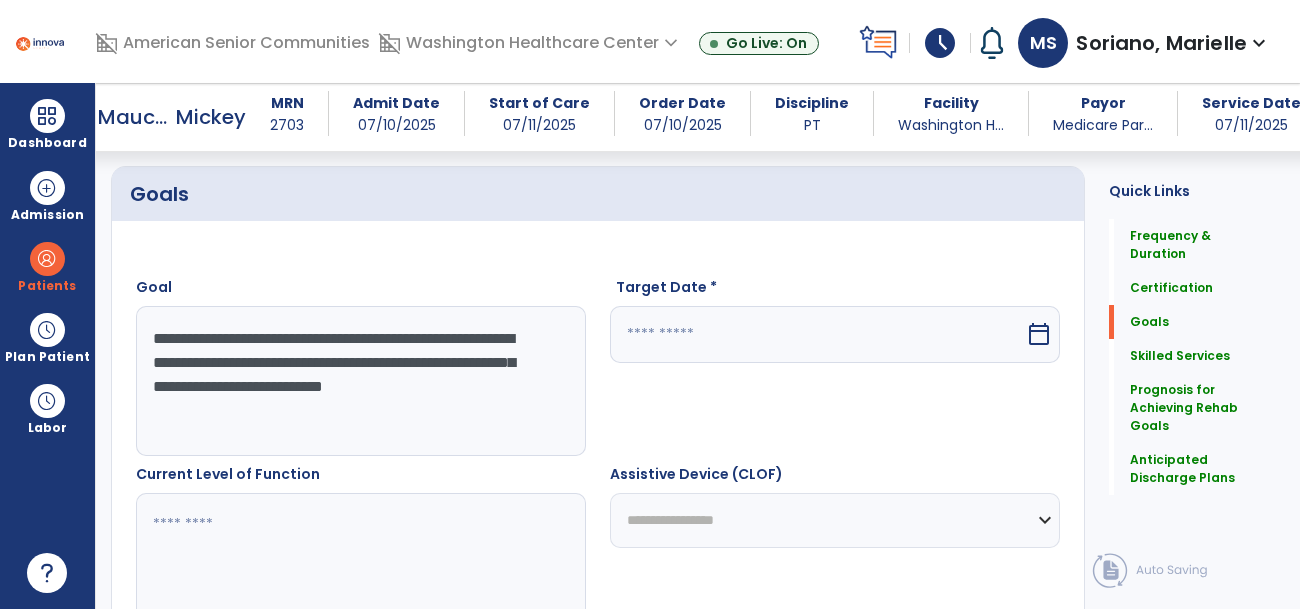 click on "calendar_today" at bounding box center [1039, 334] 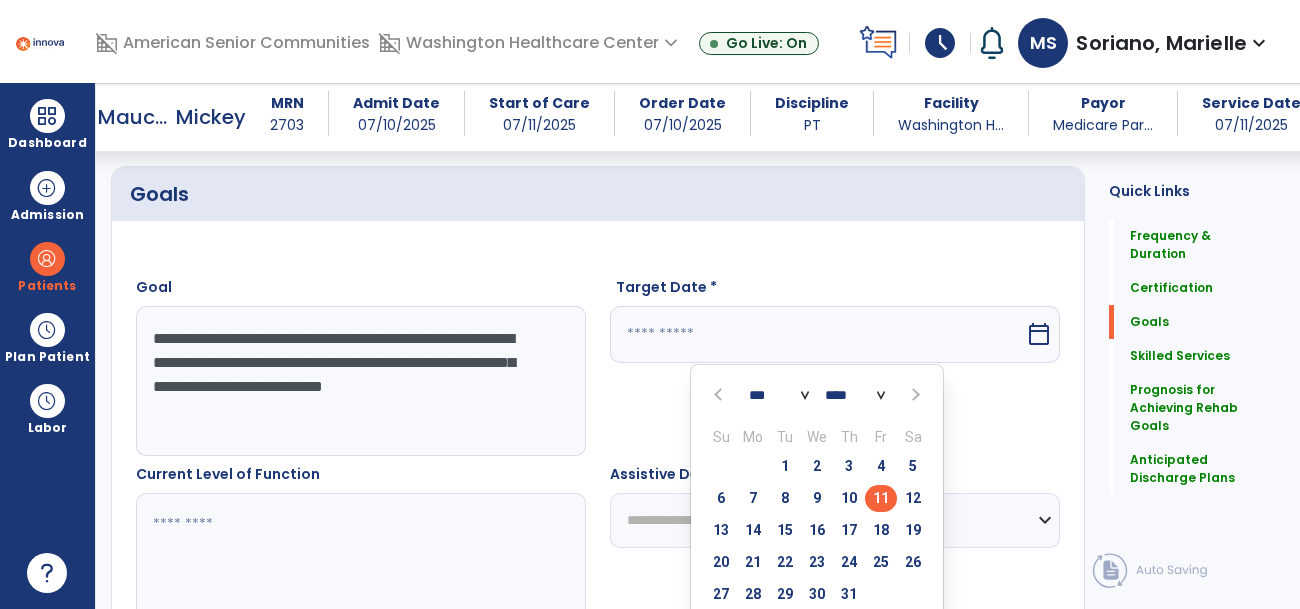 click at bounding box center [913, 394] 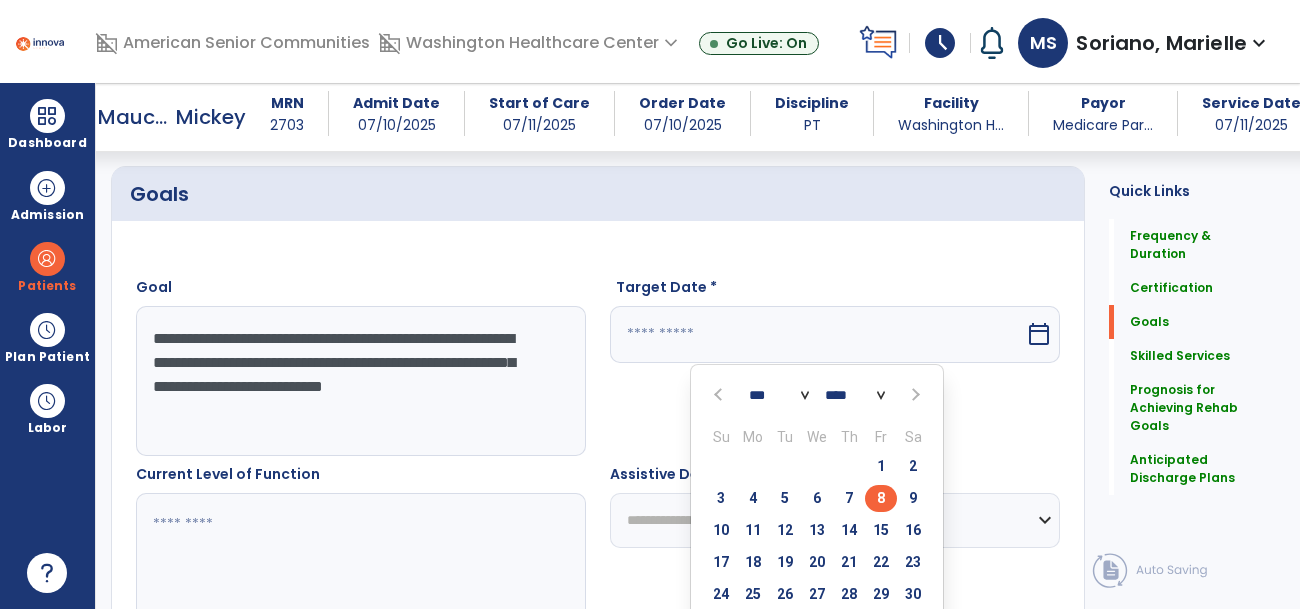 click on "8" at bounding box center [881, 498] 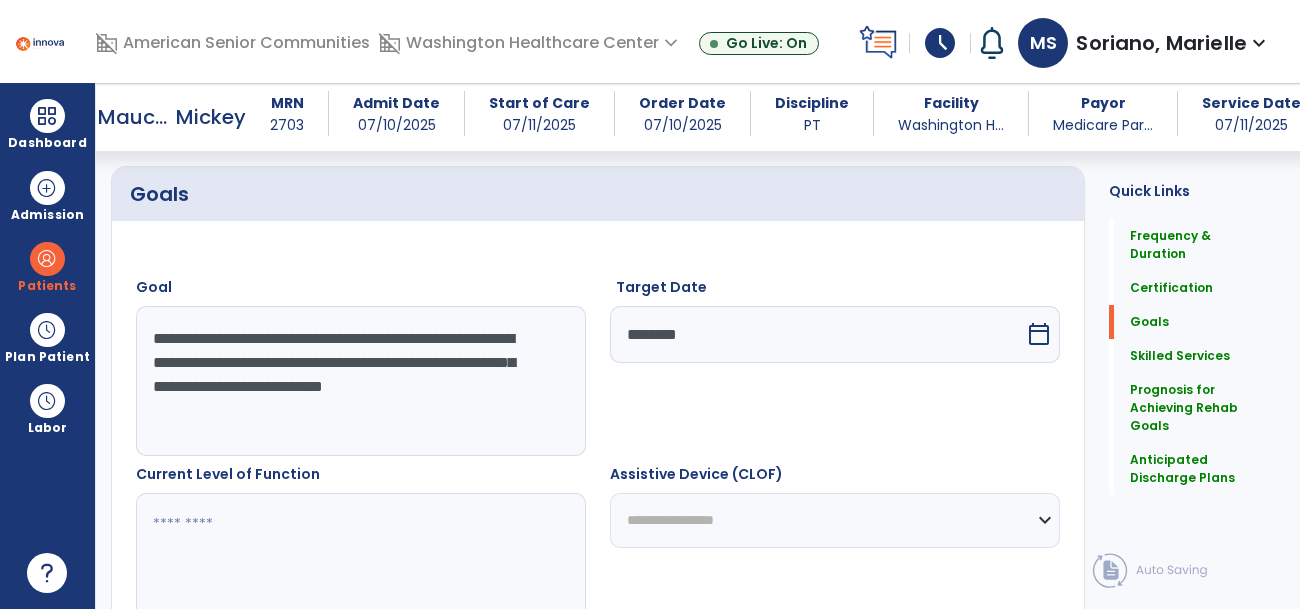 drag, startPoint x: 373, startPoint y: 394, endPoint x: 121, endPoint y: 309, distance: 265.94925 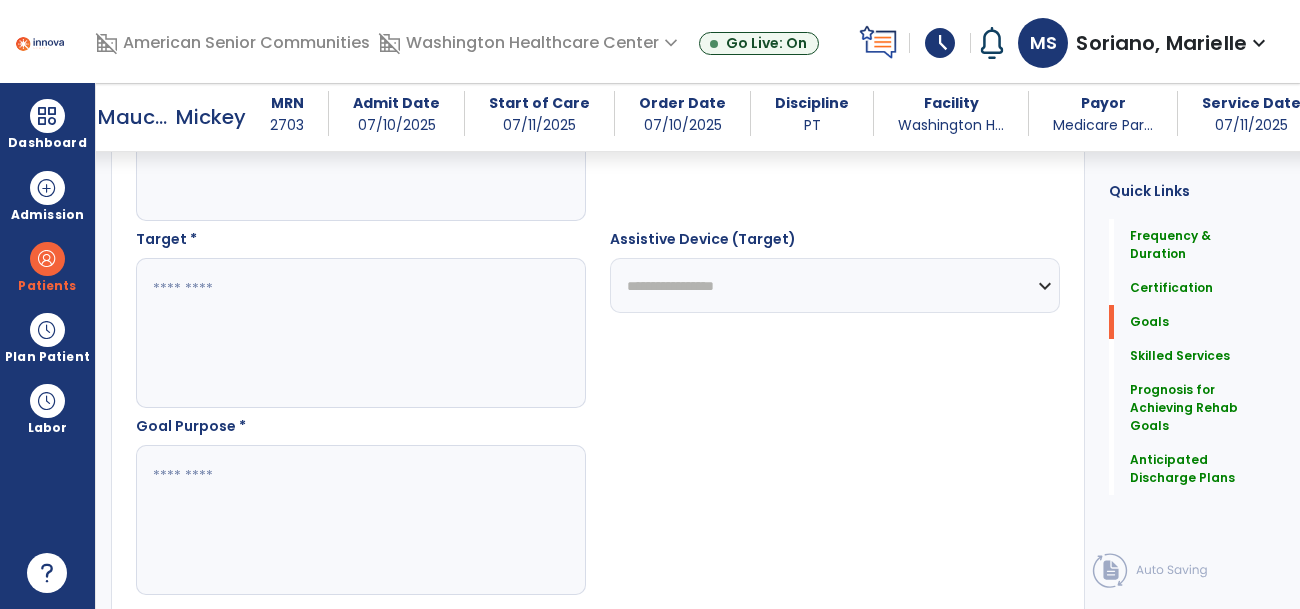 scroll, scrollTop: 1124, scrollLeft: 0, axis: vertical 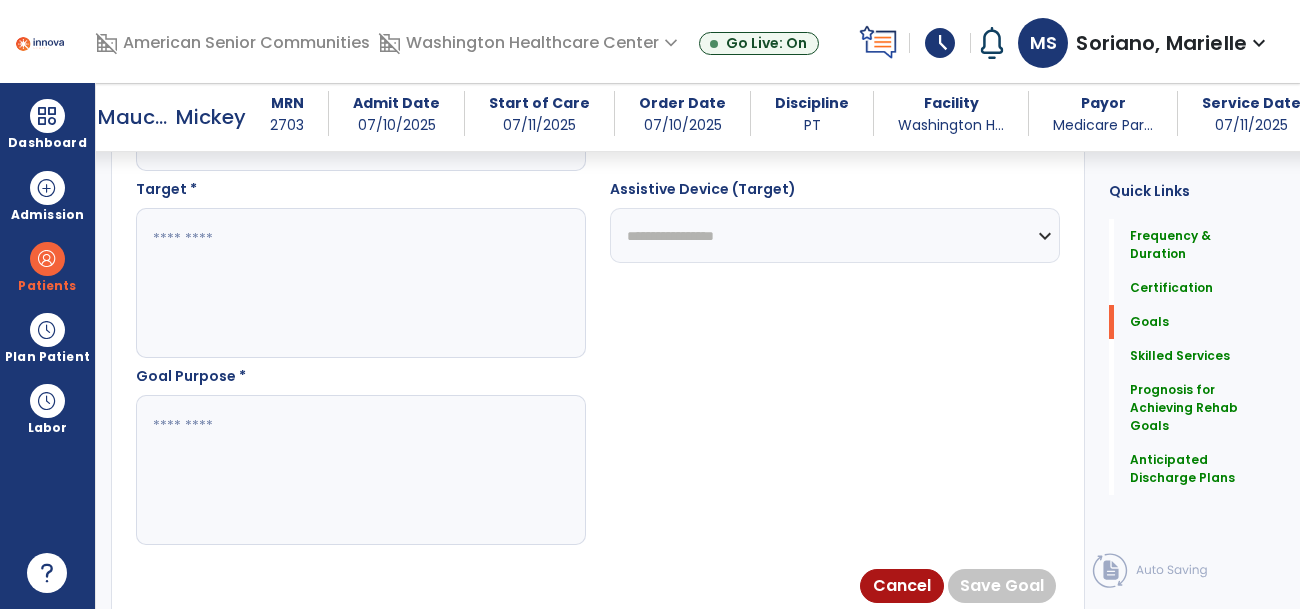 click at bounding box center (360, 283) 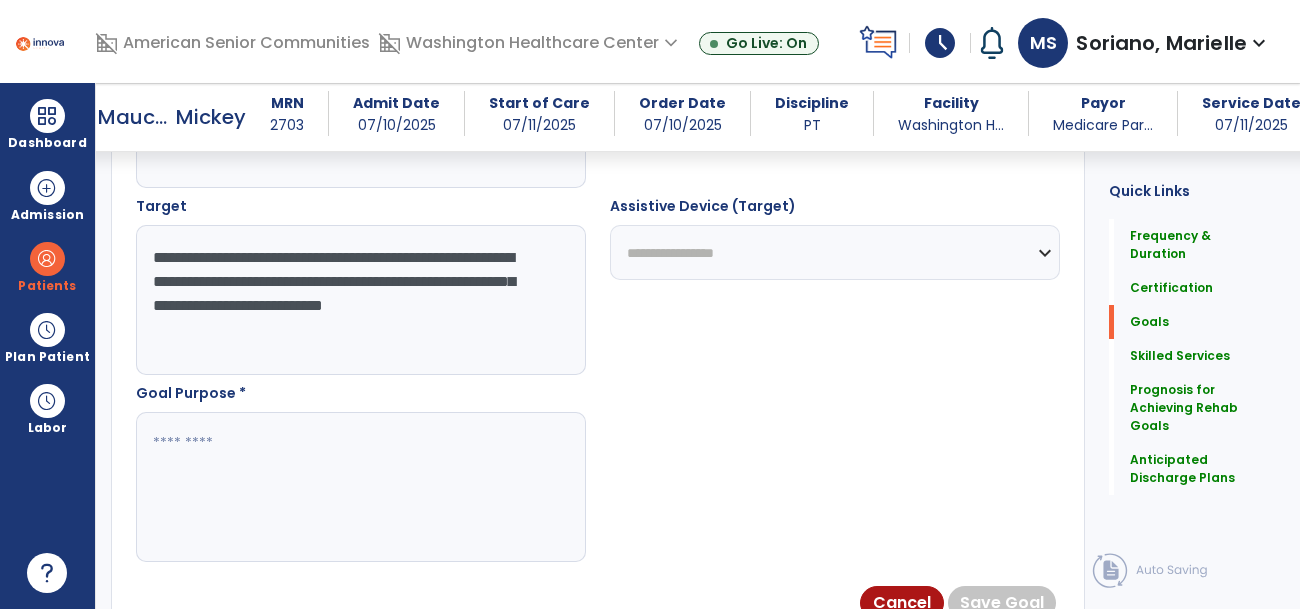 scroll, scrollTop: 1089, scrollLeft: 0, axis: vertical 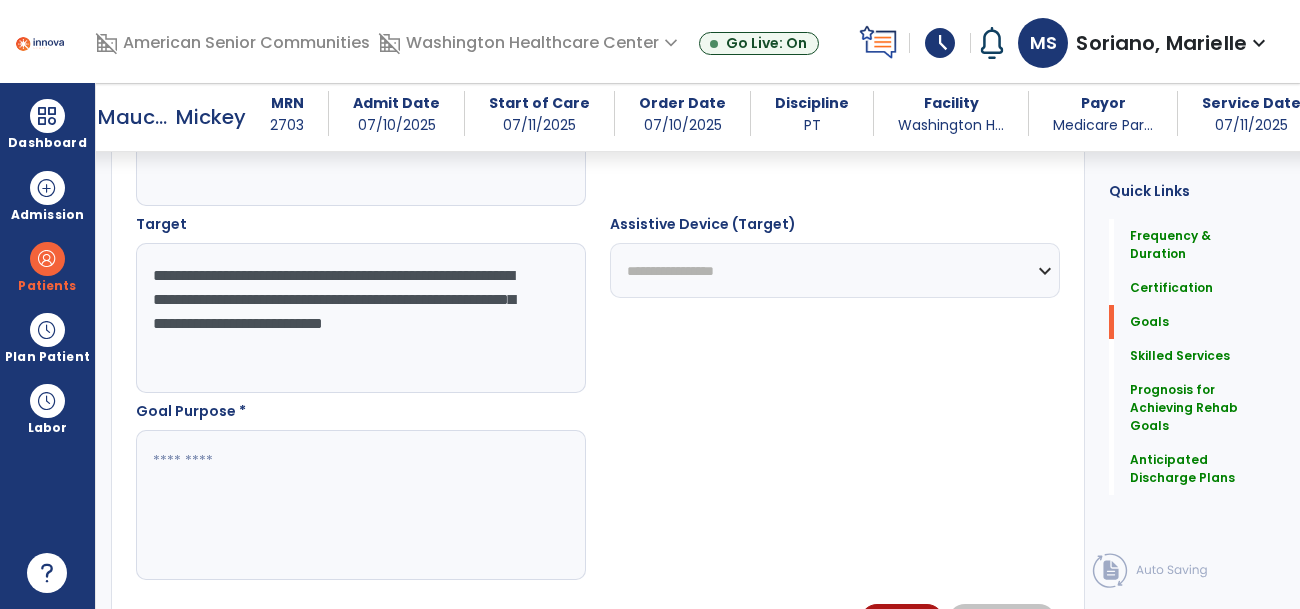 paste on "**********" 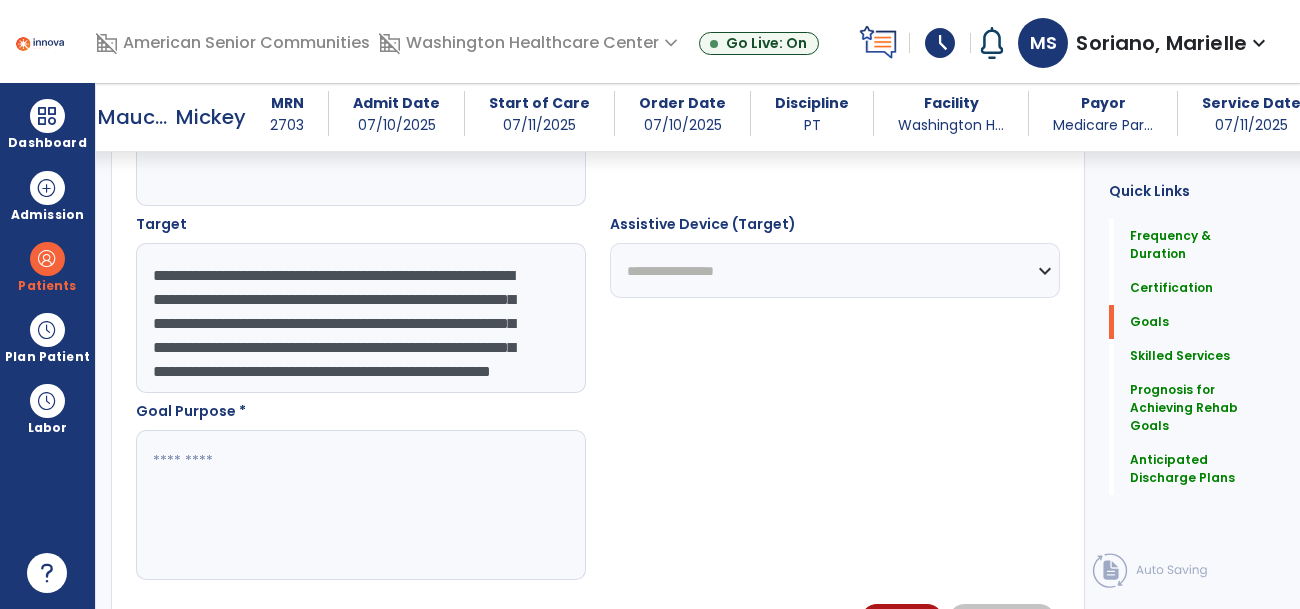 scroll, scrollTop: 39, scrollLeft: 0, axis: vertical 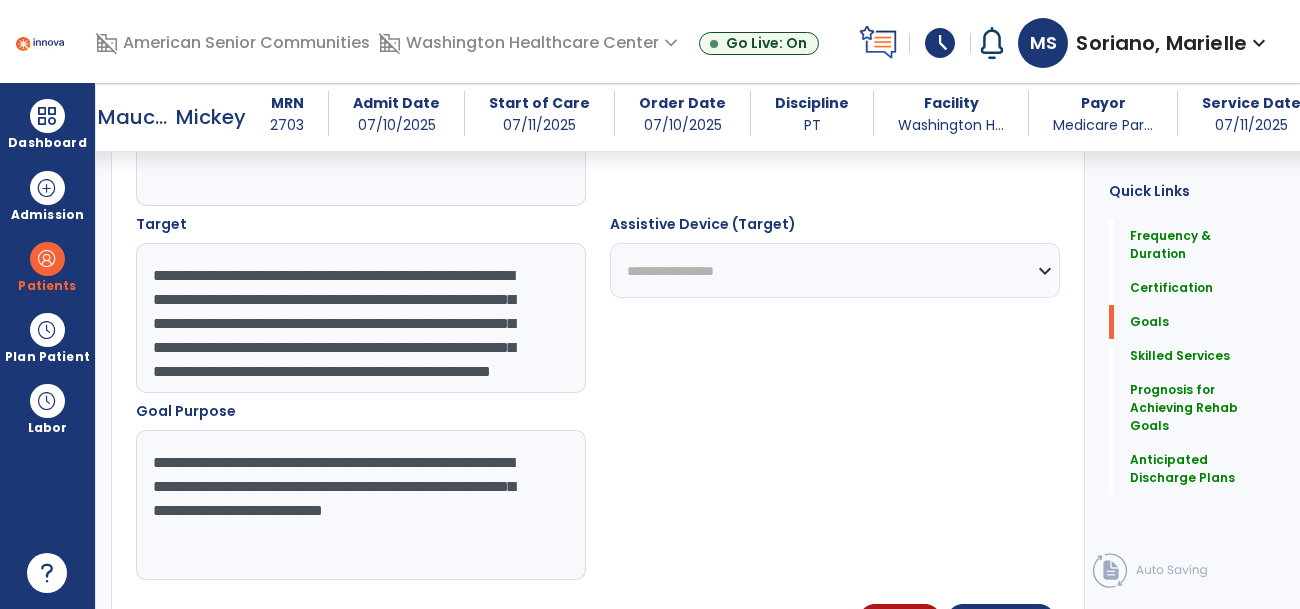 type on "**********" 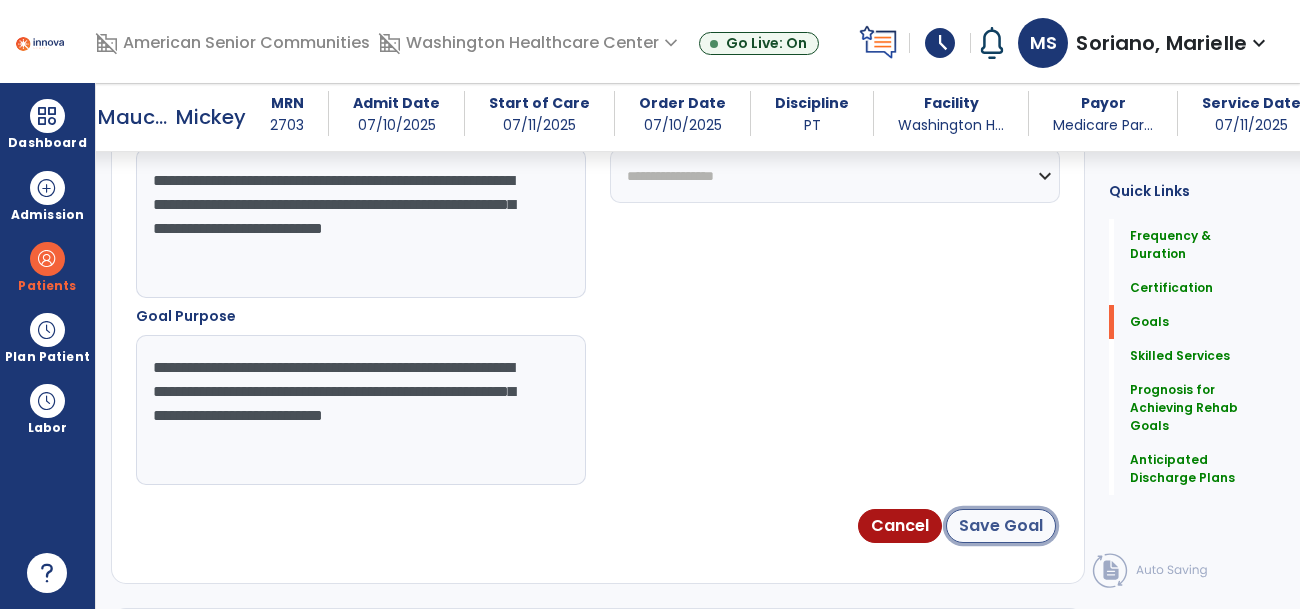 click on "Save Goal" at bounding box center (1001, 526) 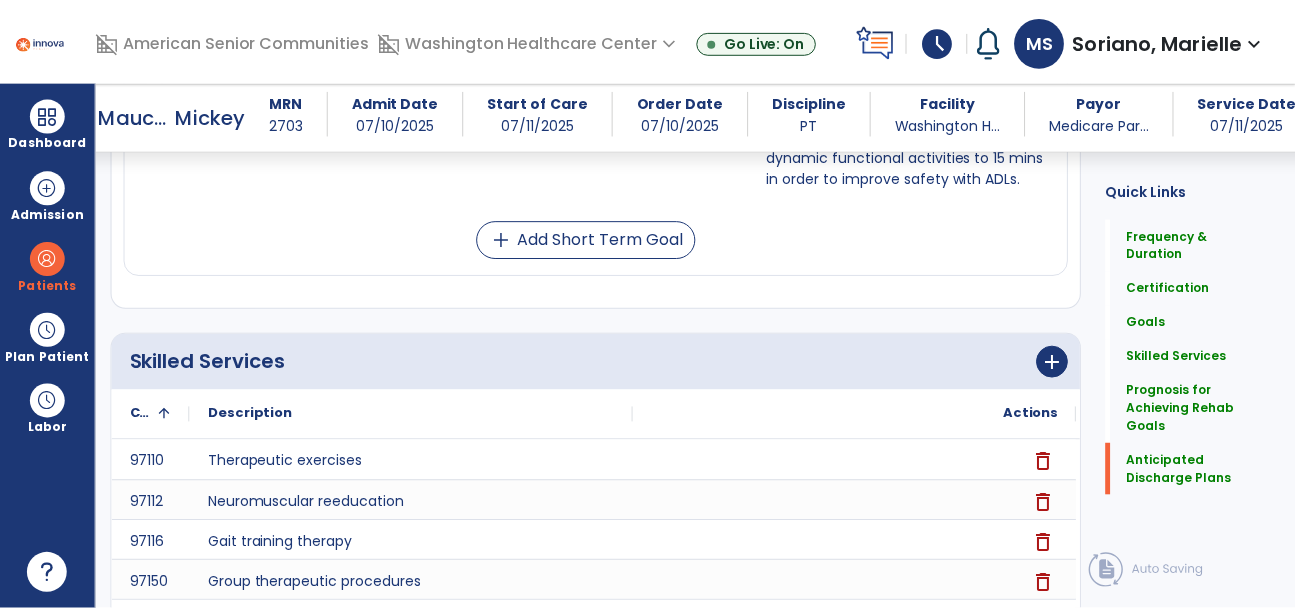 scroll, scrollTop: 2718, scrollLeft: 0, axis: vertical 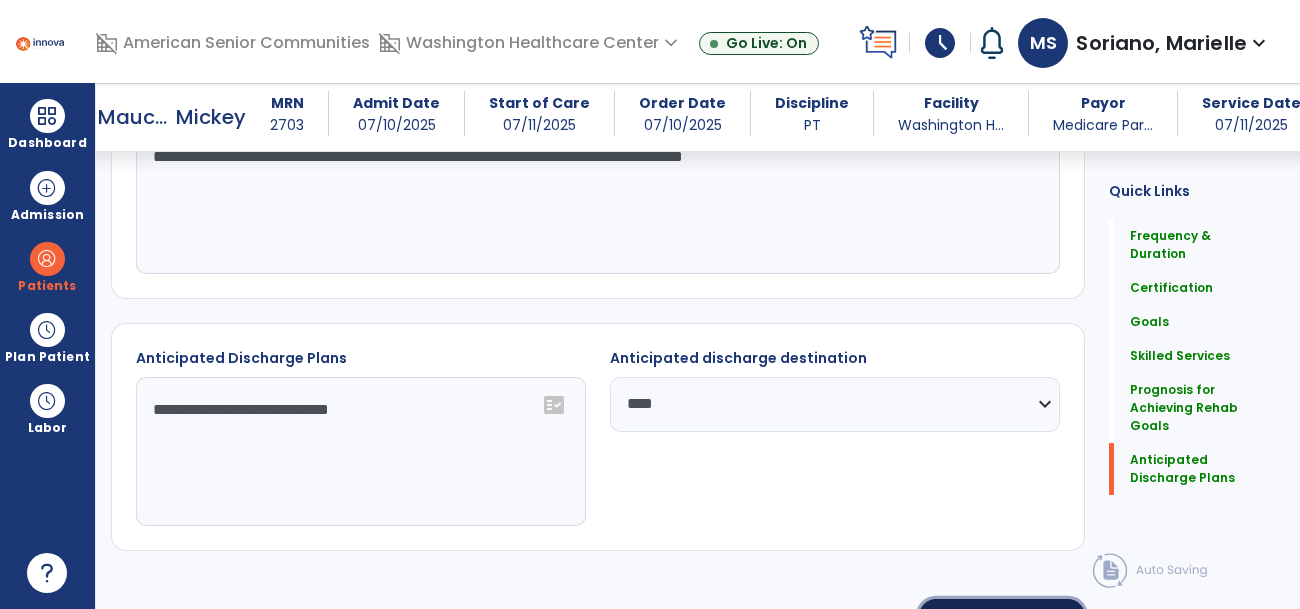 click on "Sign Doc" 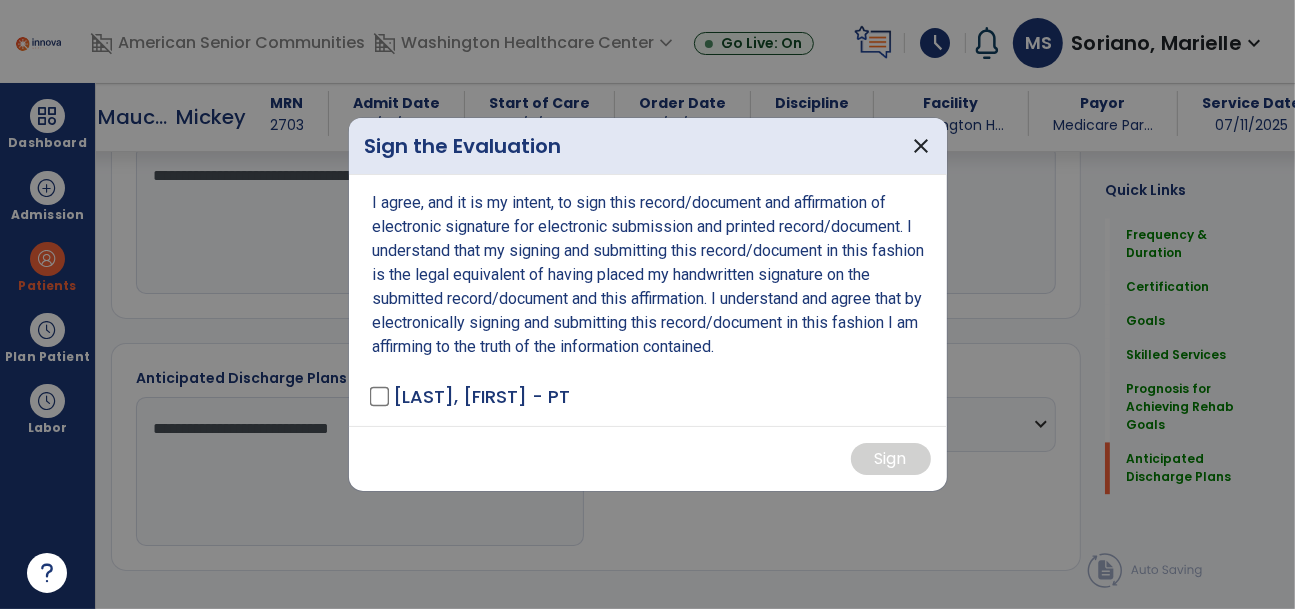 scroll, scrollTop: 2739, scrollLeft: 0, axis: vertical 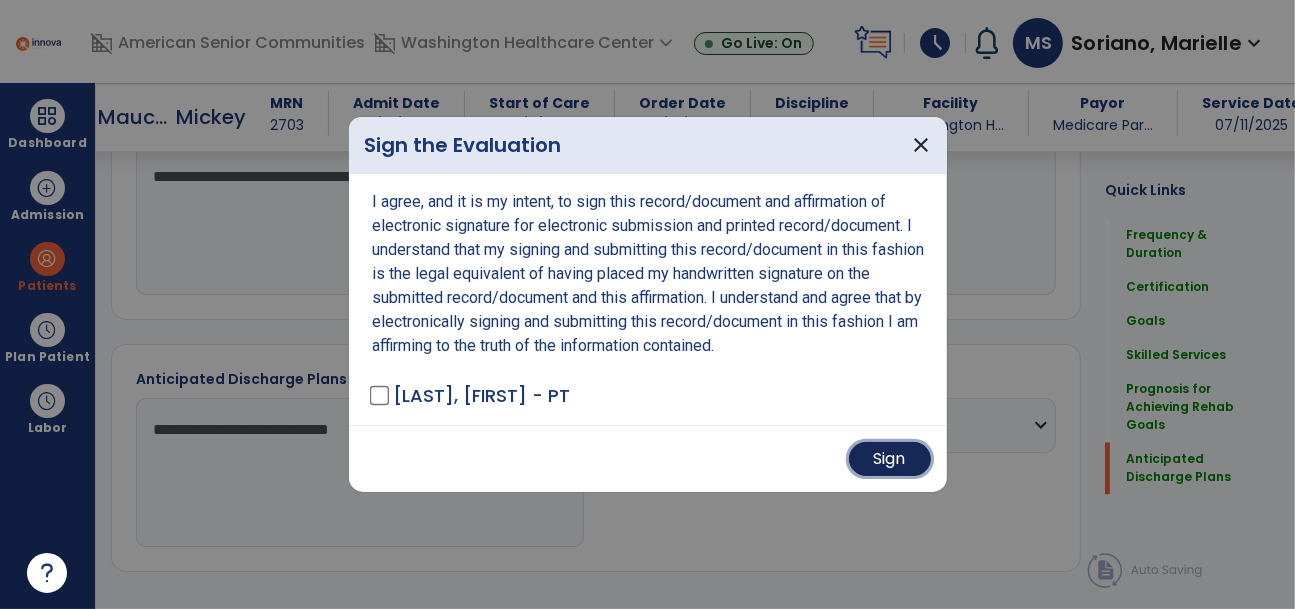 click on "Sign" at bounding box center (890, 459) 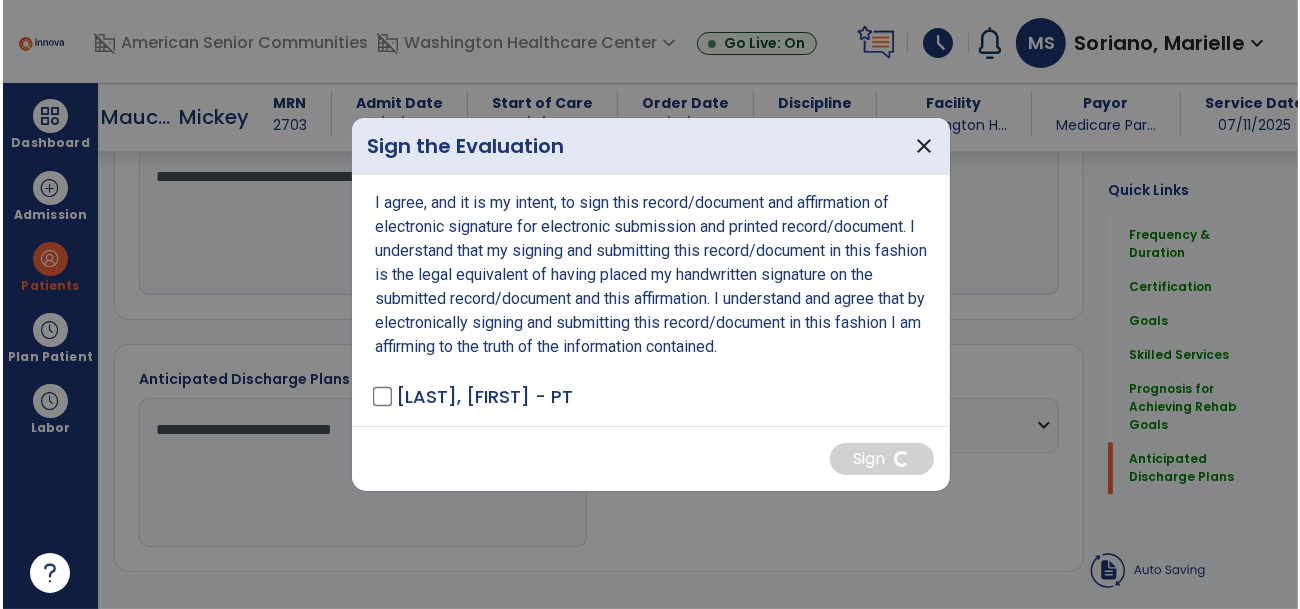 scroll, scrollTop: 2737, scrollLeft: 0, axis: vertical 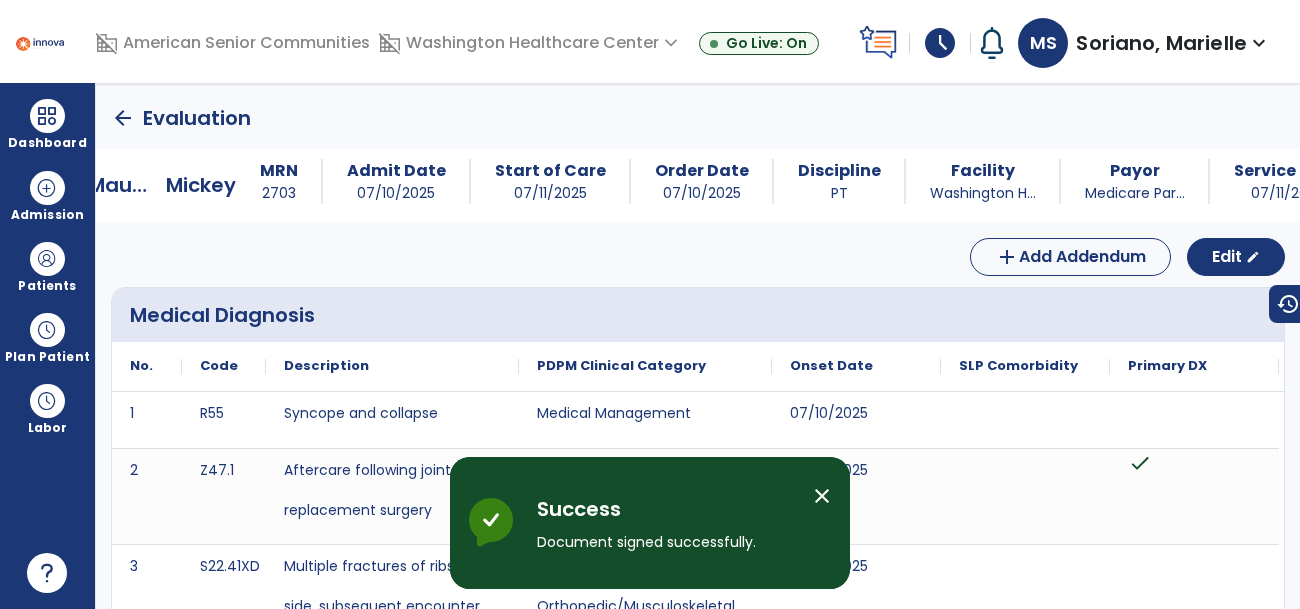 click on "arrow_back" 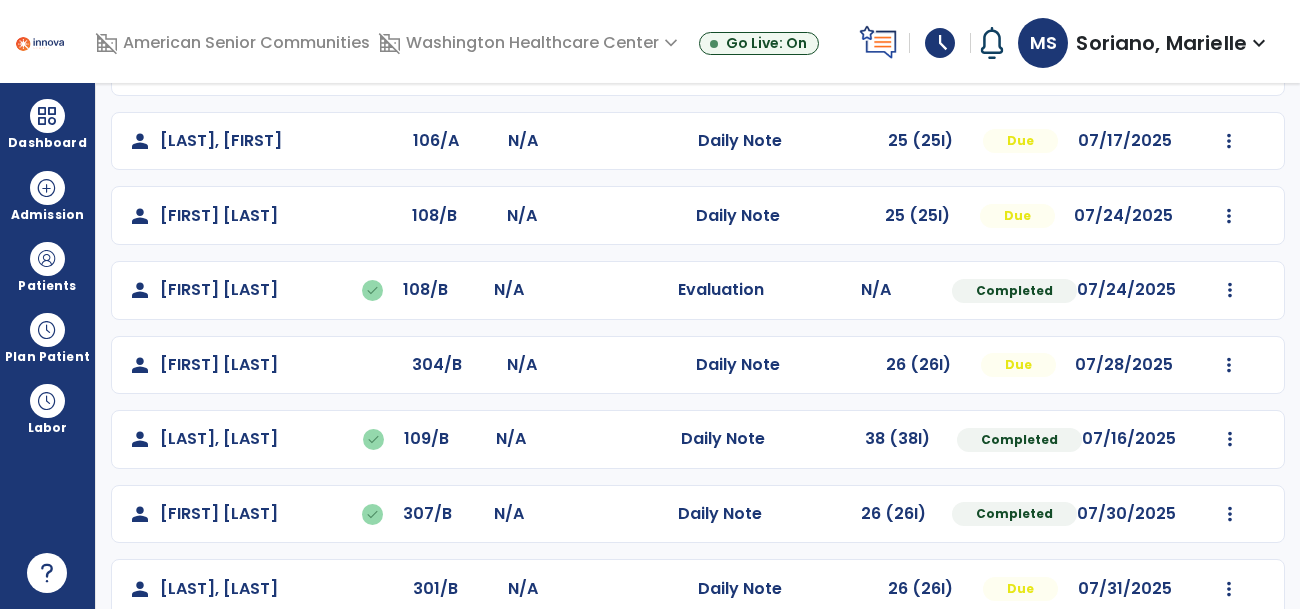 scroll, scrollTop: 426, scrollLeft: 0, axis: vertical 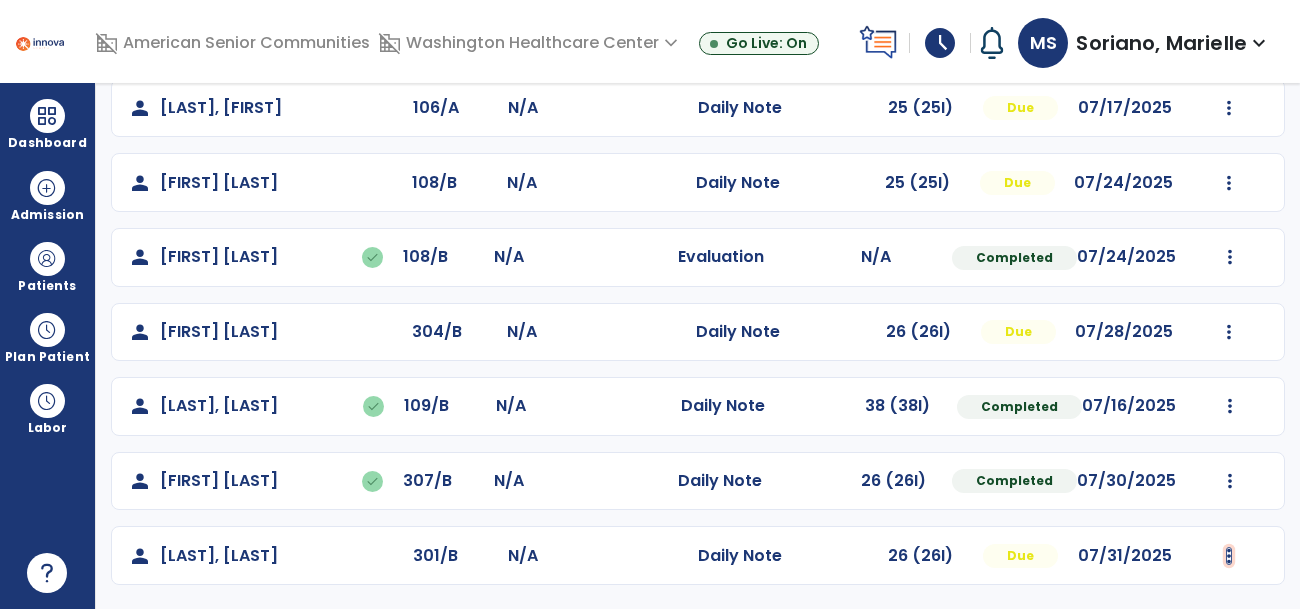 click at bounding box center (1230, -115) 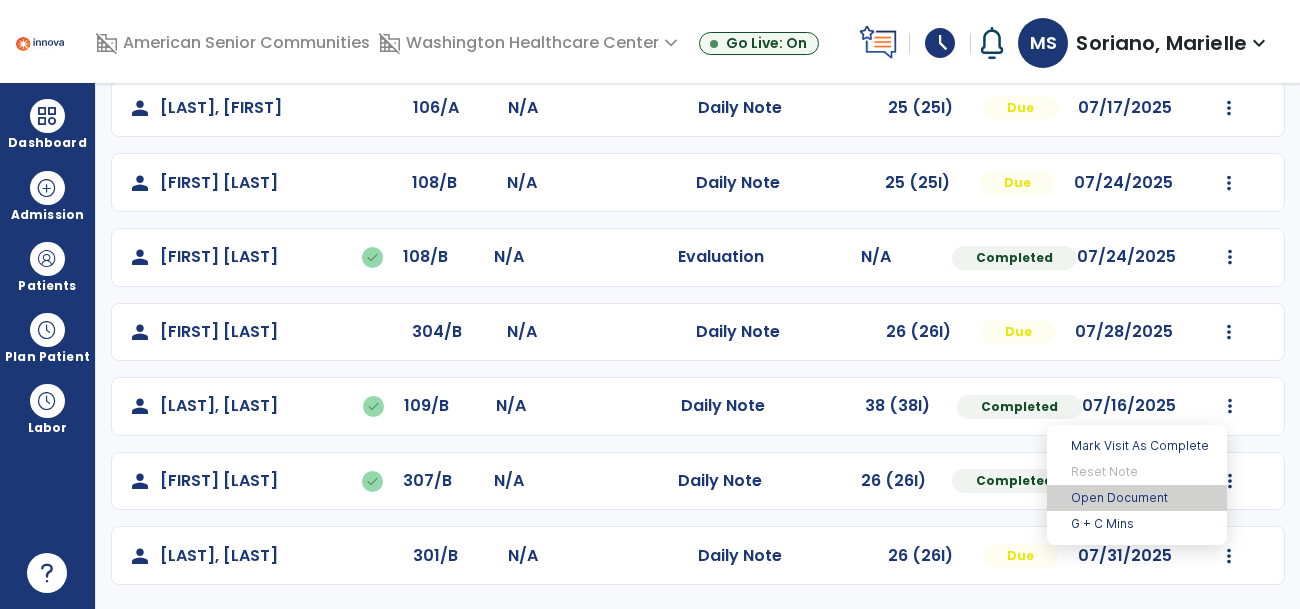 click on "Open Document" at bounding box center [1137, 498] 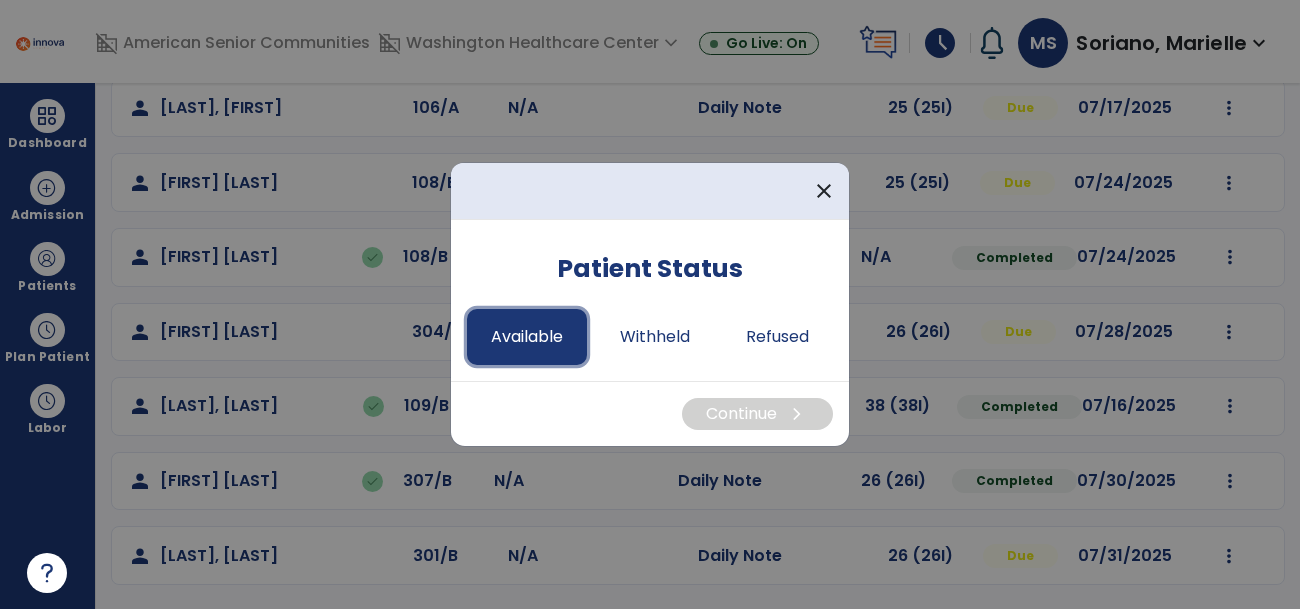 click on "Available" at bounding box center (527, 337) 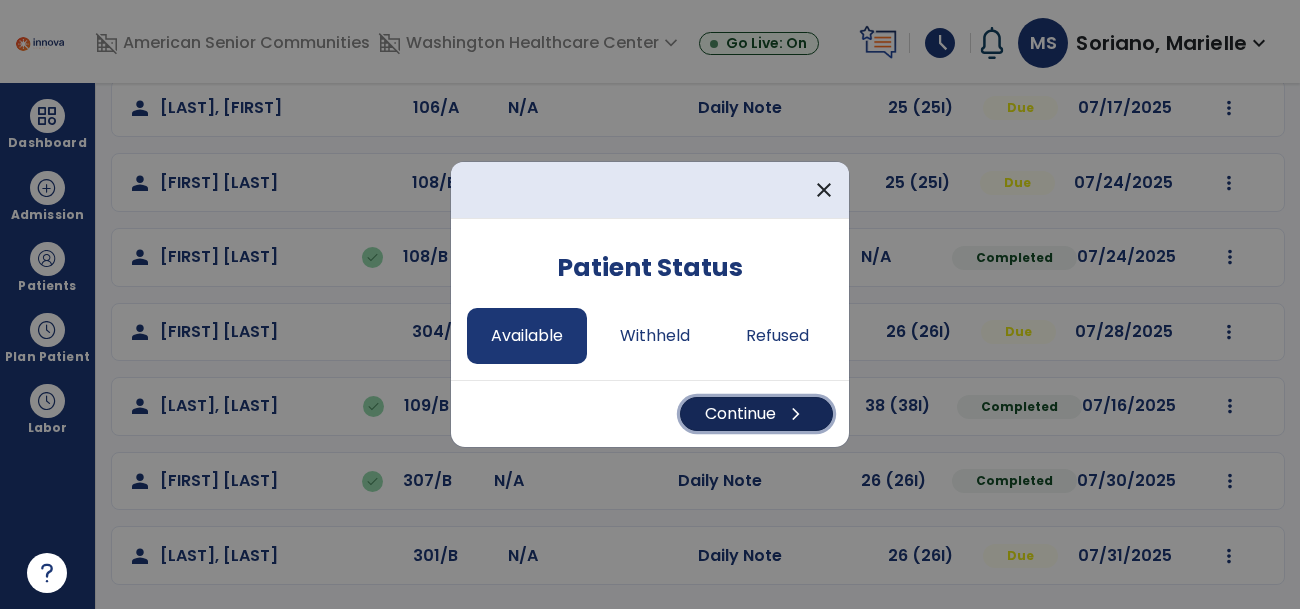 click on "chevron_right" at bounding box center [796, 414] 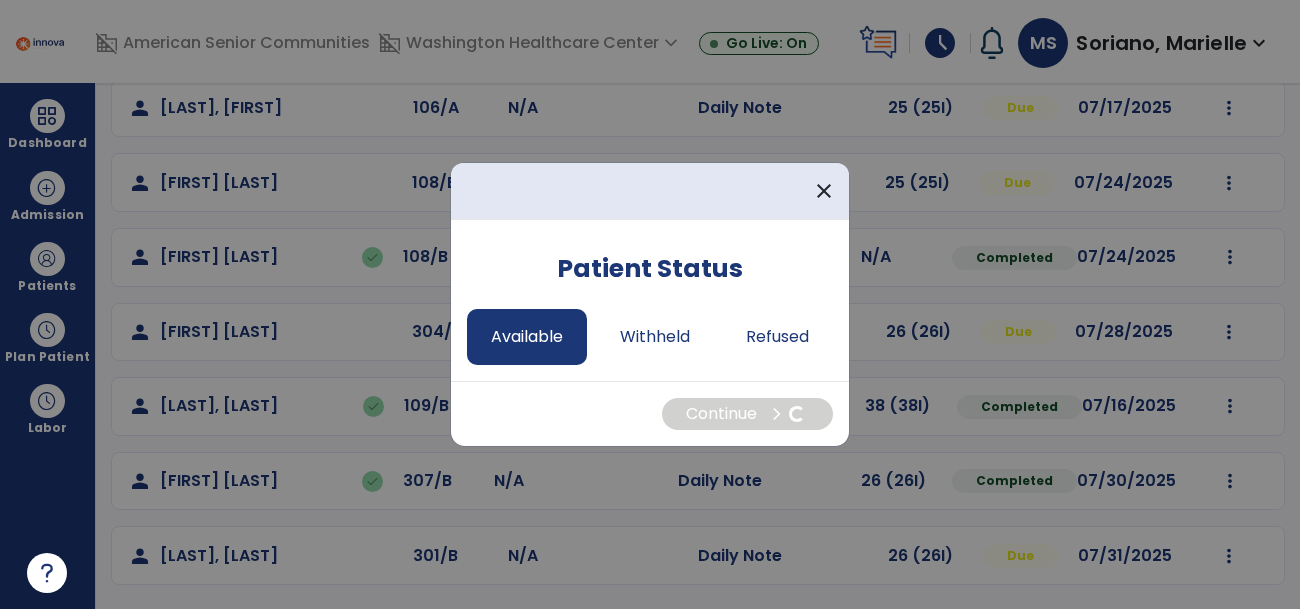select on "*" 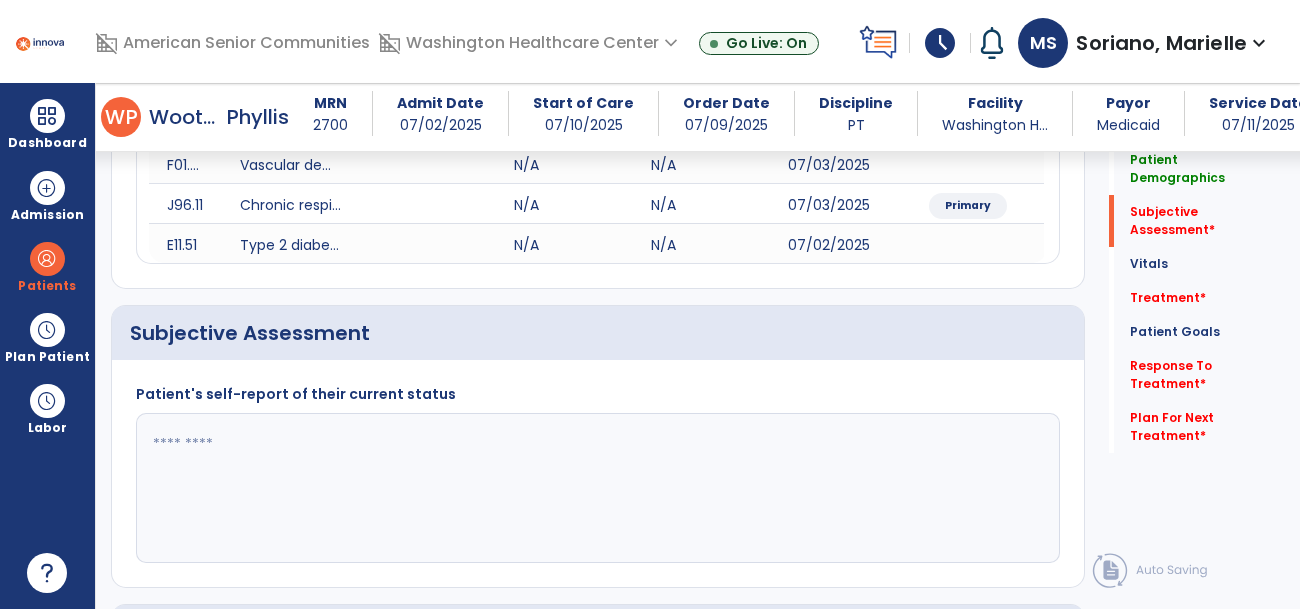 scroll, scrollTop: 354, scrollLeft: 0, axis: vertical 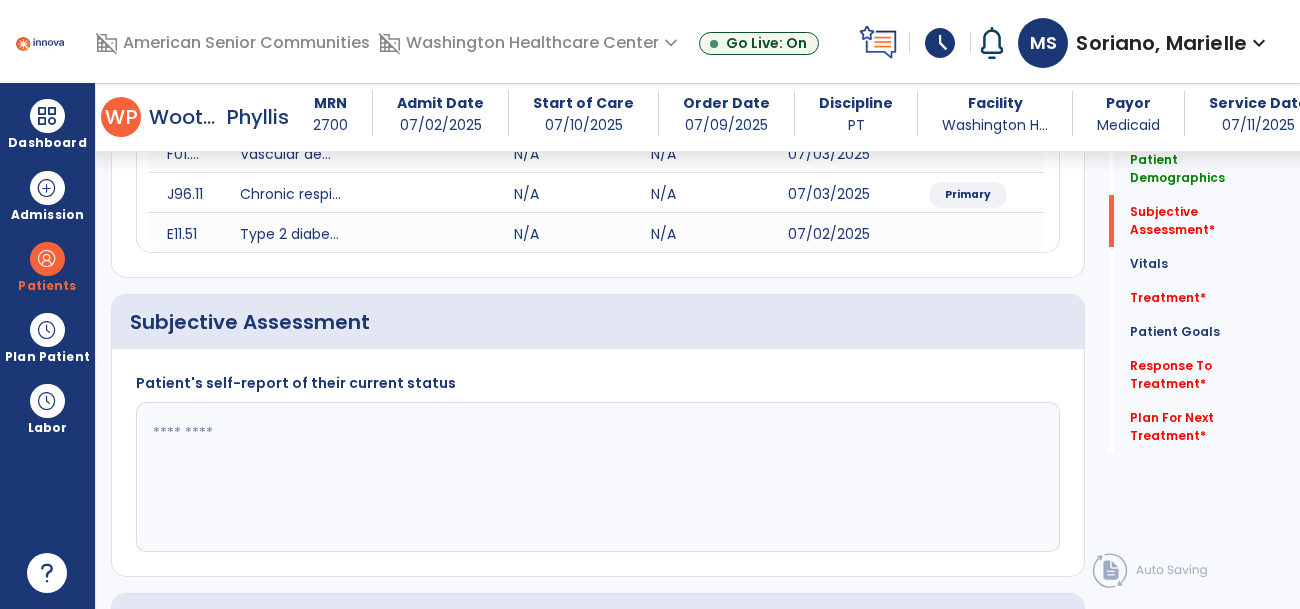 click 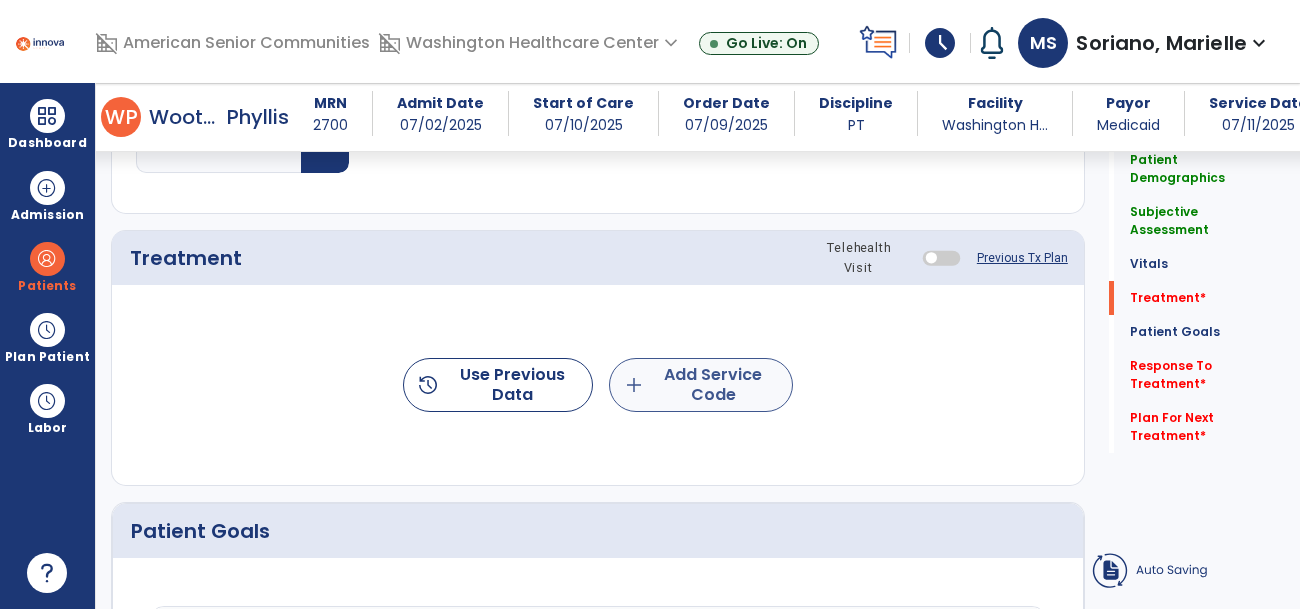 type on "**********" 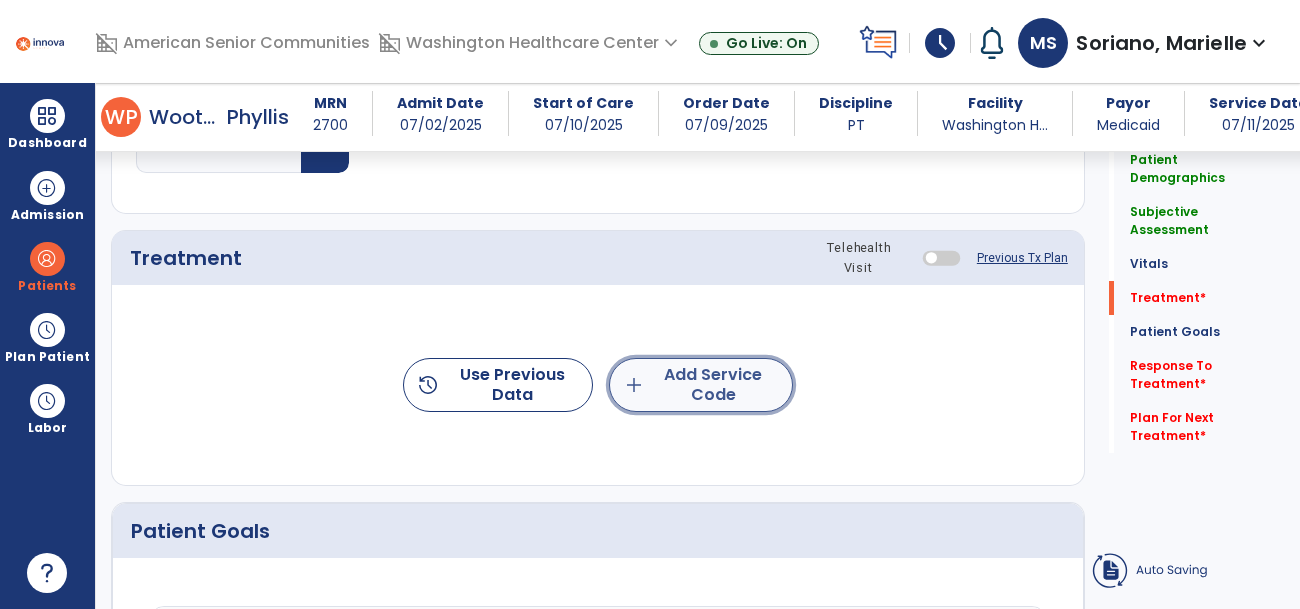 click on "add  Add Service Code" 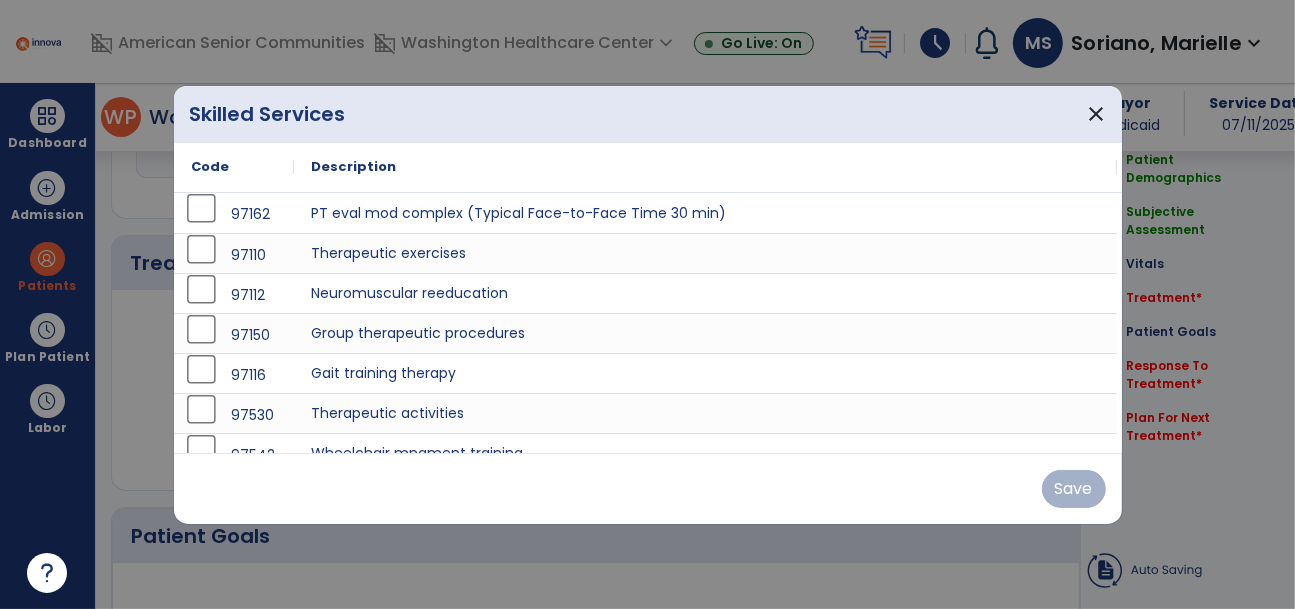 scroll, scrollTop: 1139, scrollLeft: 0, axis: vertical 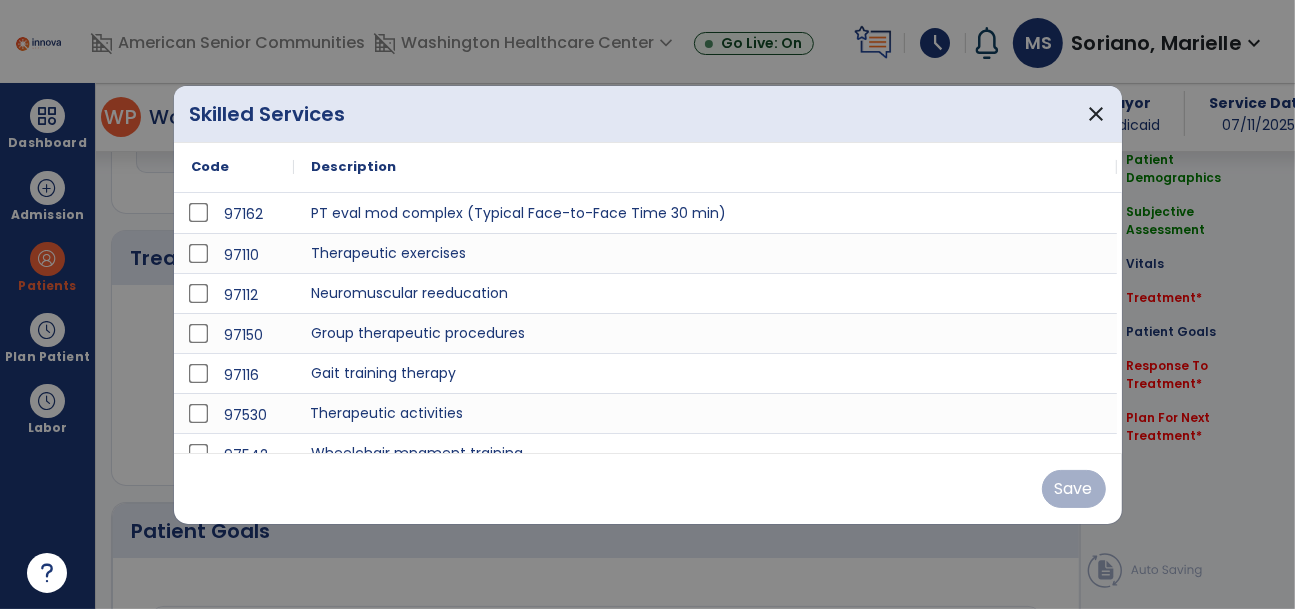 click on "Therapeutic activities" at bounding box center [705, 413] 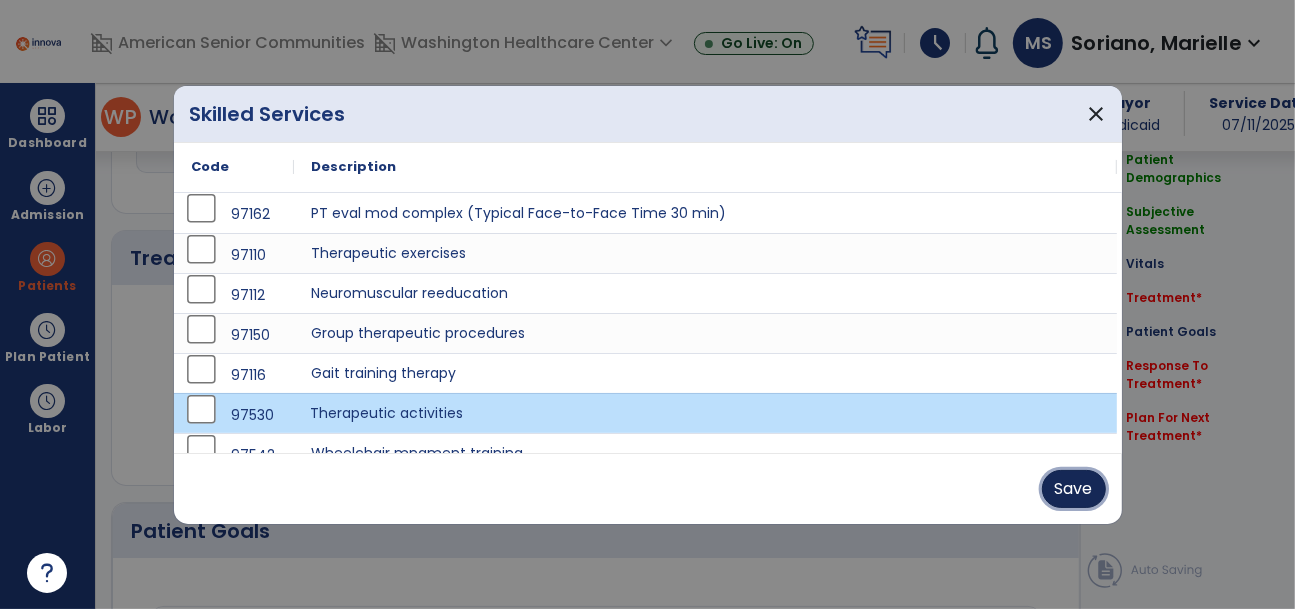 click on "Save" at bounding box center [1074, 489] 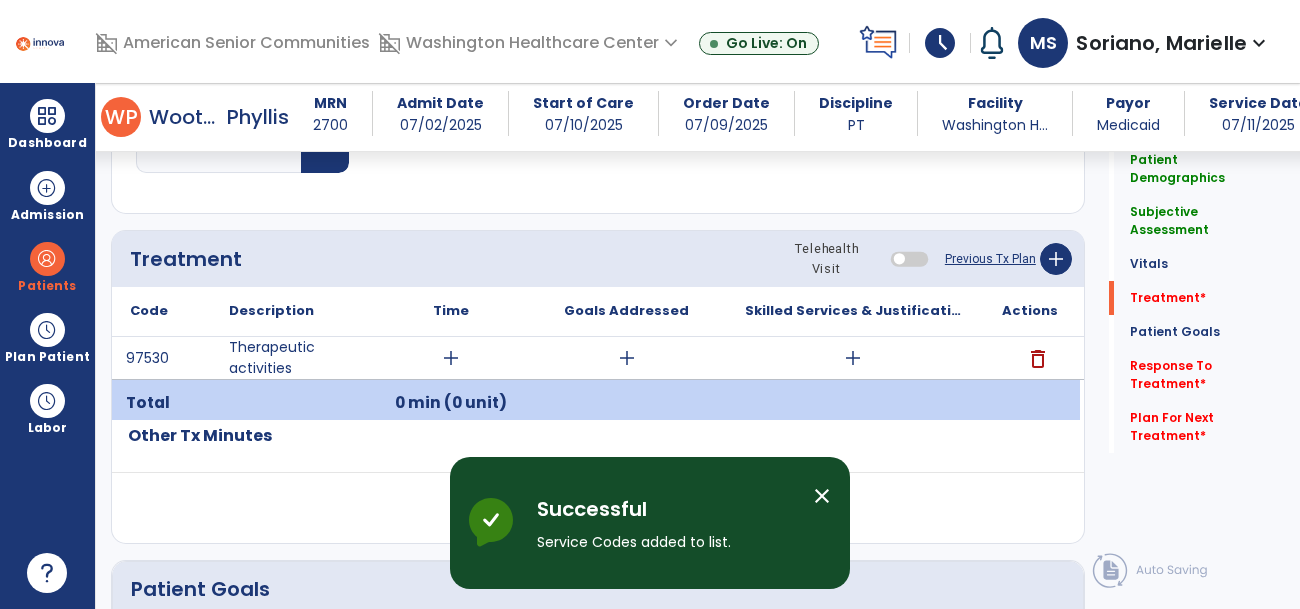 click on "add" at bounding box center (451, 358) 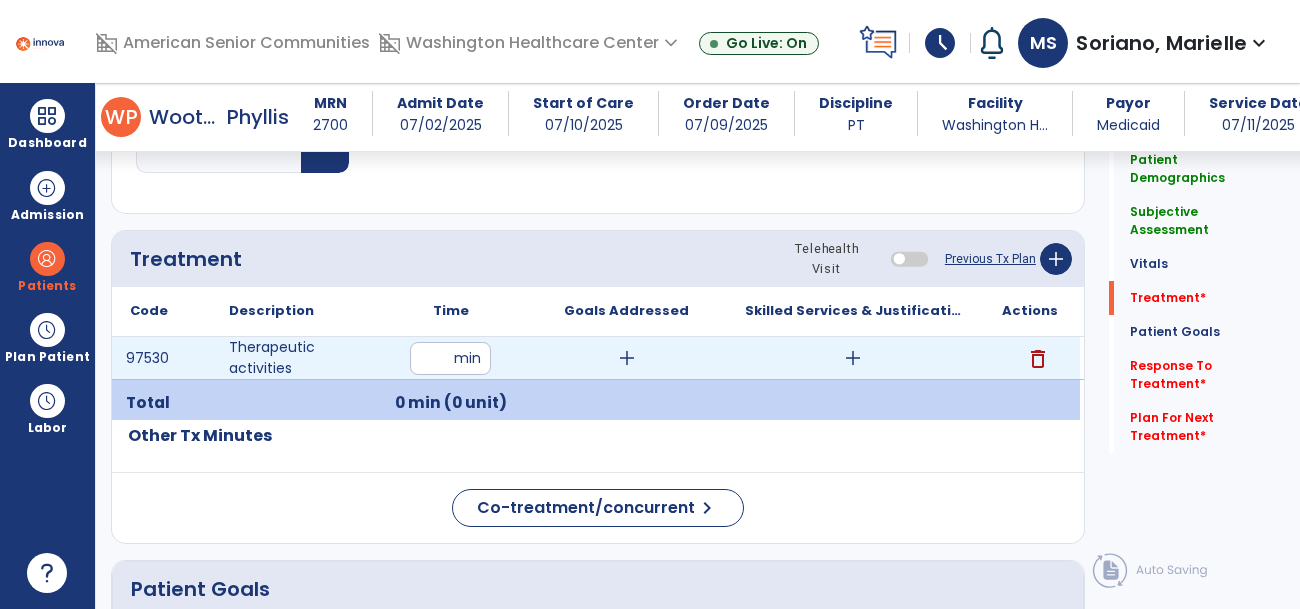 type on "**" 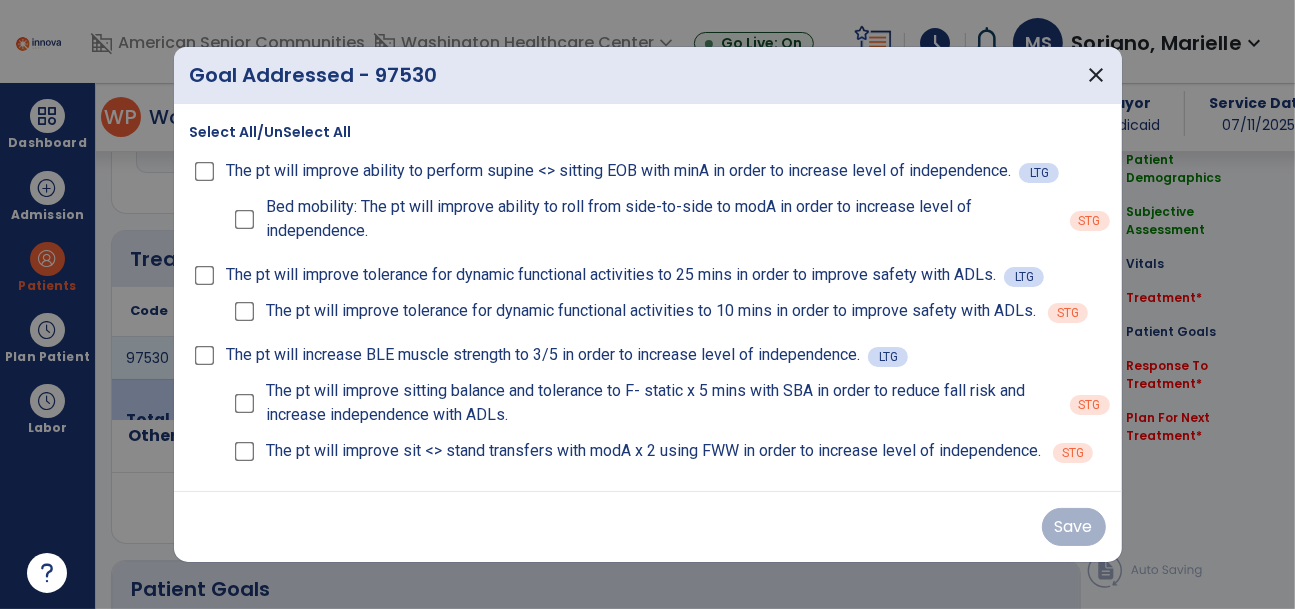 scroll, scrollTop: 1139, scrollLeft: 0, axis: vertical 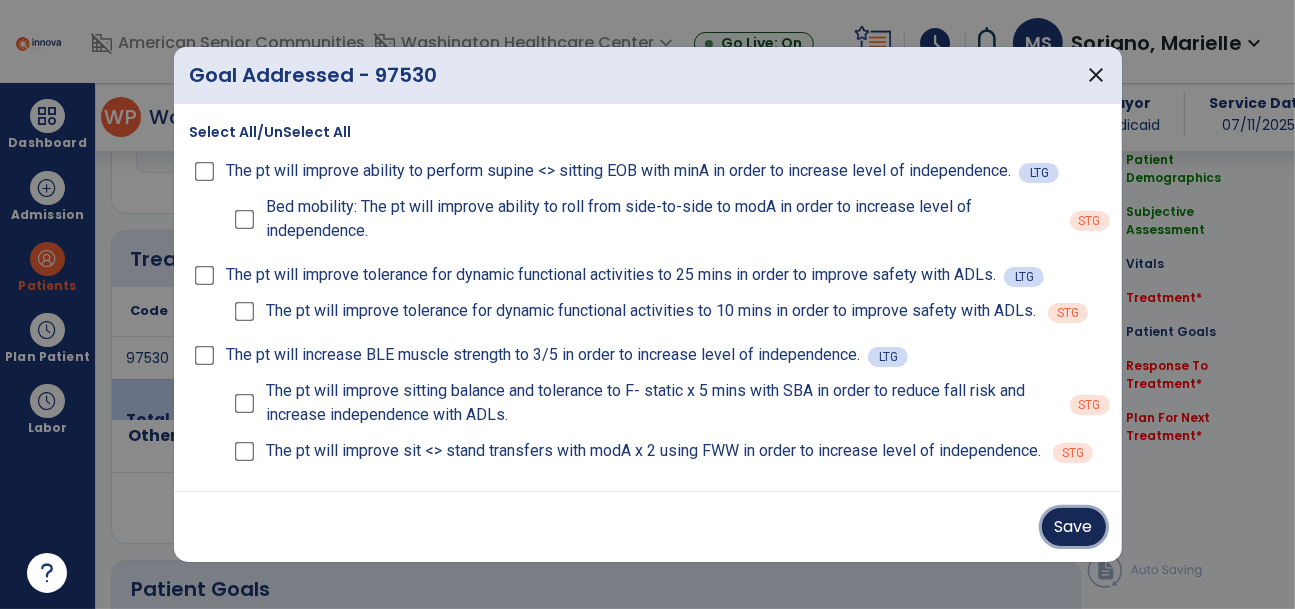 click on "Save" at bounding box center [1074, 527] 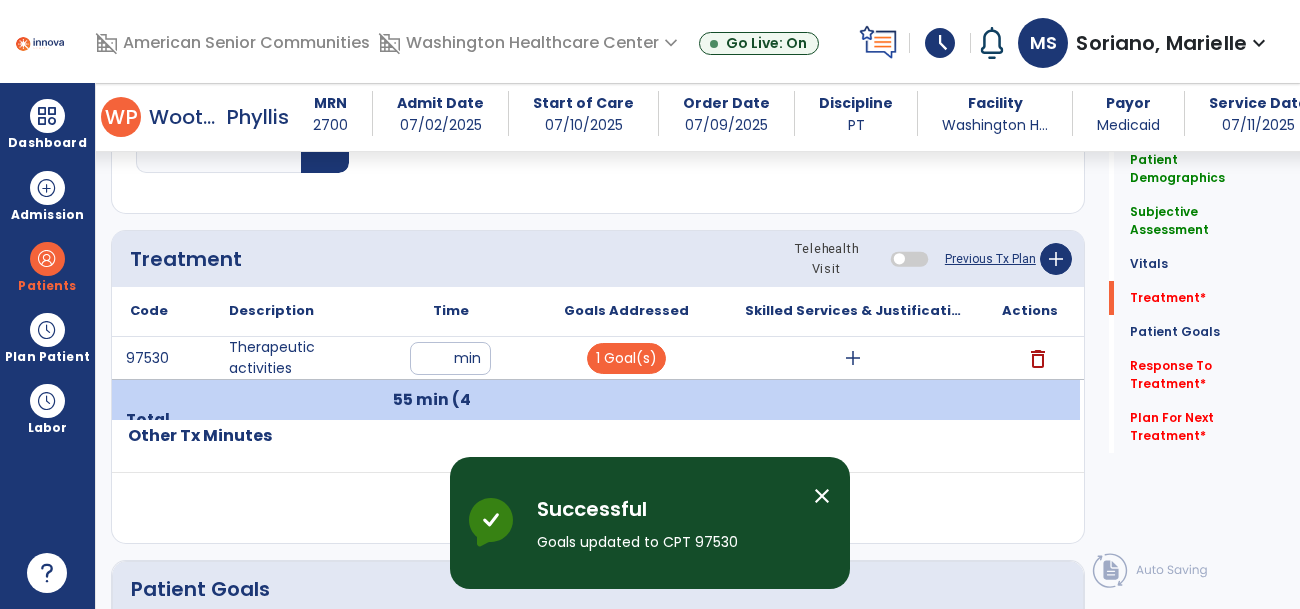 click on "add" at bounding box center (853, 358) 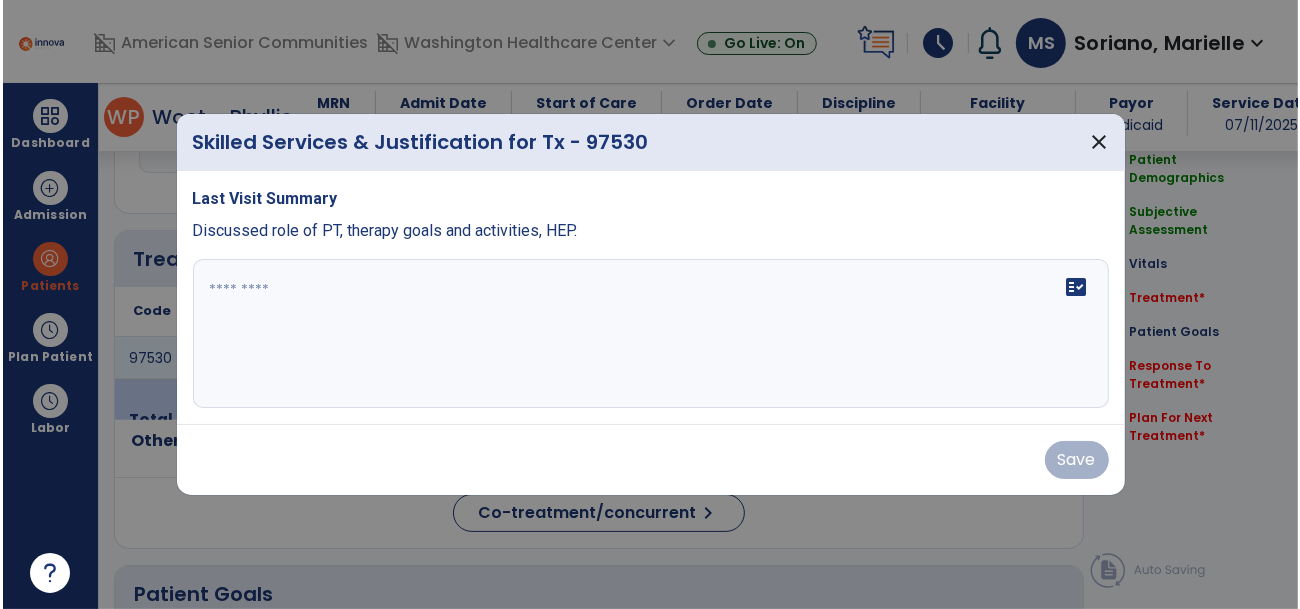 scroll, scrollTop: 1139, scrollLeft: 0, axis: vertical 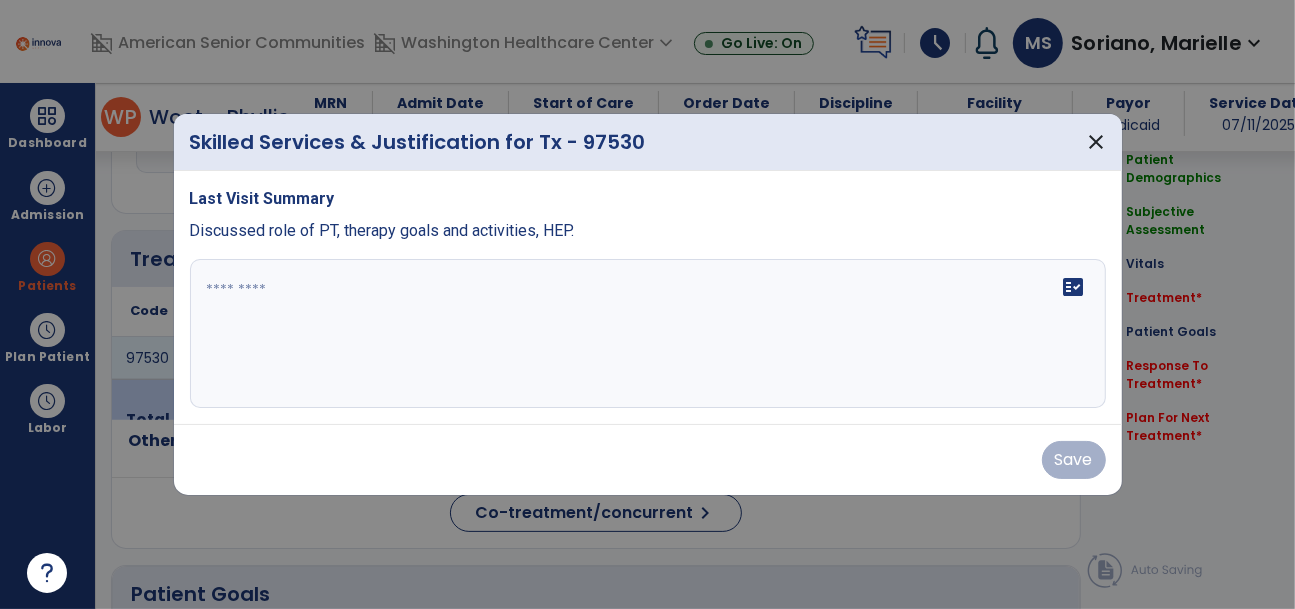 click on "fact_check" at bounding box center [648, 334] 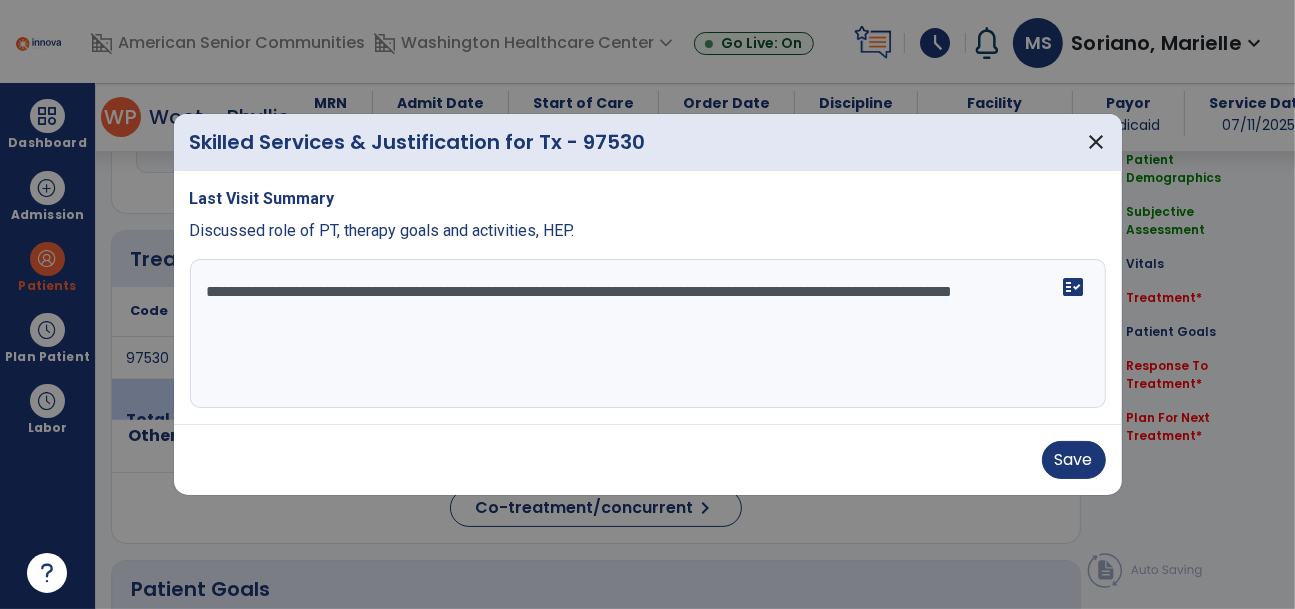 click on "**********" at bounding box center [648, 334] 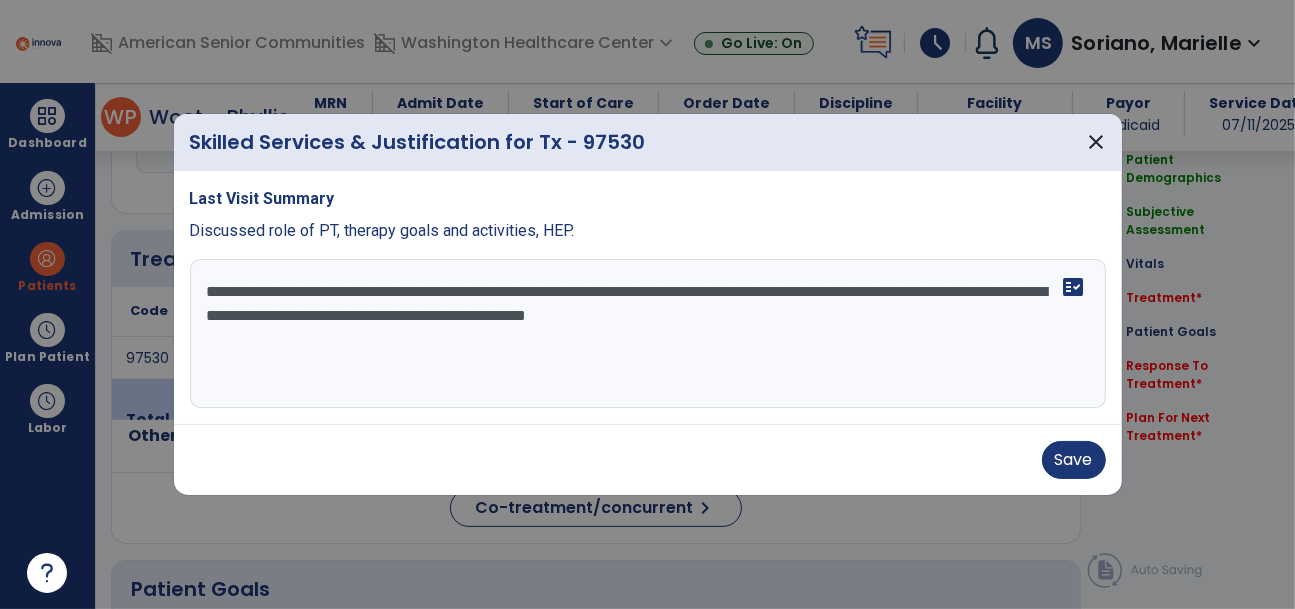 click on "**********" at bounding box center (648, 334) 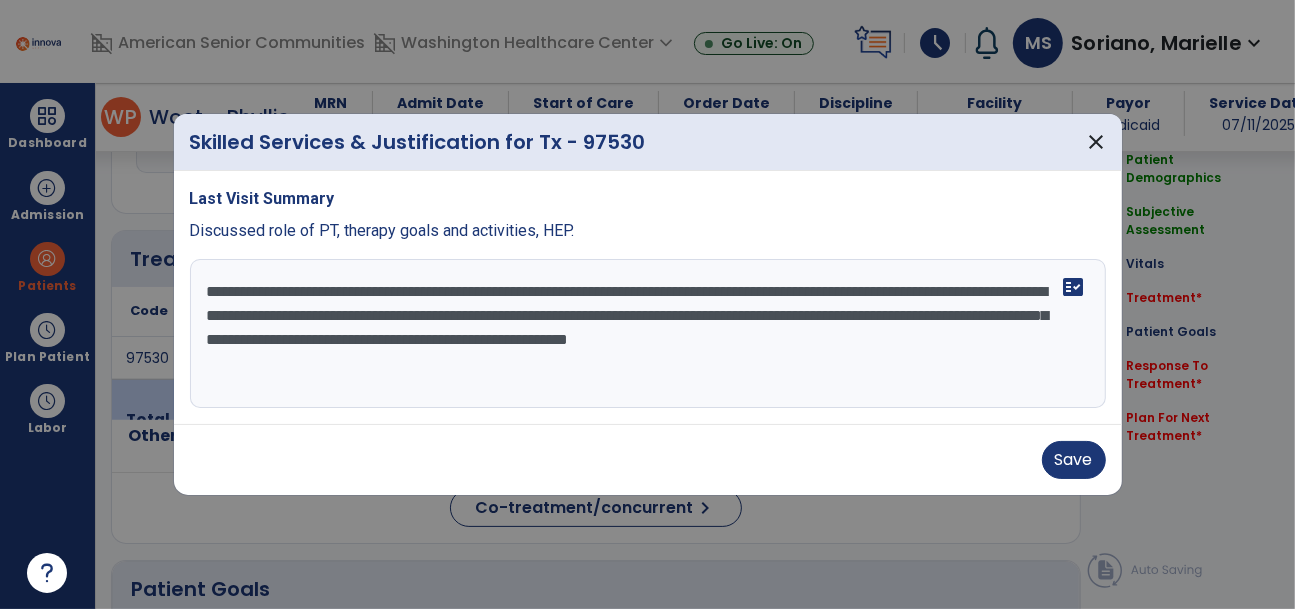 click on "**********" at bounding box center [648, 334] 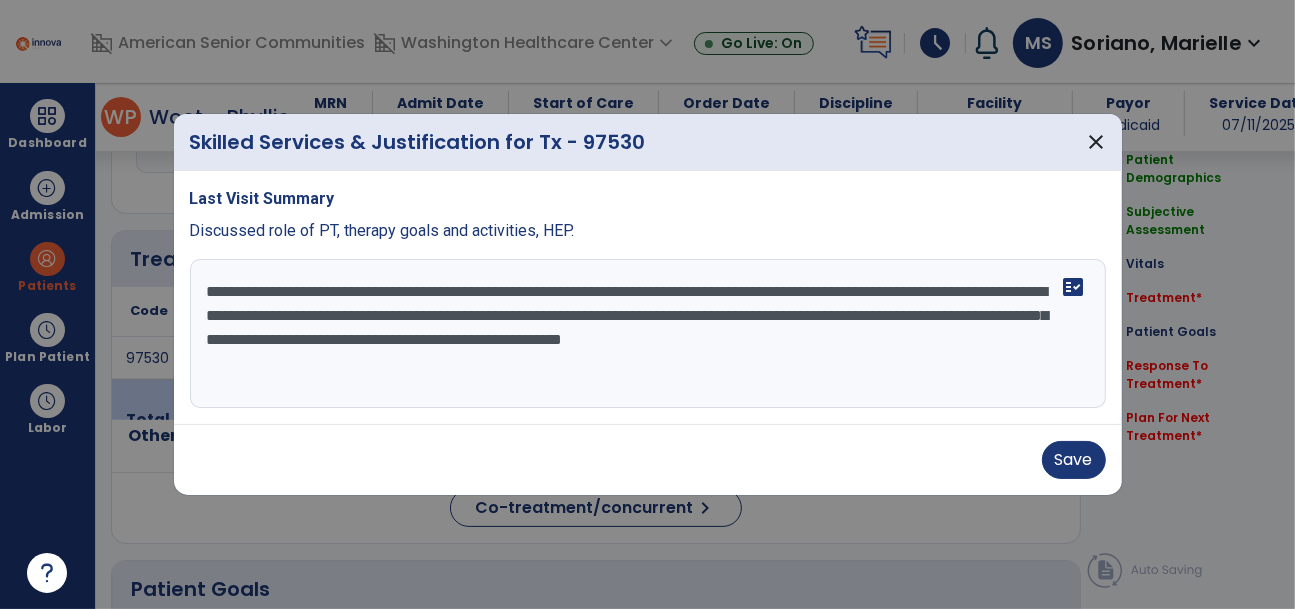 click on "**********" at bounding box center (648, 334) 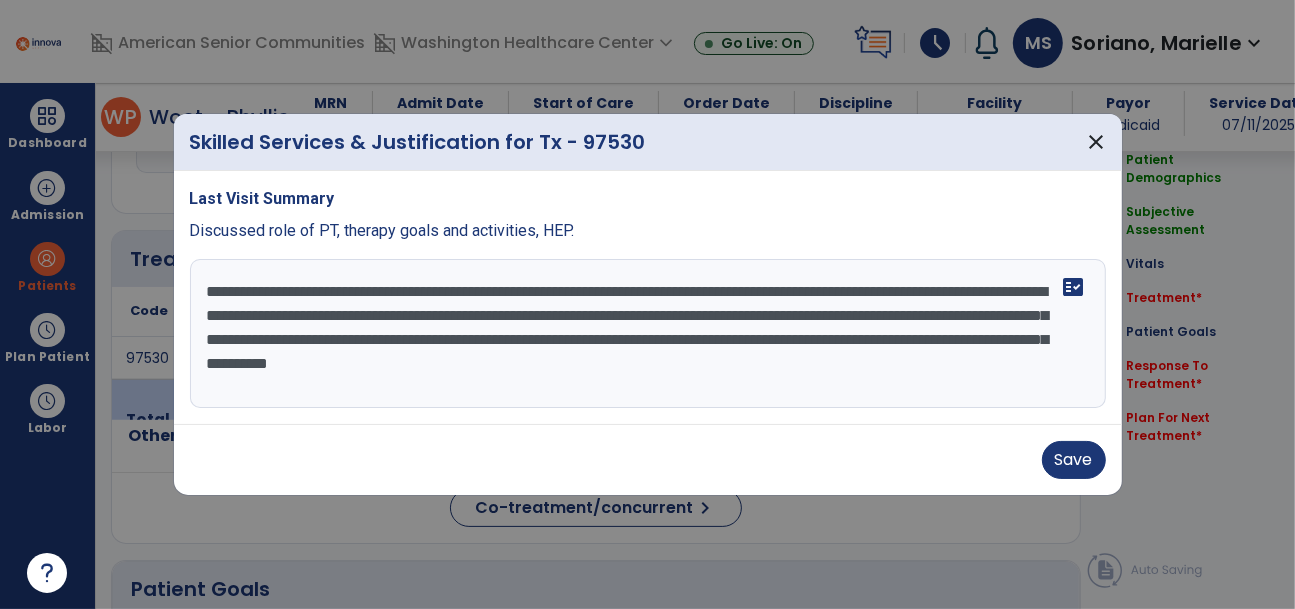 click on "**********" at bounding box center (648, 334) 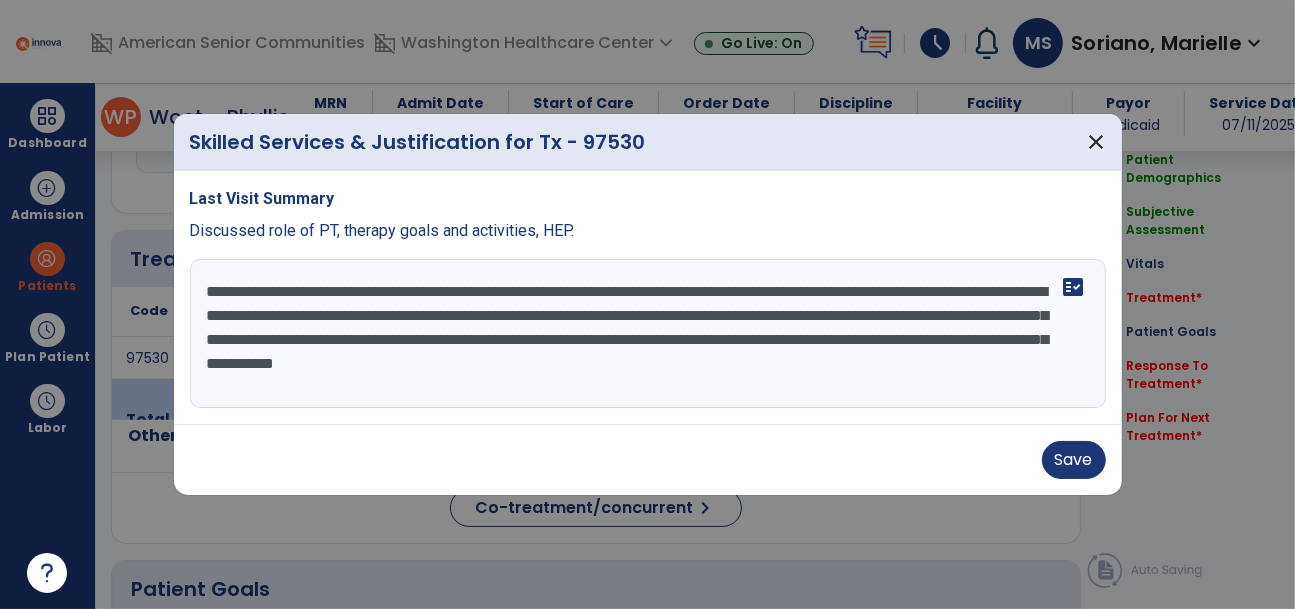 click on "**********" at bounding box center [648, 334] 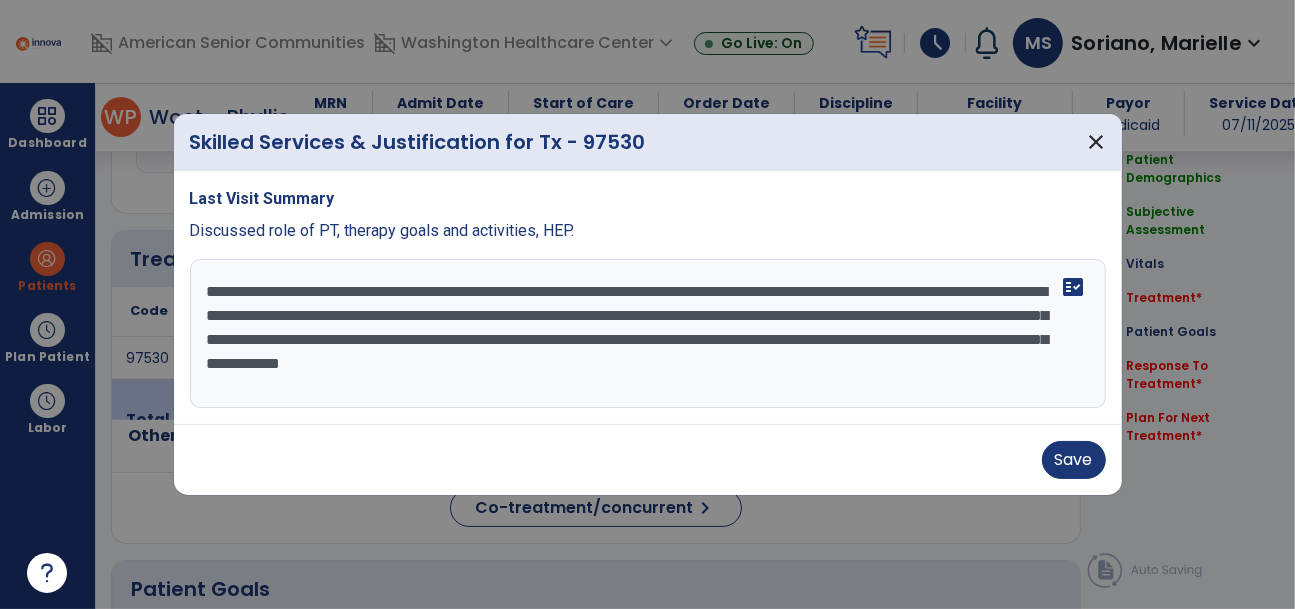 click on "**********" at bounding box center (648, 334) 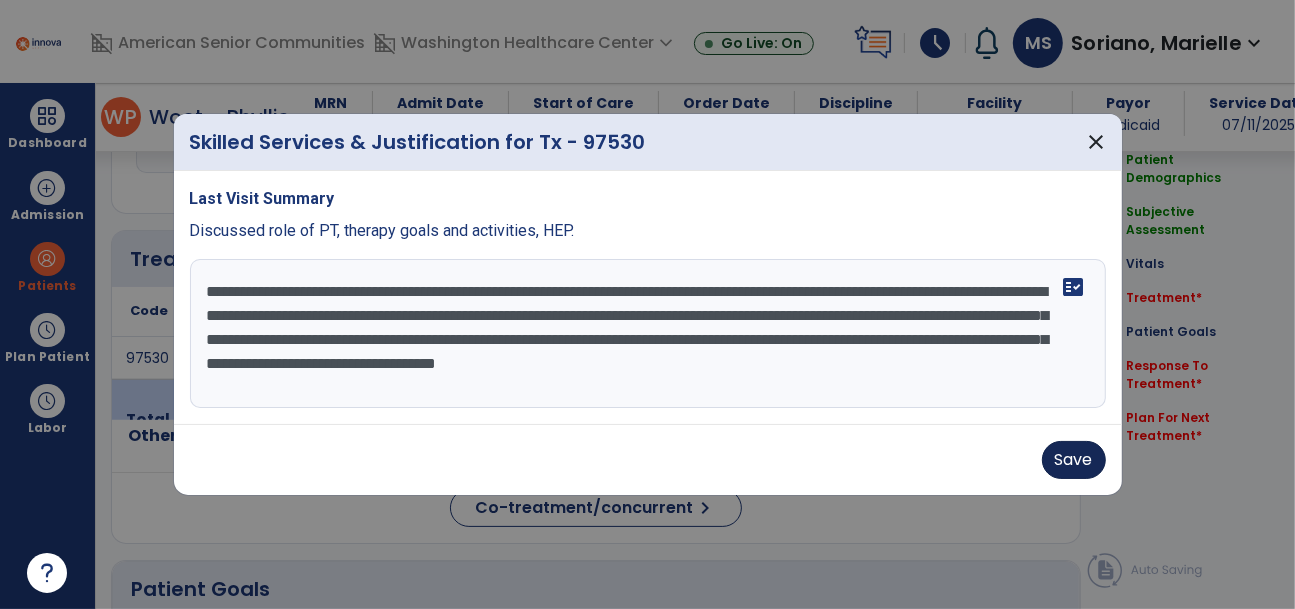 type on "**********" 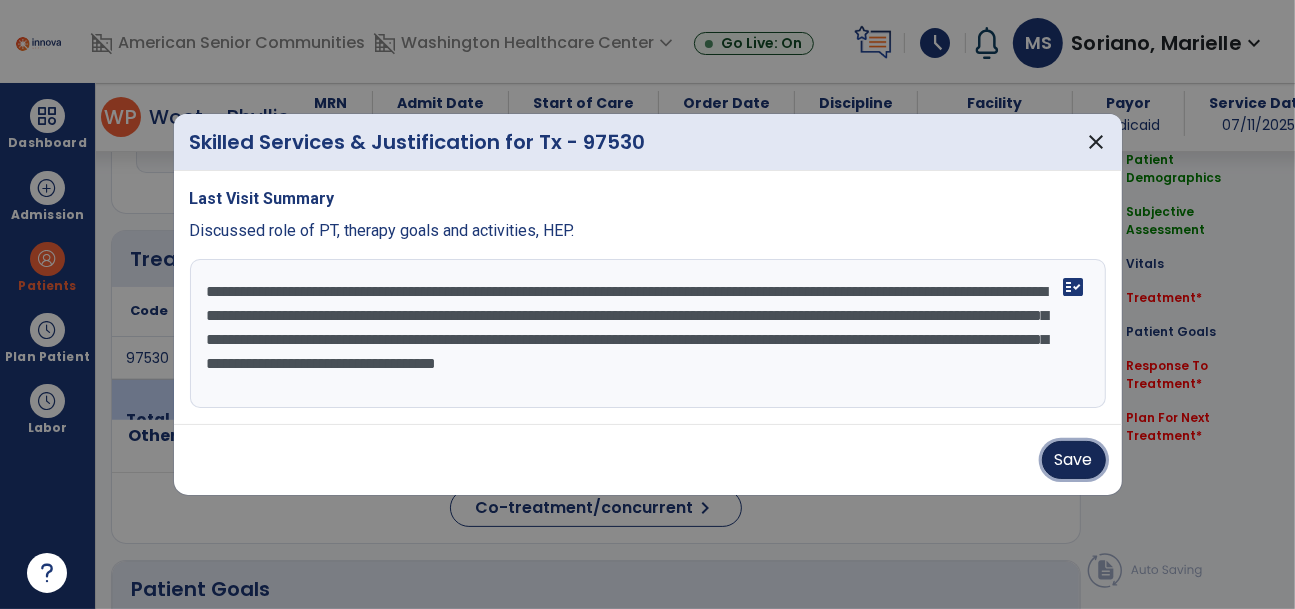 click on "Save" at bounding box center (1074, 460) 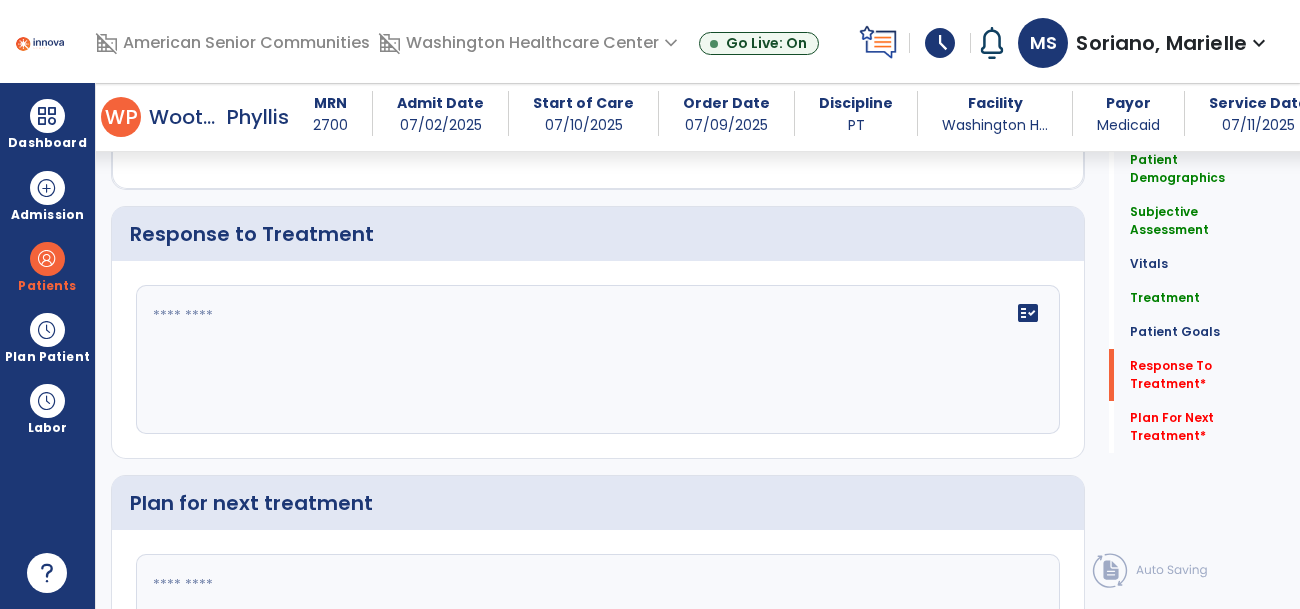 scroll, scrollTop: 3116, scrollLeft: 0, axis: vertical 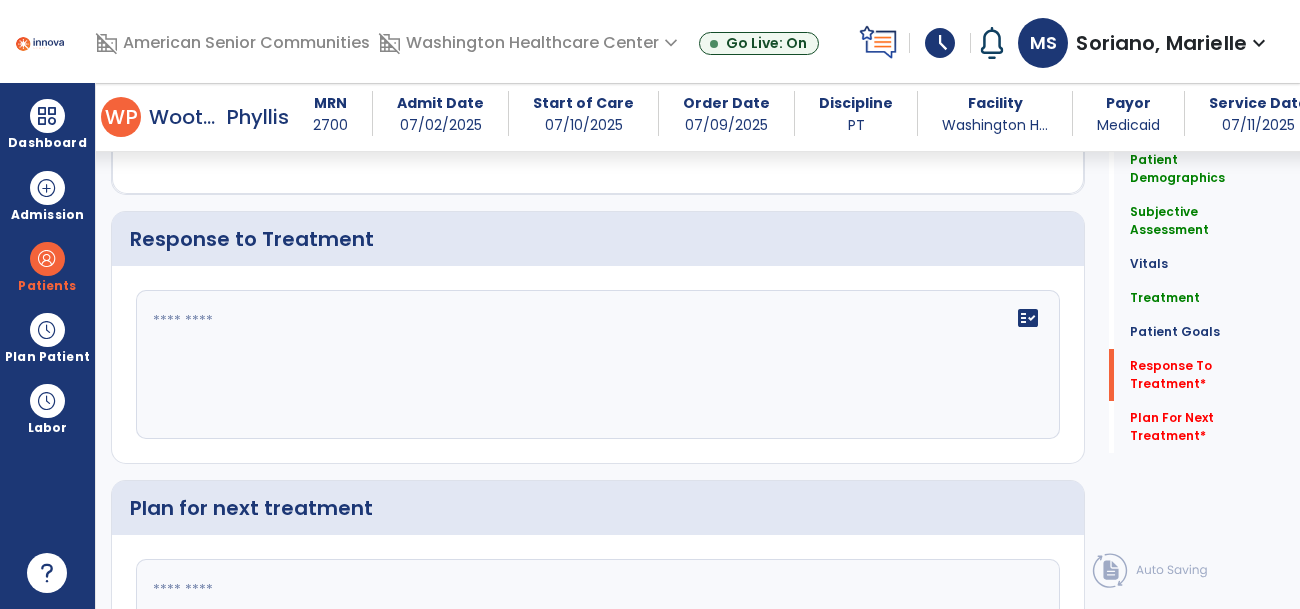 click on "fact_check" 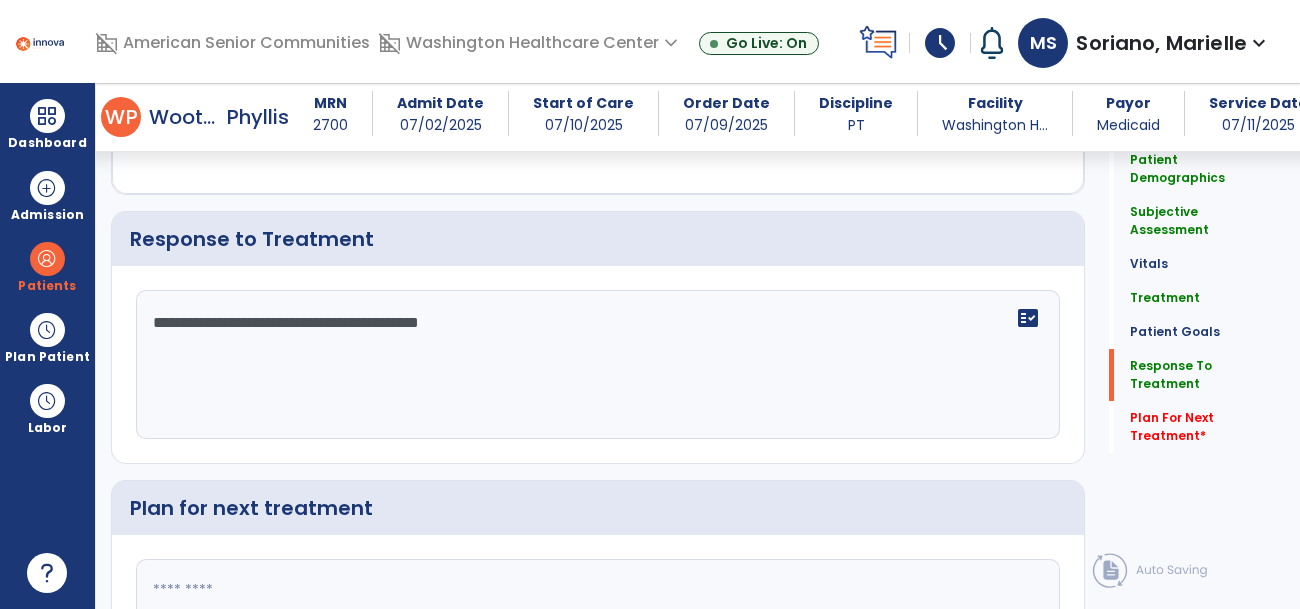 scroll, scrollTop: 3115, scrollLeft: 0, axis: vertical 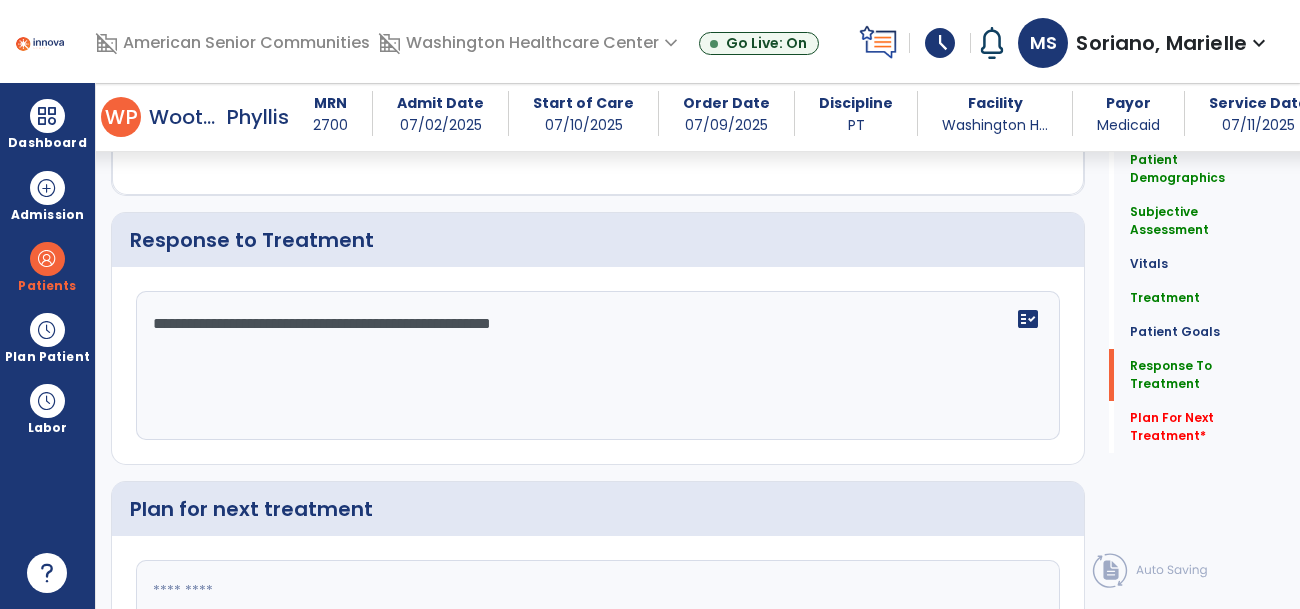 type on "**********" 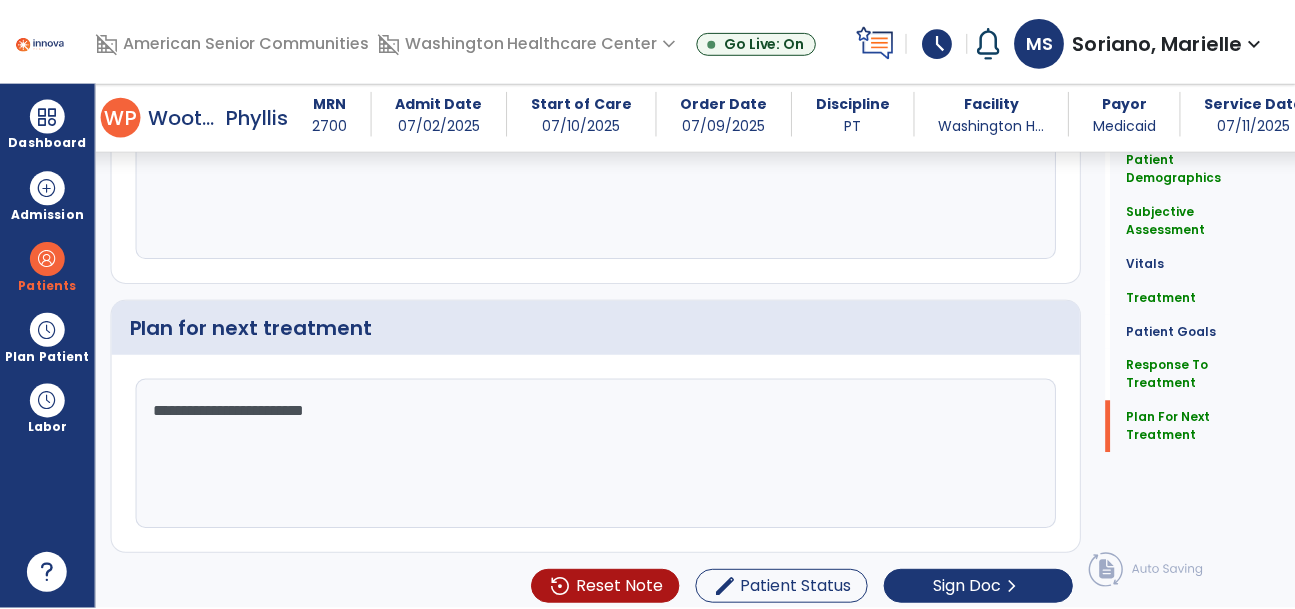 scroll, scrollTop: 3297, scrollLeft: 0, axis: vertical 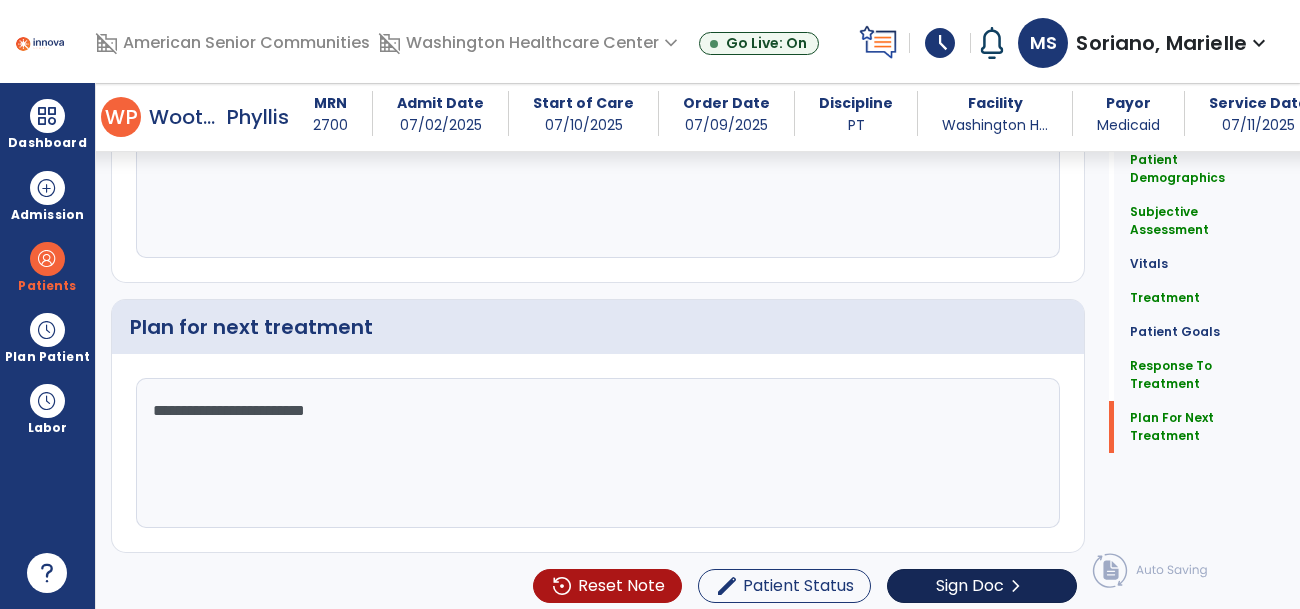type on "**********" 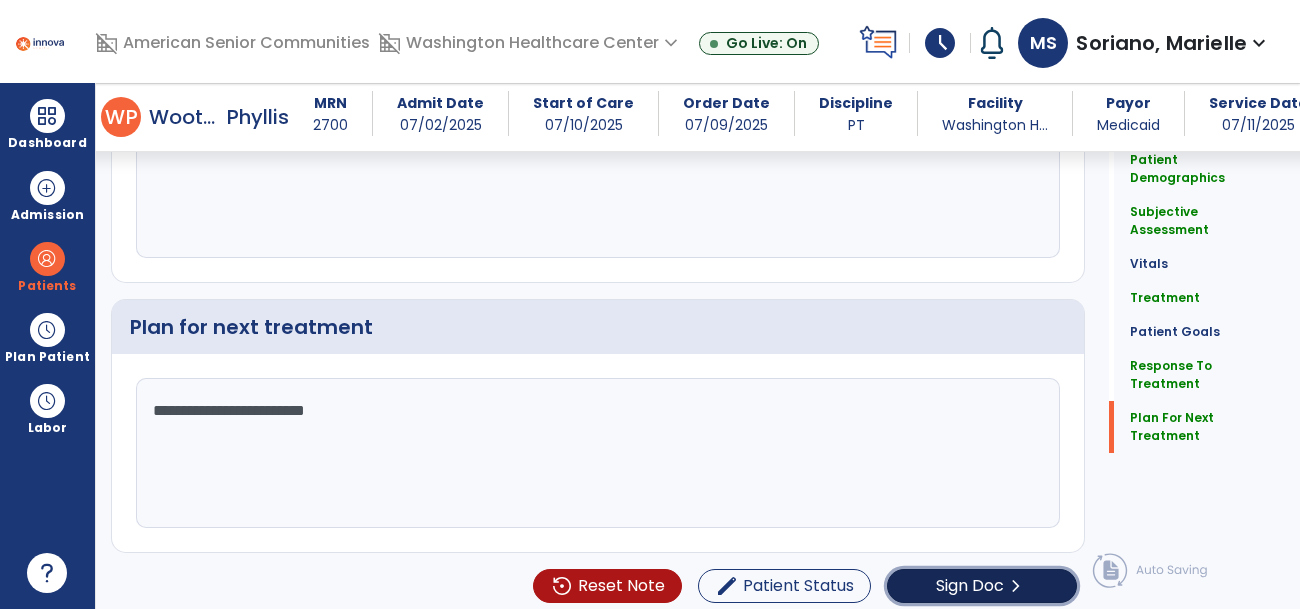 click on "Sign Doc" 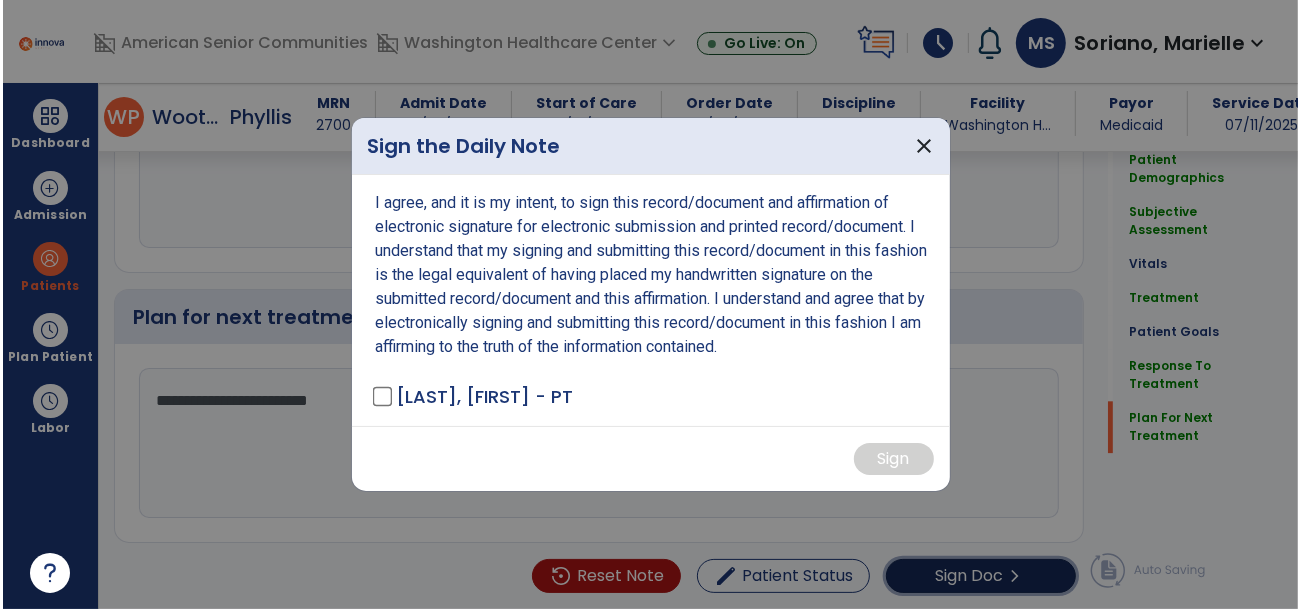scroll, scrollTop: 3297, scrollLeft: 0, axis: vertical 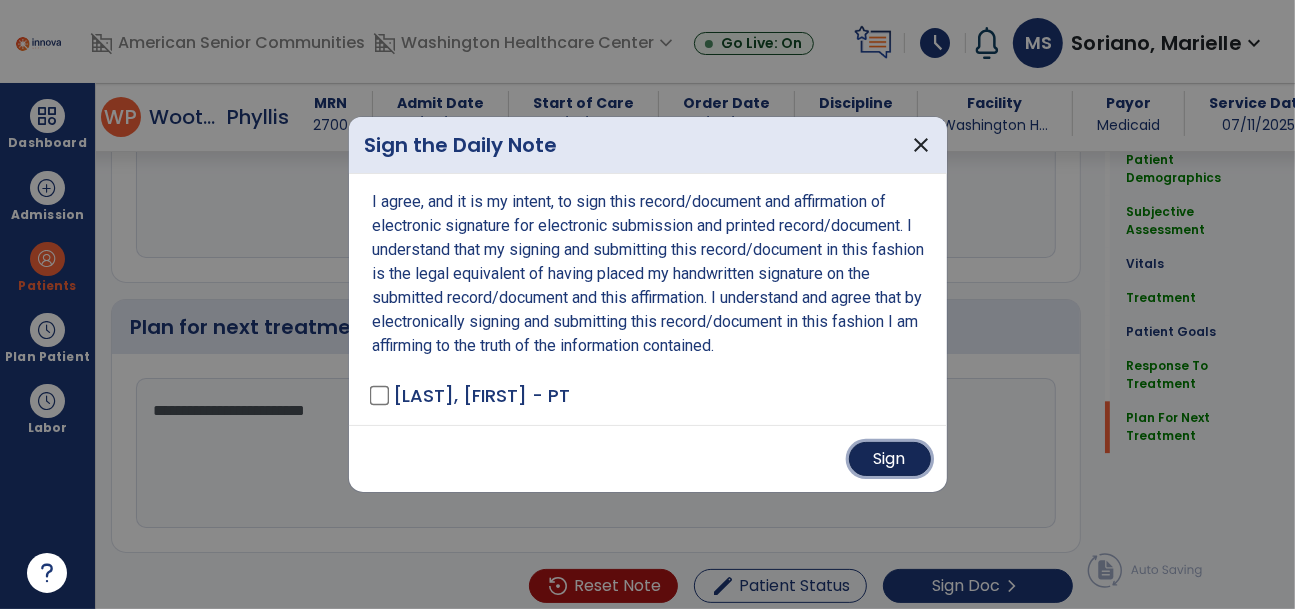 click on "Sign" at bounding box center (890, 459) 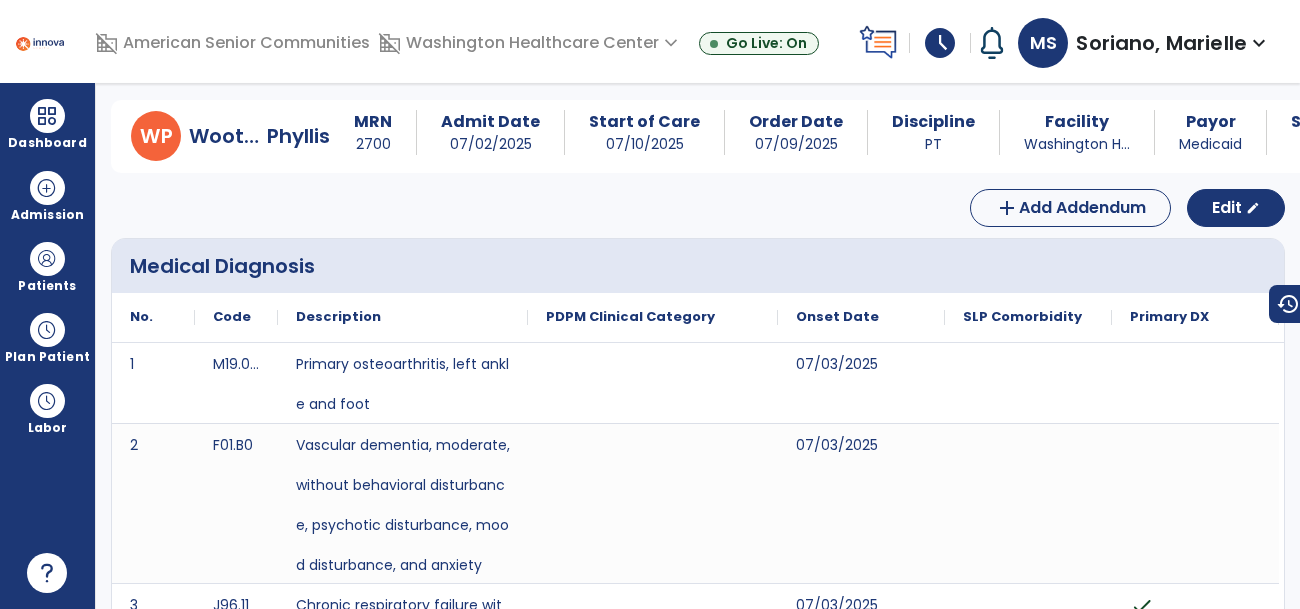scroll, scrollTop: 0, scrollLeft: 0, axis: both 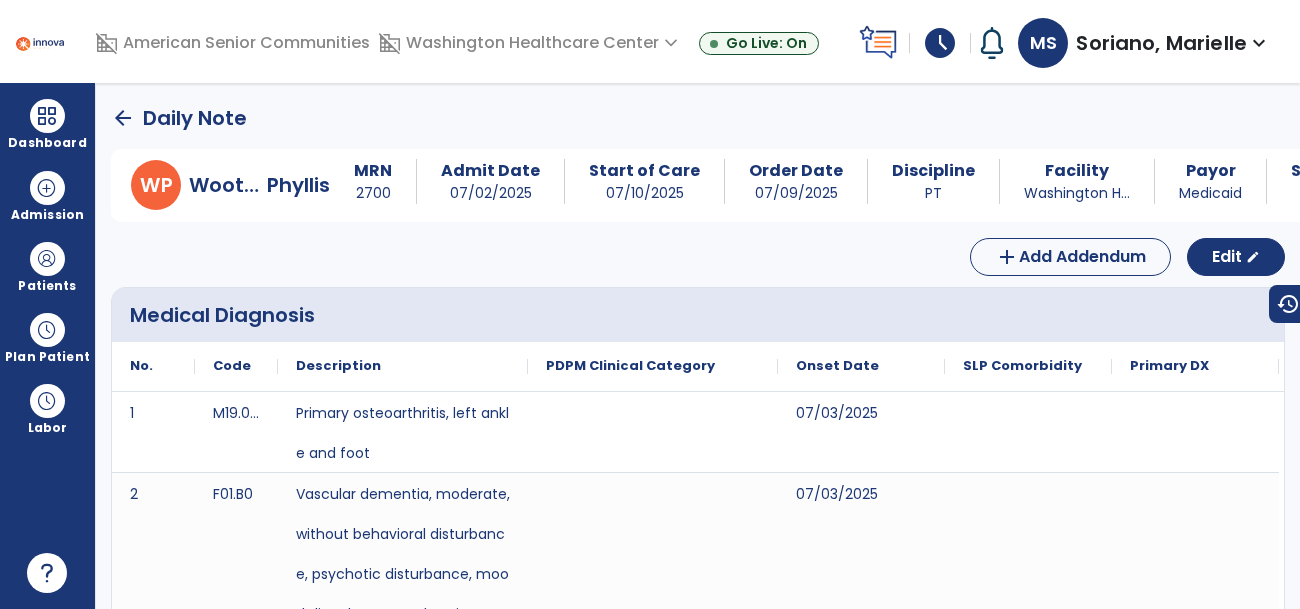click on "arrow_back" 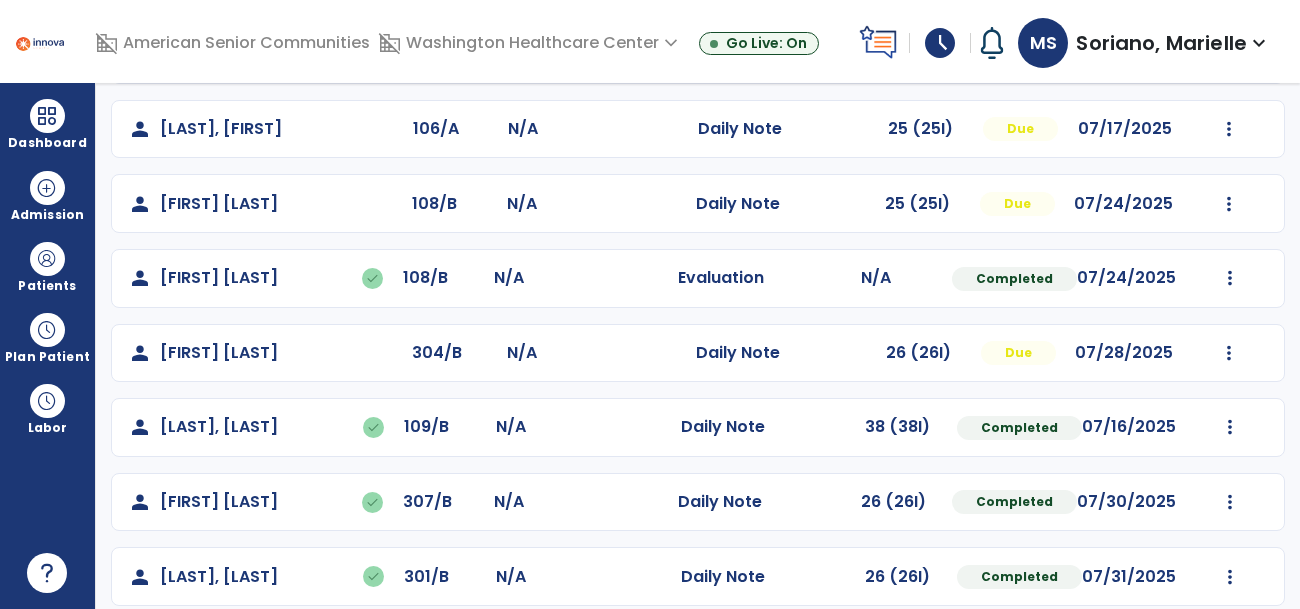 scroll, scrollTop: 426, scrollLeft: 0, axis: vertical 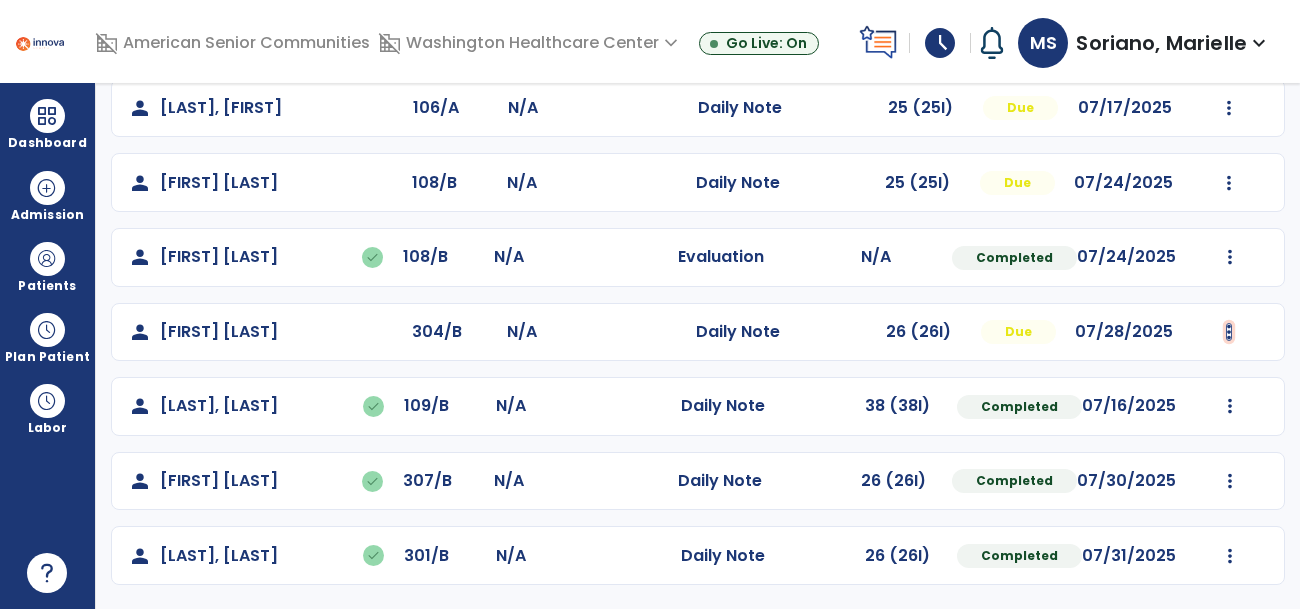 click at bounding box center (1230, -115) 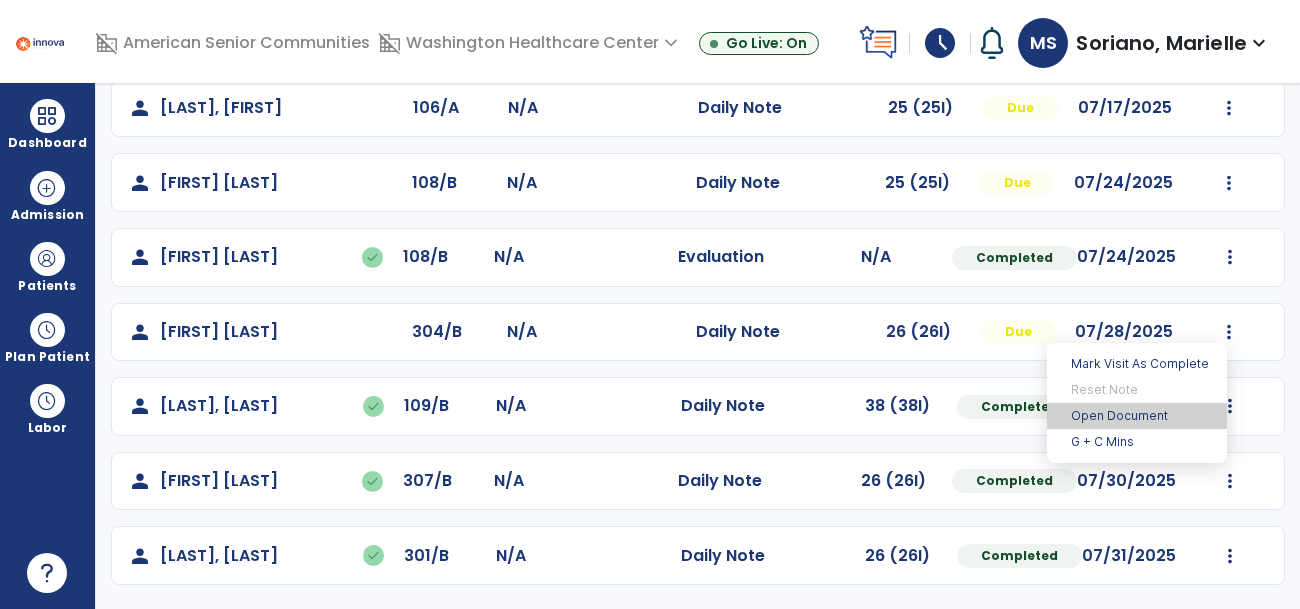 click on "Open Document" at bounding box center [1137, 416] 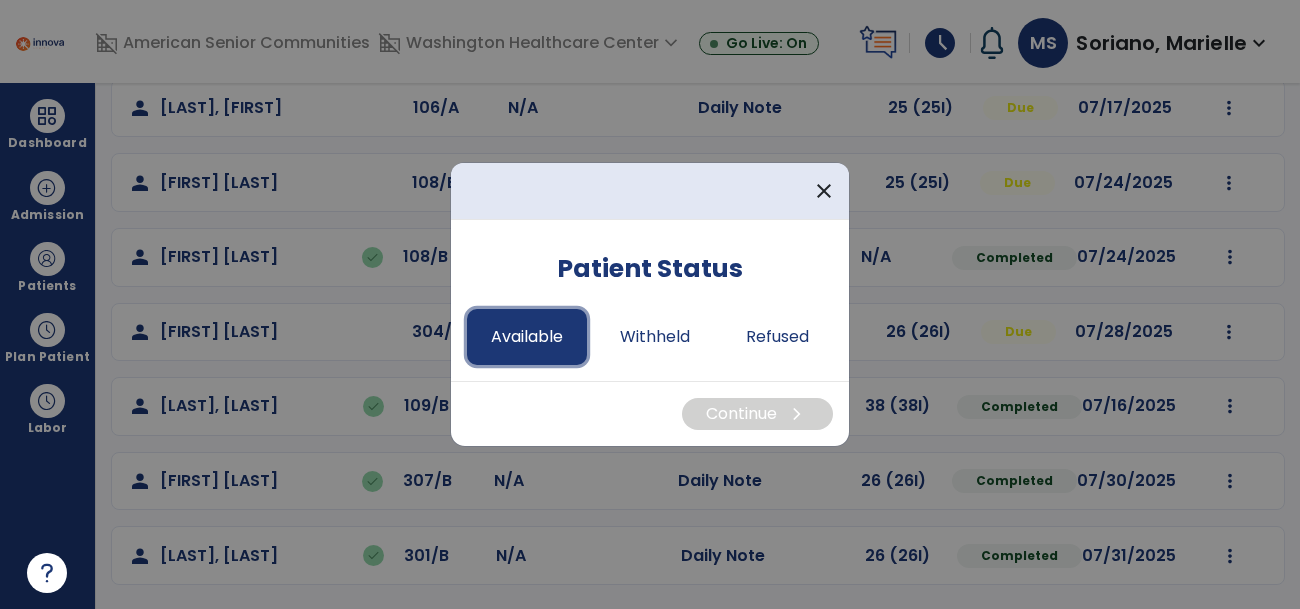 click on "Available" at bounding box center [527, 337] 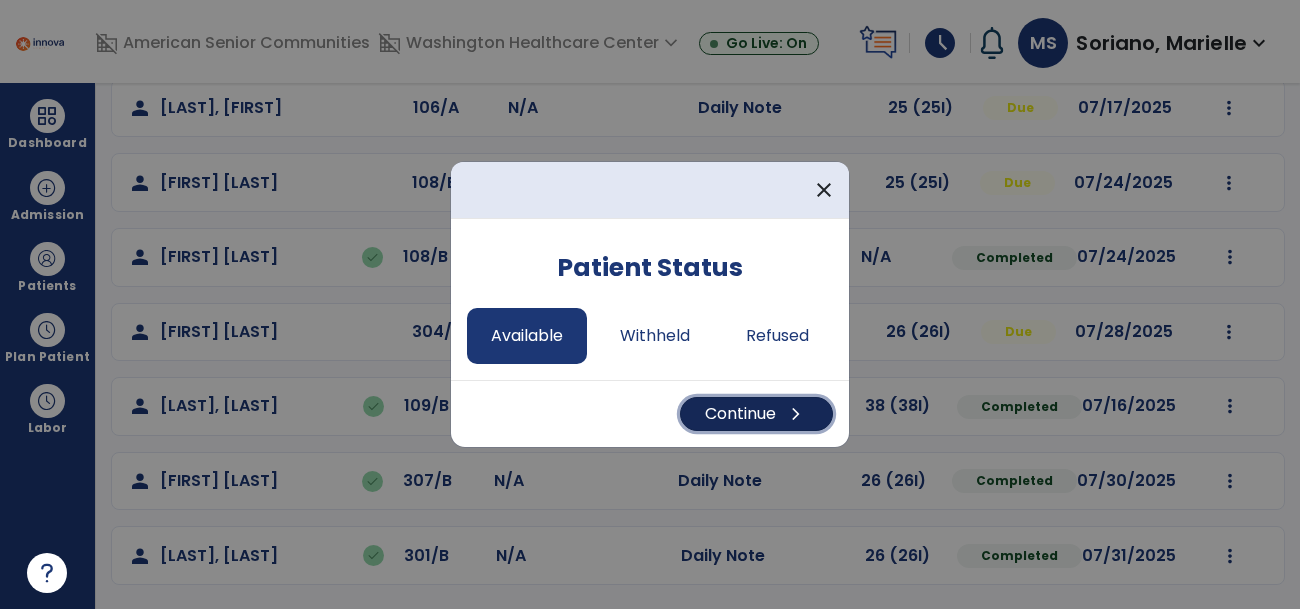 click on "Continue   chevron_right" at bounding box center [756, 414] 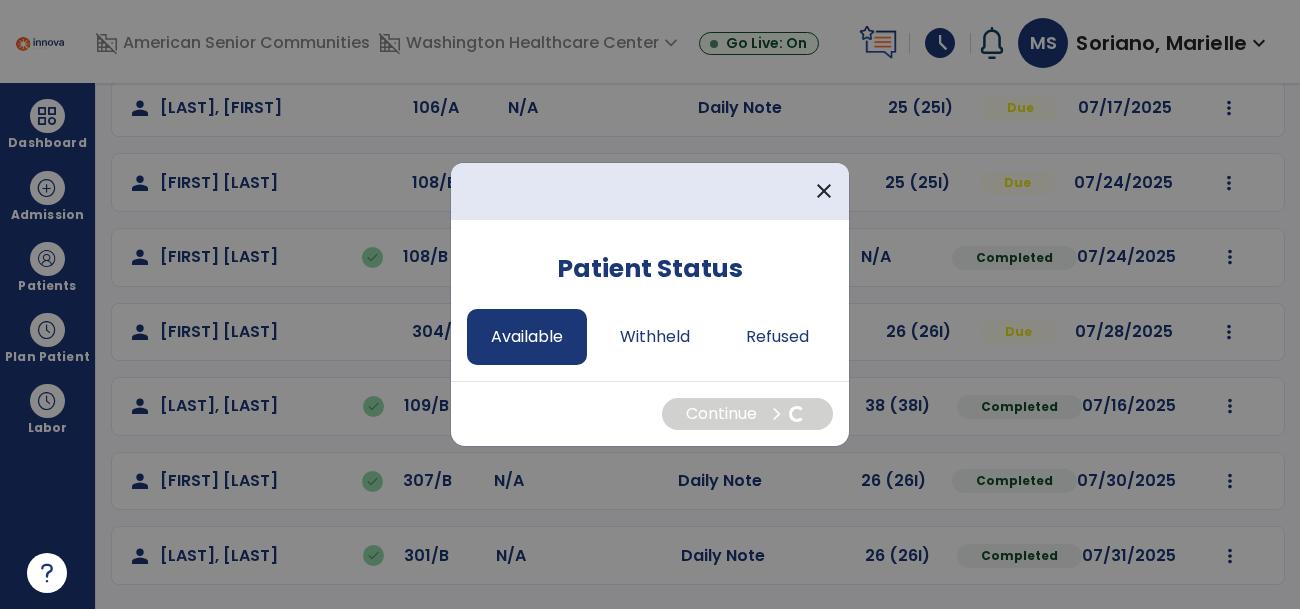select on "*" 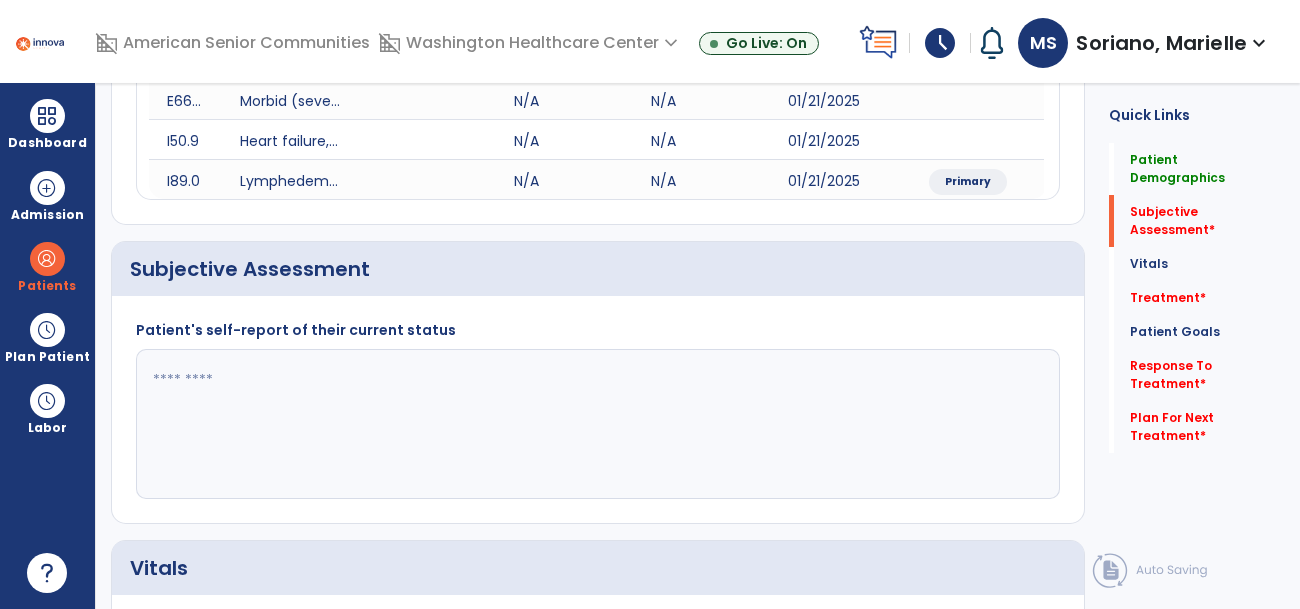 click 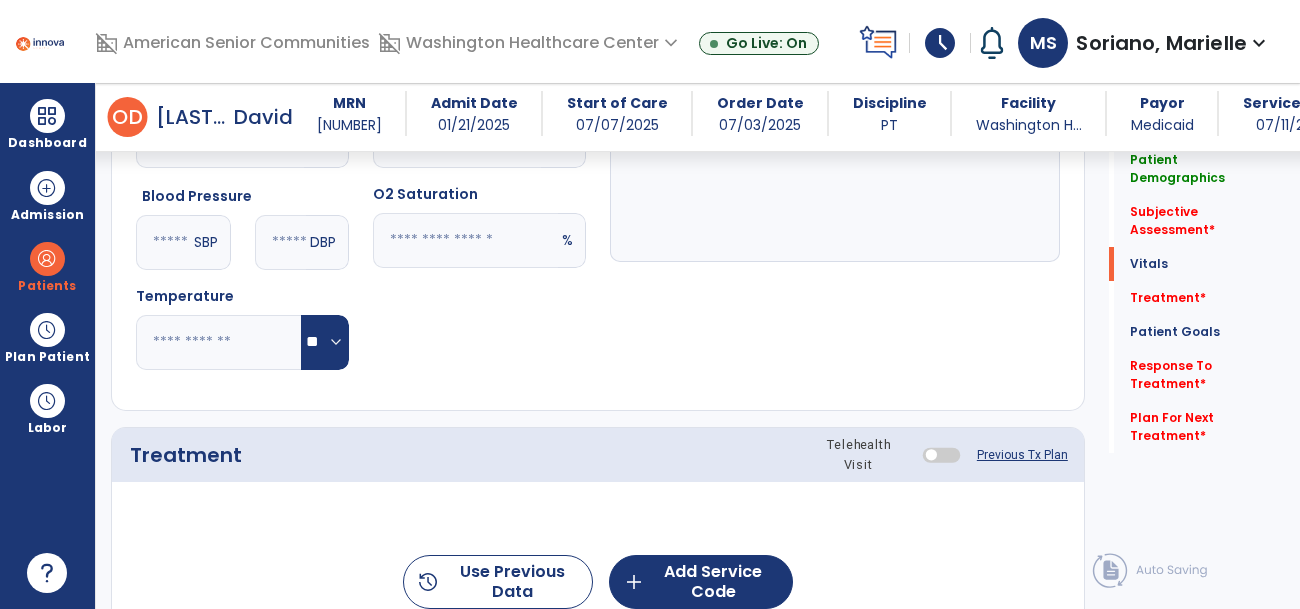 scroll, scrollTop: 949, scrollLeft: 0, axis: vertical 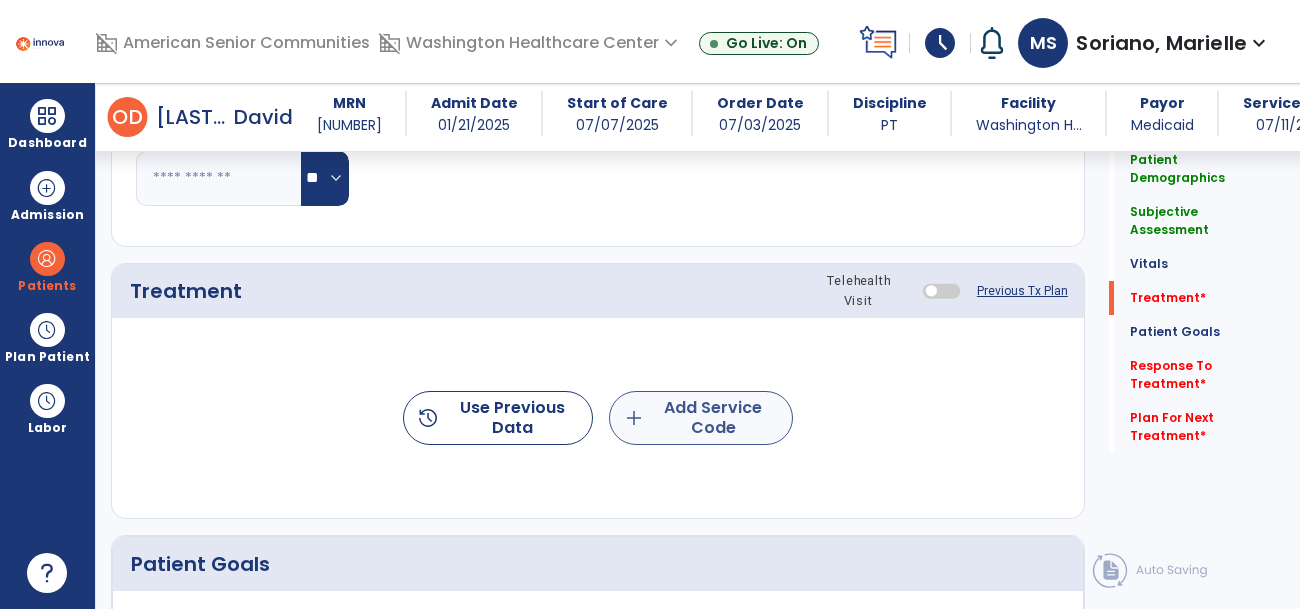 type on "**********" 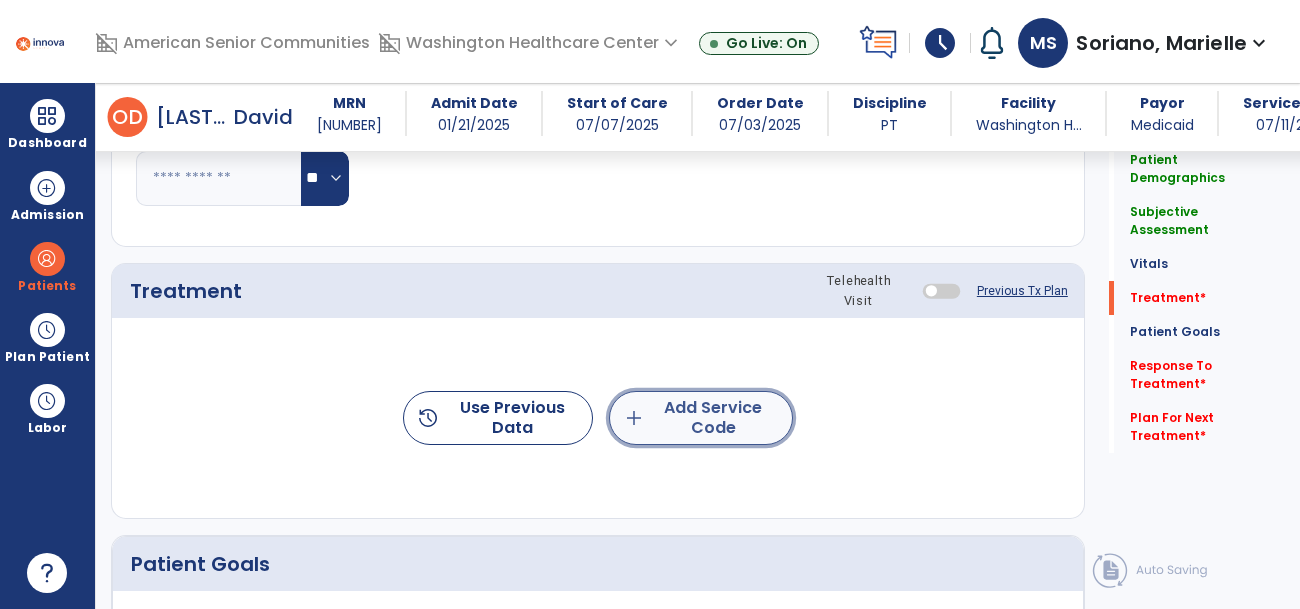 click on "add  Add Service Code" 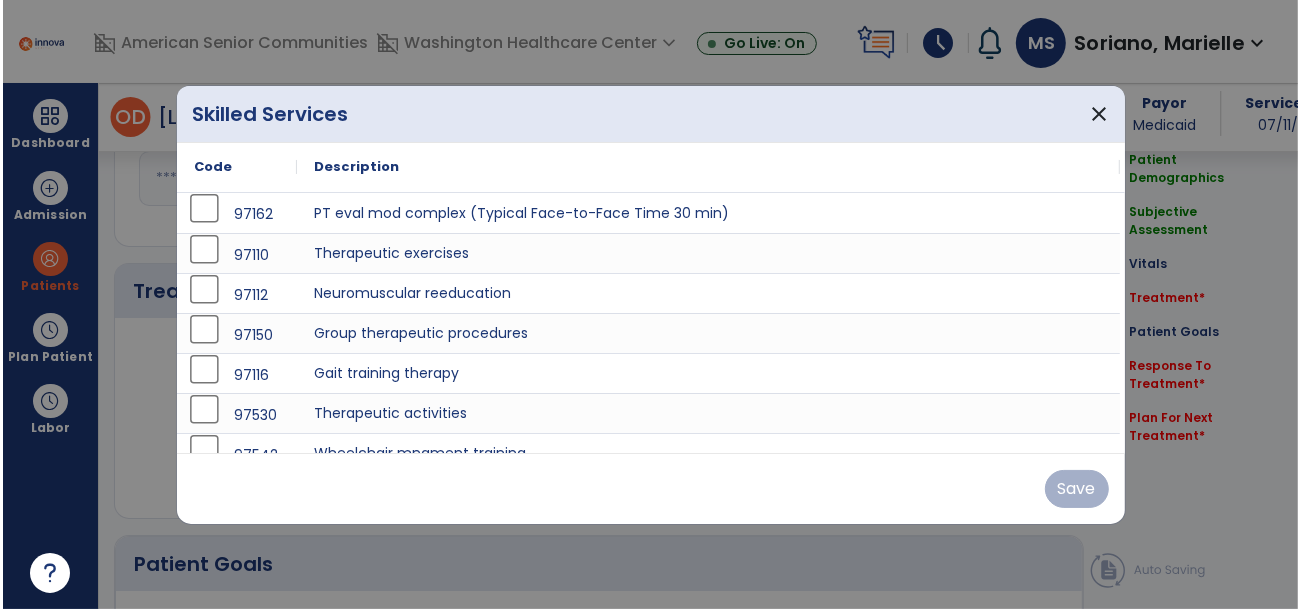 scroll, scrollTop: 1106, scrollLeft: 0, axis: vertical 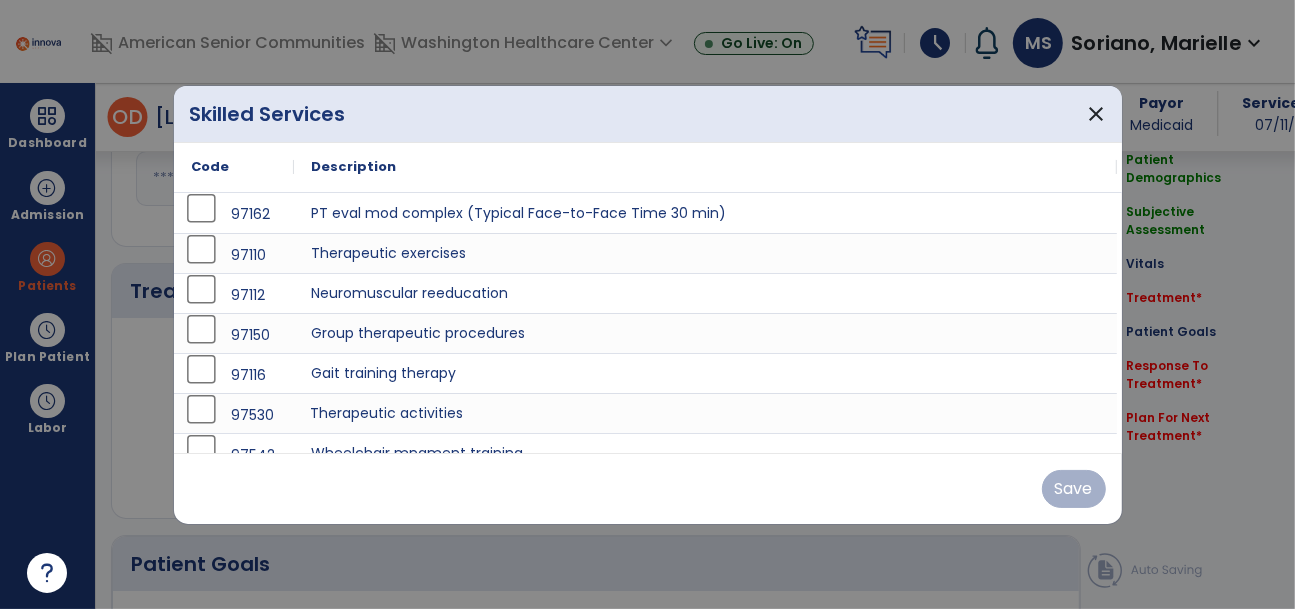 click on "Therapeutic activities" at bounding box center (705, 413) 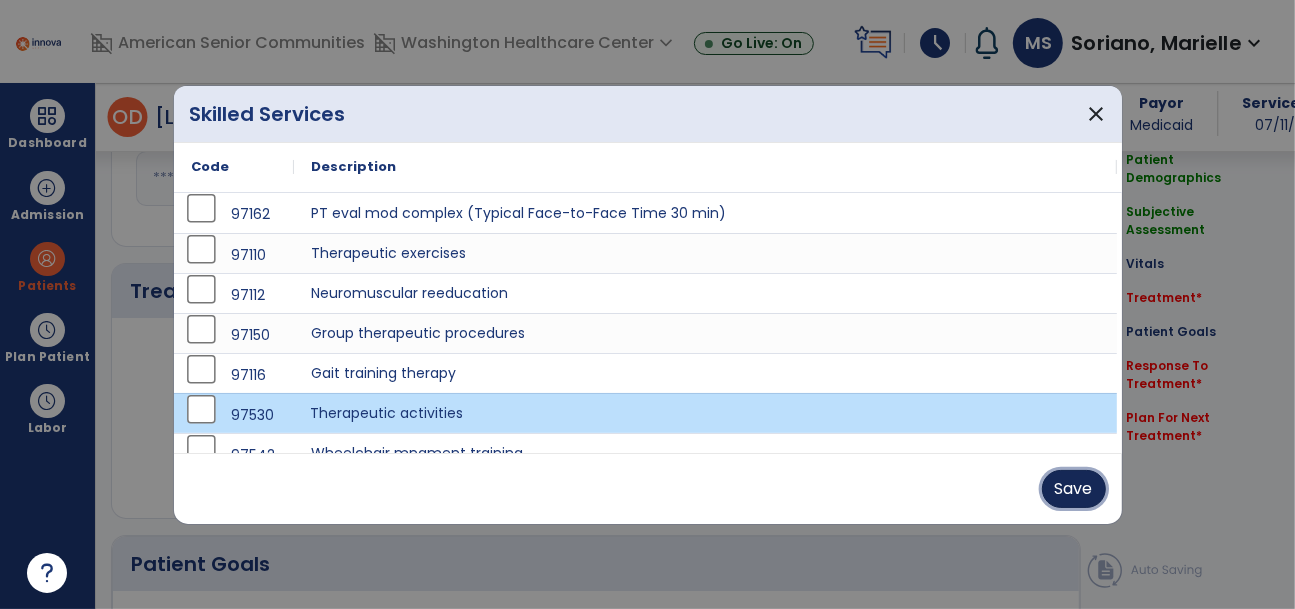 click on "Save" at bounding box center (1074, 489) 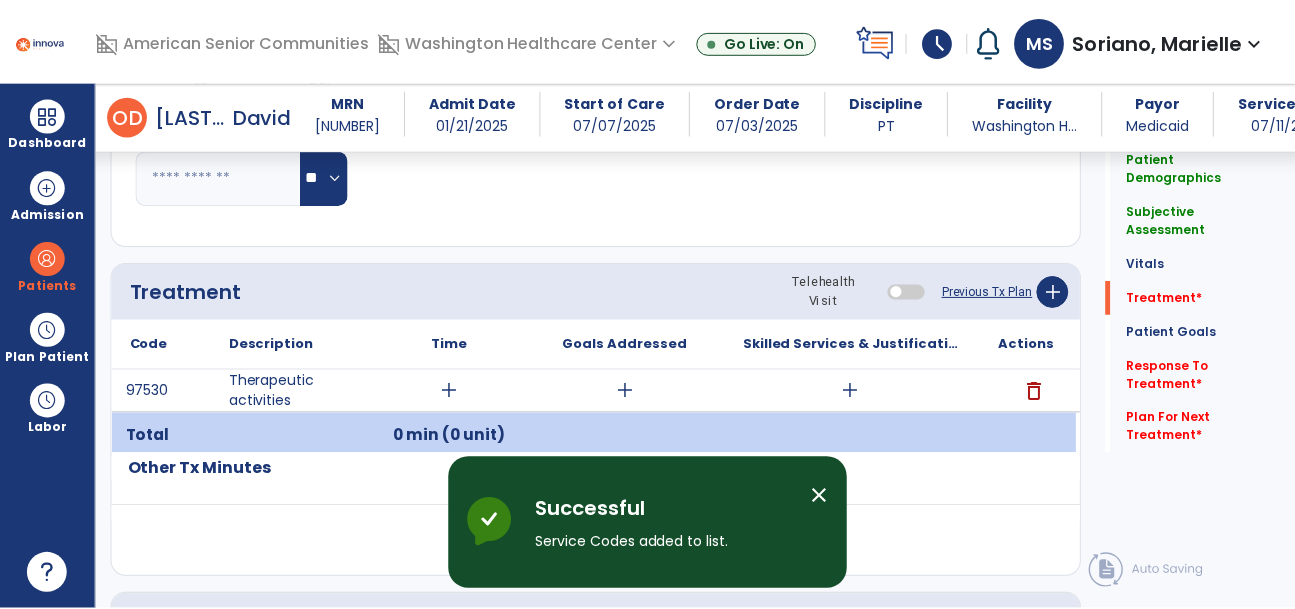 scroll, scrollTop: 1189, scrollLeft: 0, axis: vertical 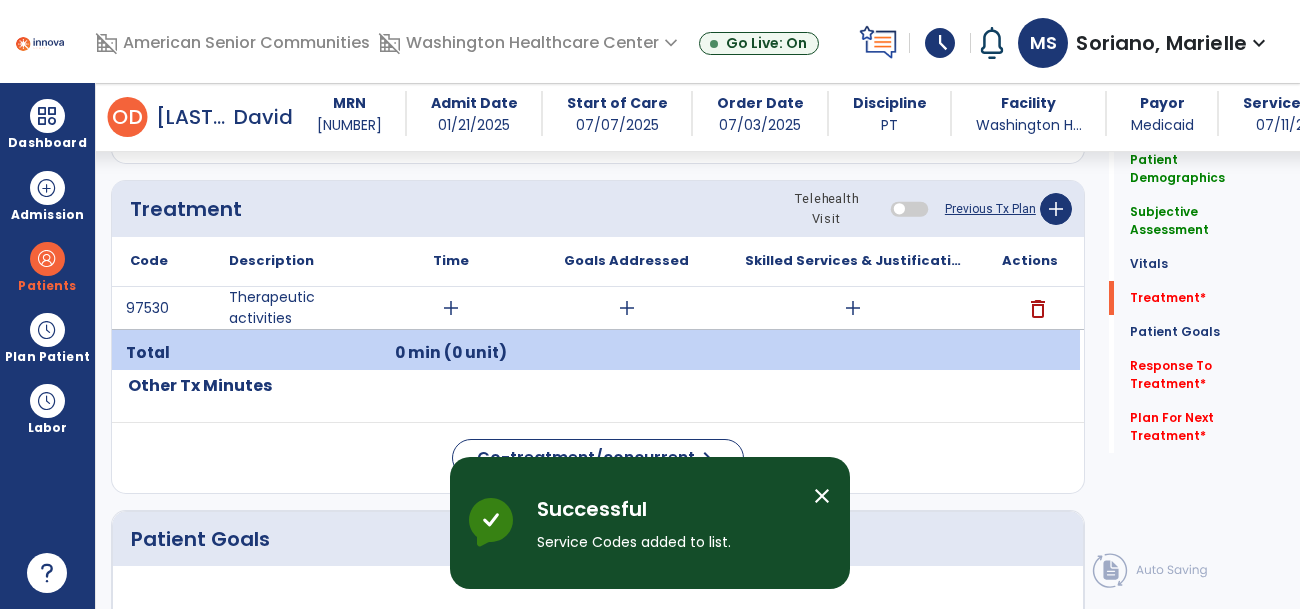 click on "add" at bounding box center (451, 308) 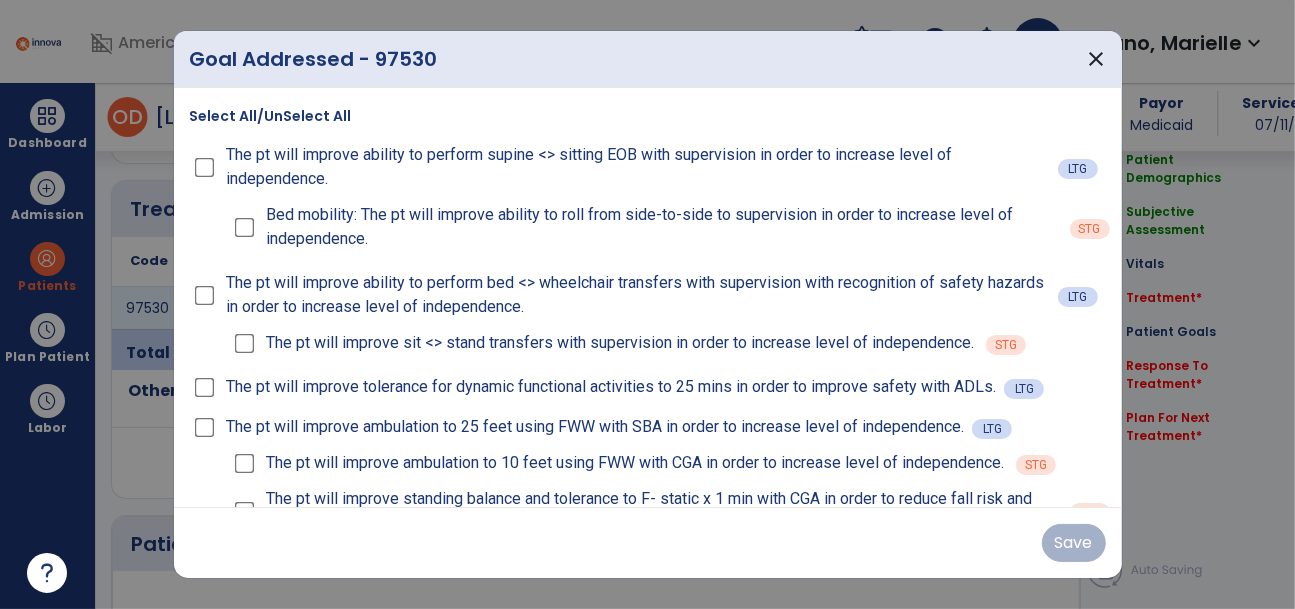 scroll, scrollTop: 1189, scrollLeft: 0, axis: vertical 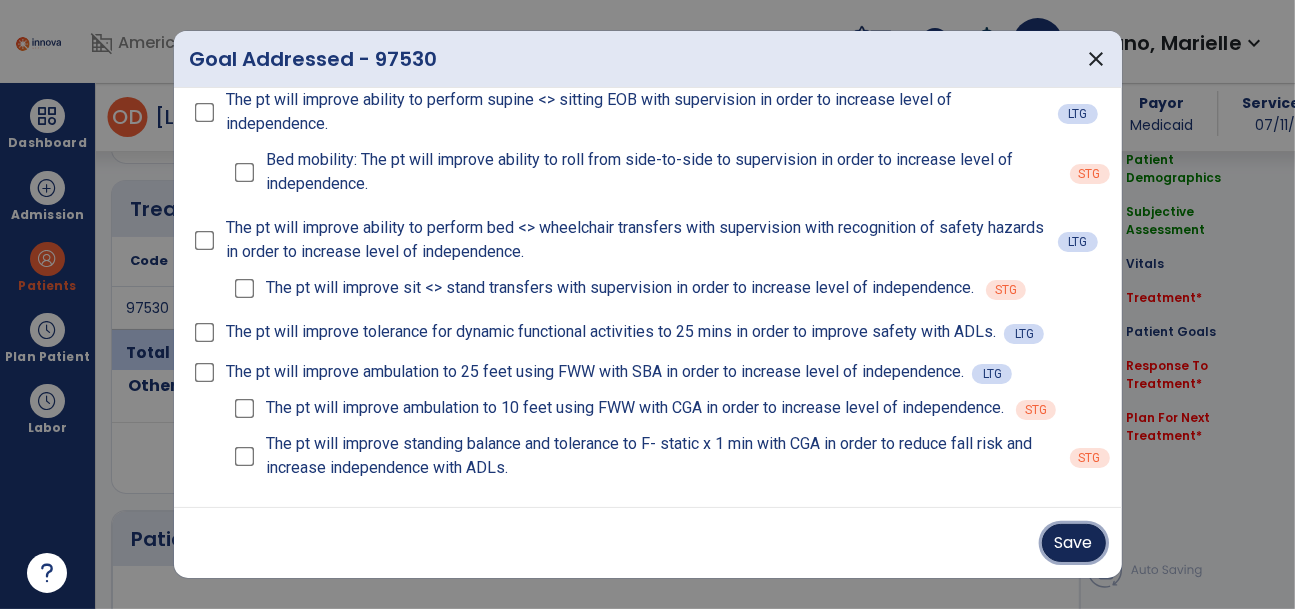 click on "Save" at bounding box center [1074, 543] 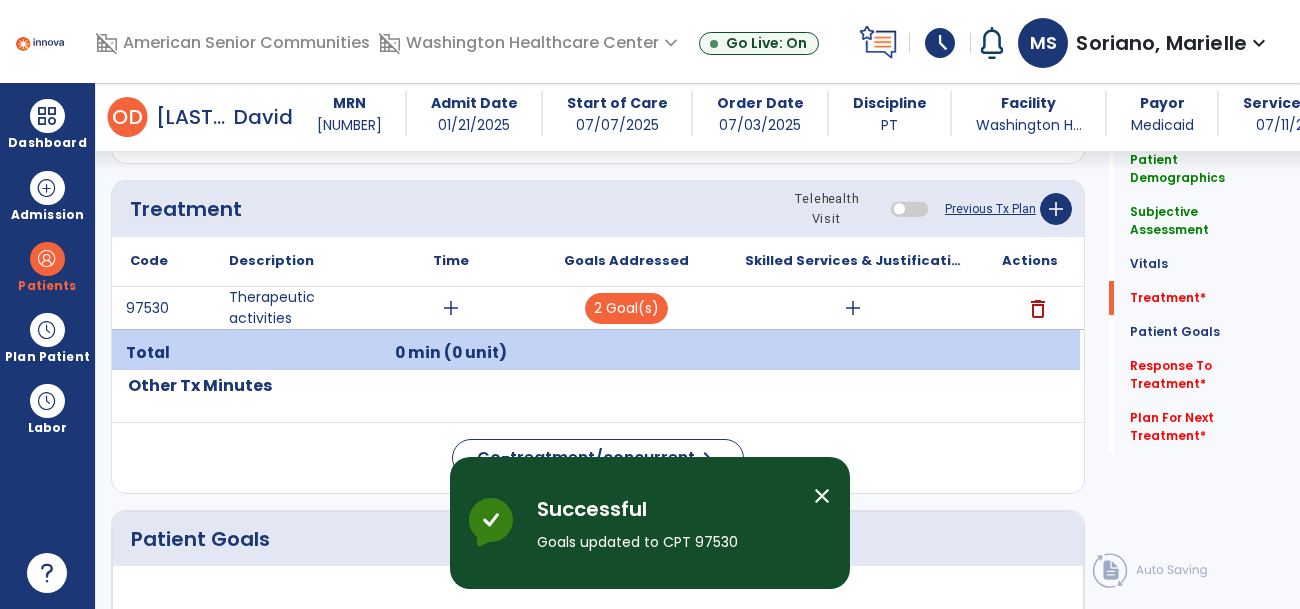 click on "add" at bounding box center (853, 308) 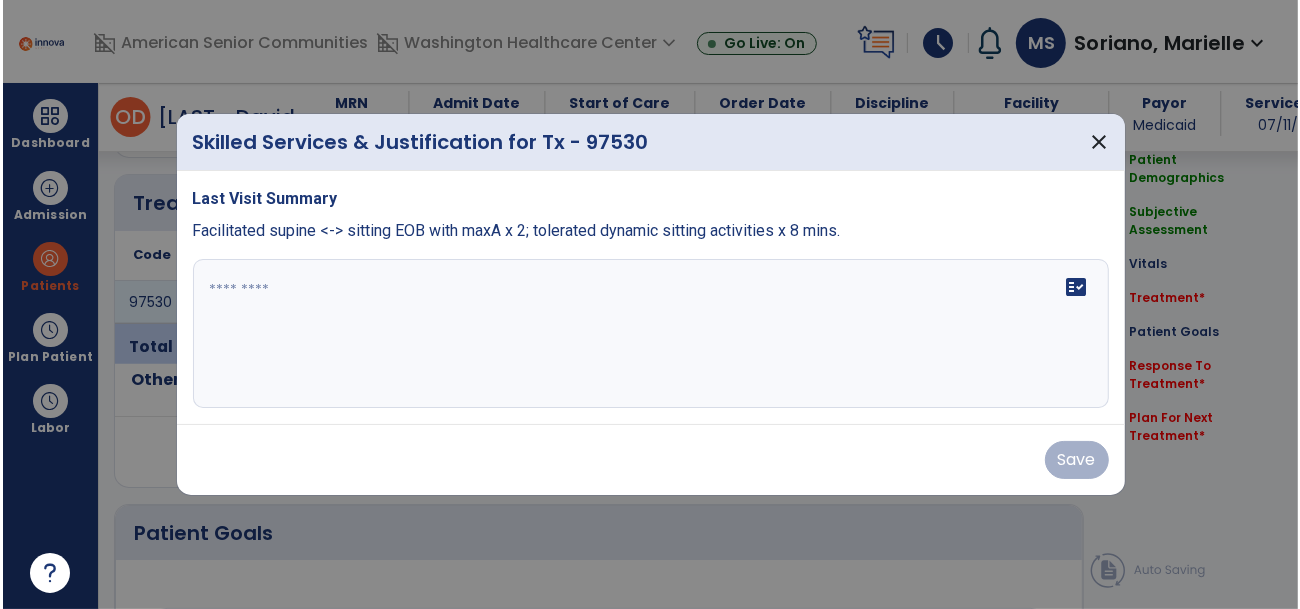 scroll, scrollTop: 1189, scrollLeft: 0, axis: vertical 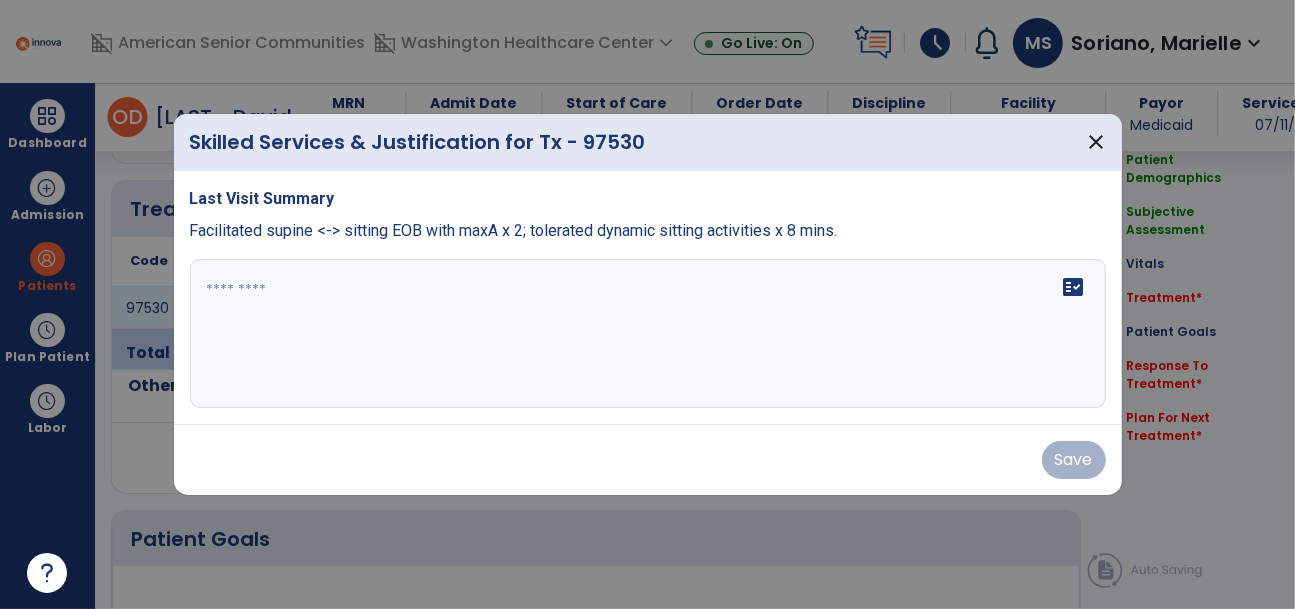 click on "fact_check" at bounding box center (648, 334) 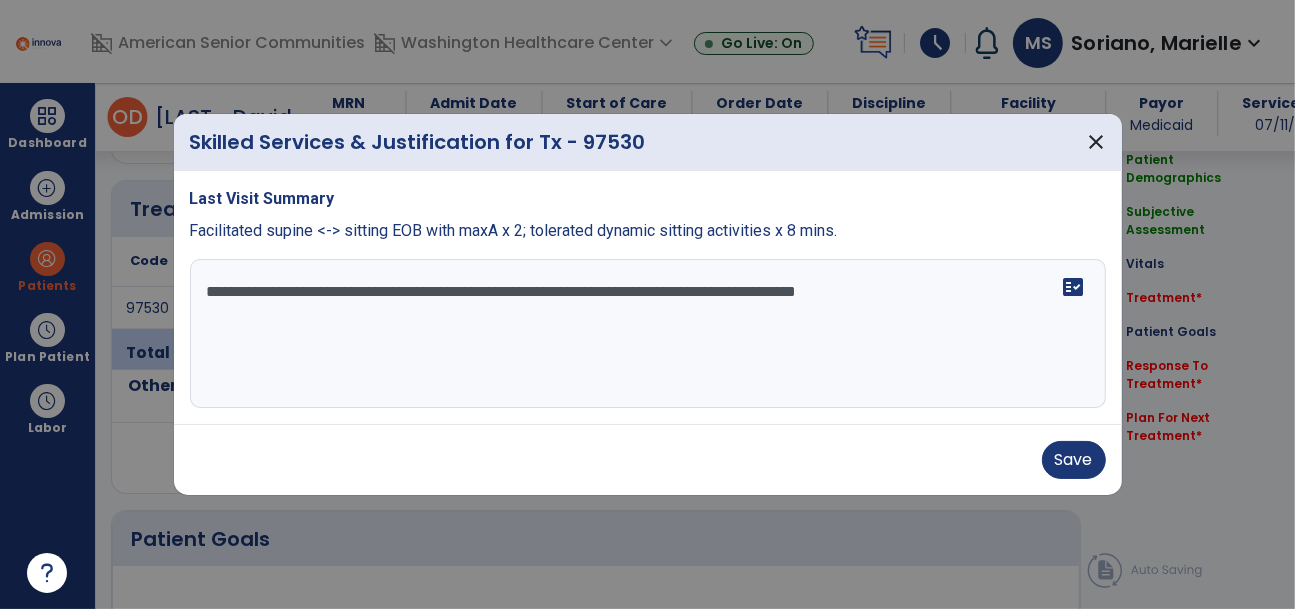 click on "**********" at bounding box center [648, 334] 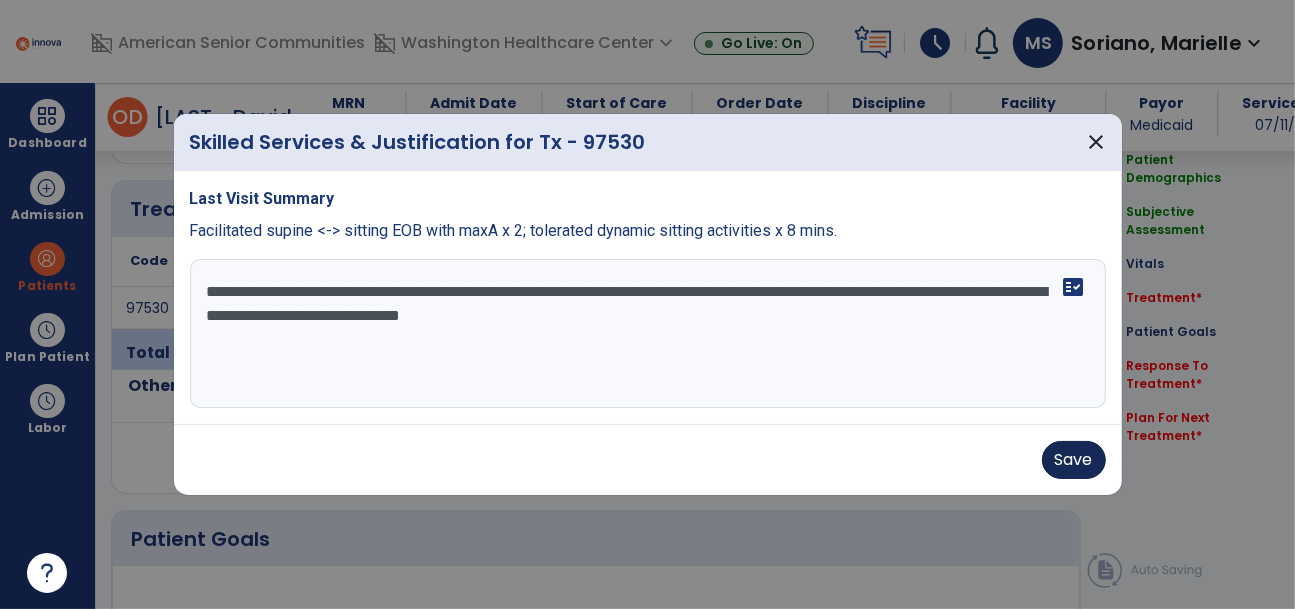 type on "**********" 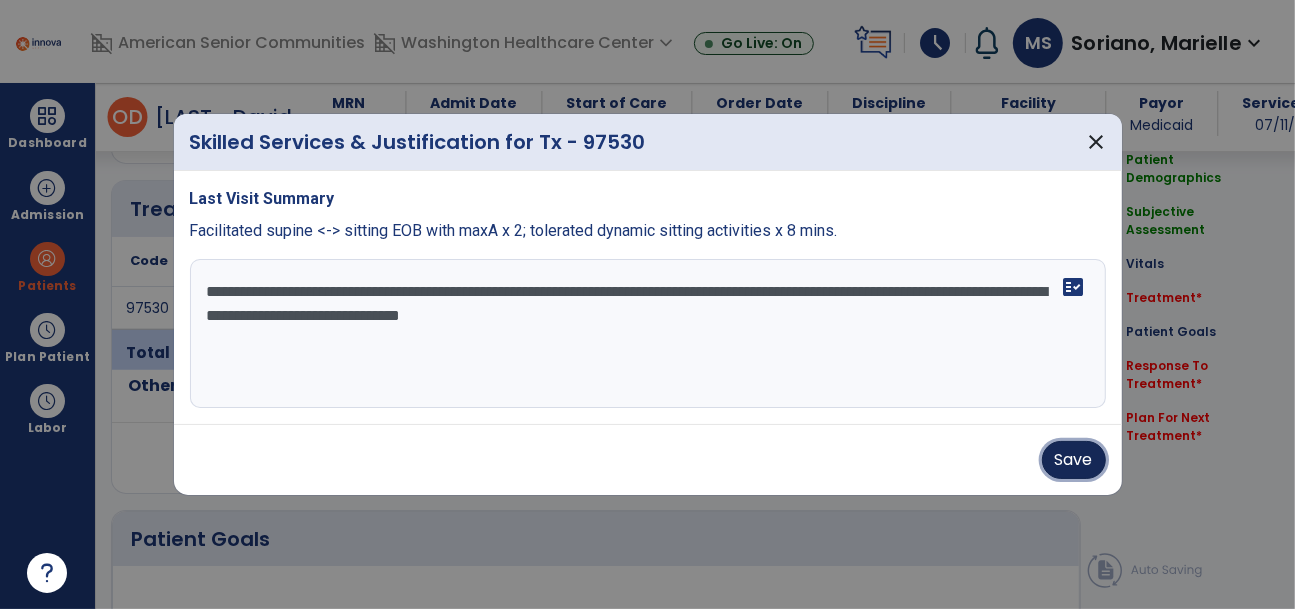 click on "Save" at bounding box center [1074, 460] 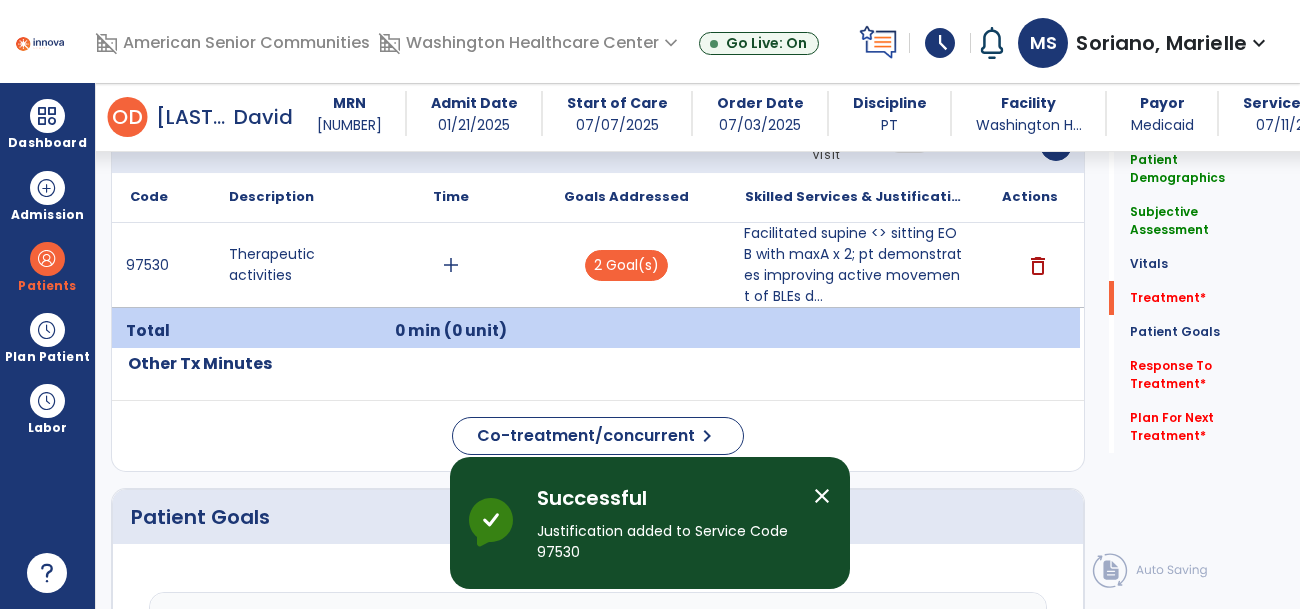 scroll, scrollTop: 1284, scrollLeft: 0, axis: vertical 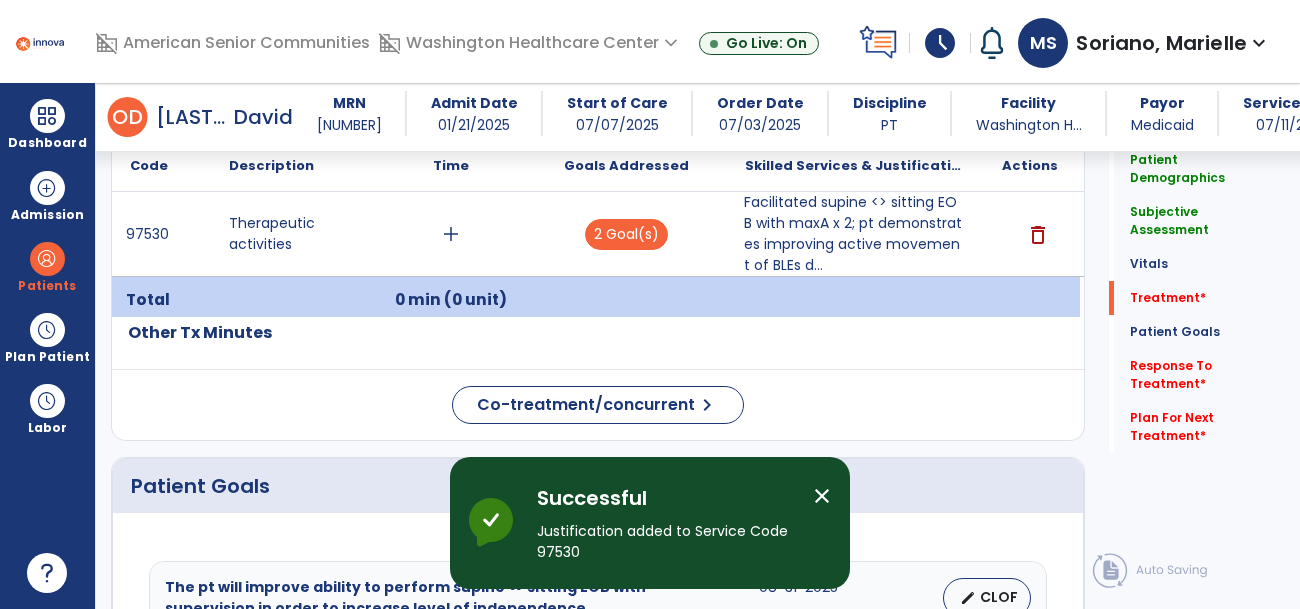 click on "add" at bounding box center [450, 234] 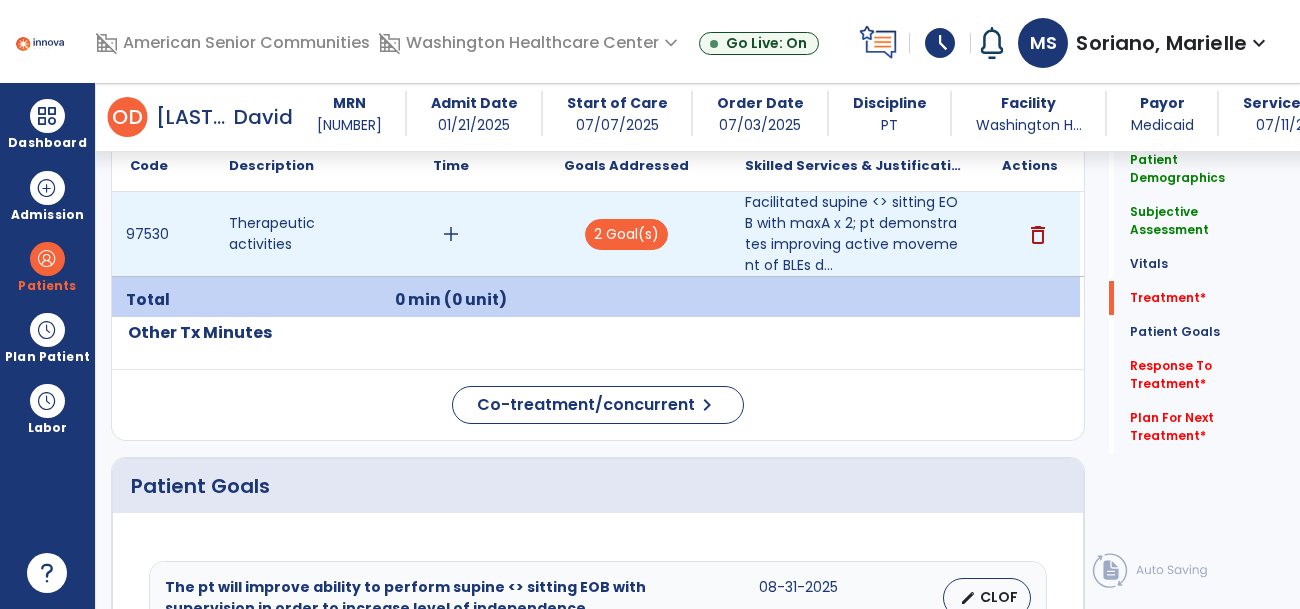 click on "add" at bounding box center (451, 234) 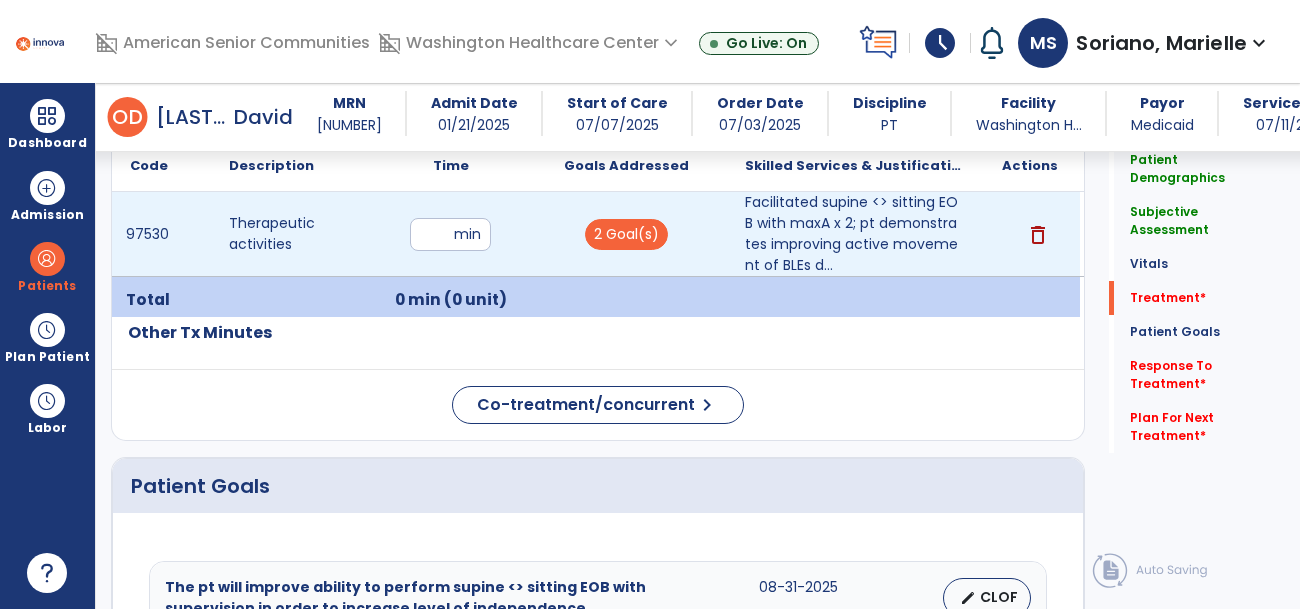 type on "**" 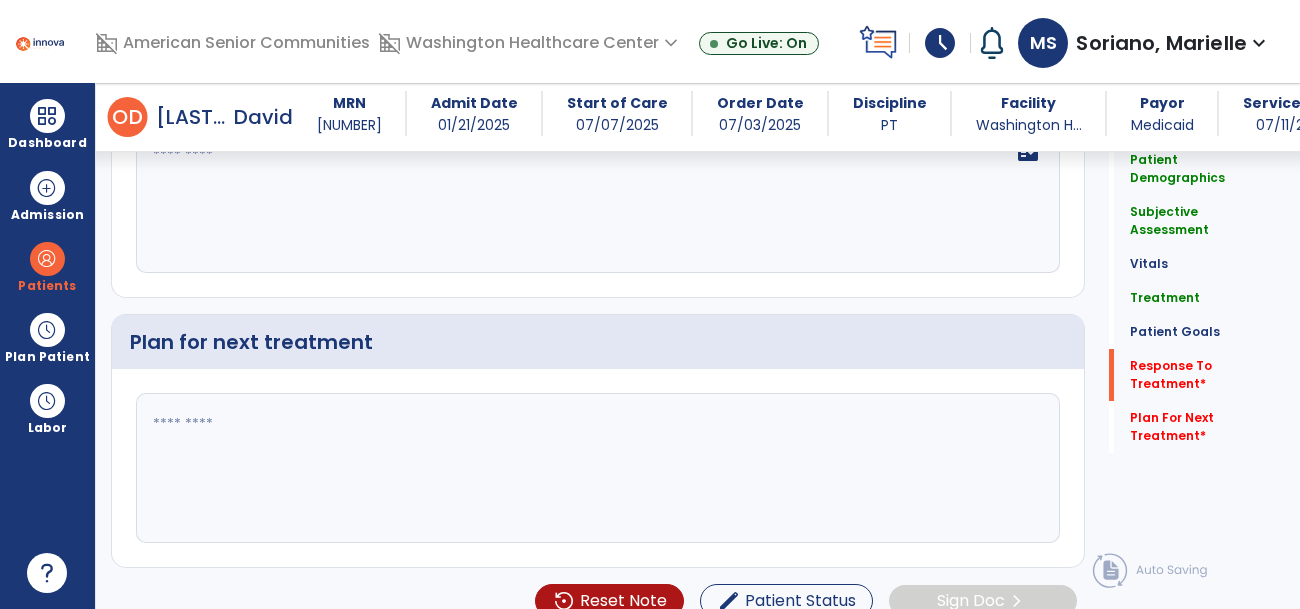 scroll, scrollTop: 3471, scrollLeft: 0, axis: vertical 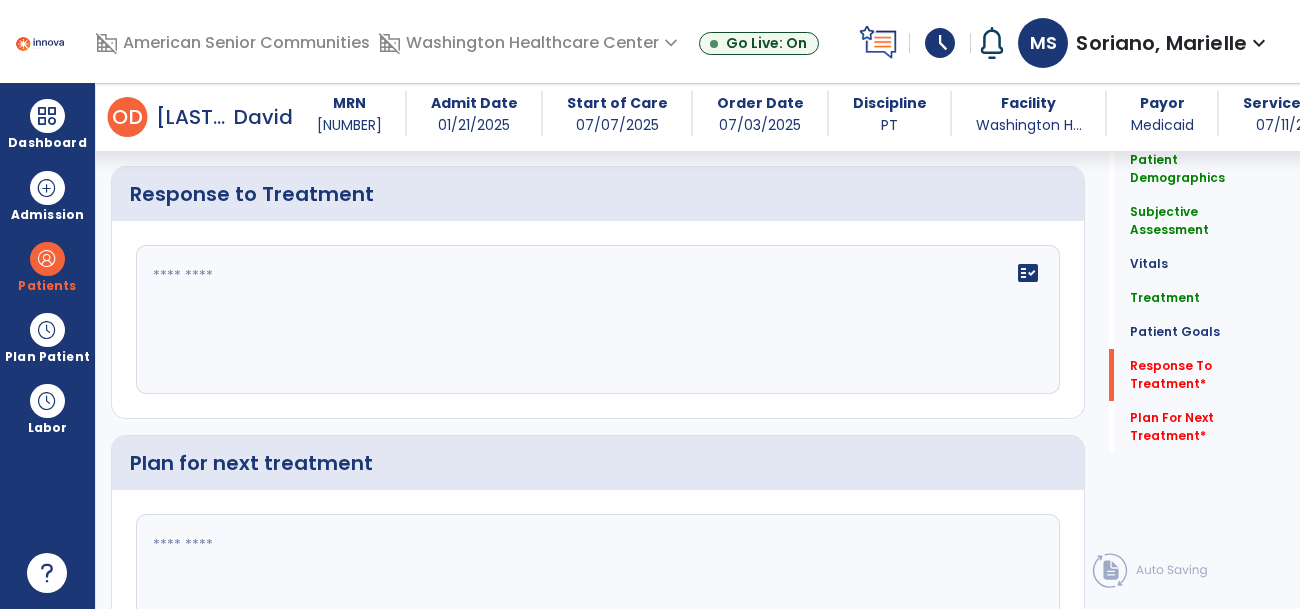 click on "fact_check" 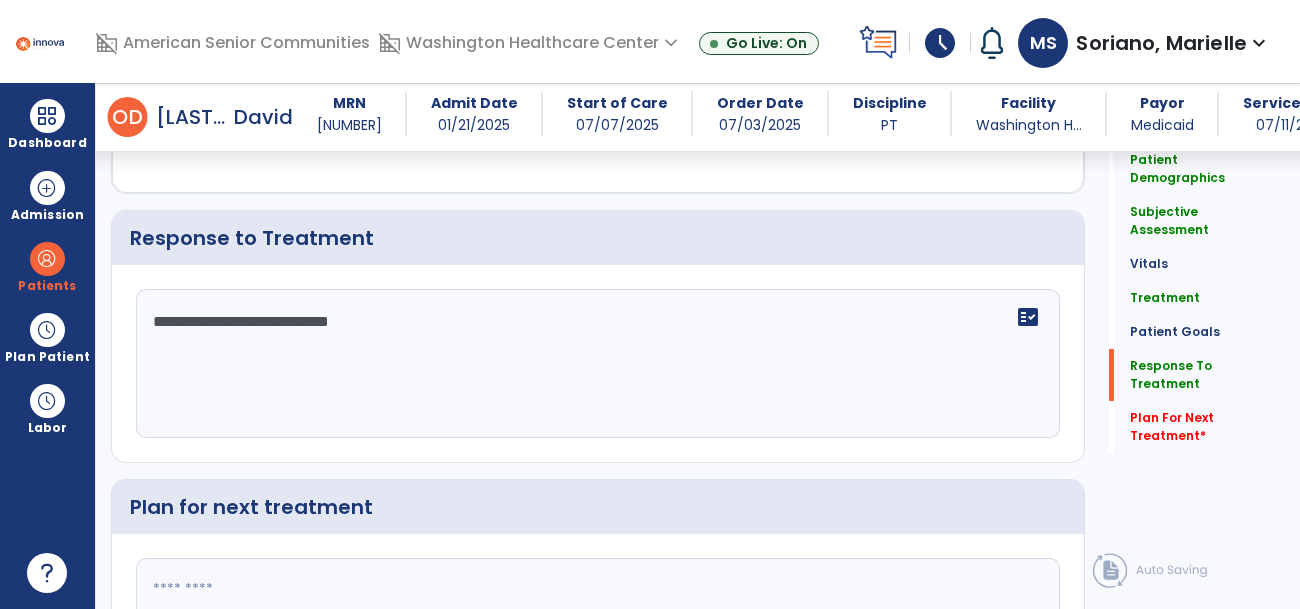 scroll, scrollTop: 3471, scrollLeft: 0, axis: vertical 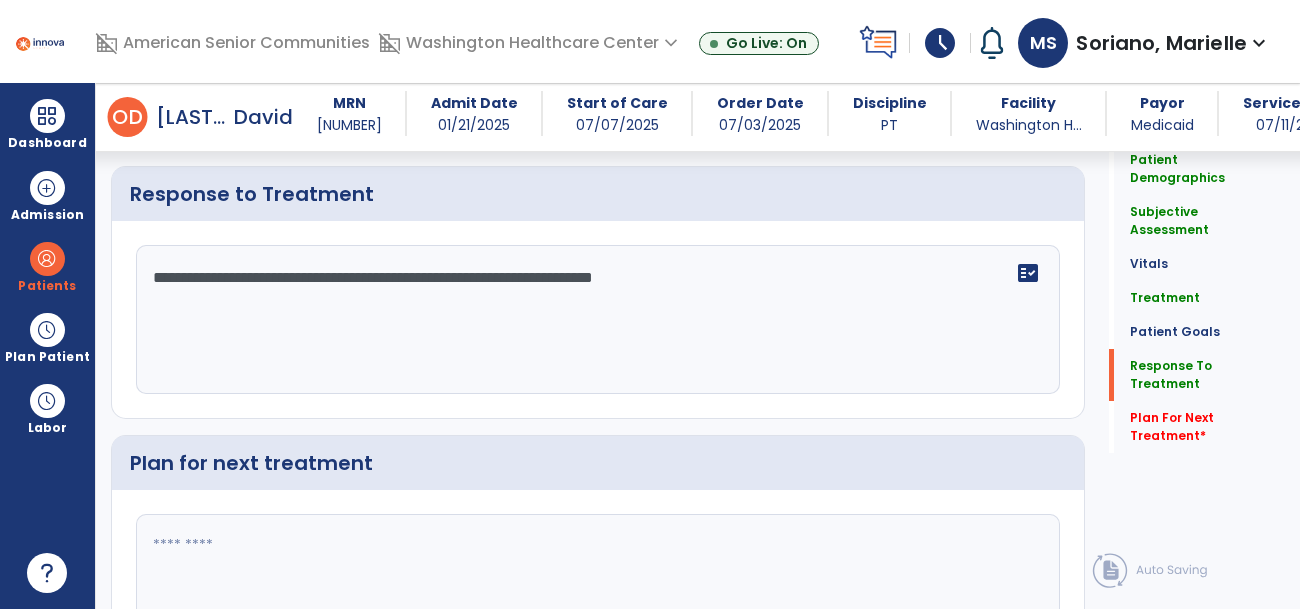 type on "**********" 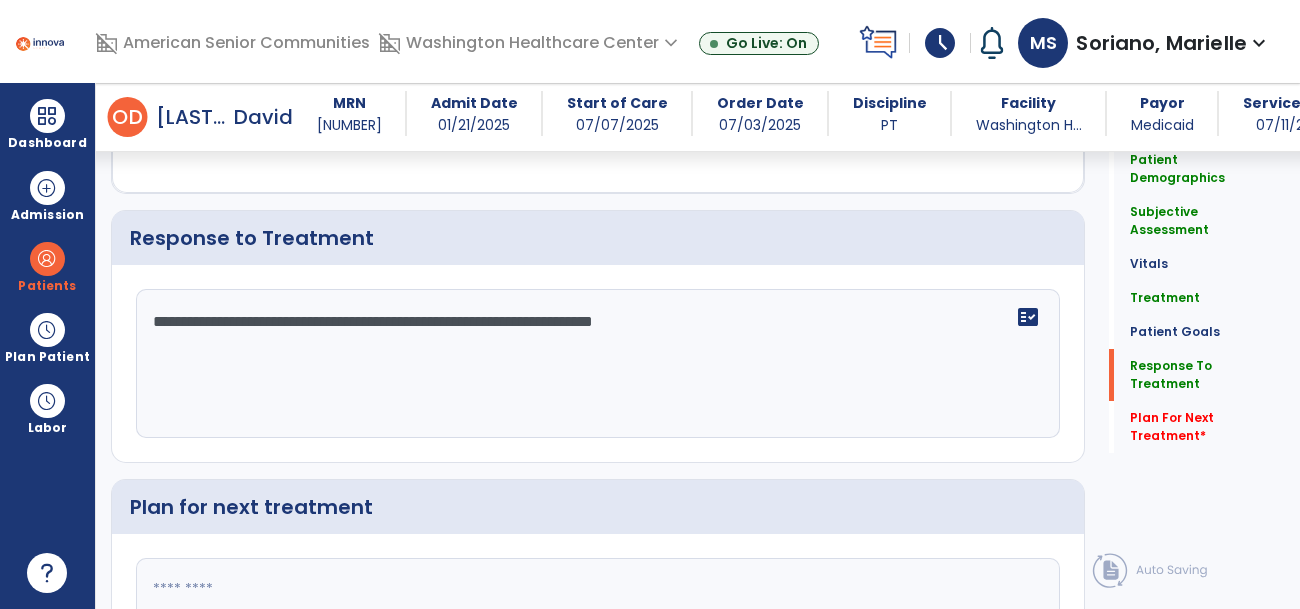 scroll, scrollTop: 3471, scrollLeft: 0, axis: vertical 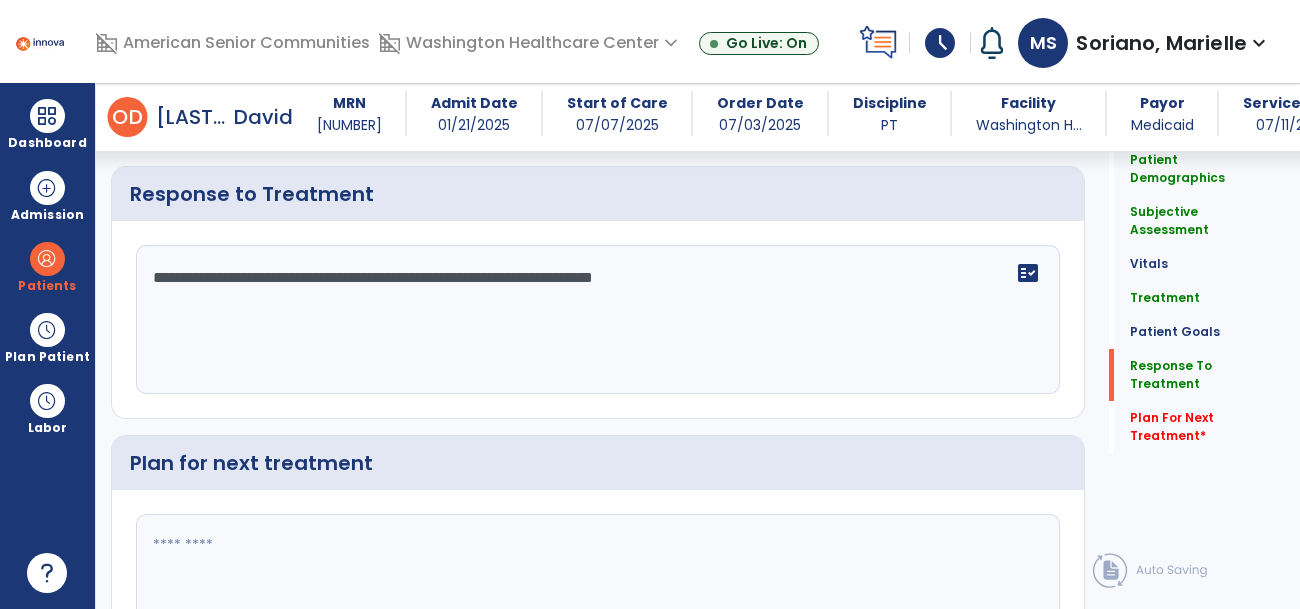 click 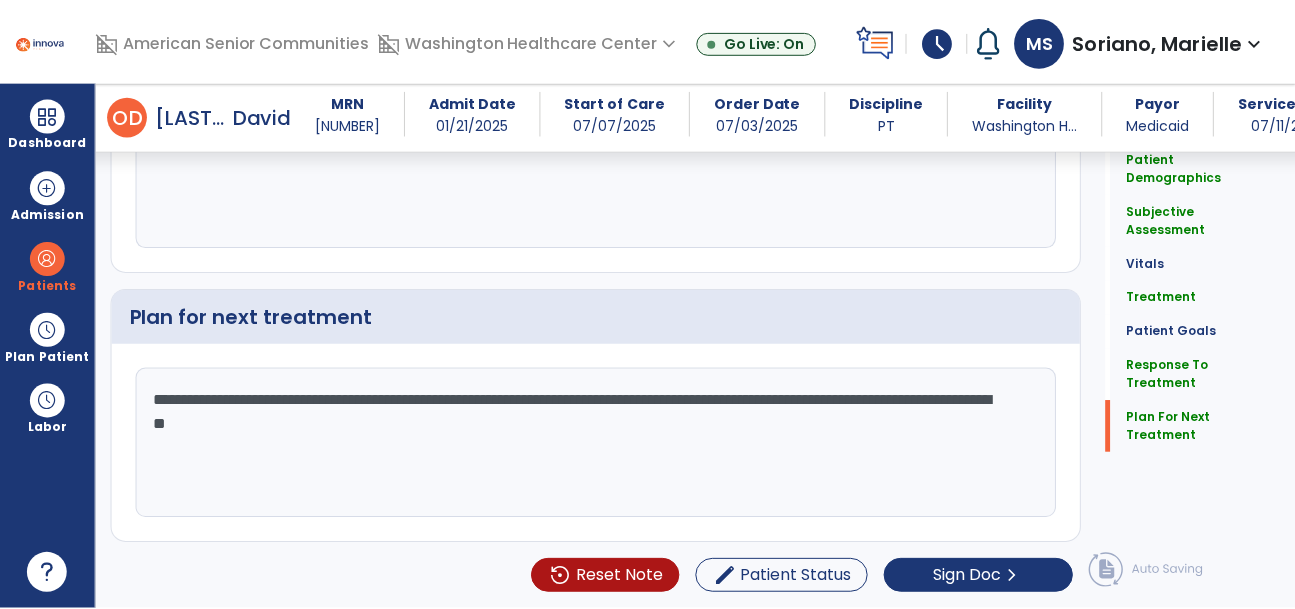 scroll, scrollTop: 3548, scrollLeft: 0, axis: vertical 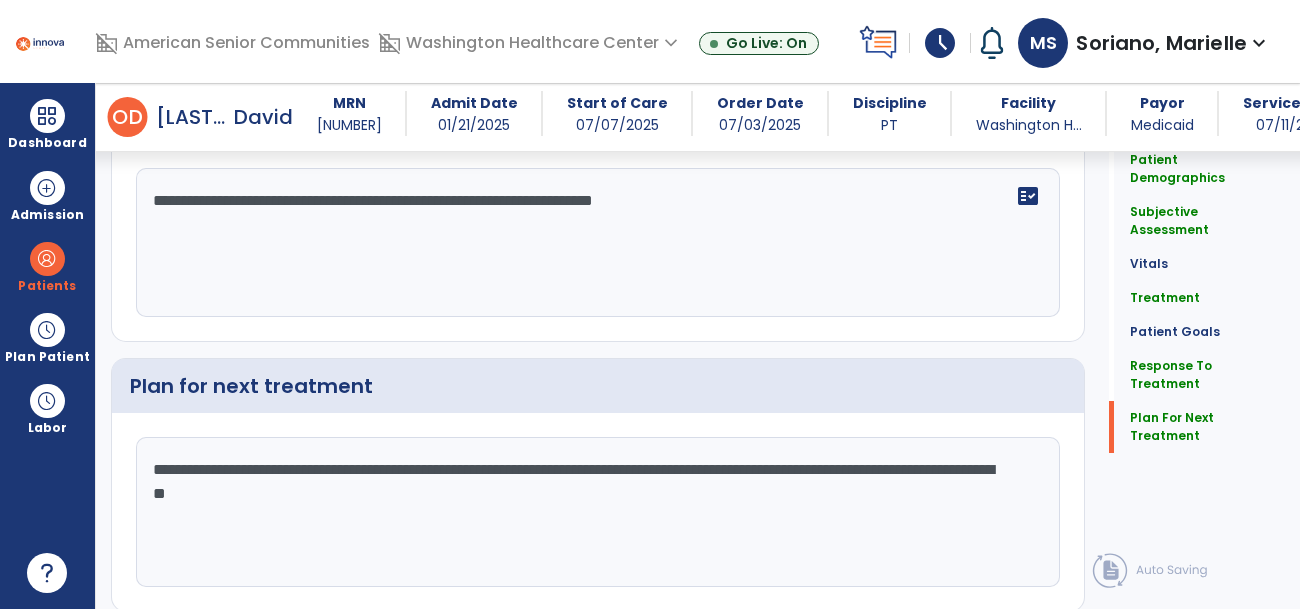 type on "**********" 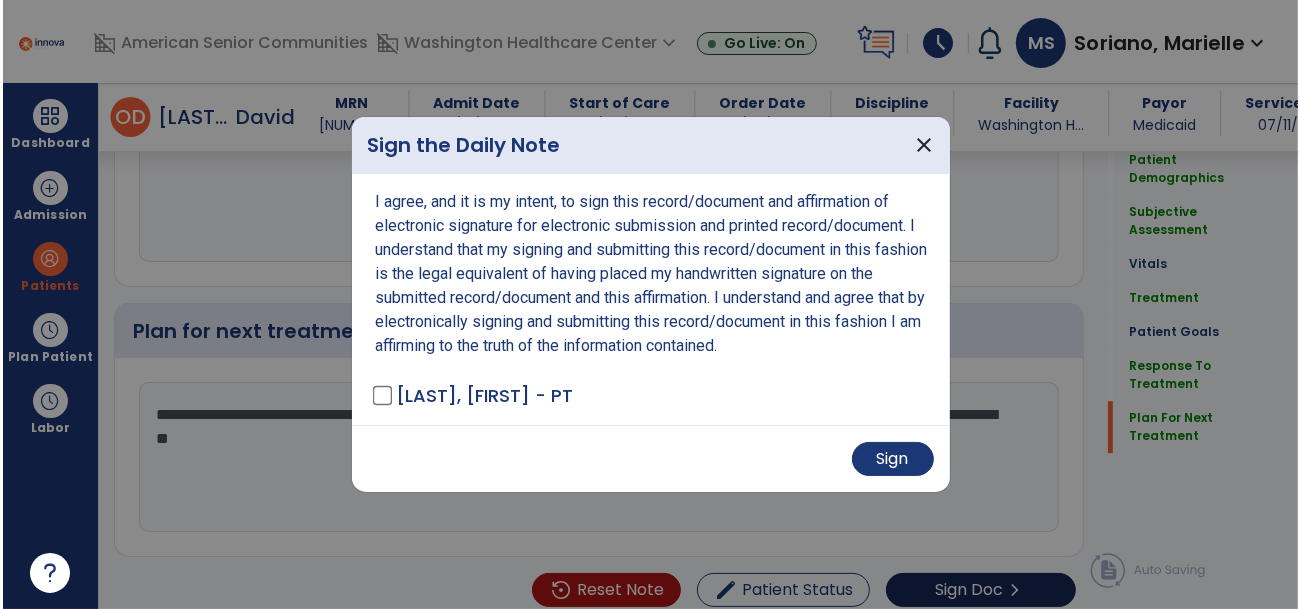 scroll, scrollTop: 3592, scrollLeft: 0, axis: vertical 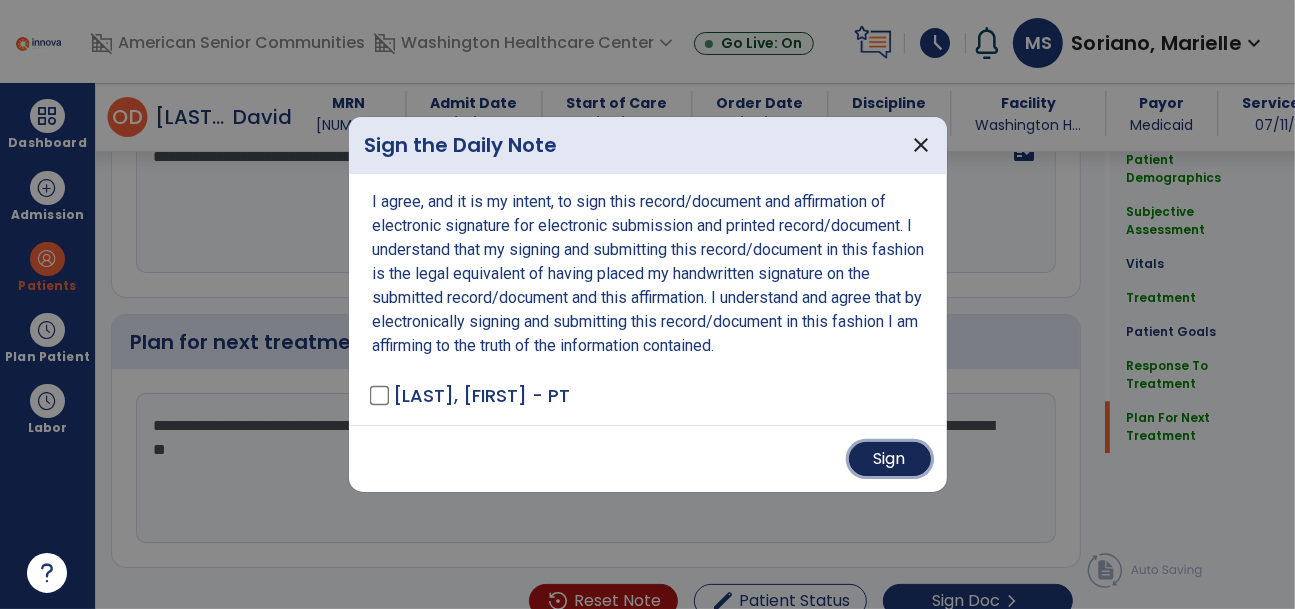 click on "Sign" at bounding box center [890, 459] 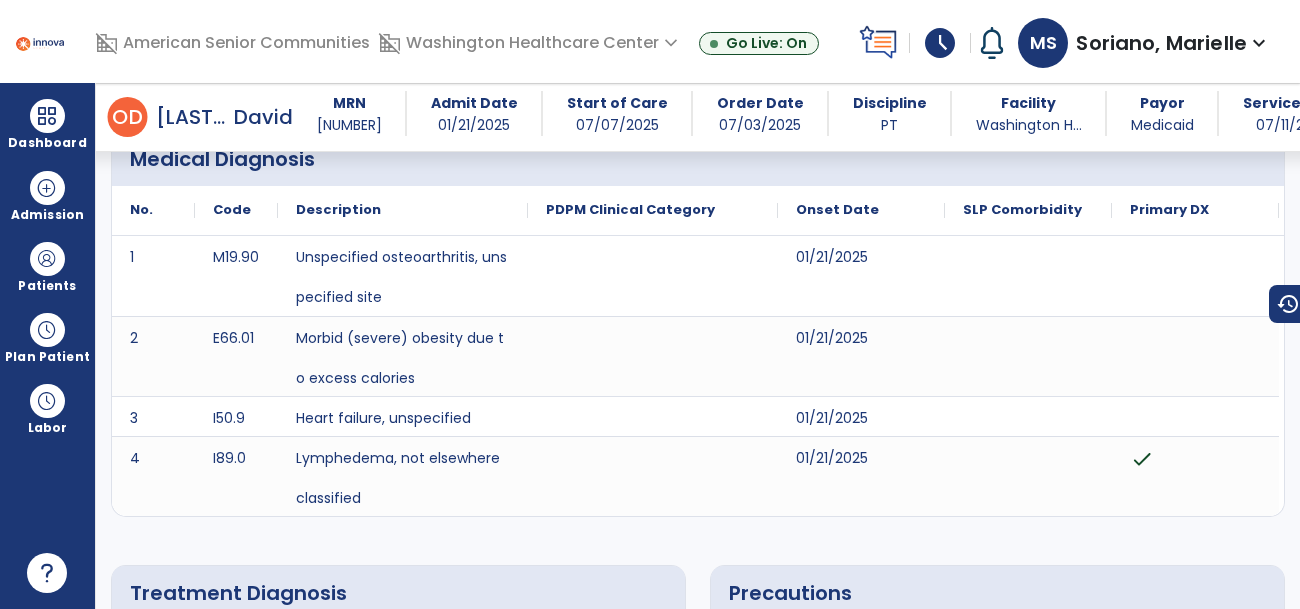 scroll, scrollTop: 0, scrollLeft: 0, axis: both 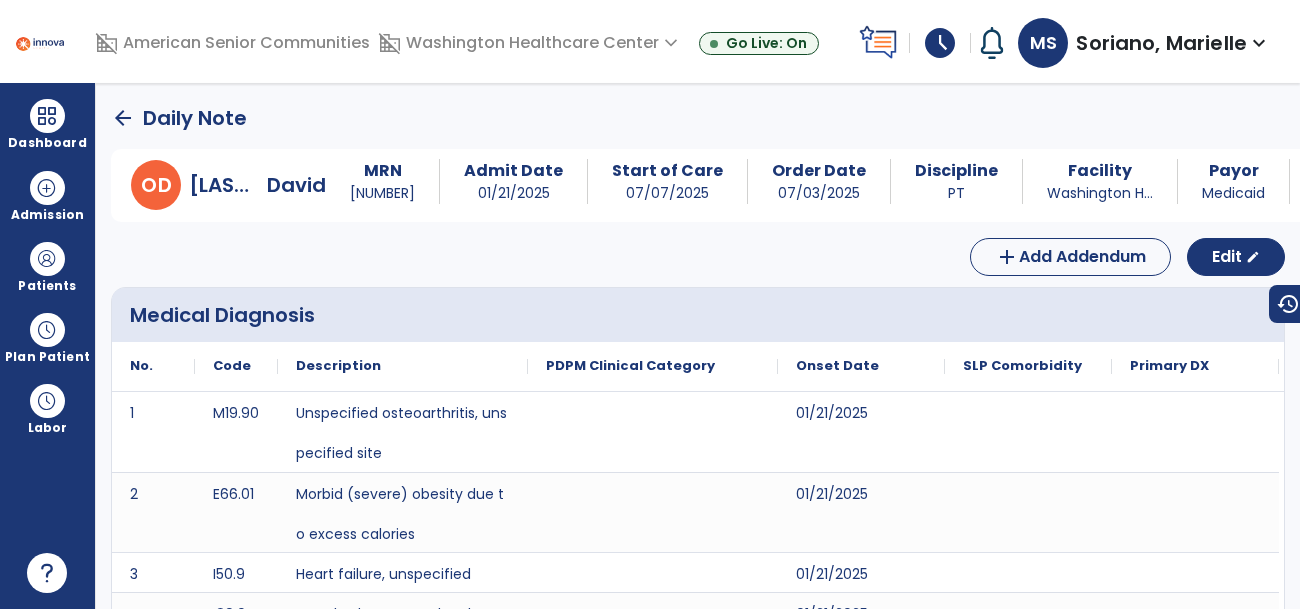 click on "arrow_back" 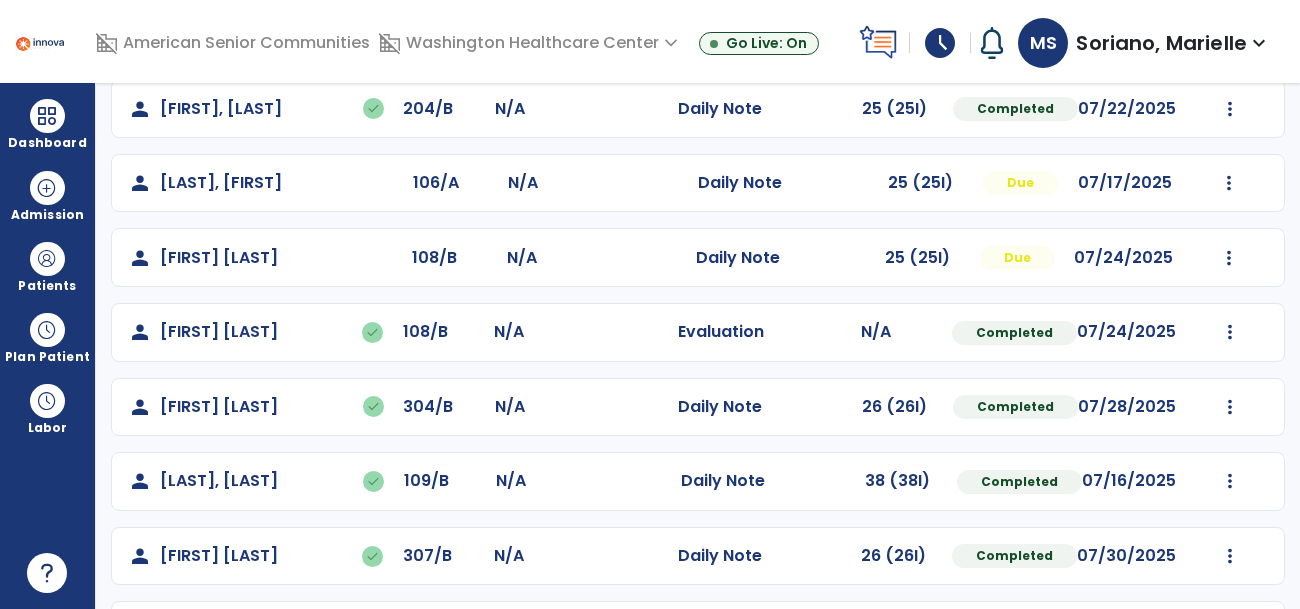 scroll, scrollTop: 332, scrollLeft: 0, axis: vertical 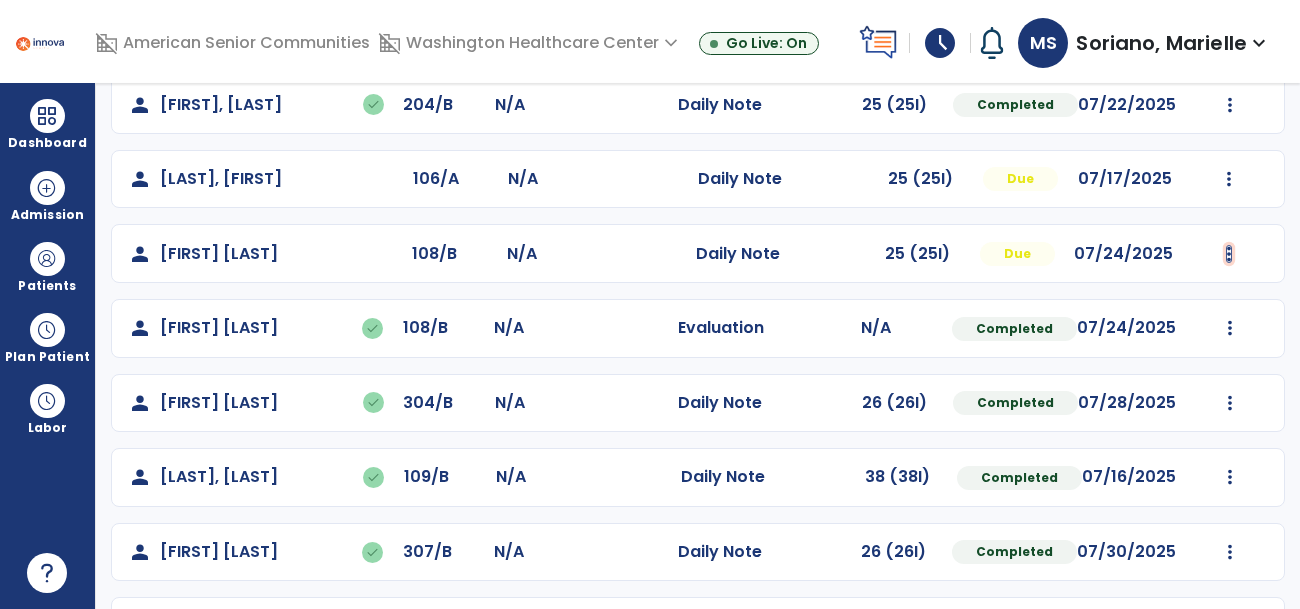 click at bounding box center [1230, -44] 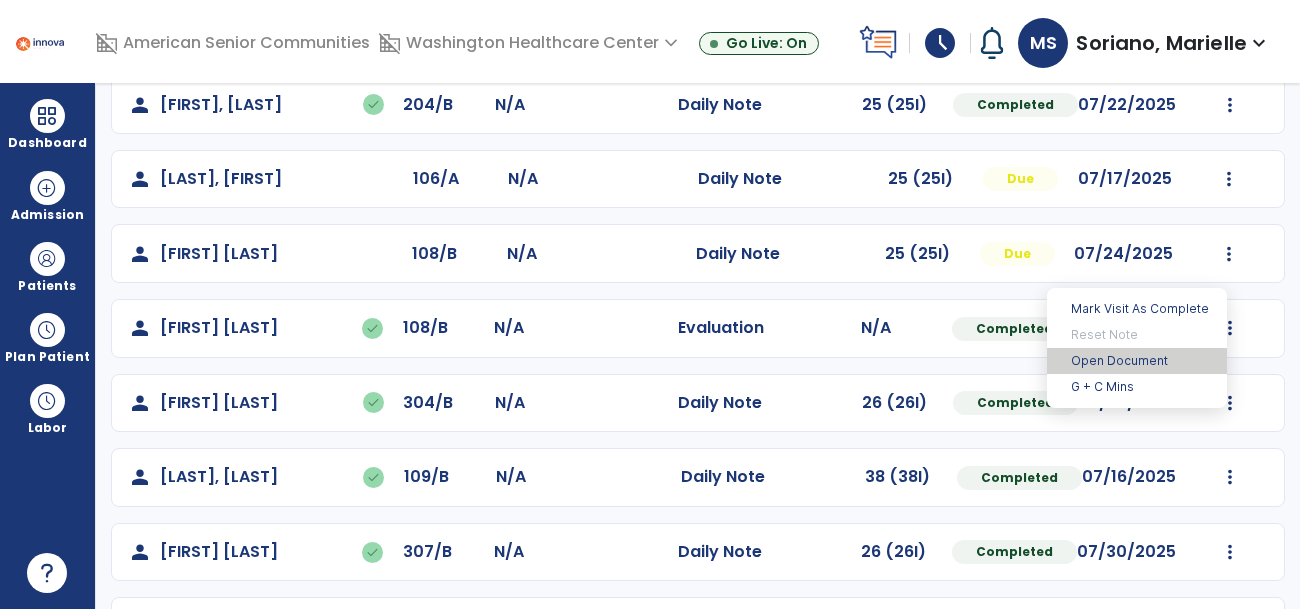 click on "Open Document" at bounding box center [1137, 361] 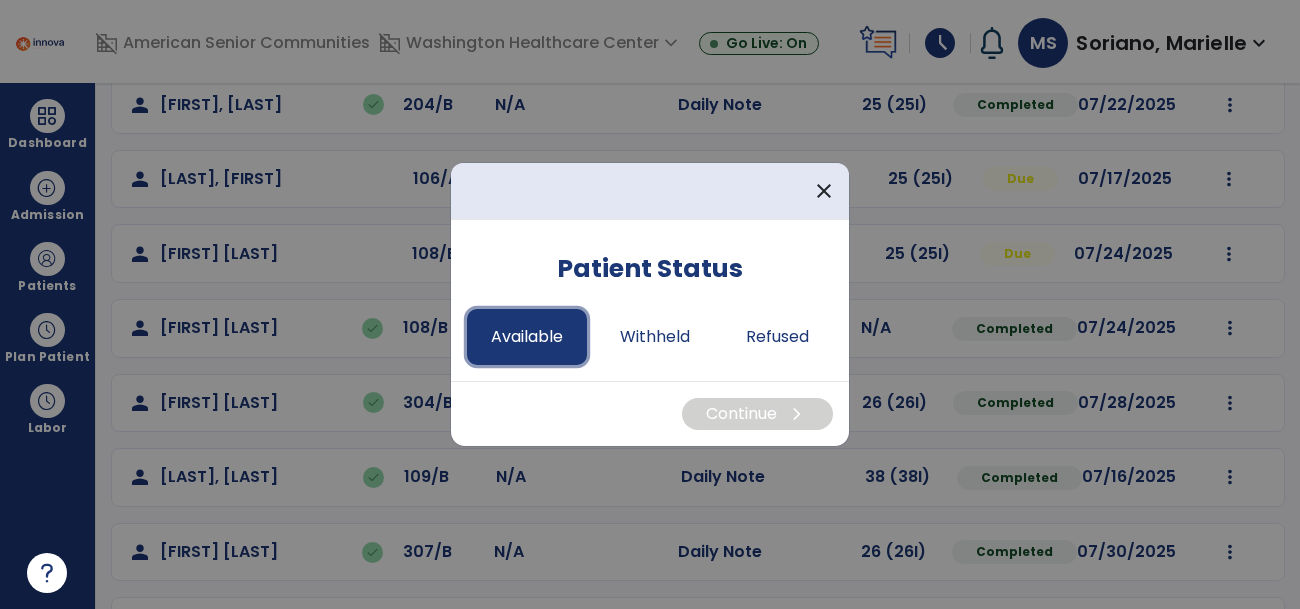 click on "Available" at bounding box center [527, 337] 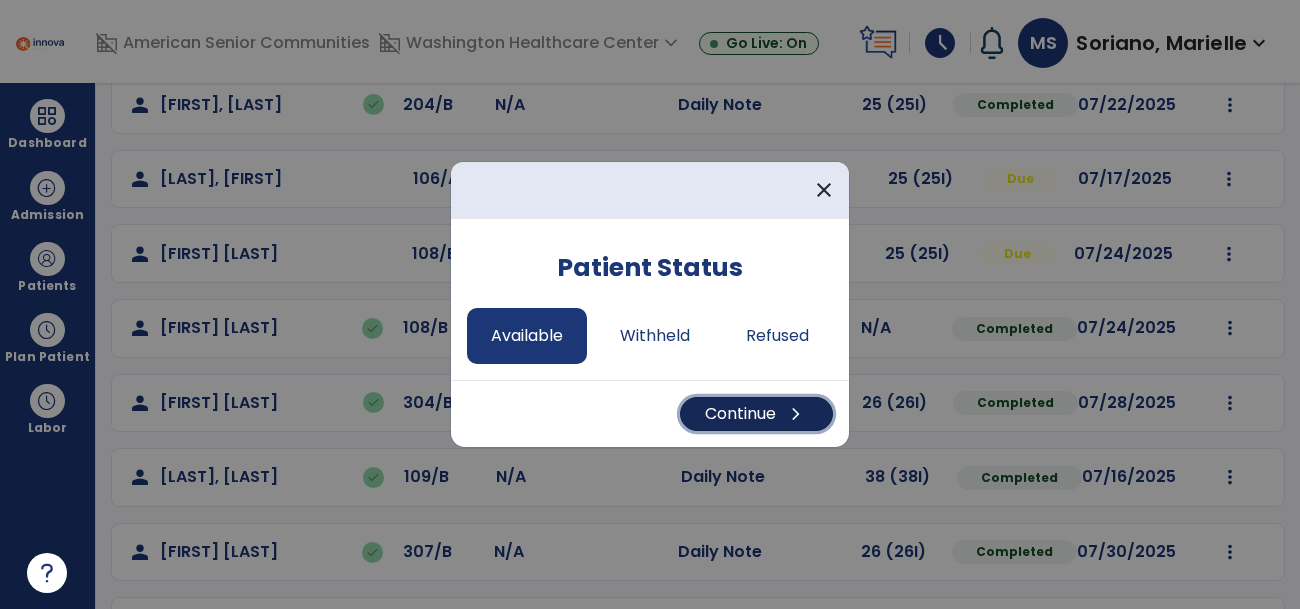click on "Continue   chevron_right" at bounding box center [756, 414] 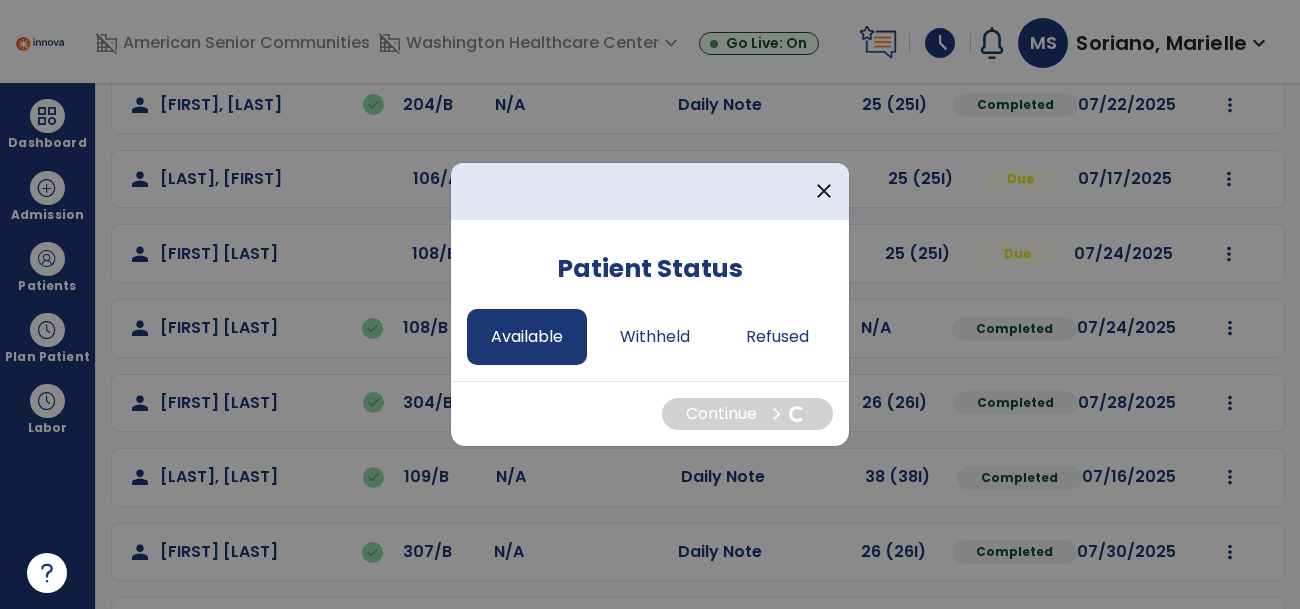 select on "*" 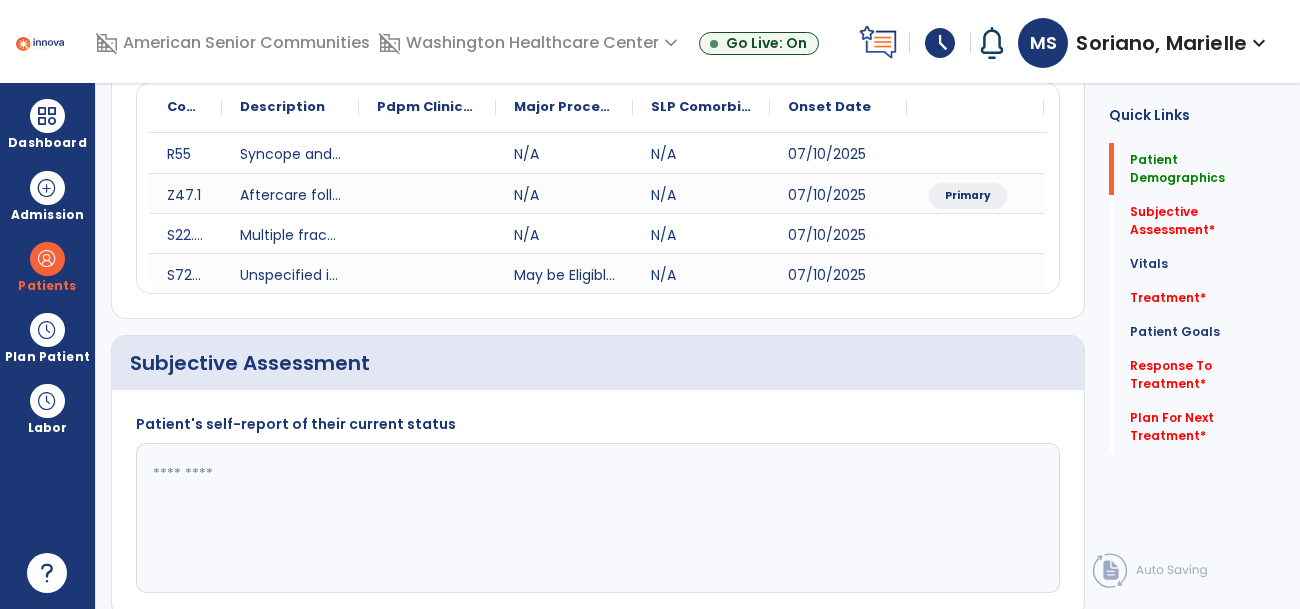 click 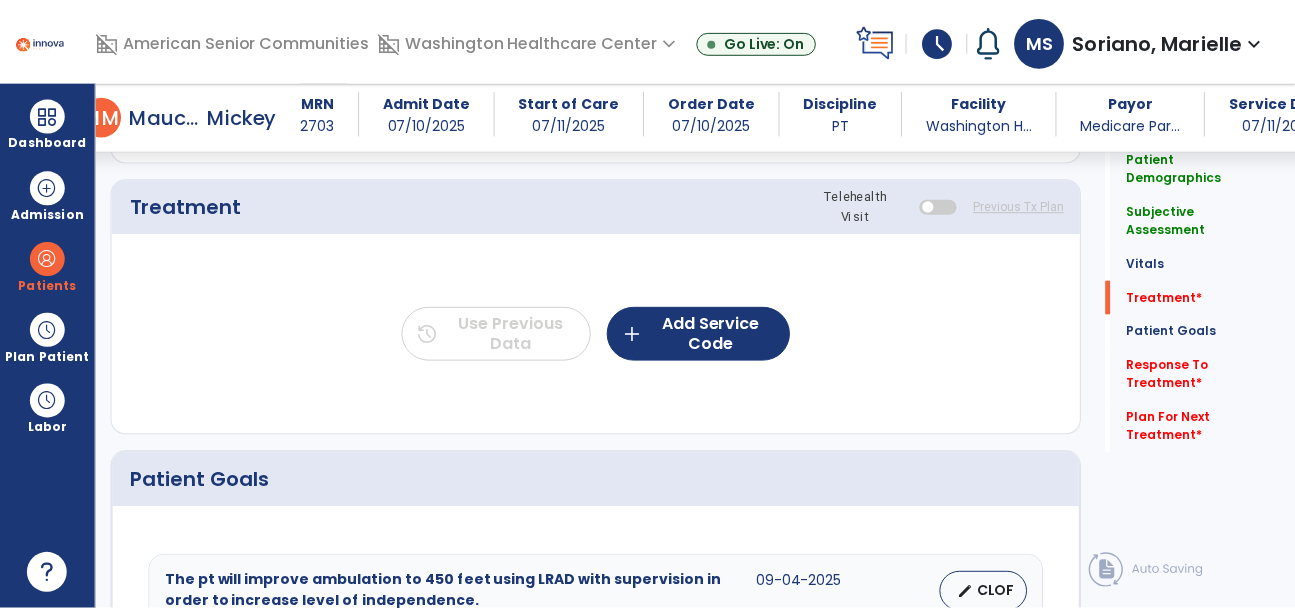 scroll, scrollTop: 1151, scrollLeft: 0, axis: vertical 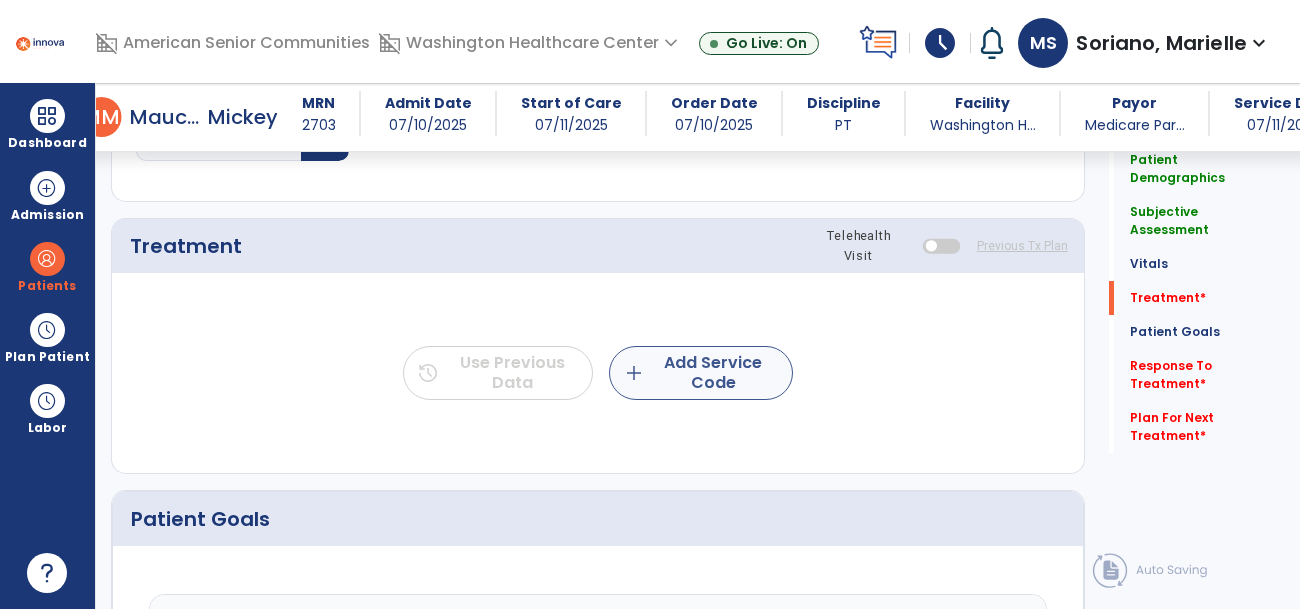 type on "**********" 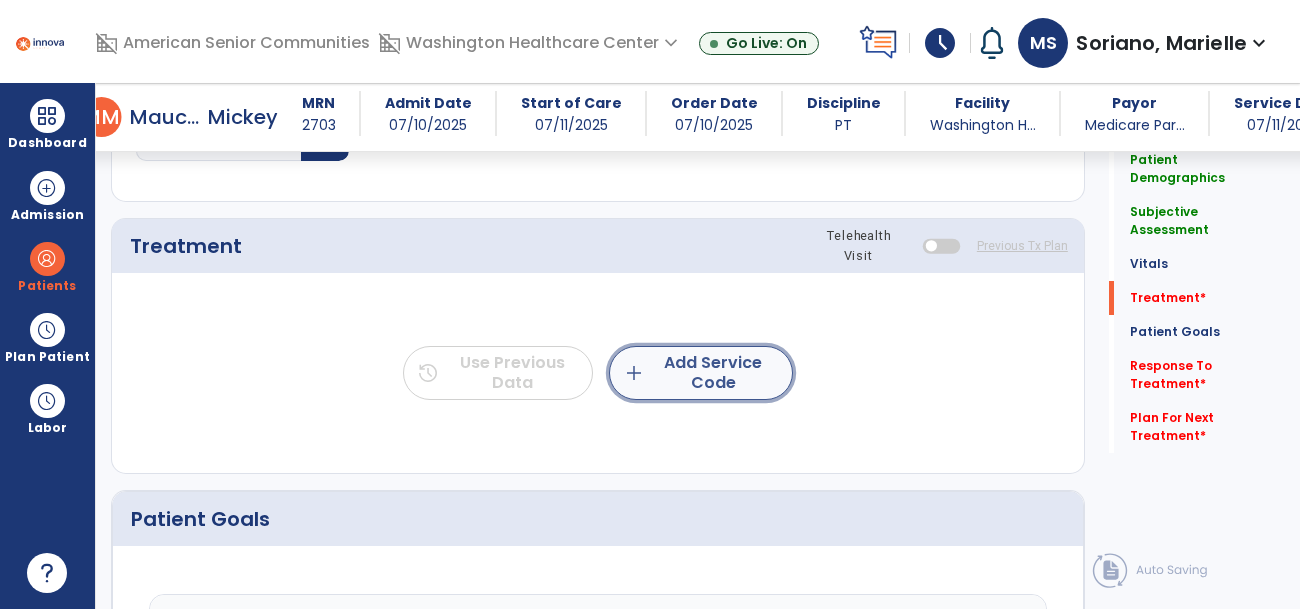 click on "add  Add Service Code" 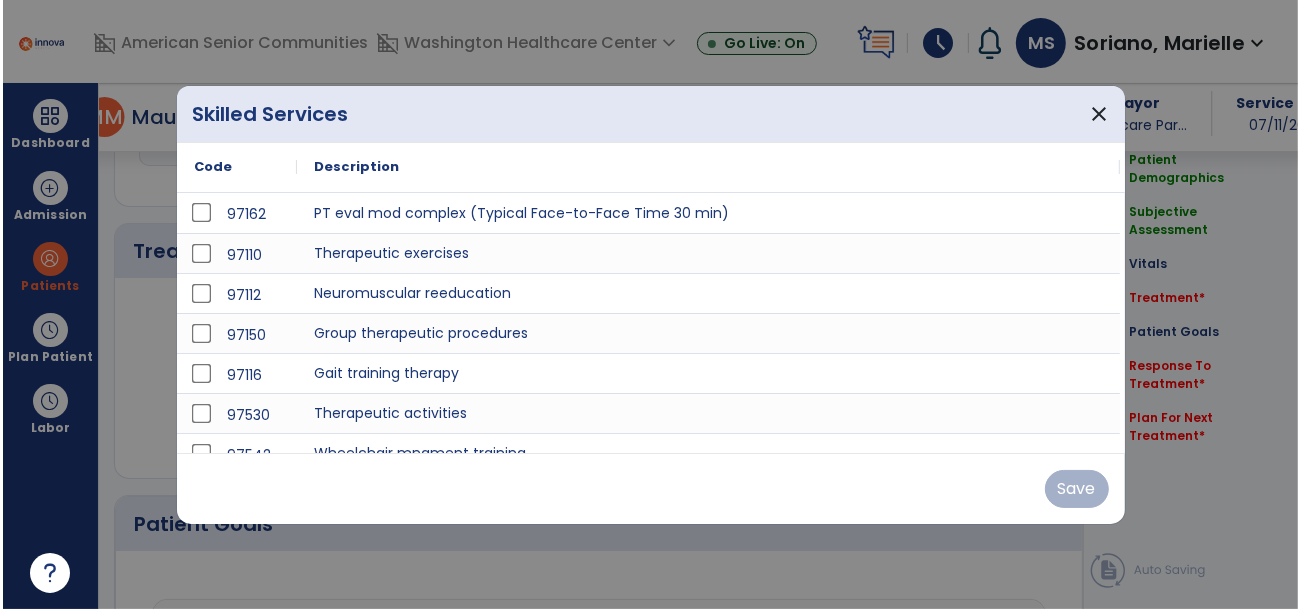scroll, scrollTop: 1151, scrollLeft: 0, axis: vertical 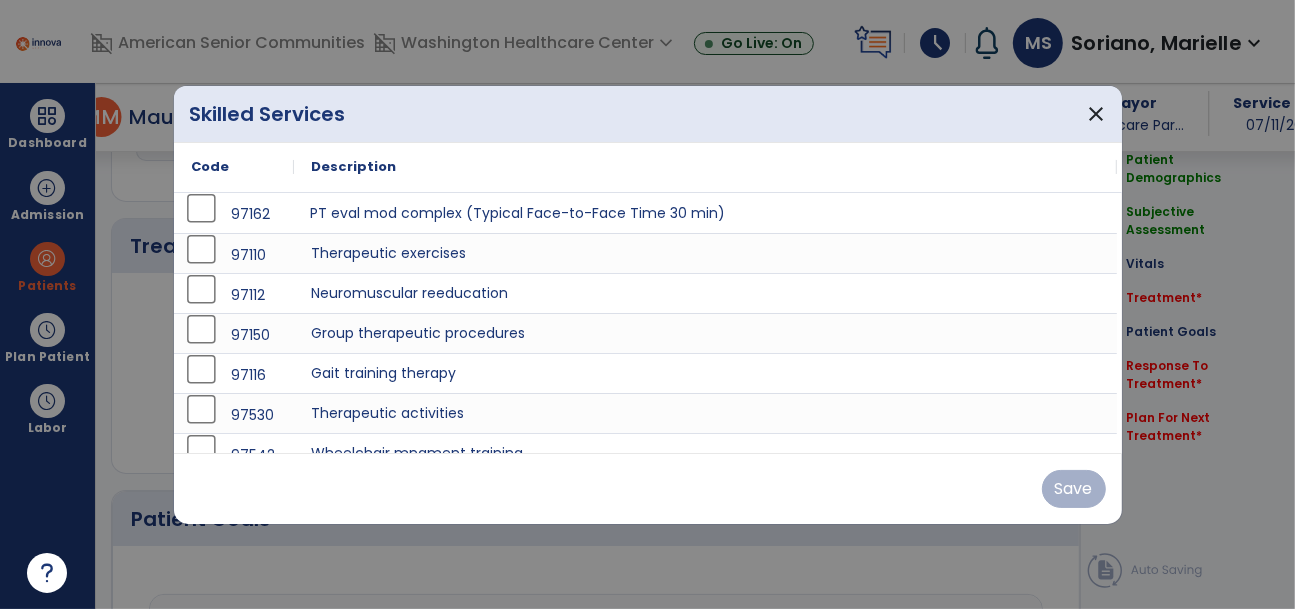 click on "PT eval mod complex (Typical Face-to-Face Time 30 min)" at bounding box center (705, 213) 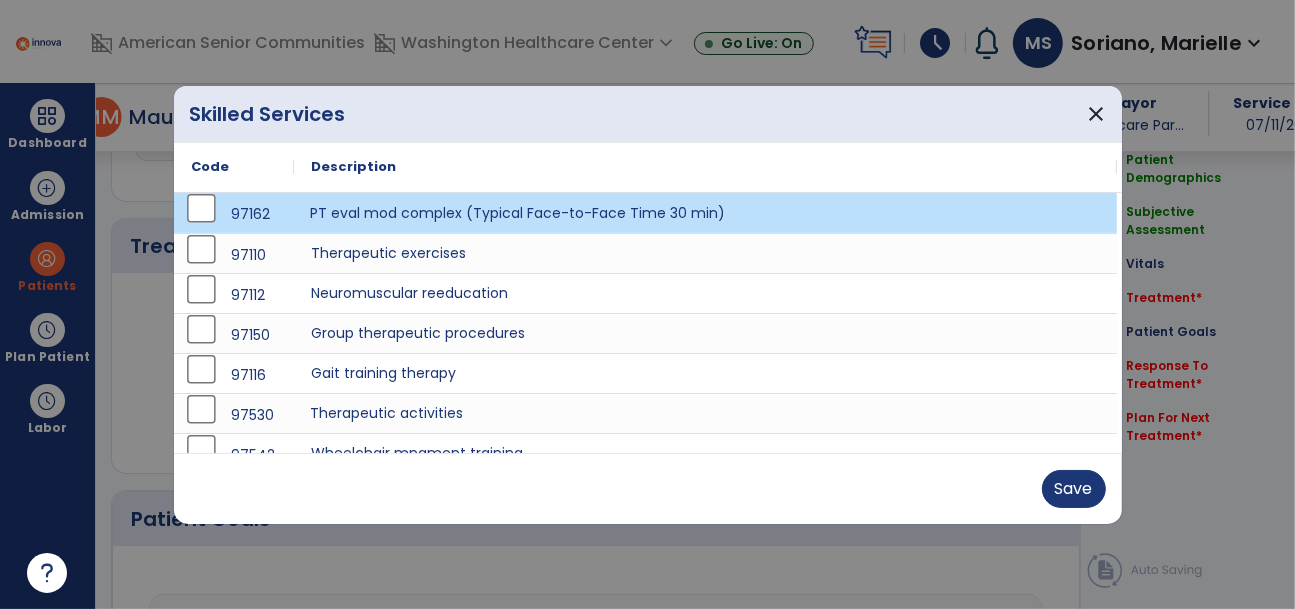 click on "Therapeutic activities" at bounding box center (705, 413) 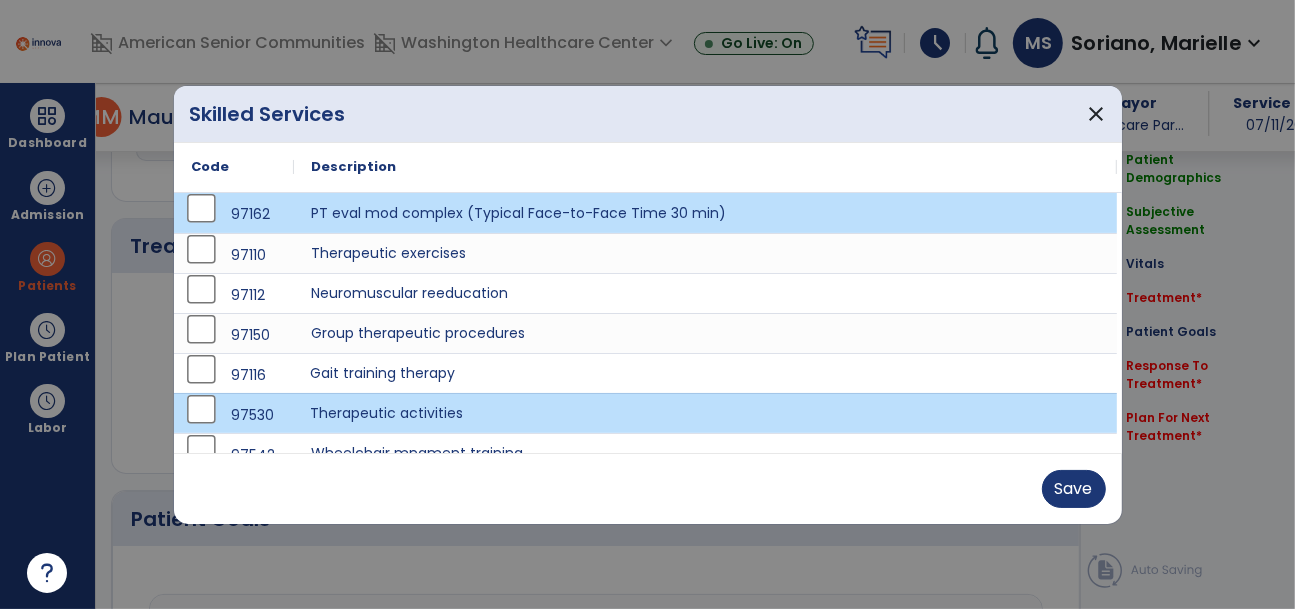 click on "Gait training therapy" at bounding box center [705, 373] 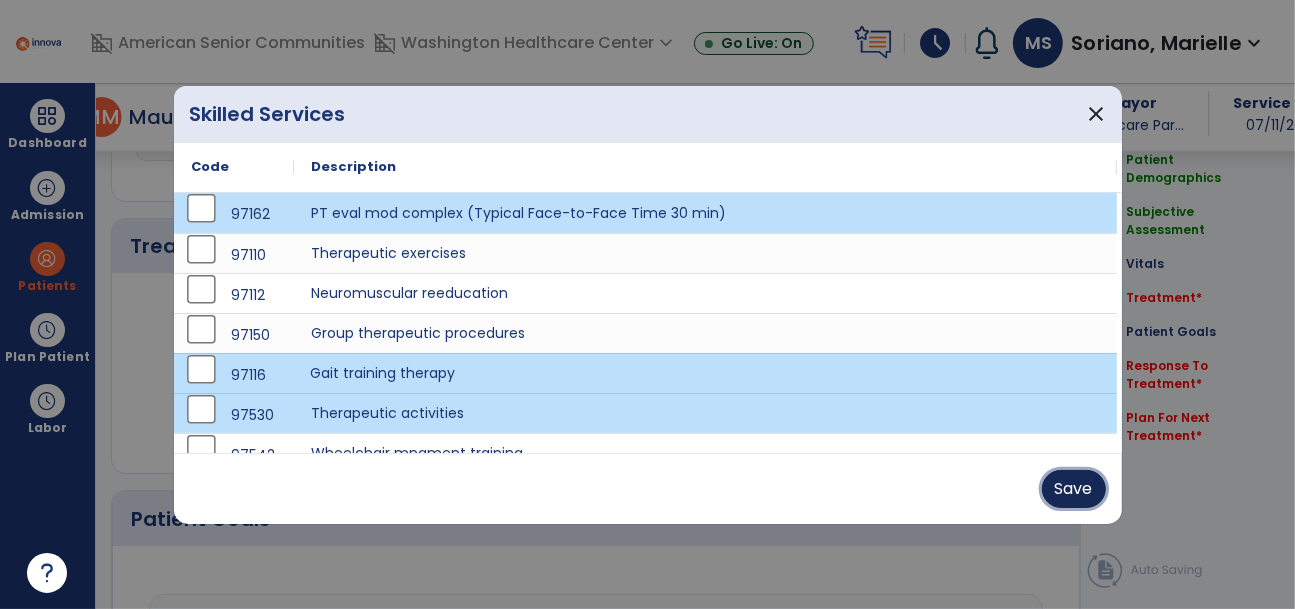 click on "Save" at bounding box center (1074, 489) 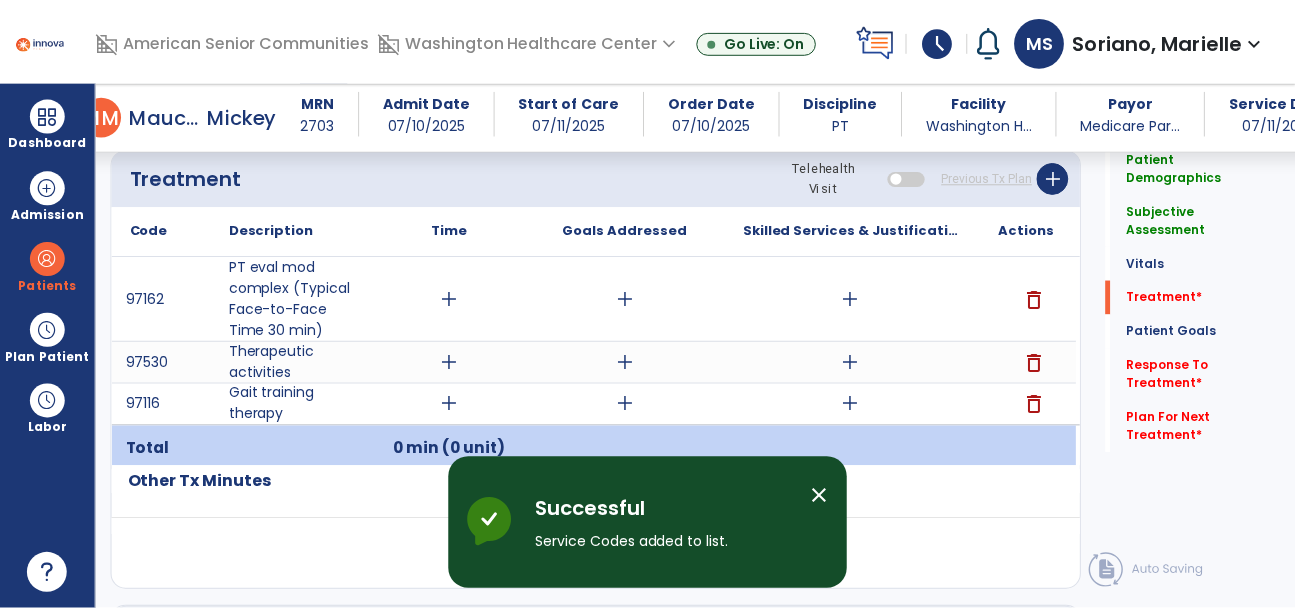 scroll, scrollTop: 1274, scrollLeft: 0, axis: vertical 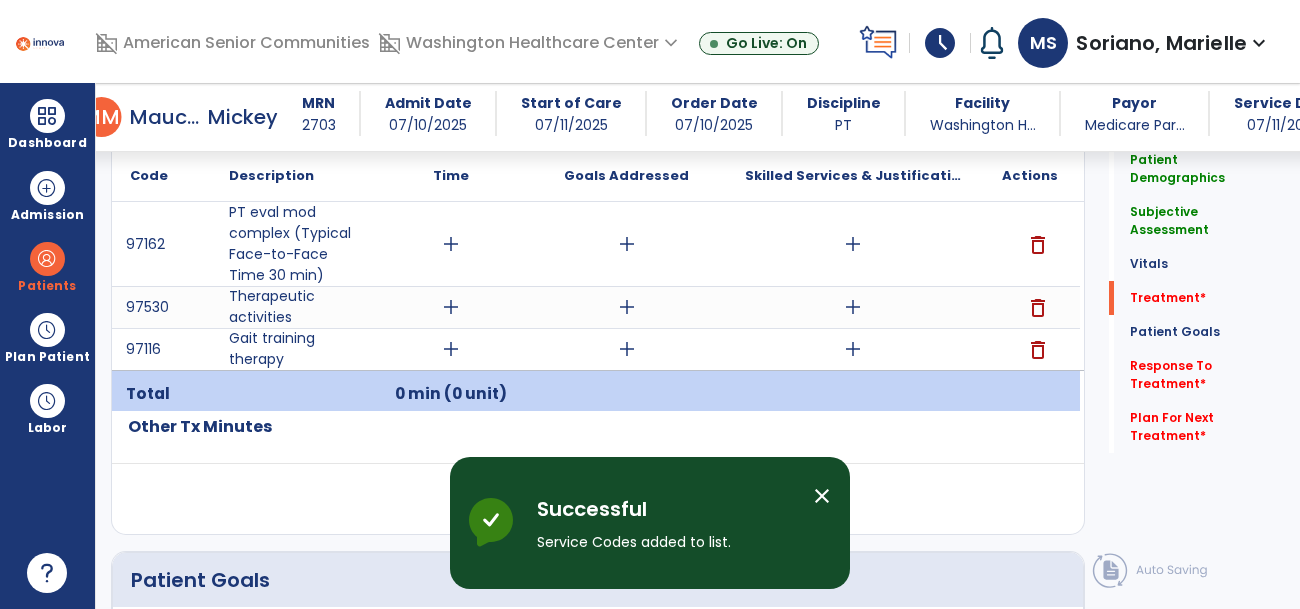 click on "add" at bounding box center [451, 349] 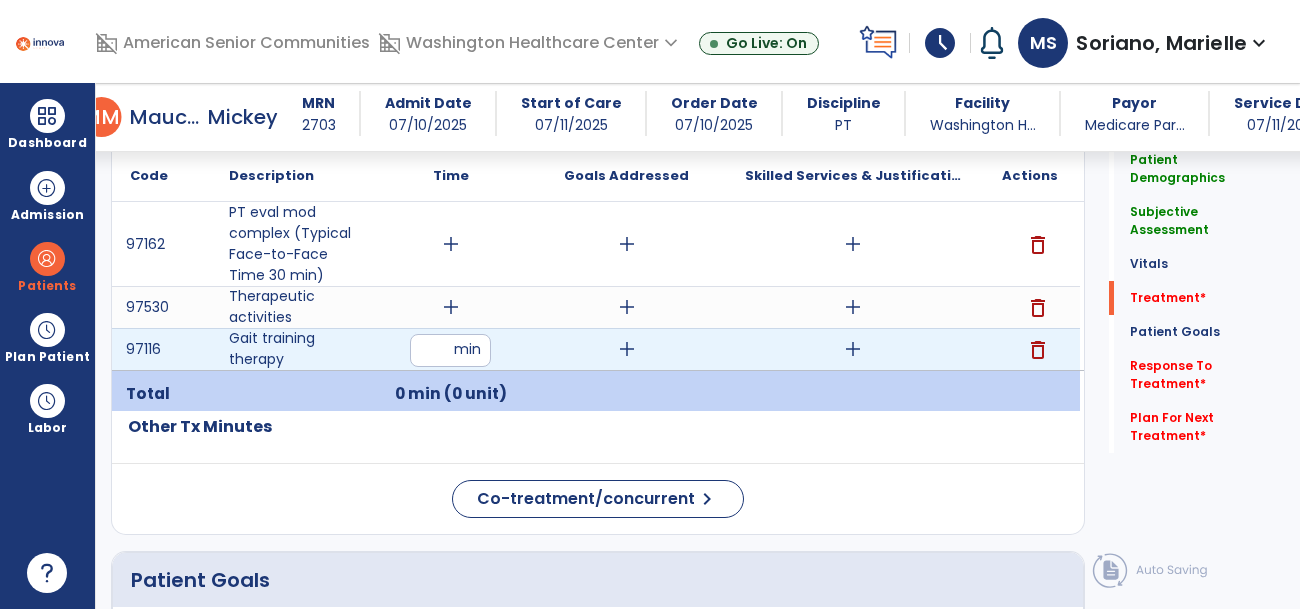 type on "**" 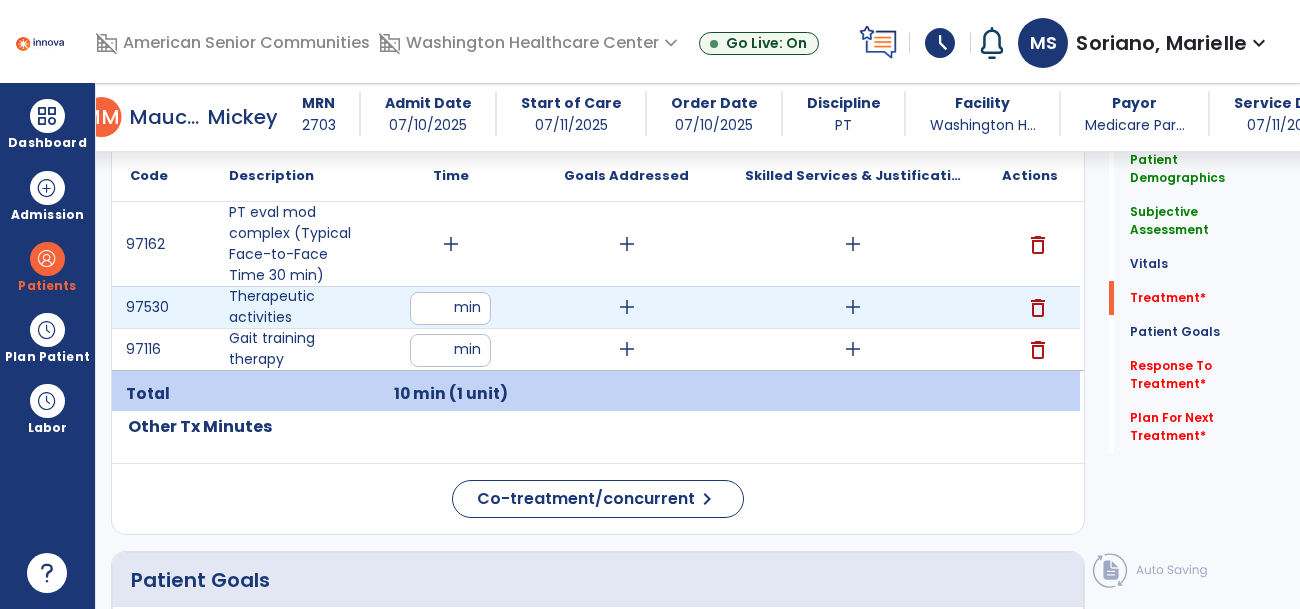 type on "**" 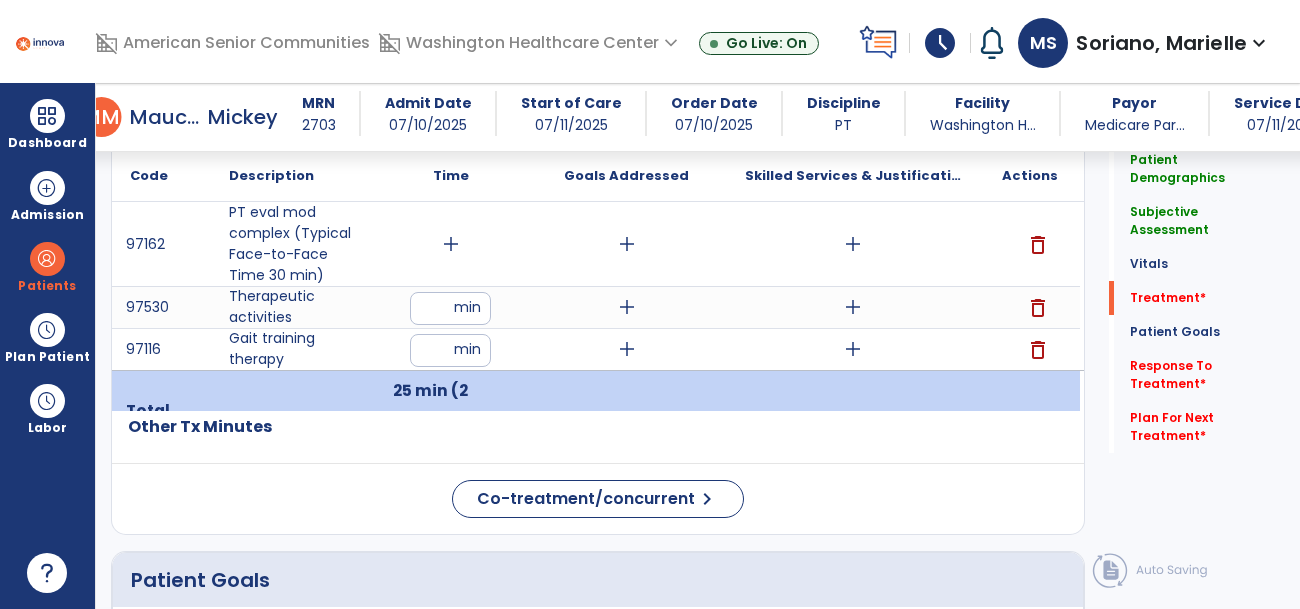 click on "add" at bounding box center [627, 349] 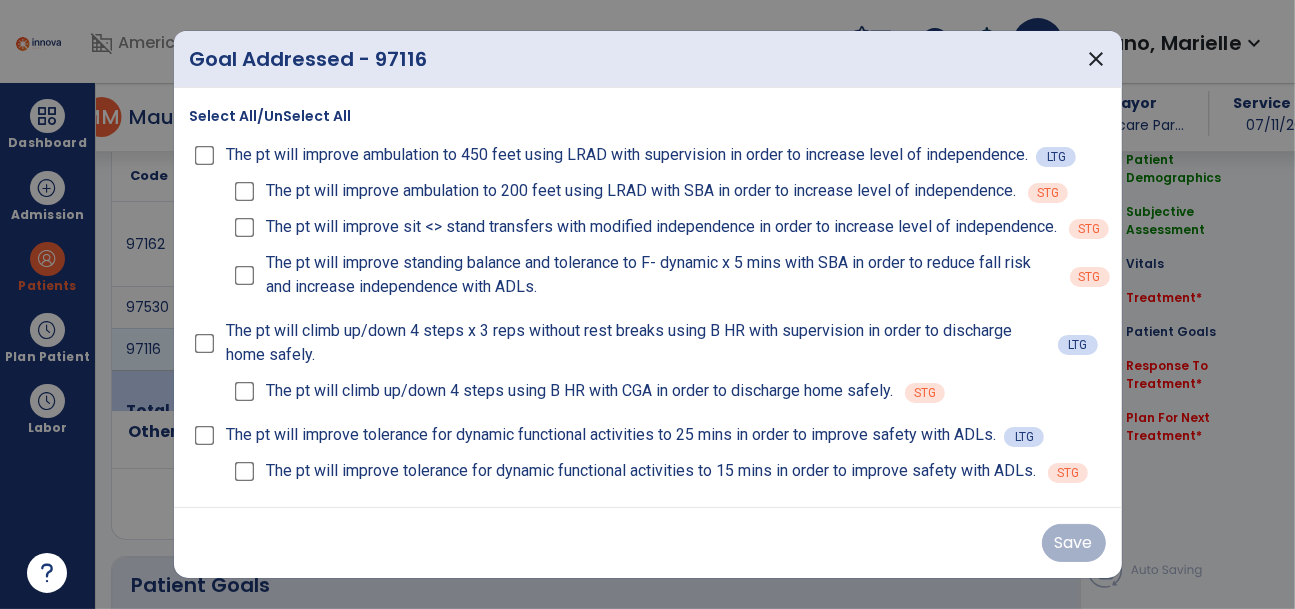 scroll, scrollTop: 1274, scrollLeft: 0, axis: vertical 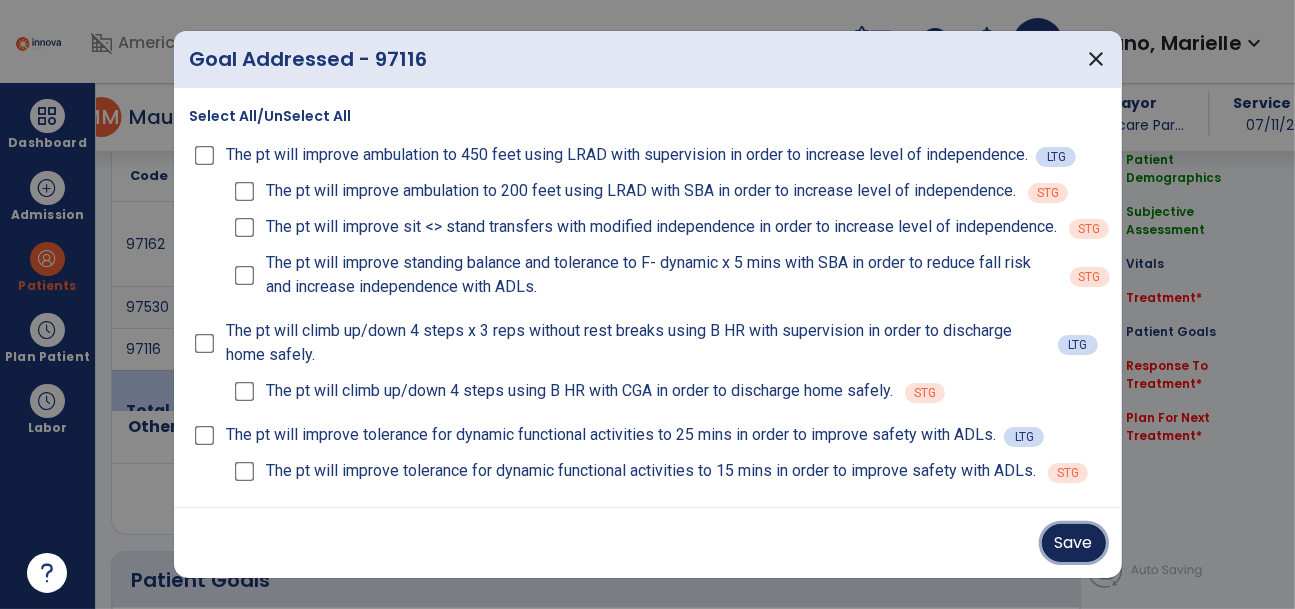 click on "Save" at bounding box center [1074, 543] 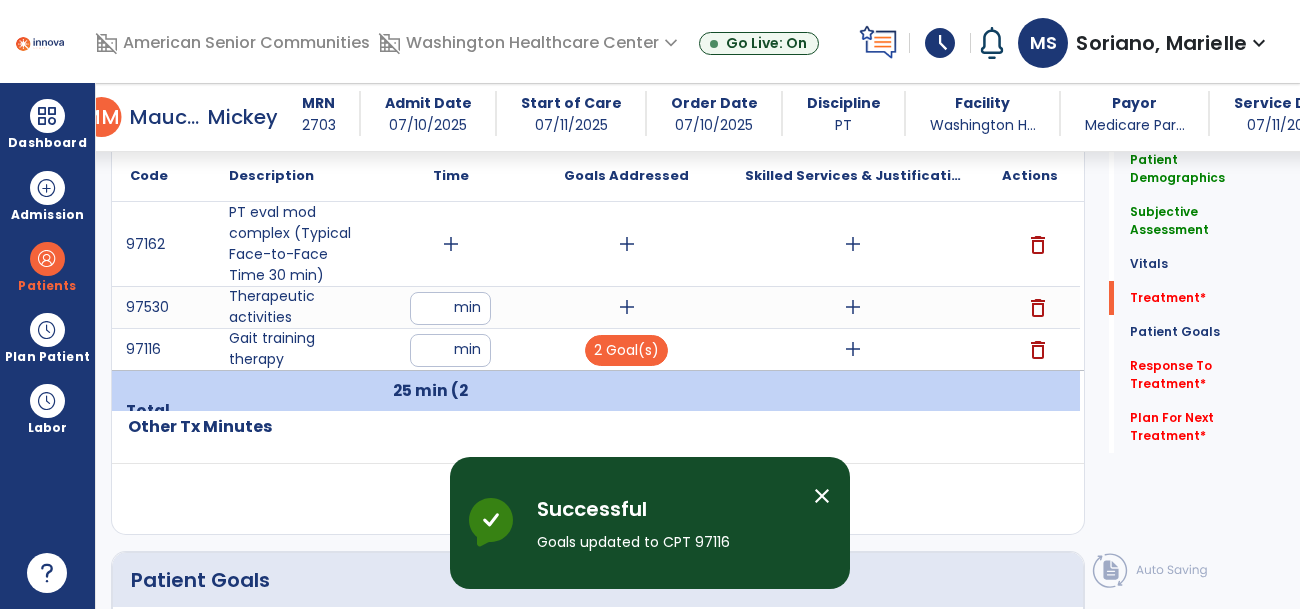 click on "add" at bounding box center [627, 307] 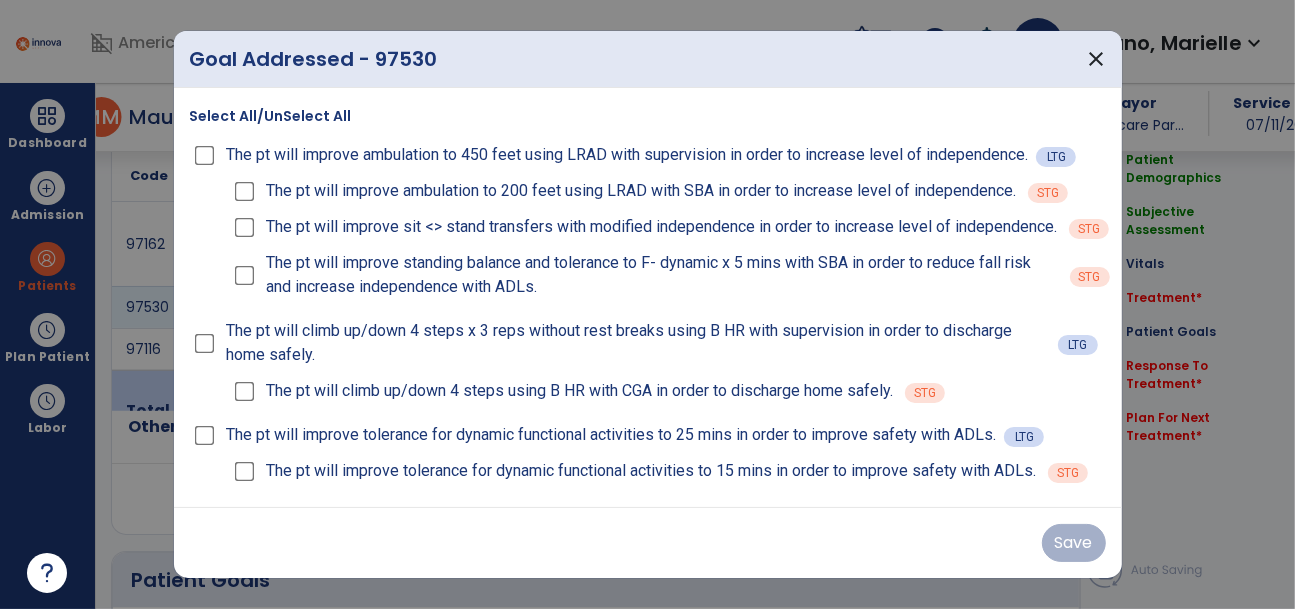 scroll, scrollTop: 1274, scrollLeft: 0, axis: vertical 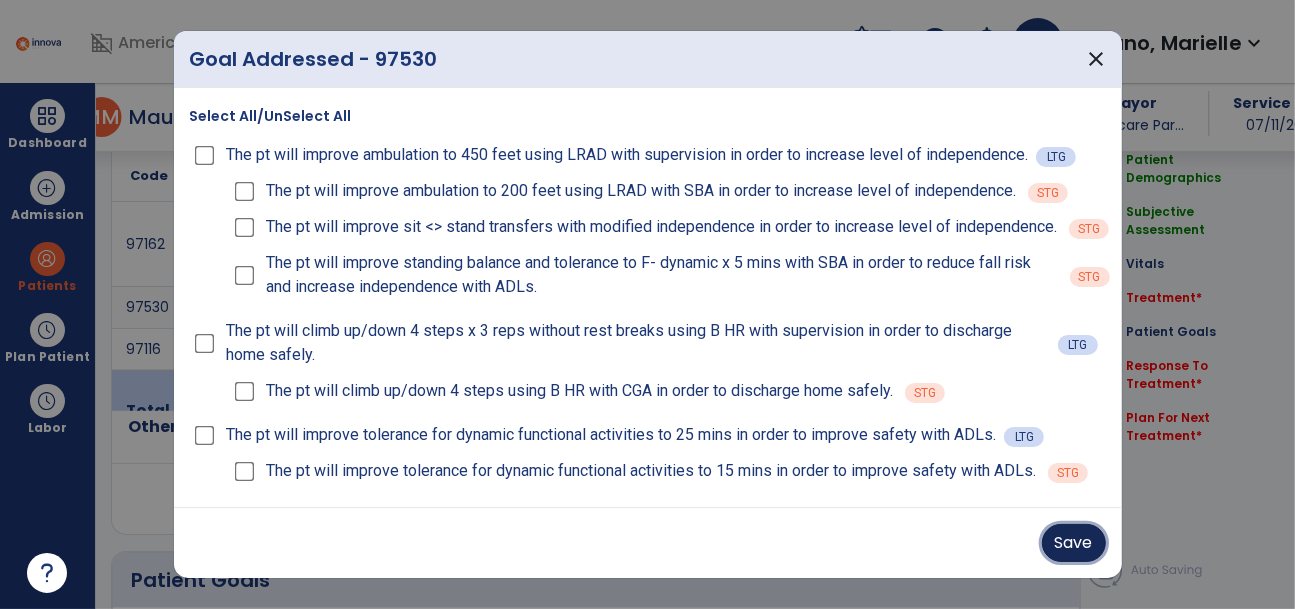 click on "Save" at bounding box center [1074, 543] 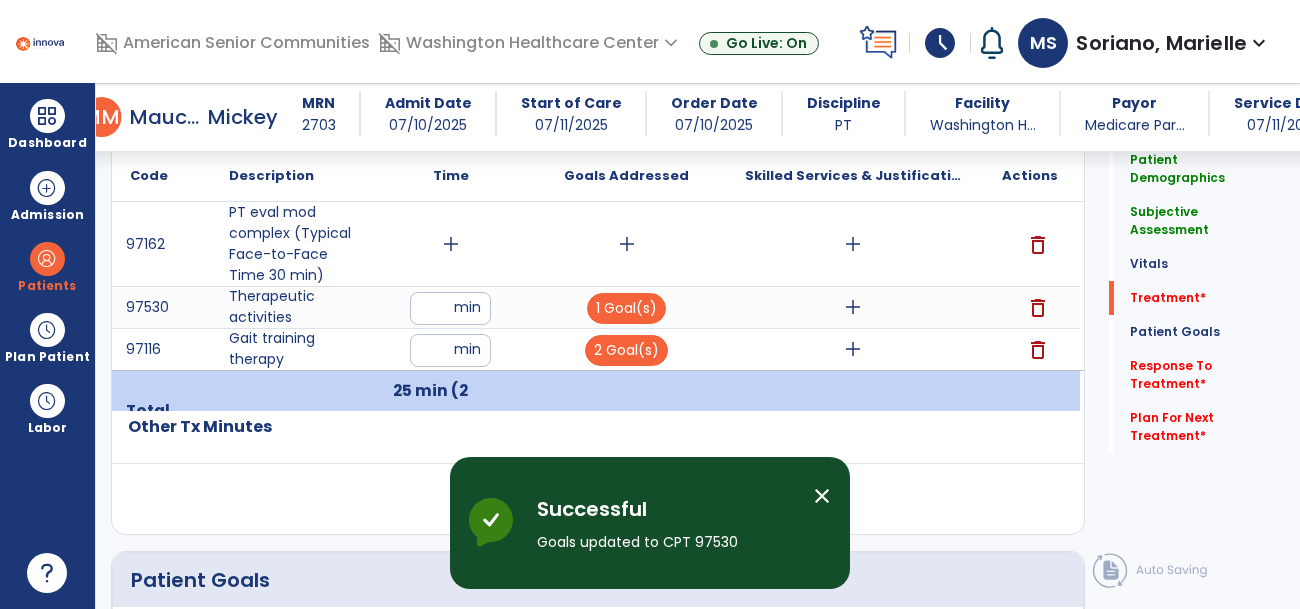 click on "add" at bounding box center (853, 307) 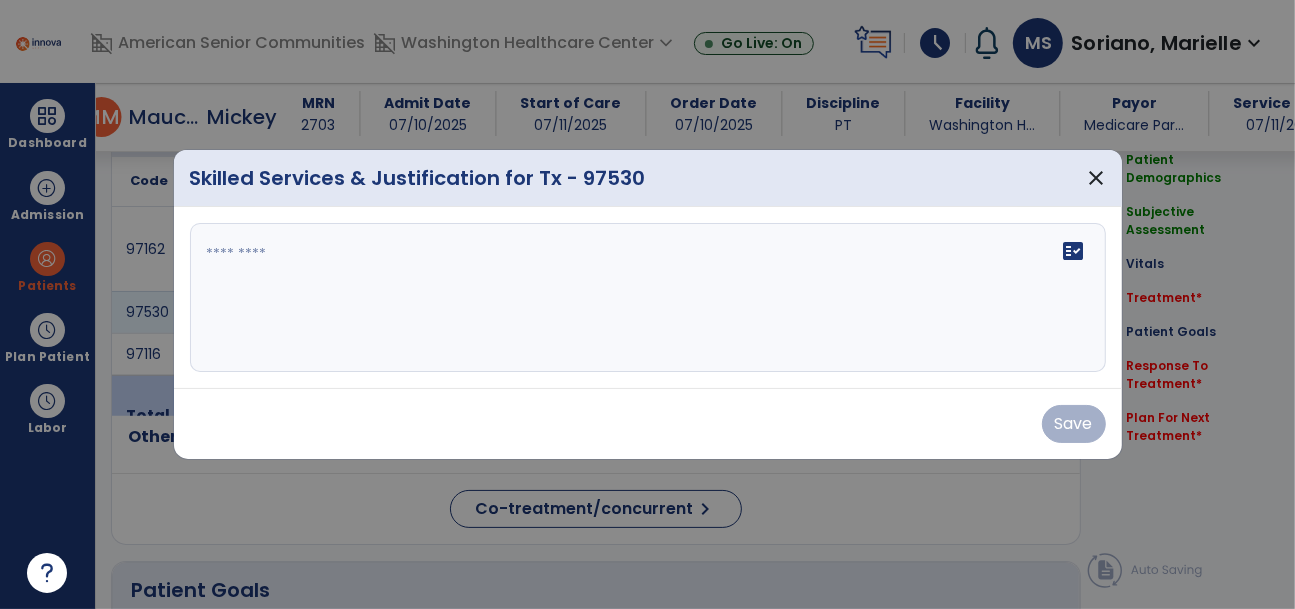 scroll, scrollTop: 1274, scrollLeft: 0, axis: vertical 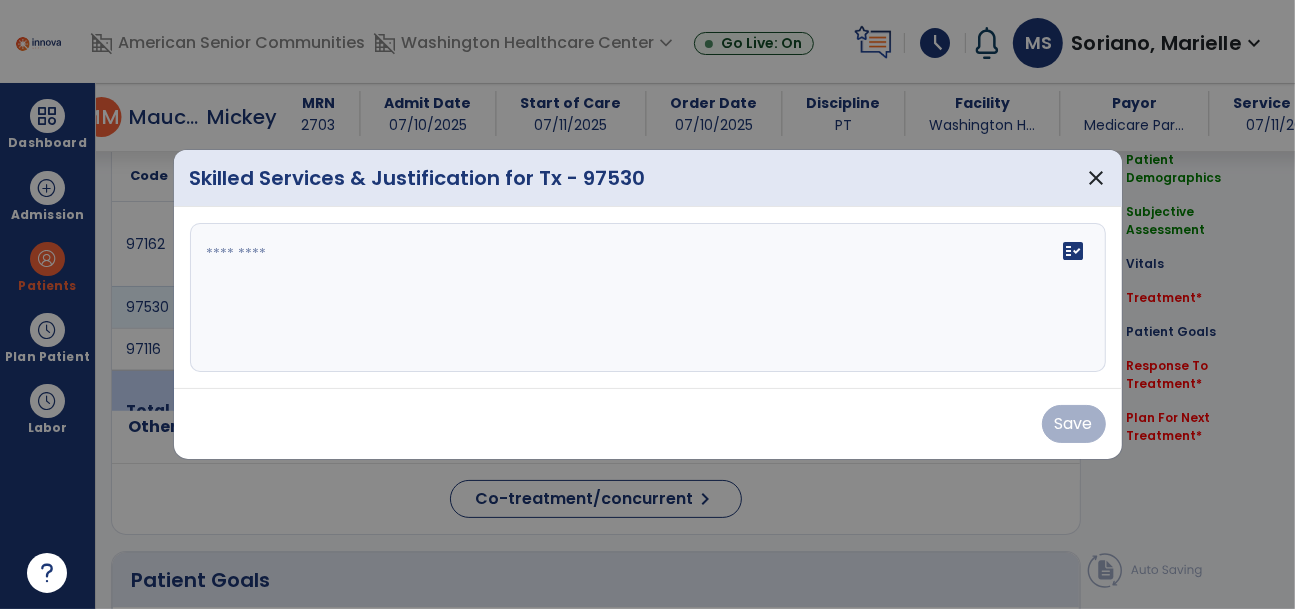 click on "fact_check" at bounding box center [648, 298] 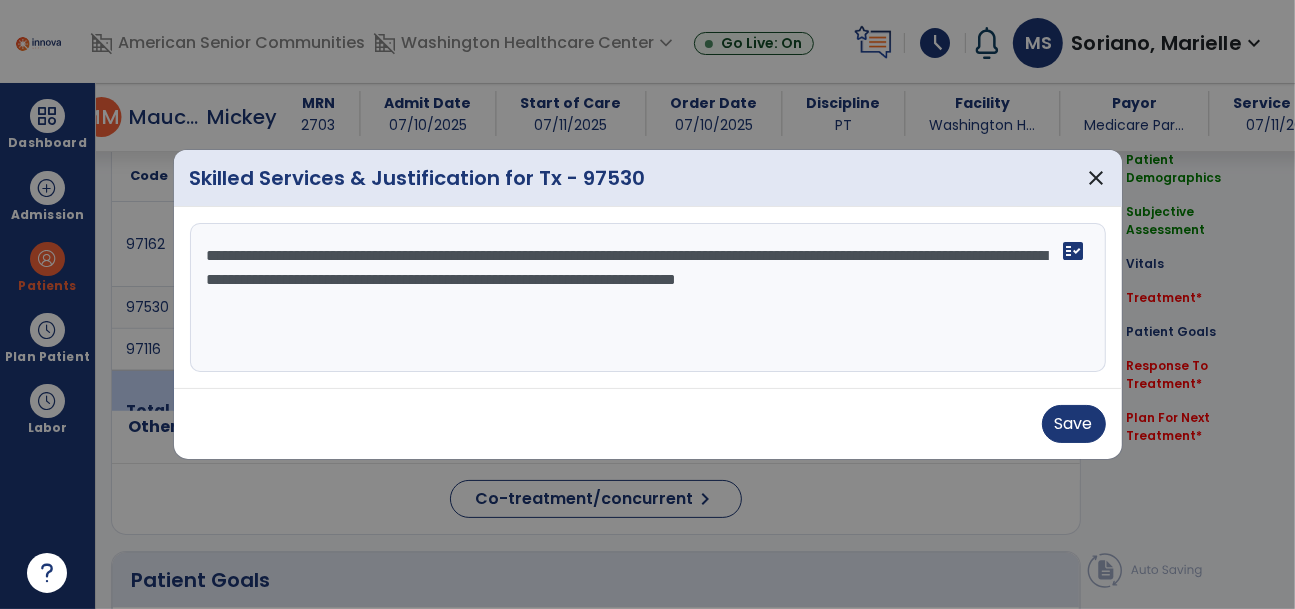 click on "**********" at bounding box center [648, 298] 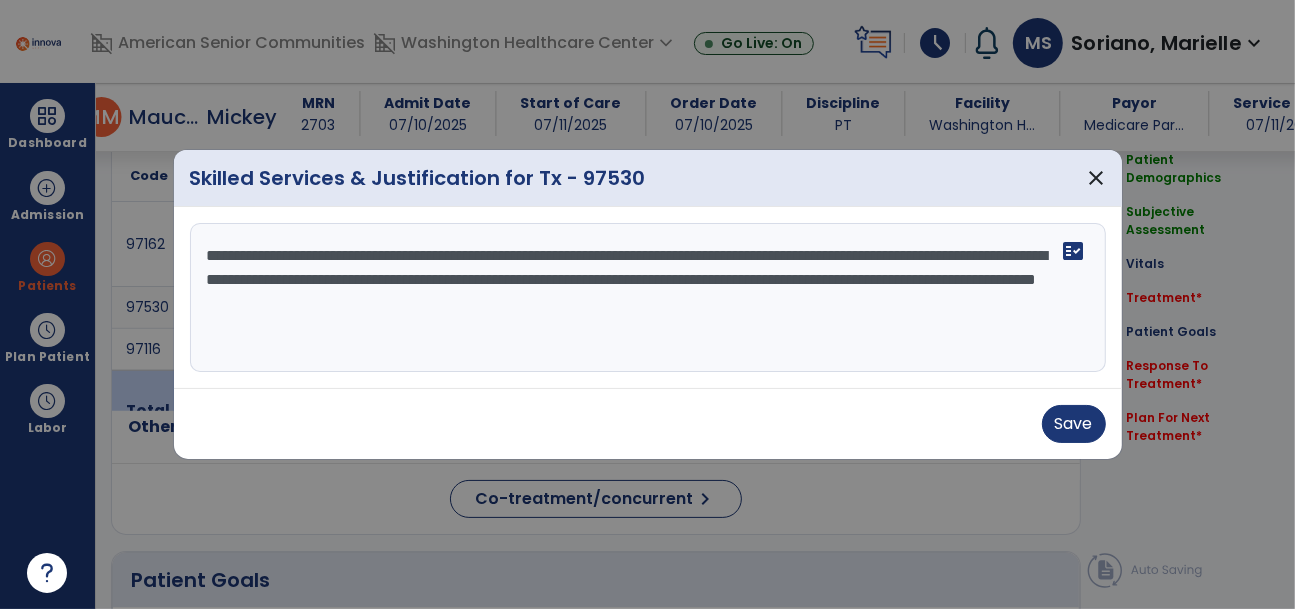 click on "**********" at bounding box center [648, 298] 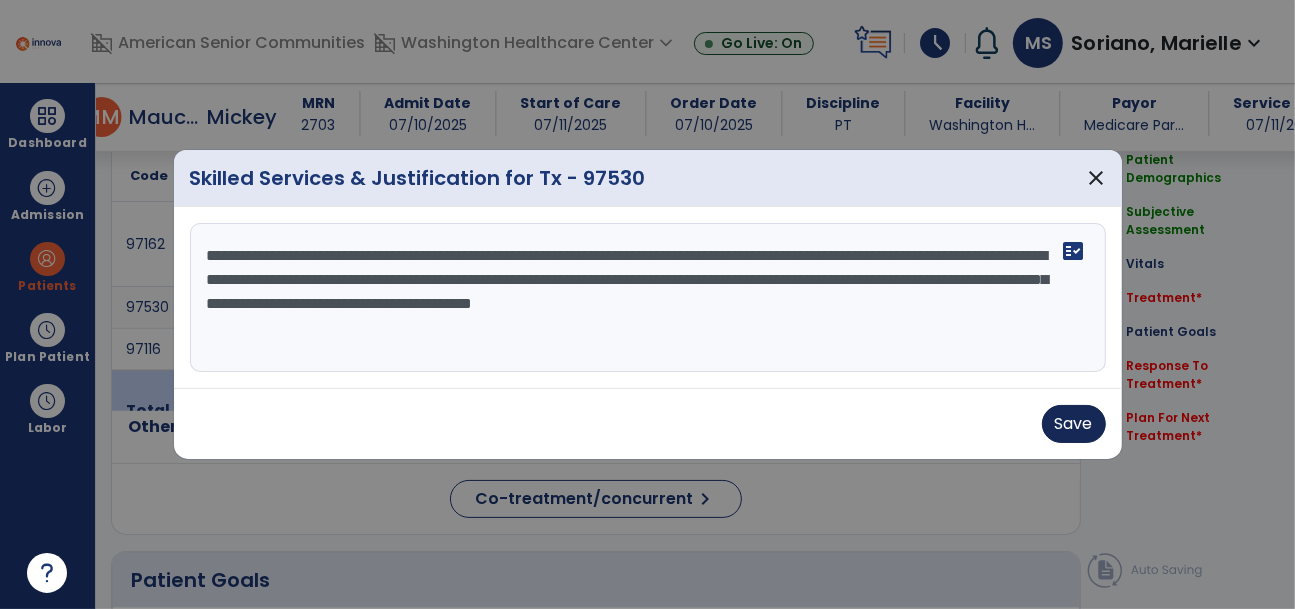 type on "**********" 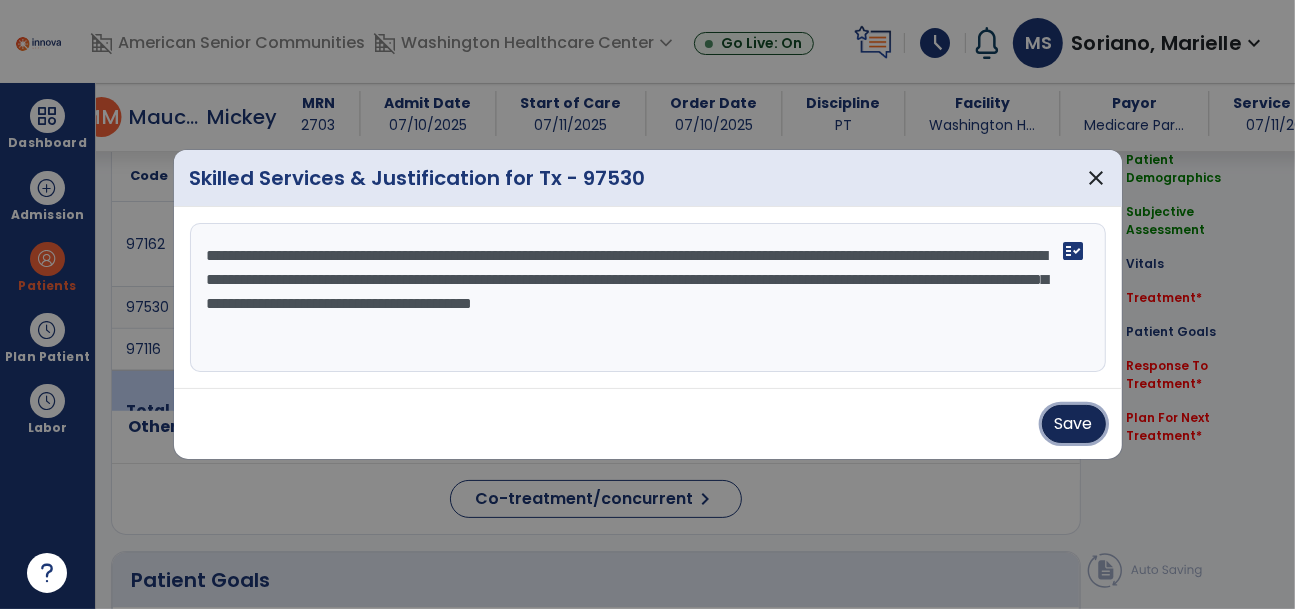 click on "Save" at bounding box center [1074, 424] 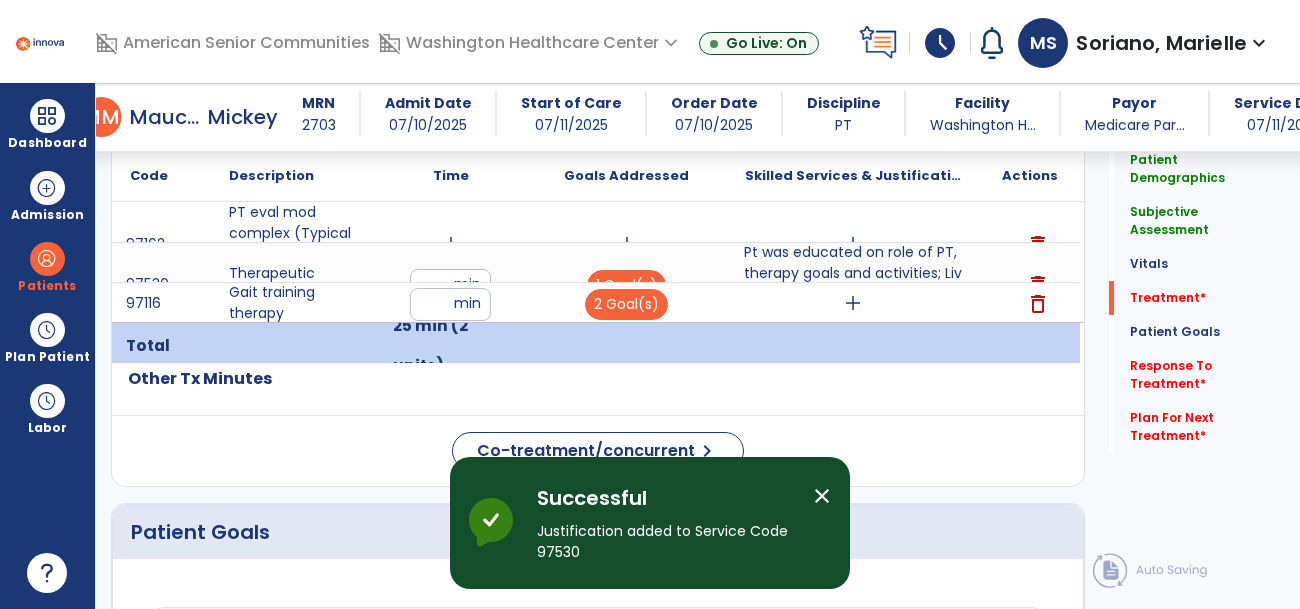 click on "add" at bounding box center [853, 303] 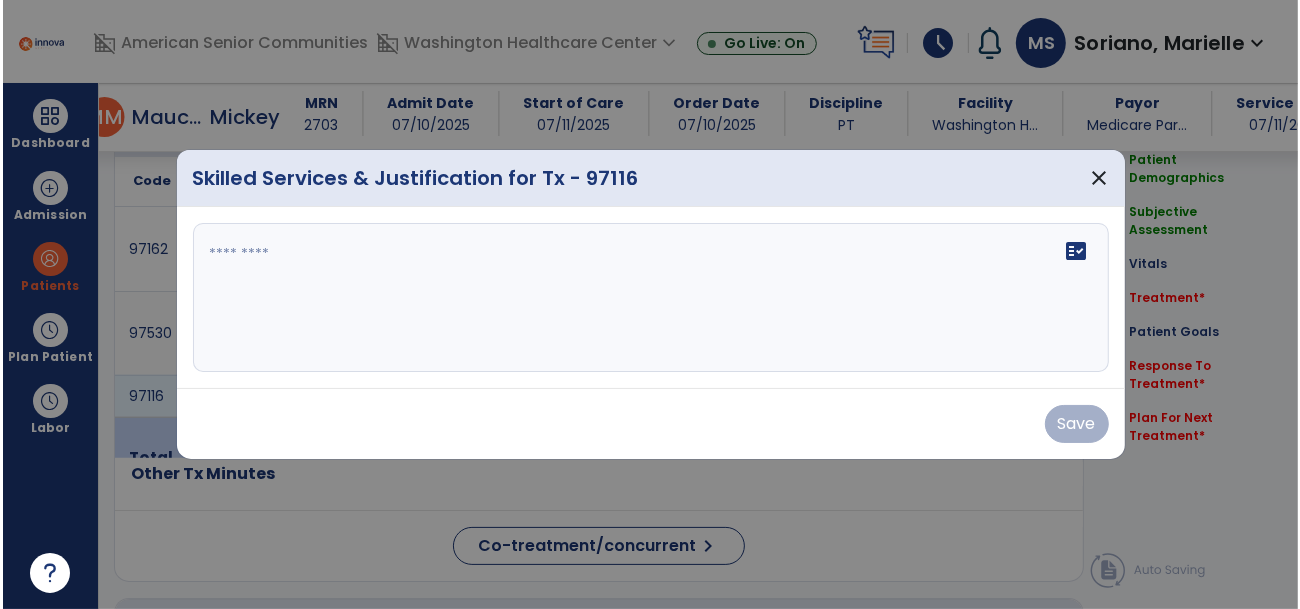 scroll, scrollTop: 1274, scrollLeft: 0, axis: vertical 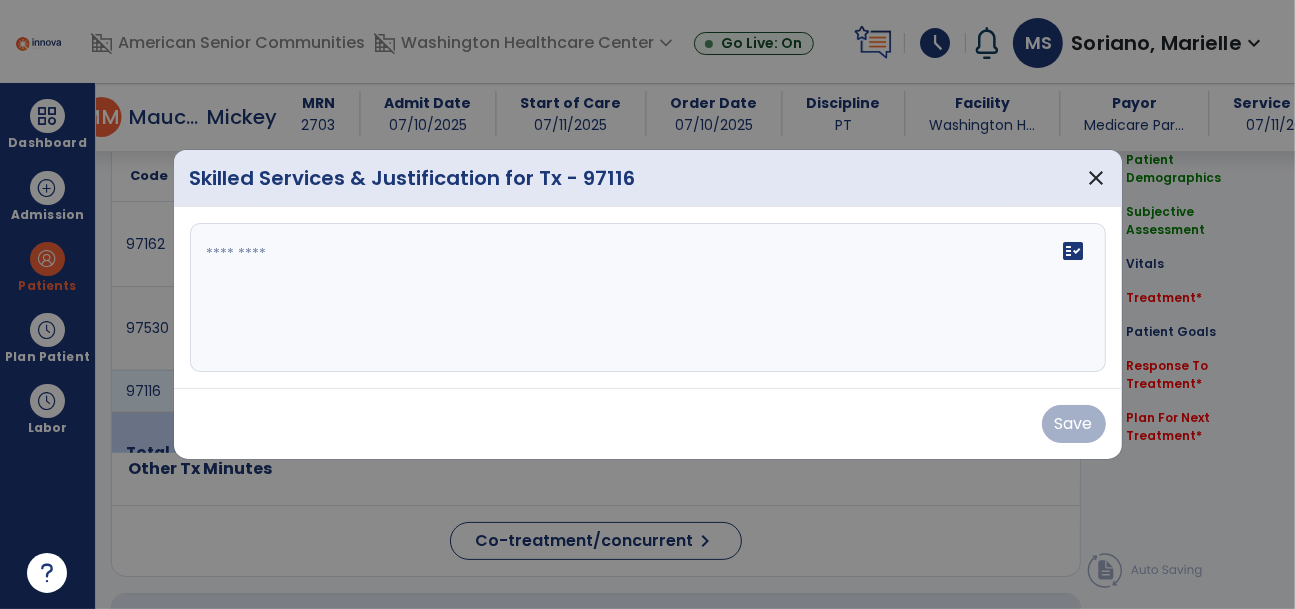 click on "fact_check" at bounding box center (648, 298) 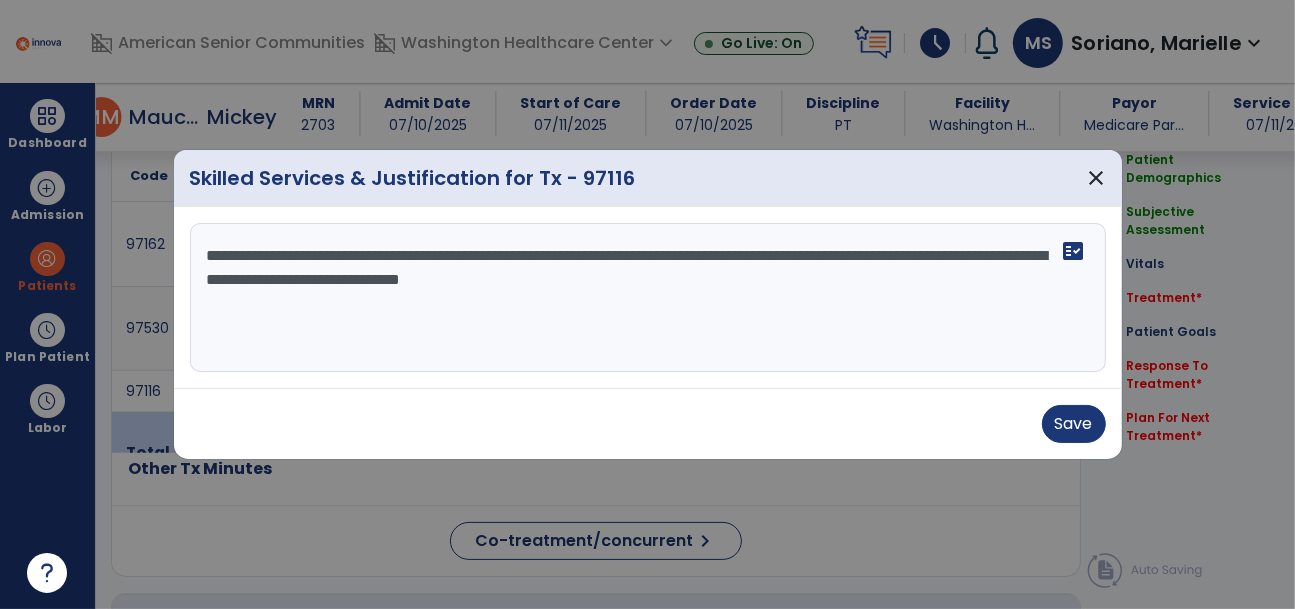 type on "**********" 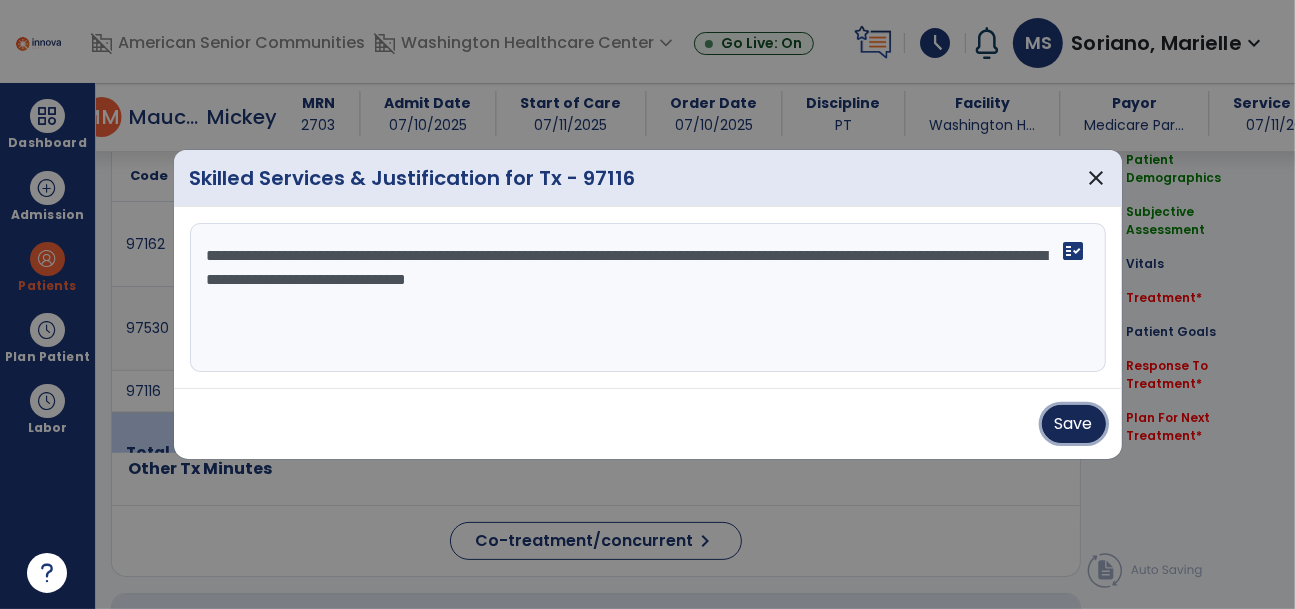 click on "Save" at bounding box center (1074, 424) 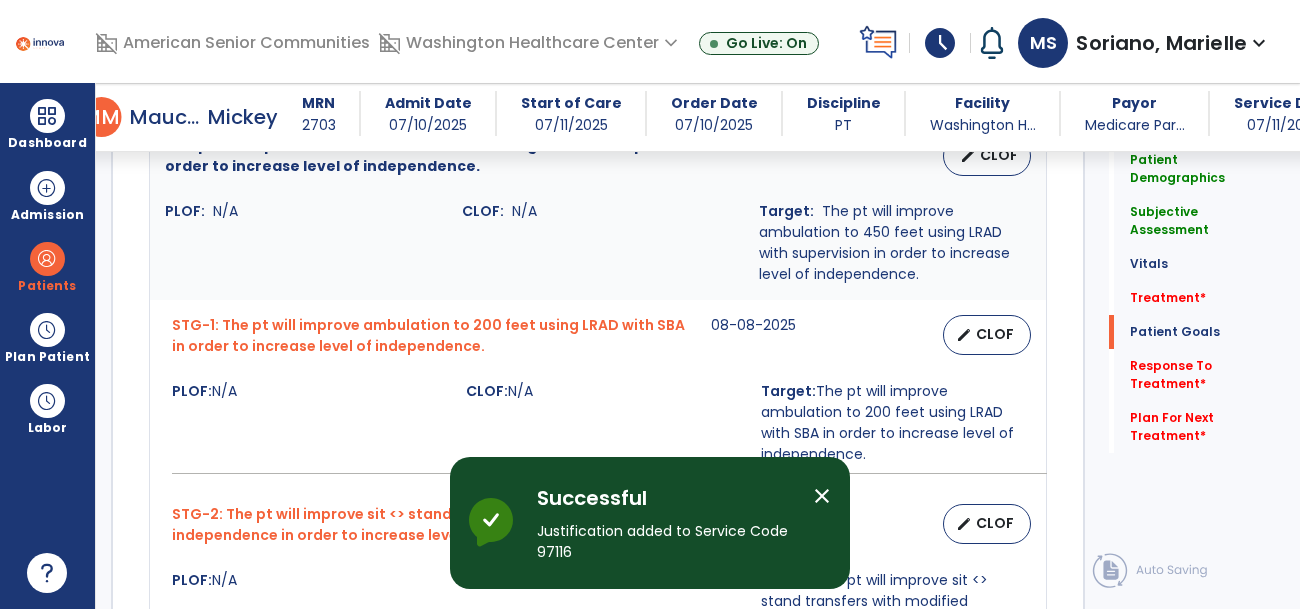 scroll, scrollTop: 1913, scrollLeft: 0, axis: vertical 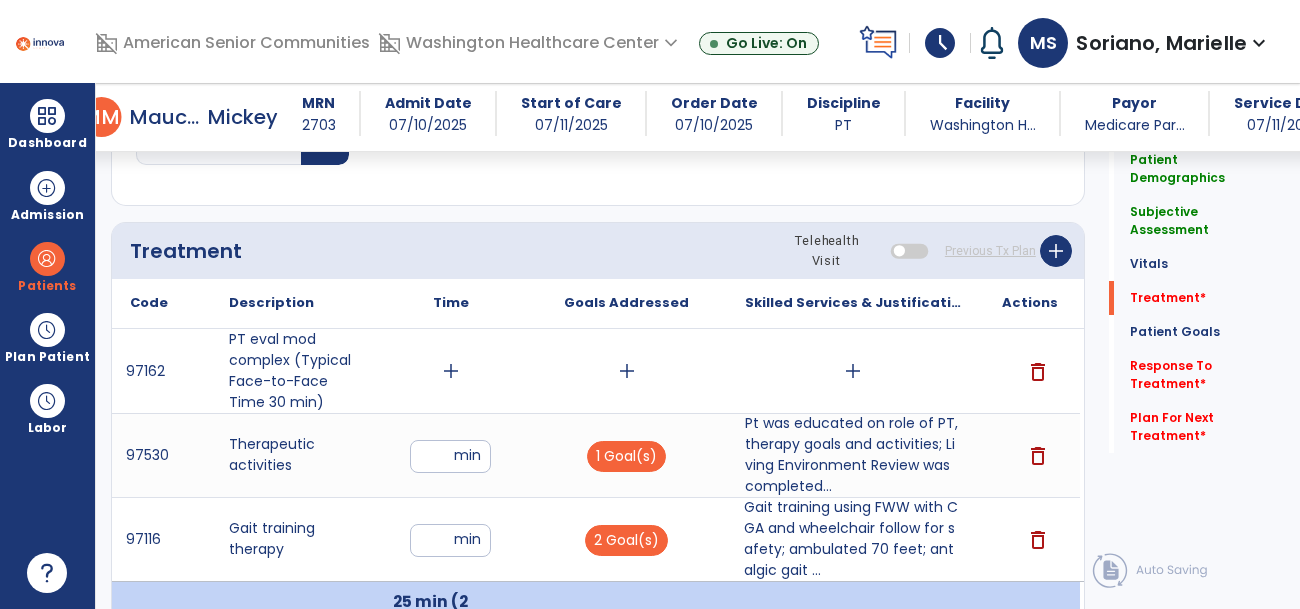 click on "add" at bounding box center (853, 371) 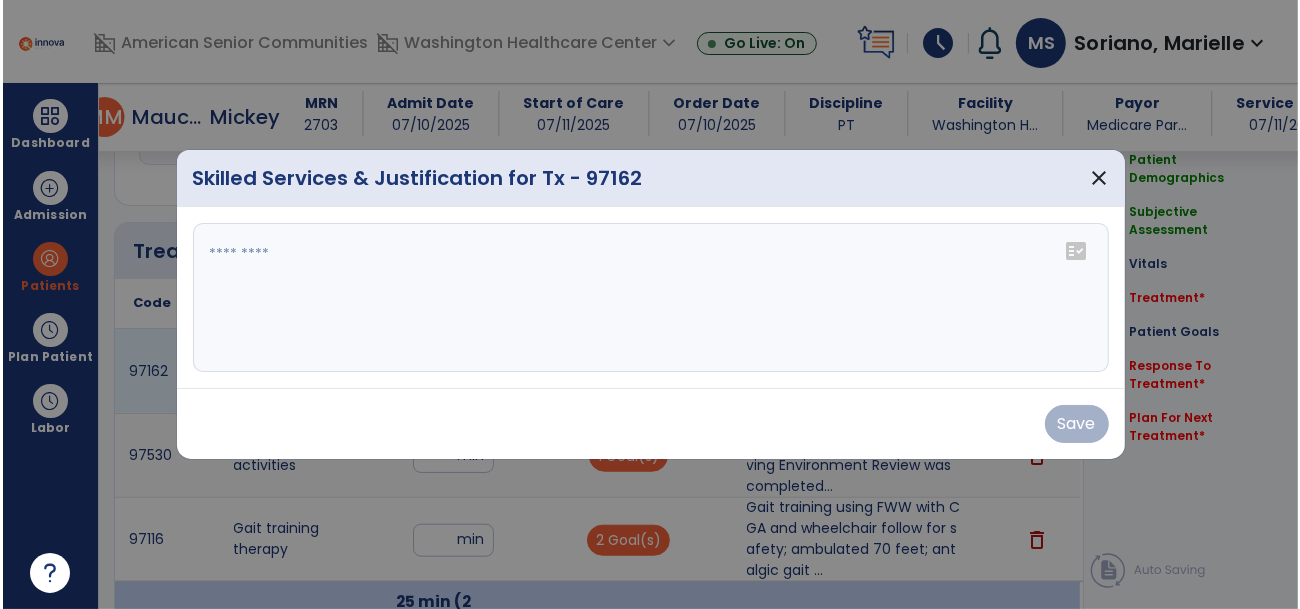 scroll, scrollTop: 1147, scrollLeft: 0, axis: vertical 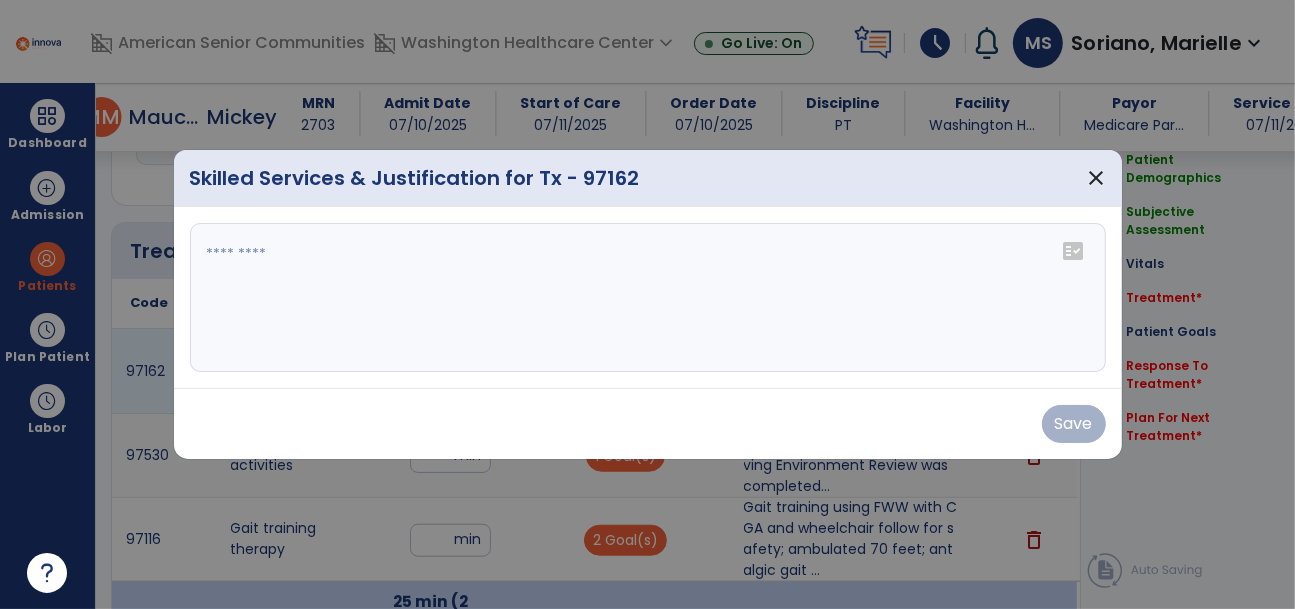 click at bounding box center (648, 298) 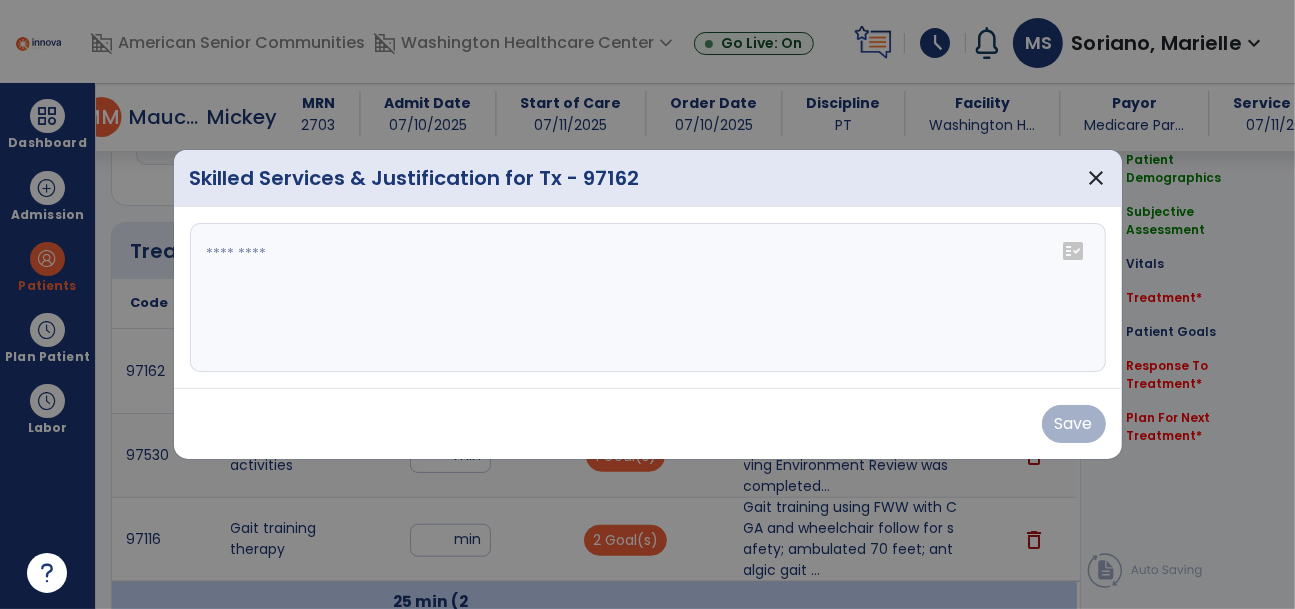 paste on "**********" 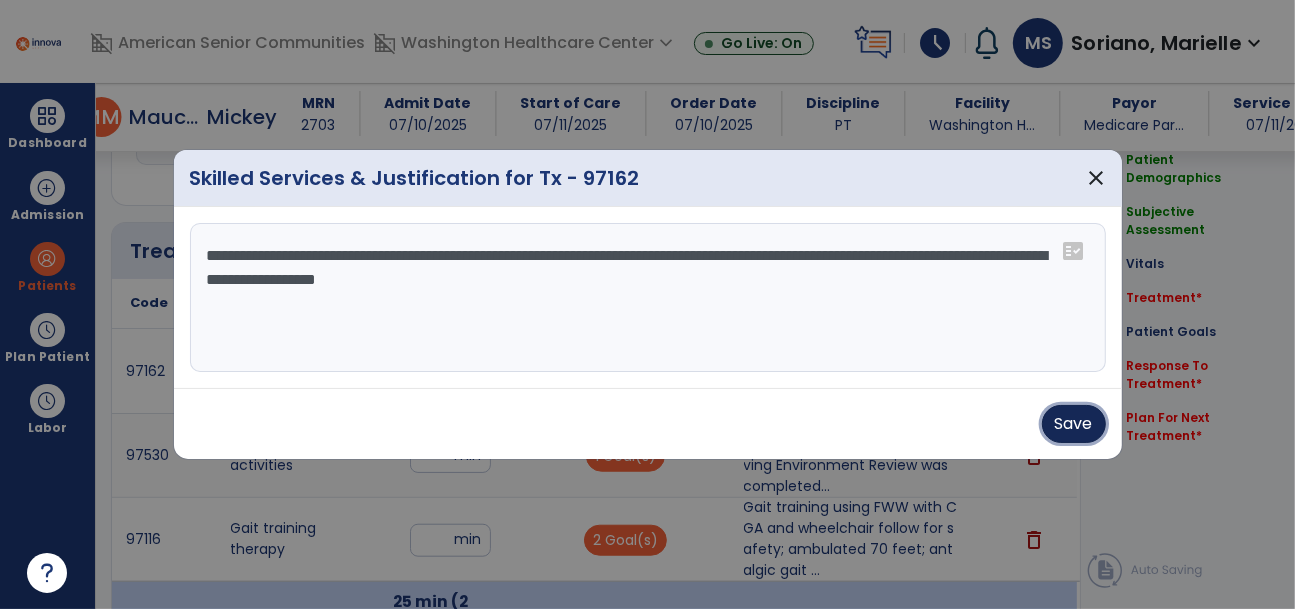 click on "Save" at bounding box center [1074, 424] 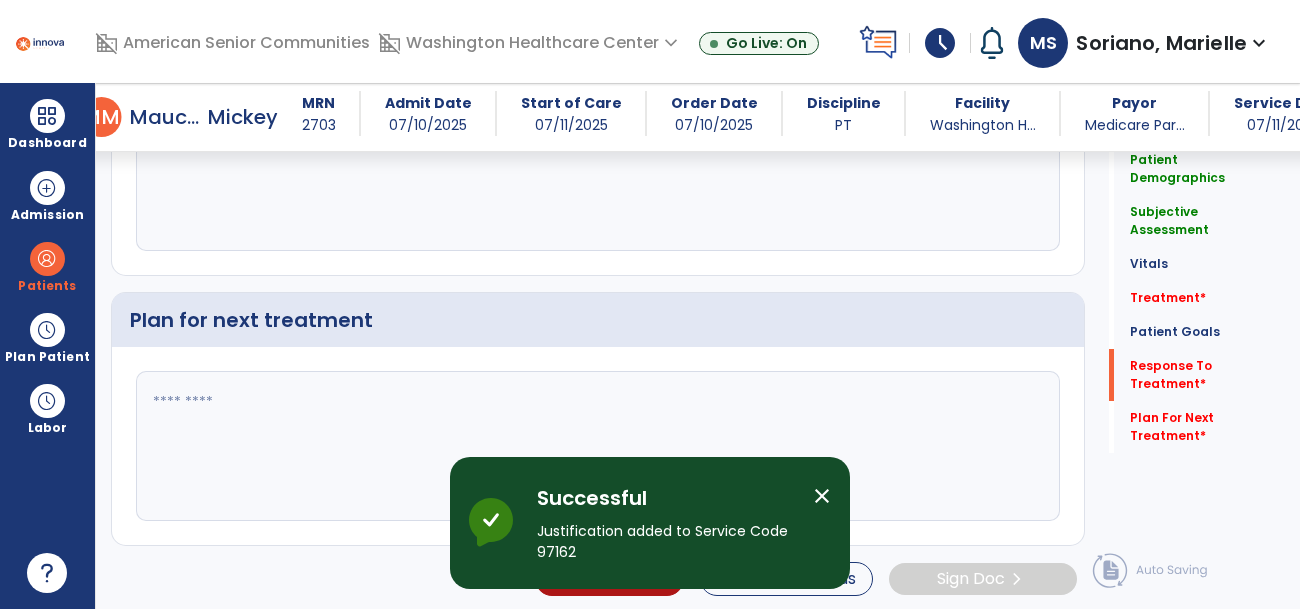 scroll, scrollTop: 3563, scrollLeft: 0, axis: vertical 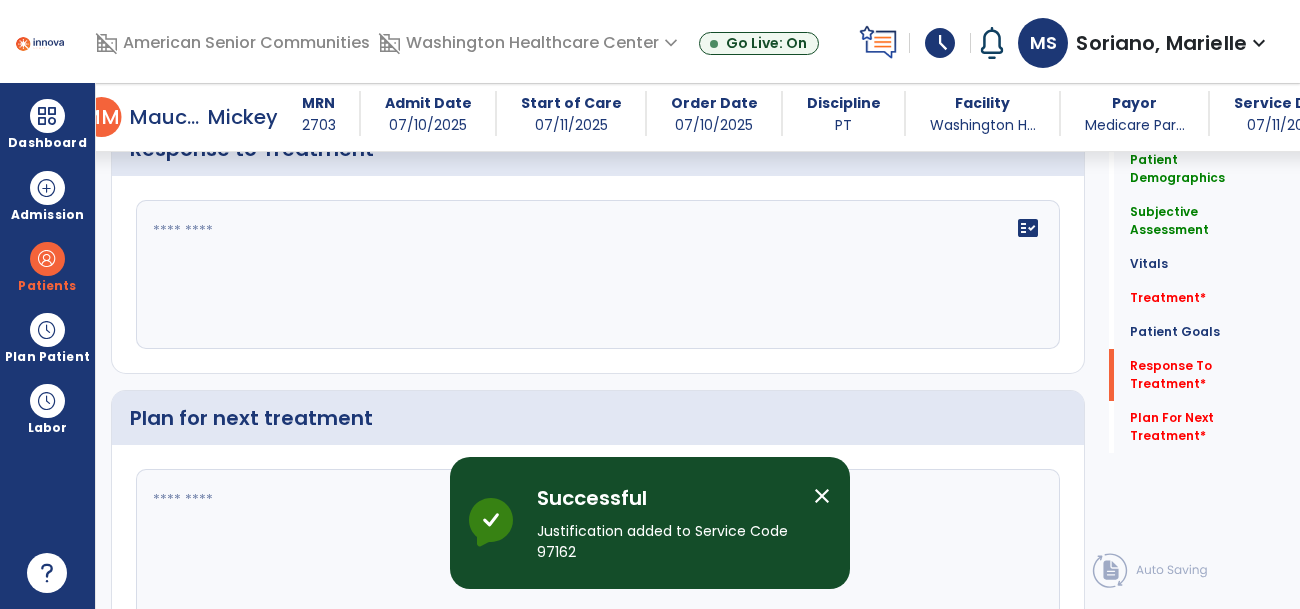 click on "fact_check" 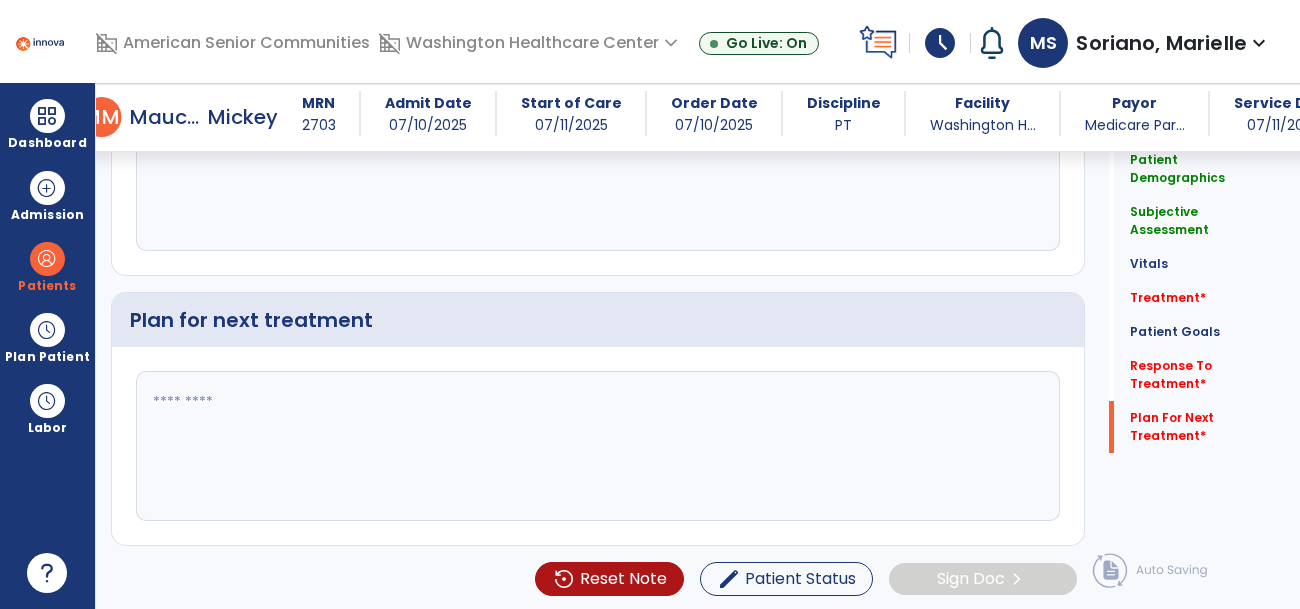 type on "**********" 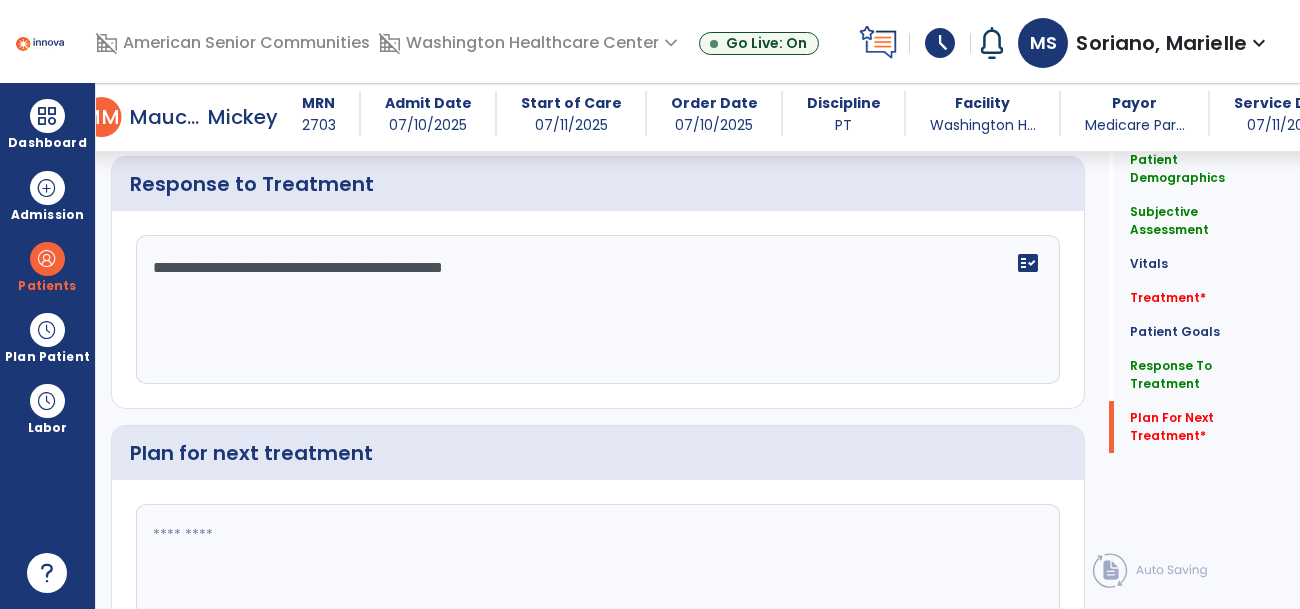 scroll, scrollTop: 3661, scrollLeft: 0, axis: vertical 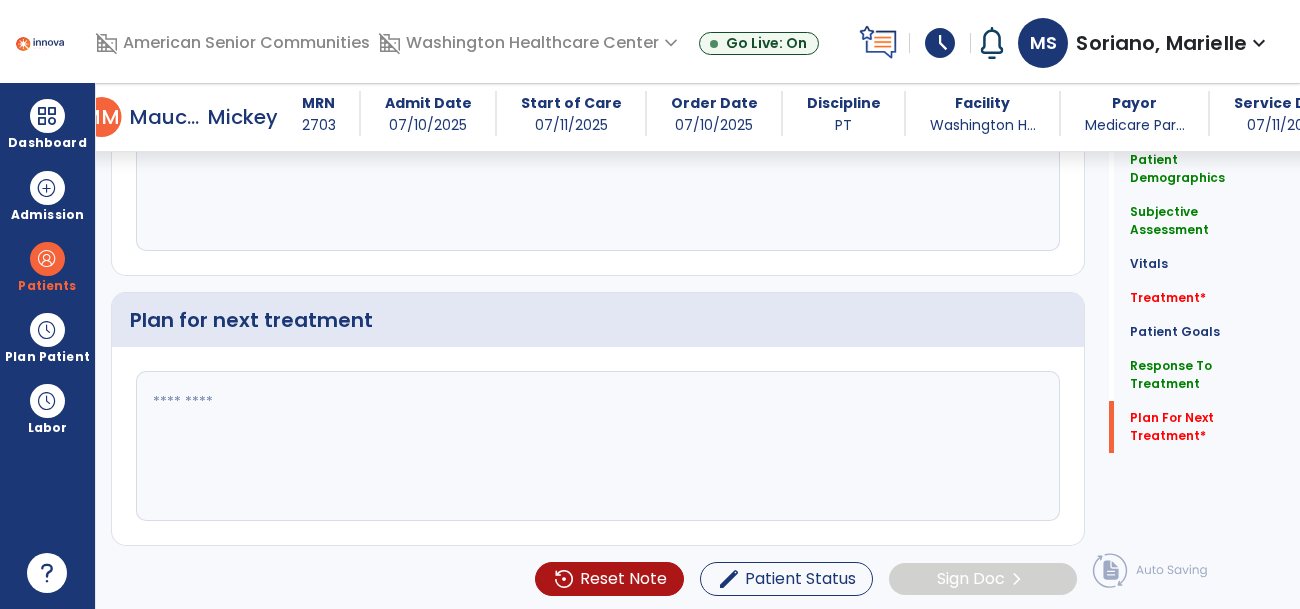 click 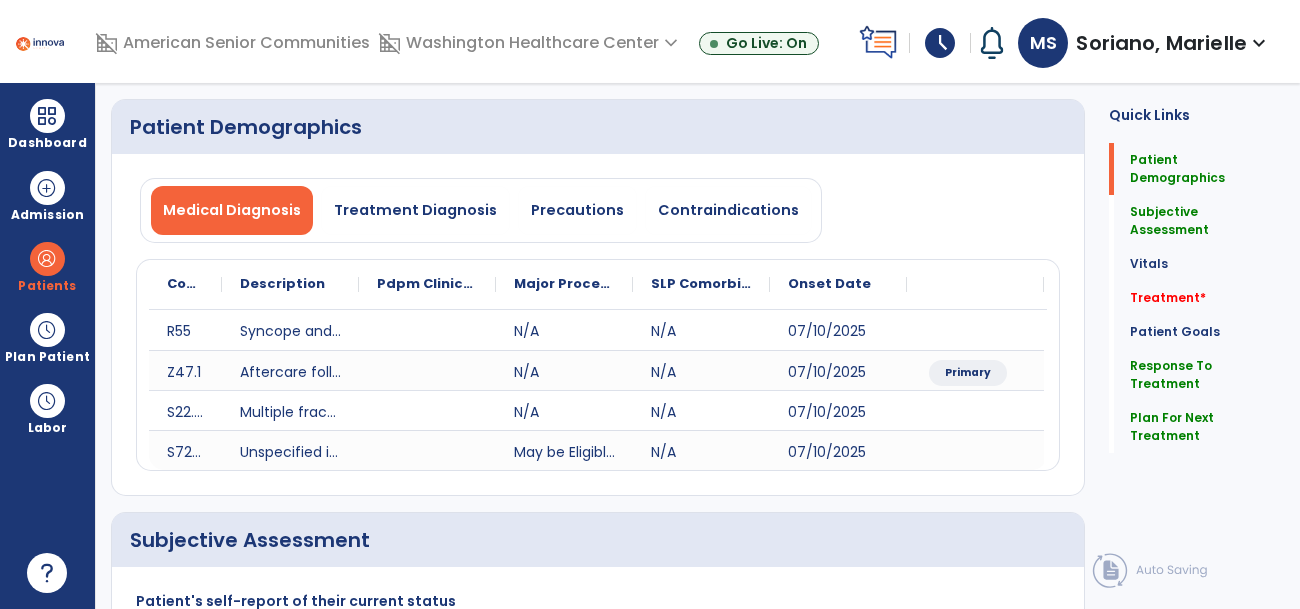 scroll, scrollTop: 0, scrollLeft: 0, axis: both 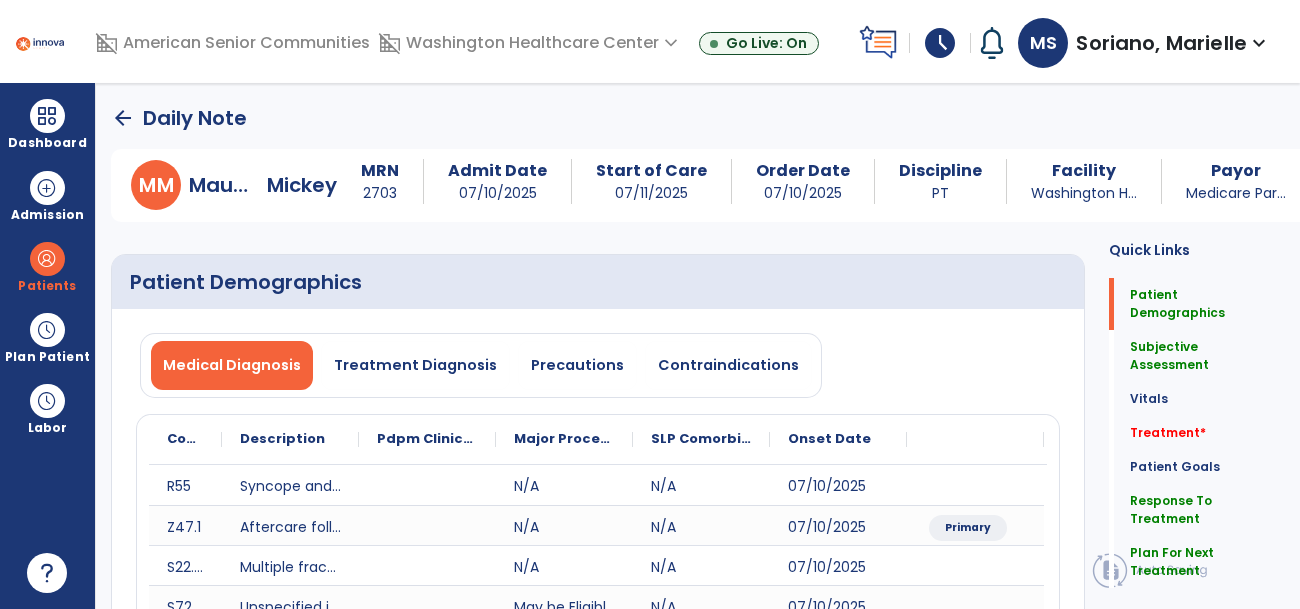 click on "arrow_back" 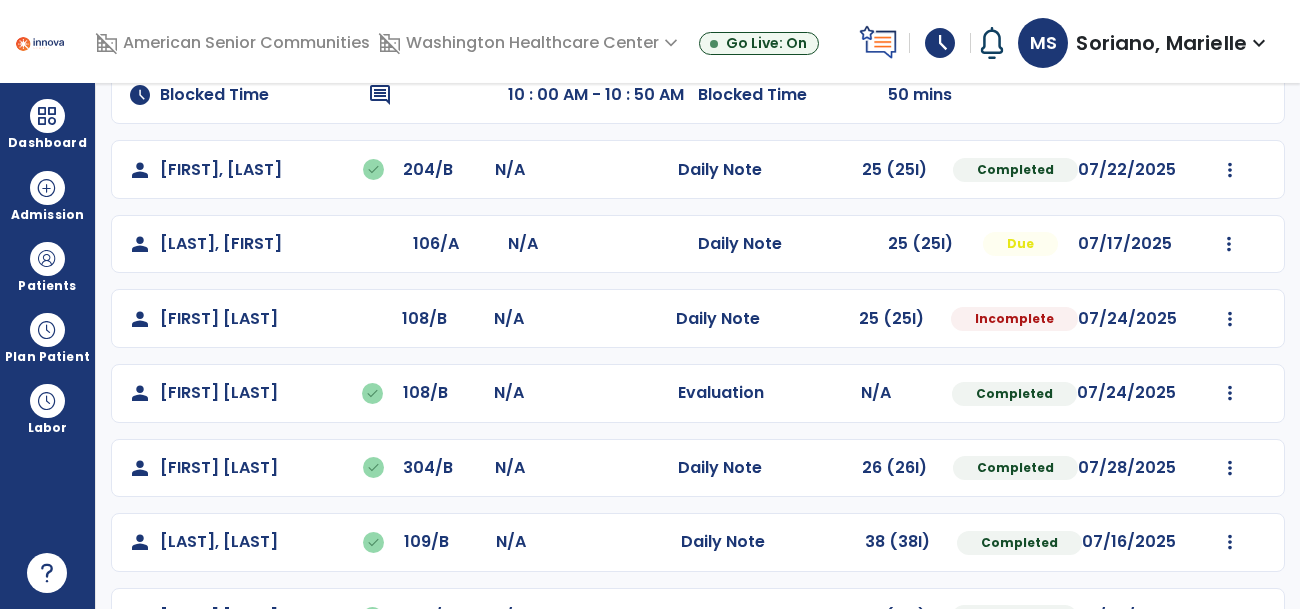 scroll, scrollTop: 258, scrollLeft: 0, axis: vertical 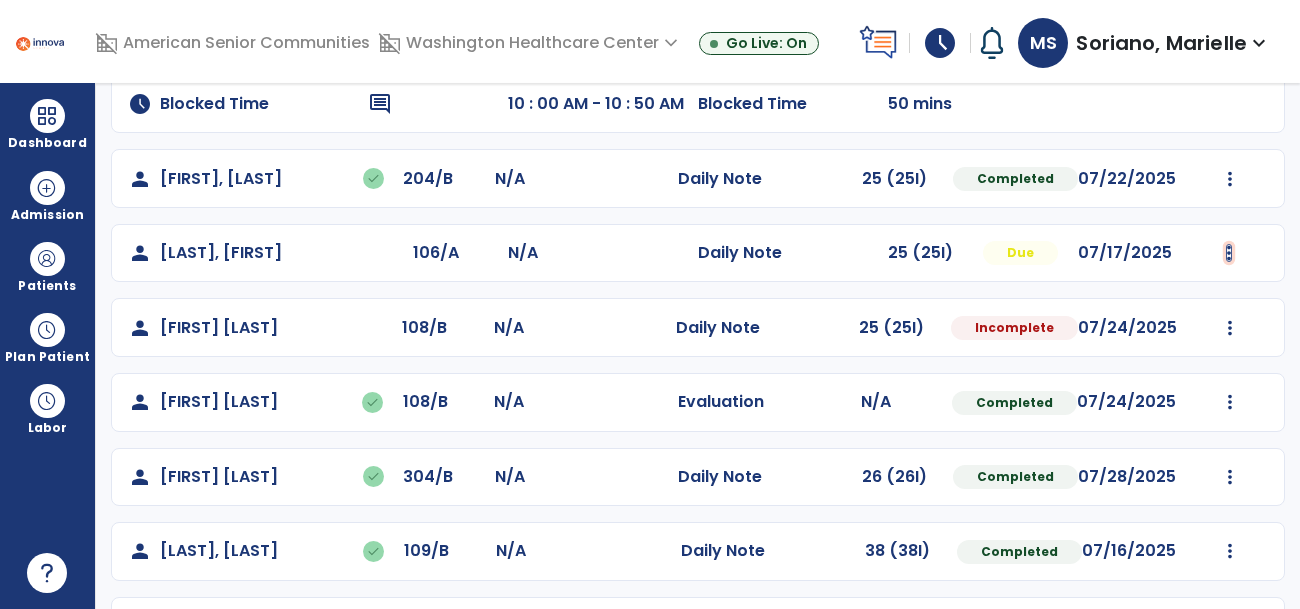 click at bounding box center (1230, 30) 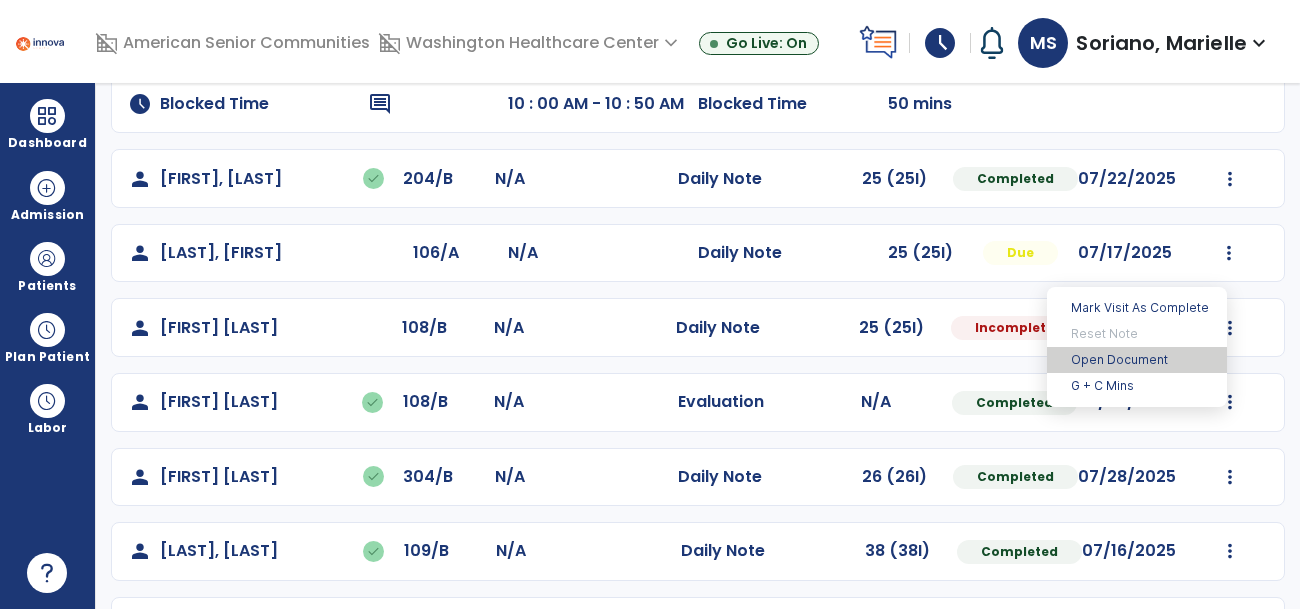click on "Open Document" at bounding box center (1137, 360) 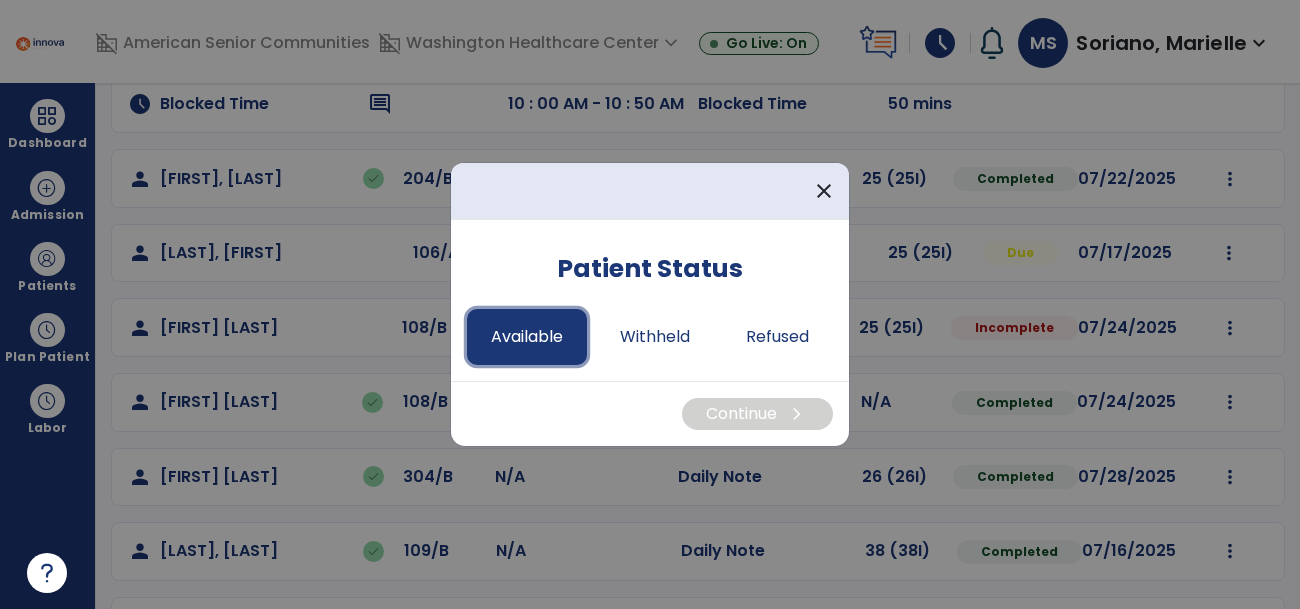 click on "Available" at bounding box center (527, 337) 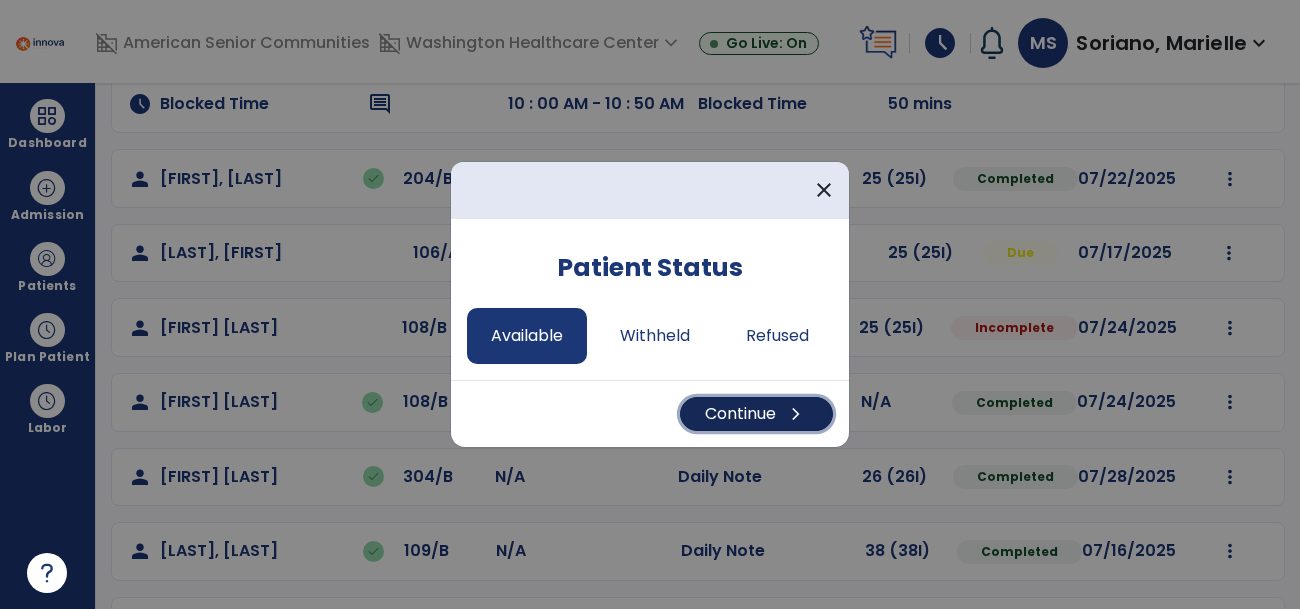 click on "Continue   chevron_right" at bounding box center [756, 414] 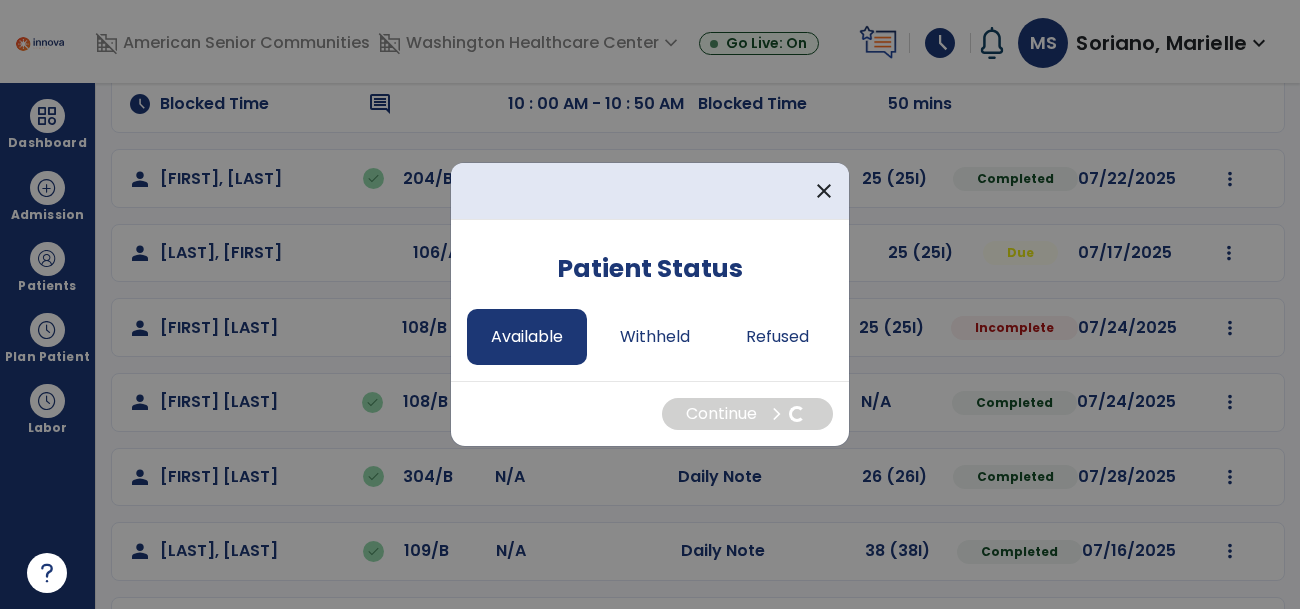 select on "*" 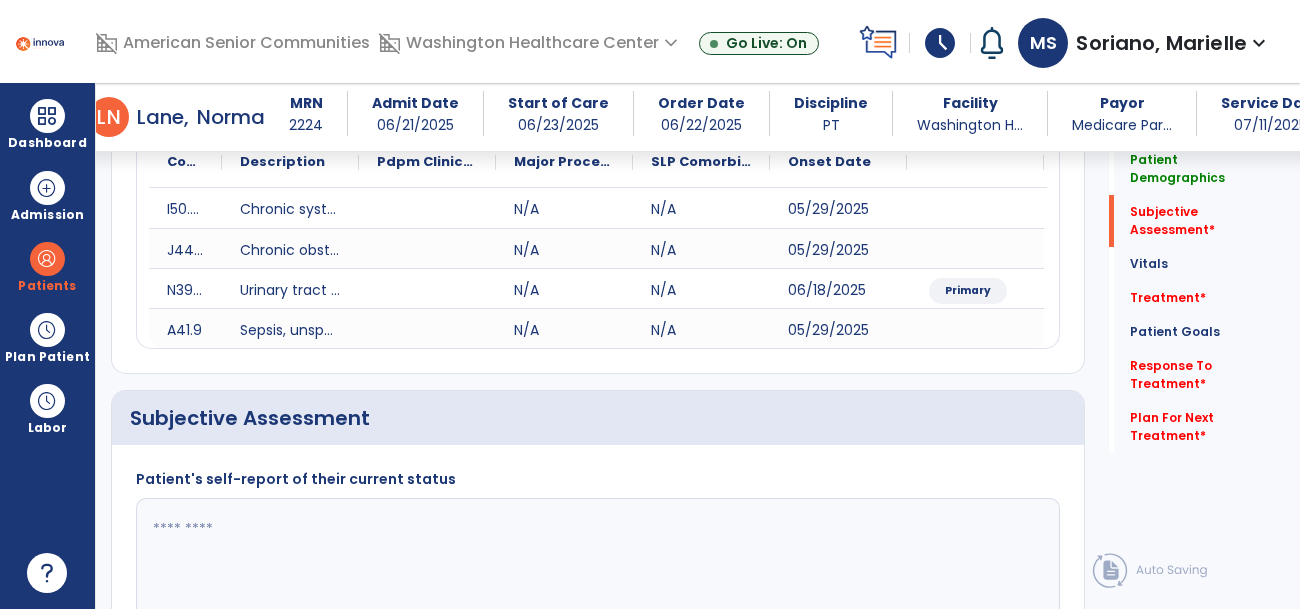 scroll, scrollTop: 448, scrollLeft: 0, axis: vertical 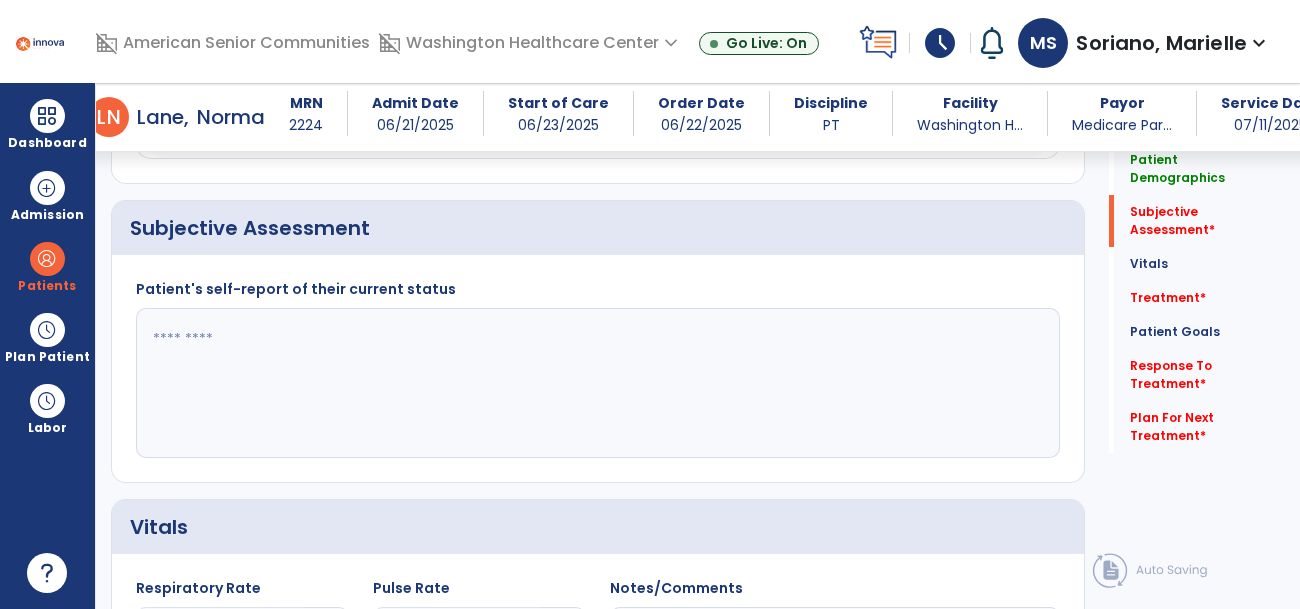 click 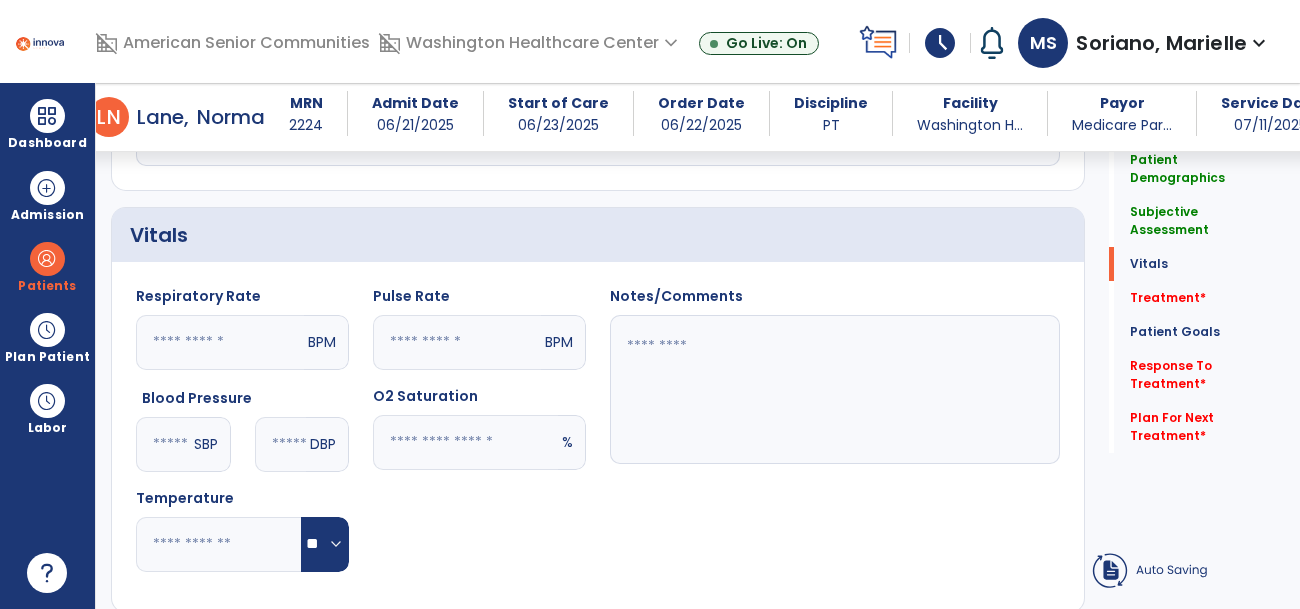 scroll, scrollTop: 777, scrollLeft: 0, axis: vertical 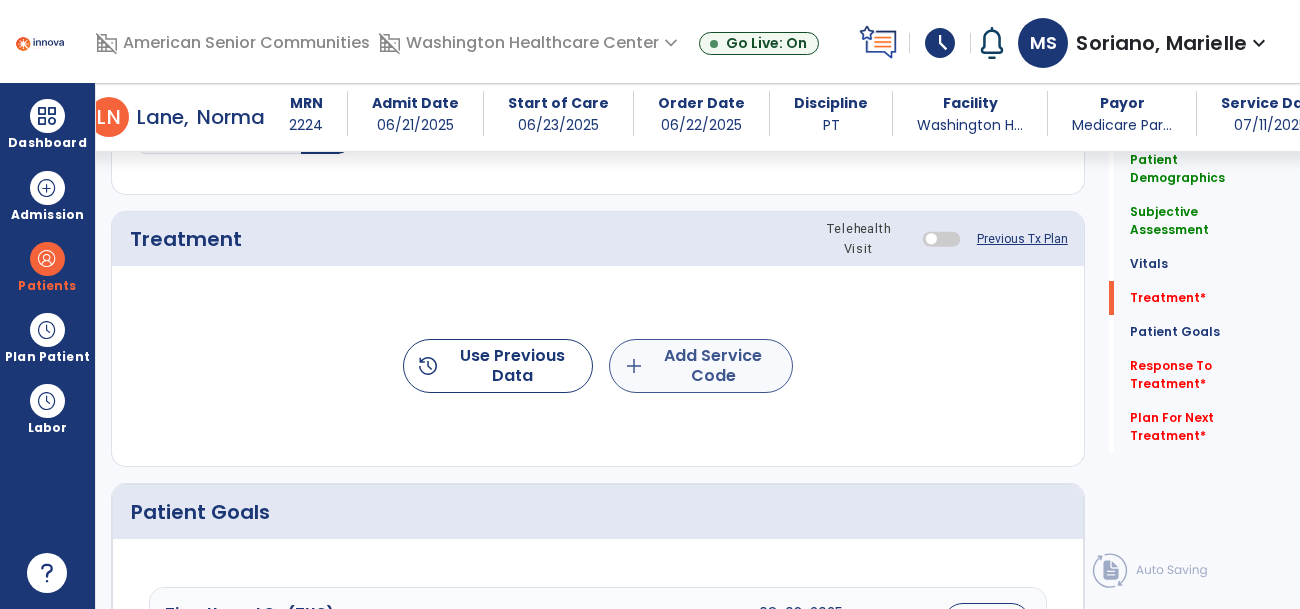 type on "**********" 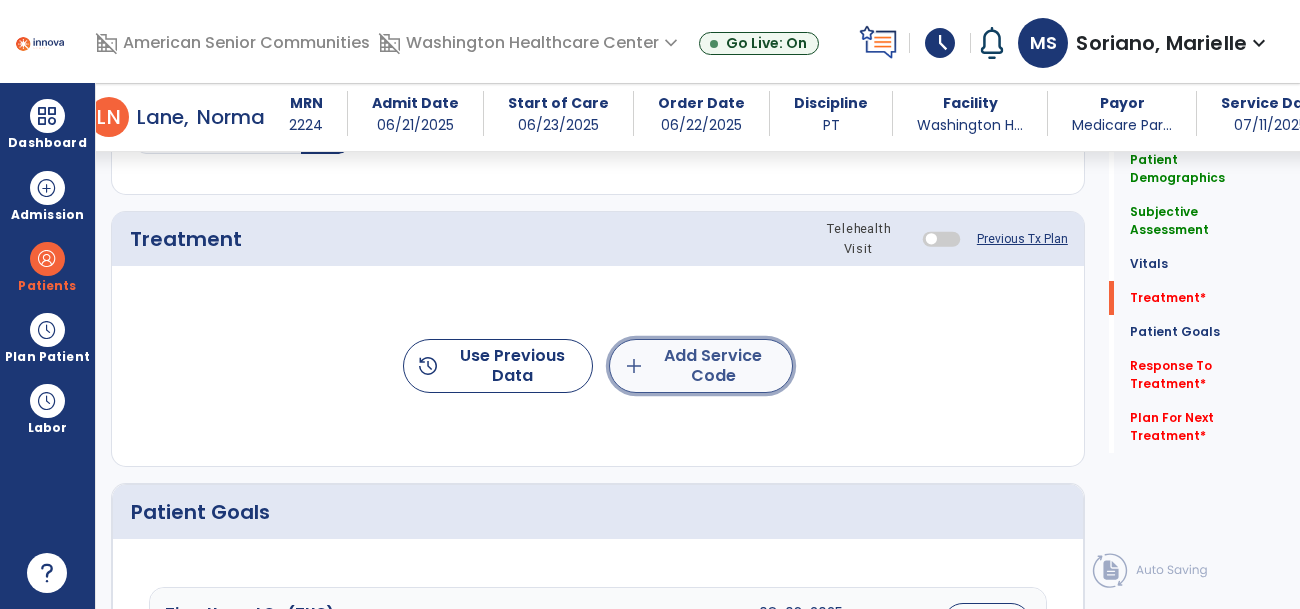 click on "add  Add Service Code" 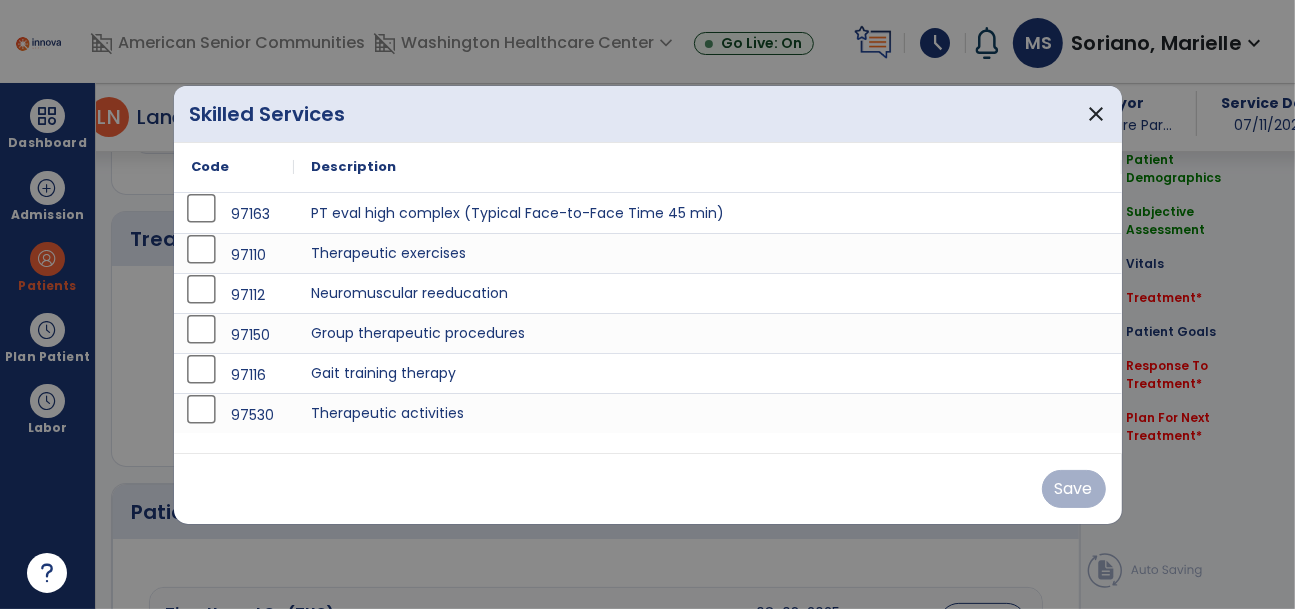 scroll, scrollTop: 1158, scrollLeft: 0, axis: vertical 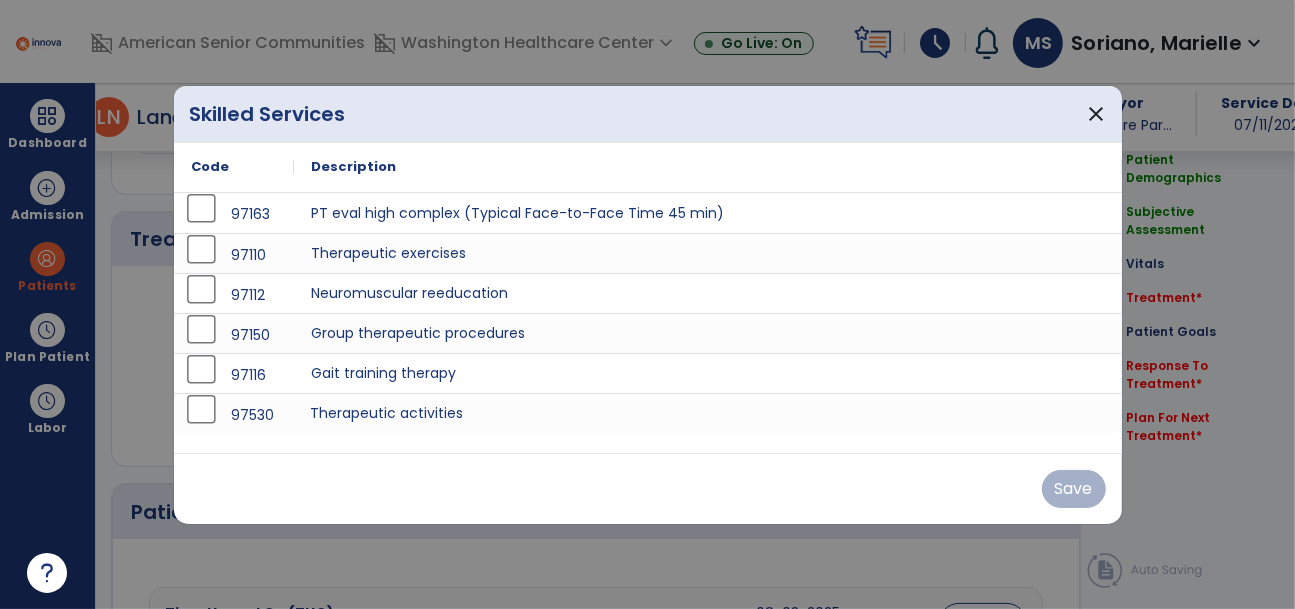 click on "Therapeutic activities" at bounding box center (708, 413) 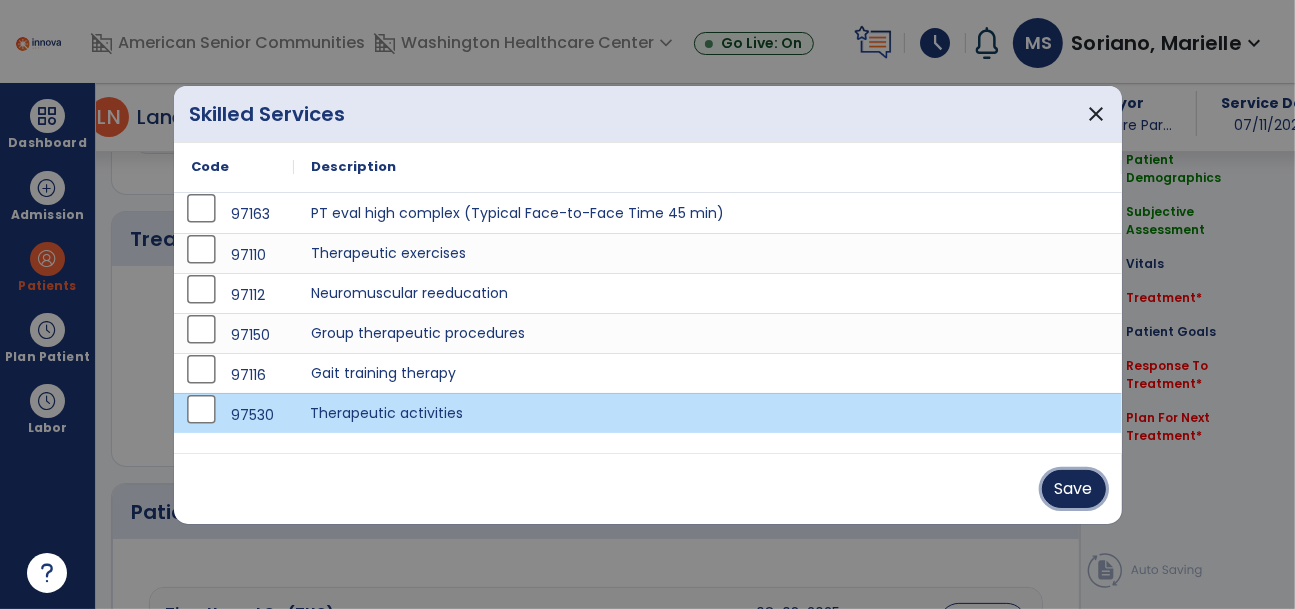 click on "Save" at bounding box center [1074, 489] 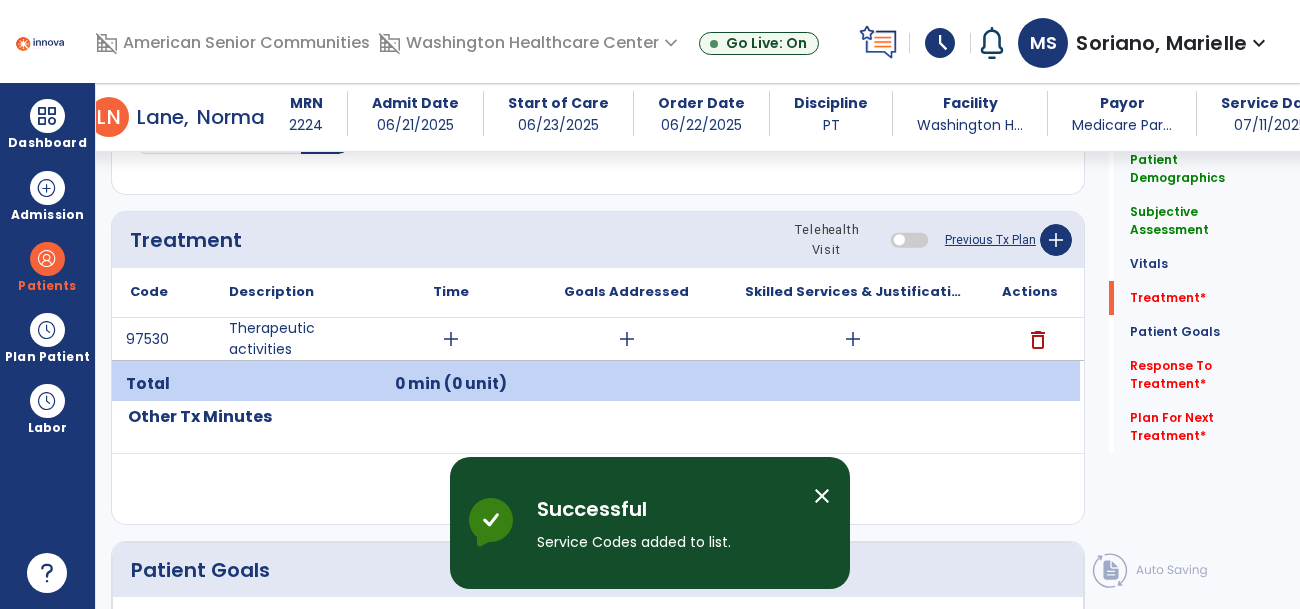 click on "add" at bounding box center (451, 339) 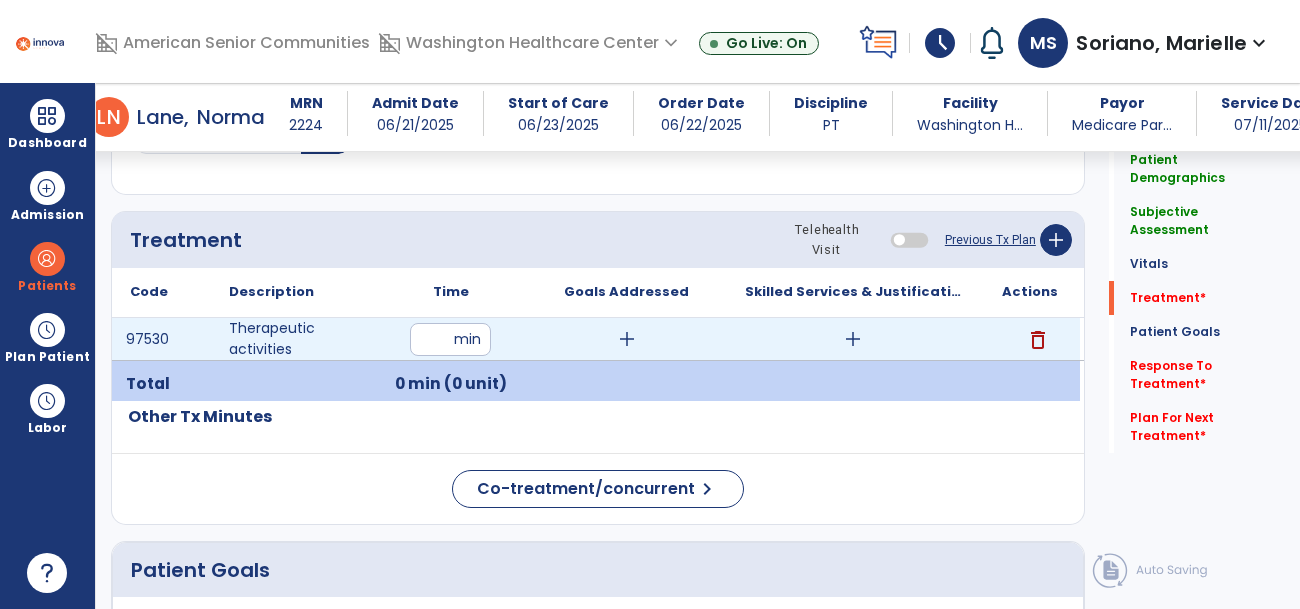type on "**" 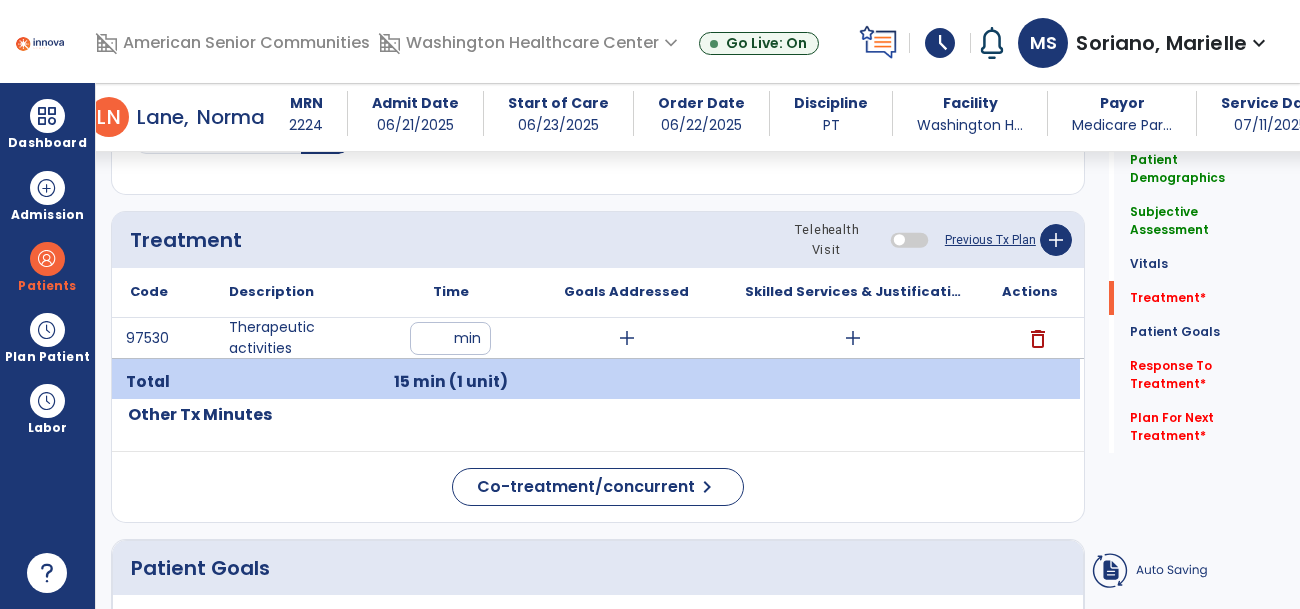 click on "add" at bounding box center [627, 338] 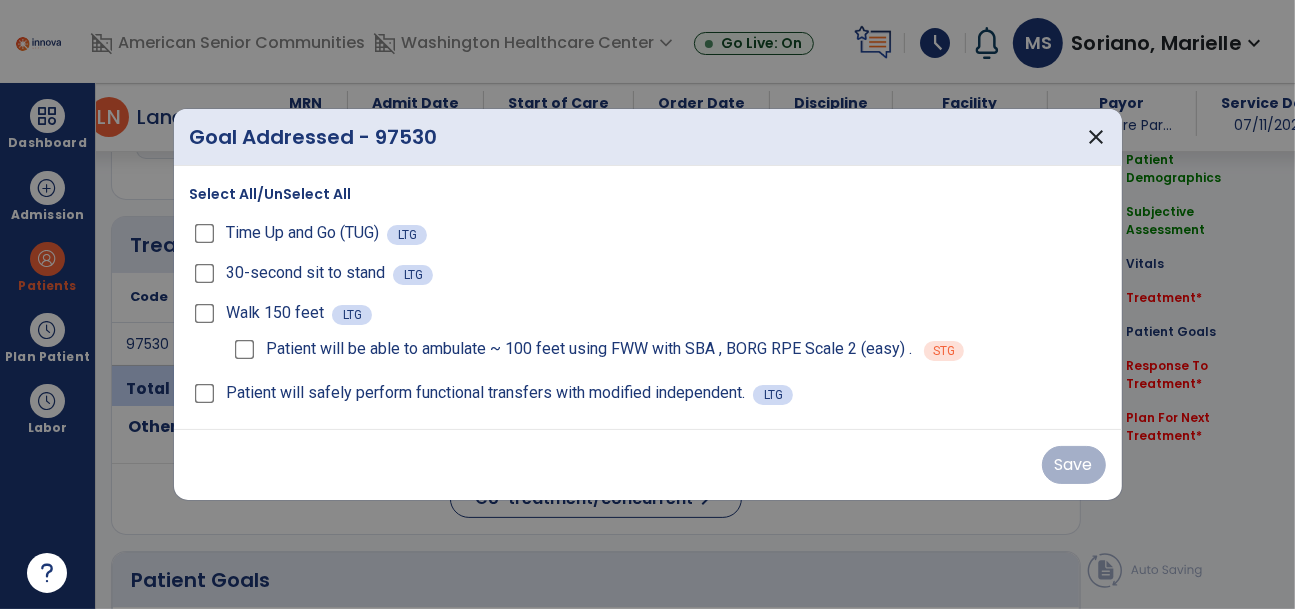 scroll, scrollTop: 1158, scrollLeft: 0, axis: vertical 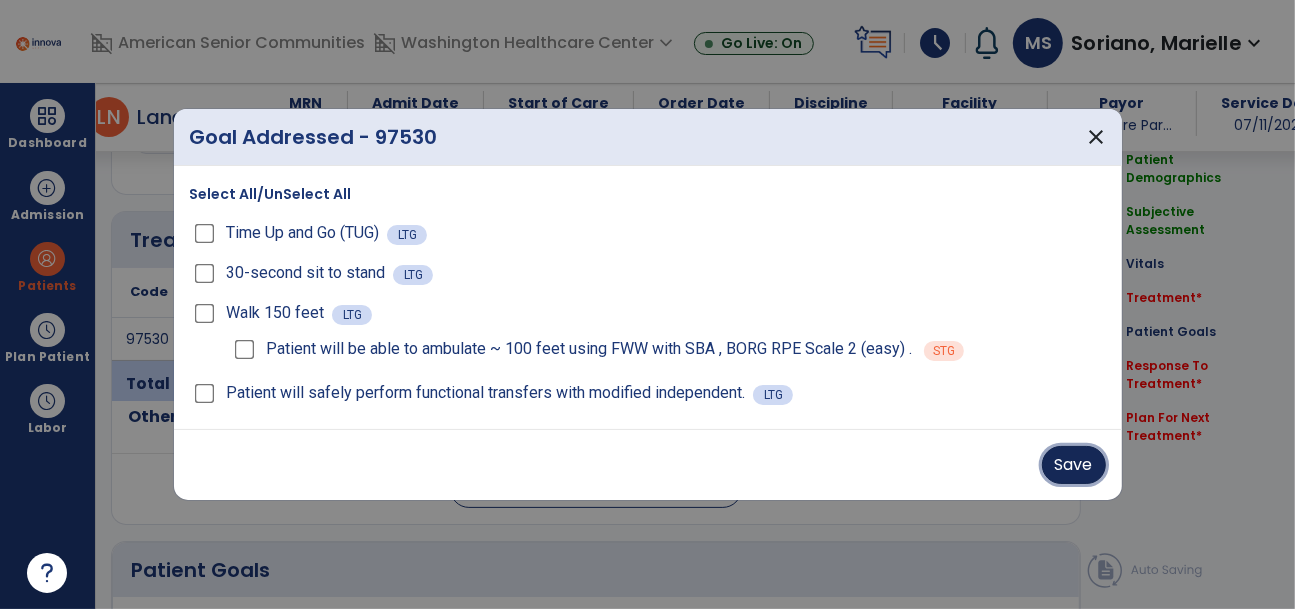click on "Save" at bounding box center (1074, 465) 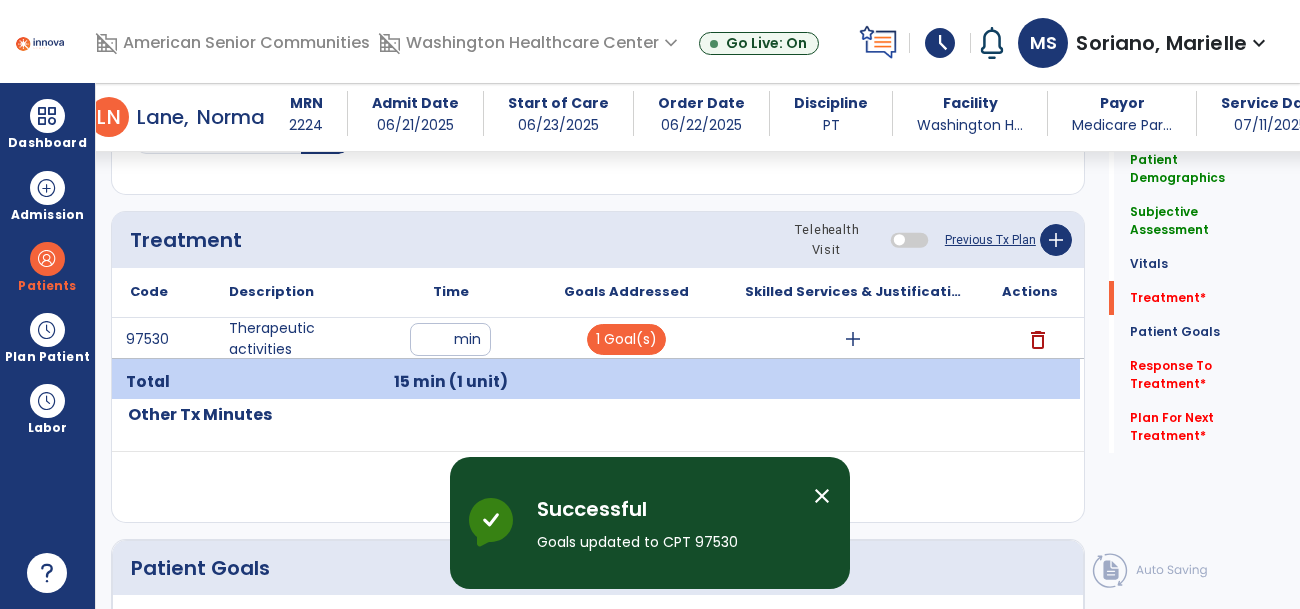 click on "add" at bounding box center [853, 339] 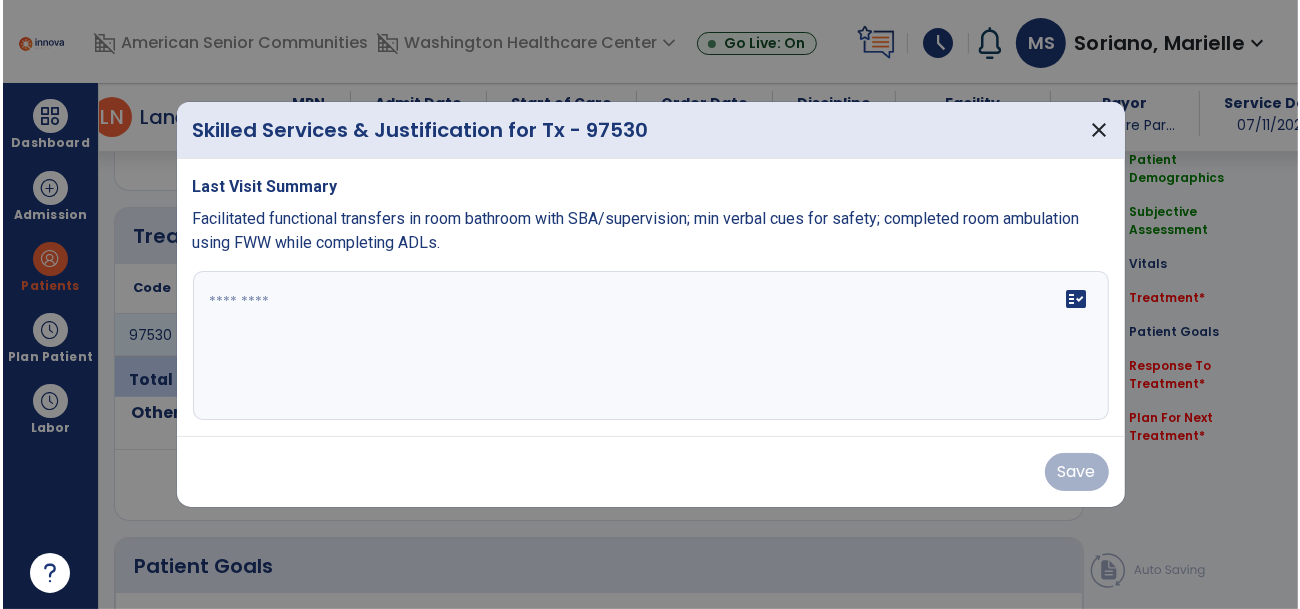 scroll, scrollTop: 1158, scrollLeft: 0, axis: vertical 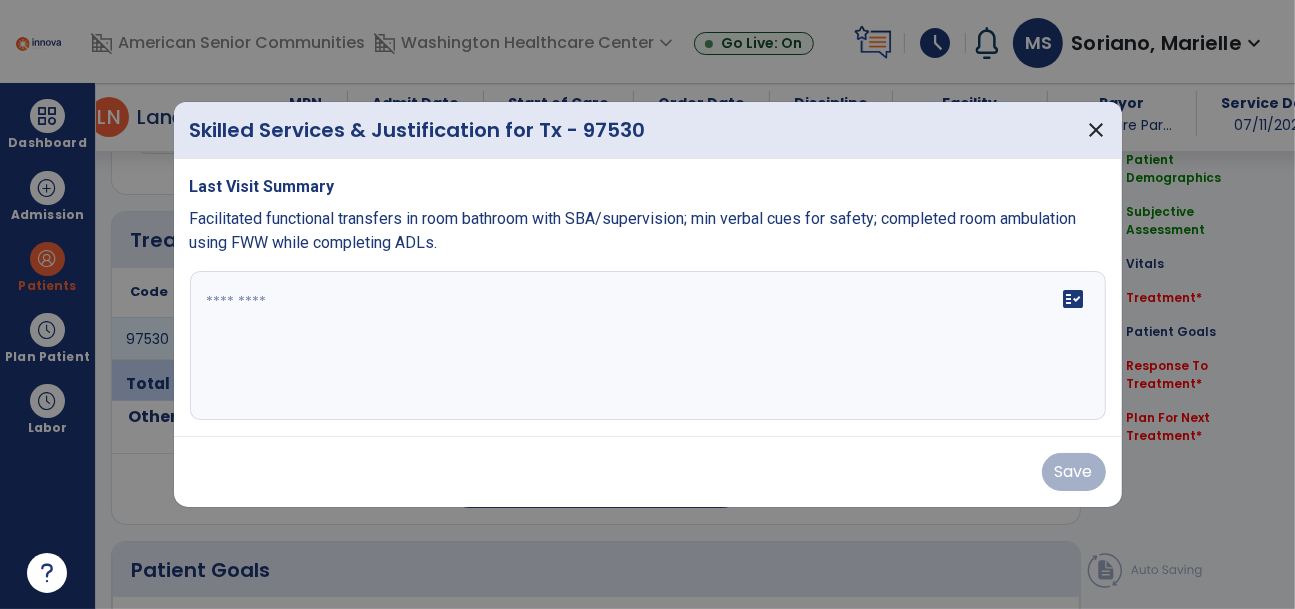 click at bounding box center [648, 346] 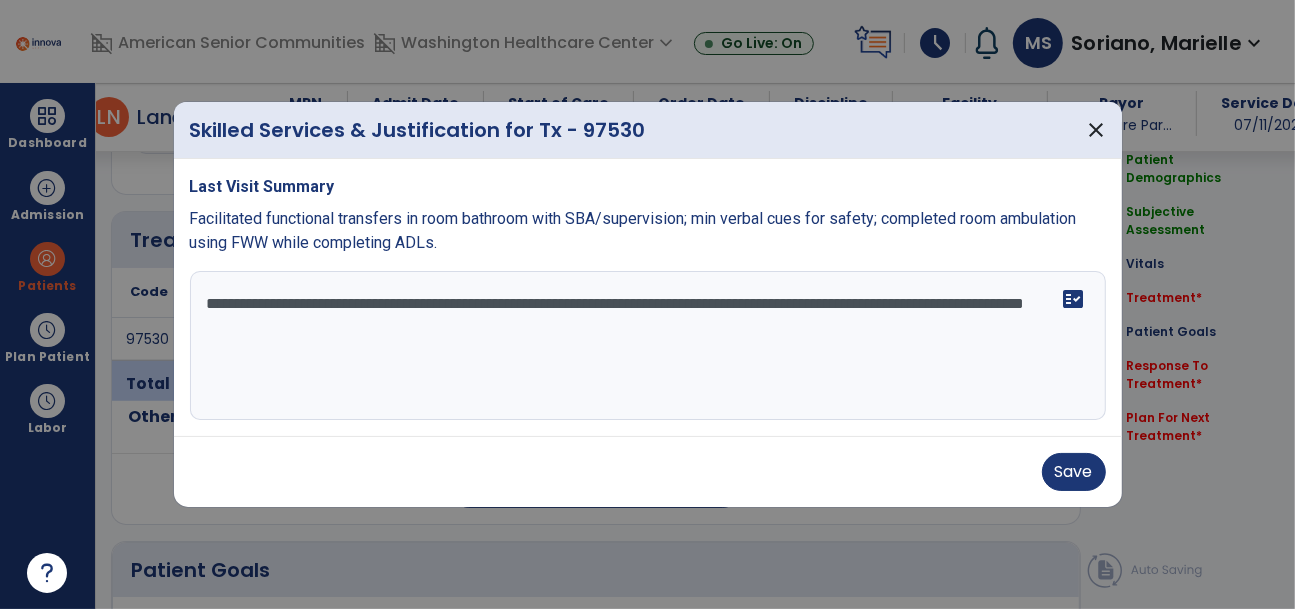 type on "**********" 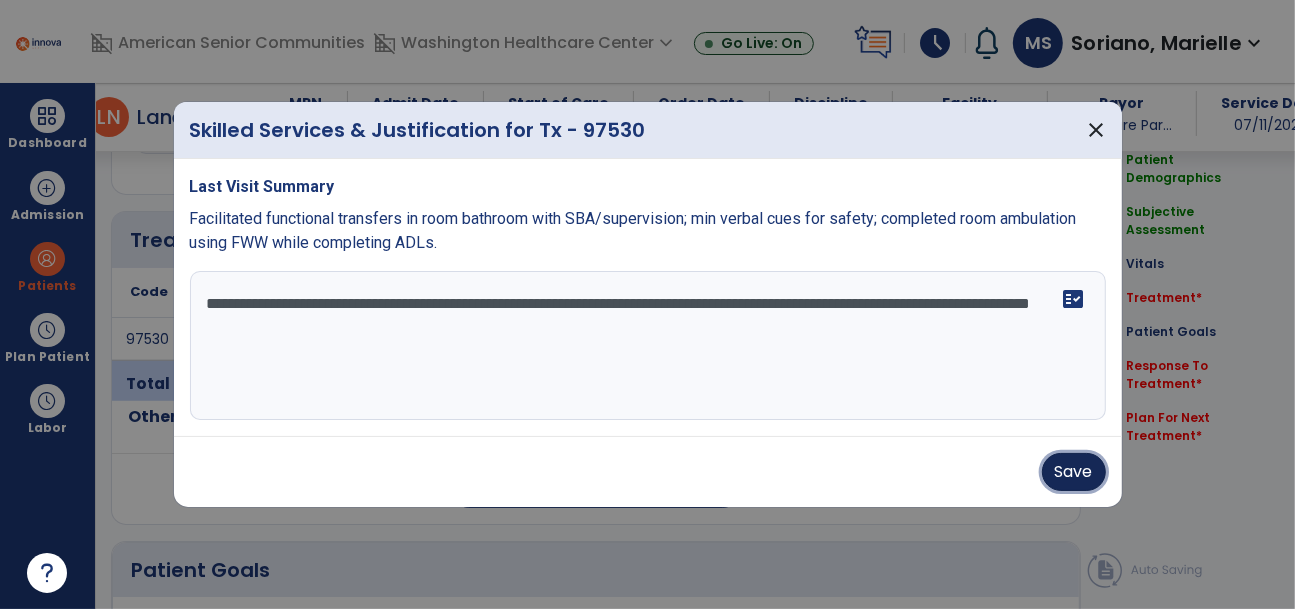 click on "Save" at bounding box center (1074, 472) 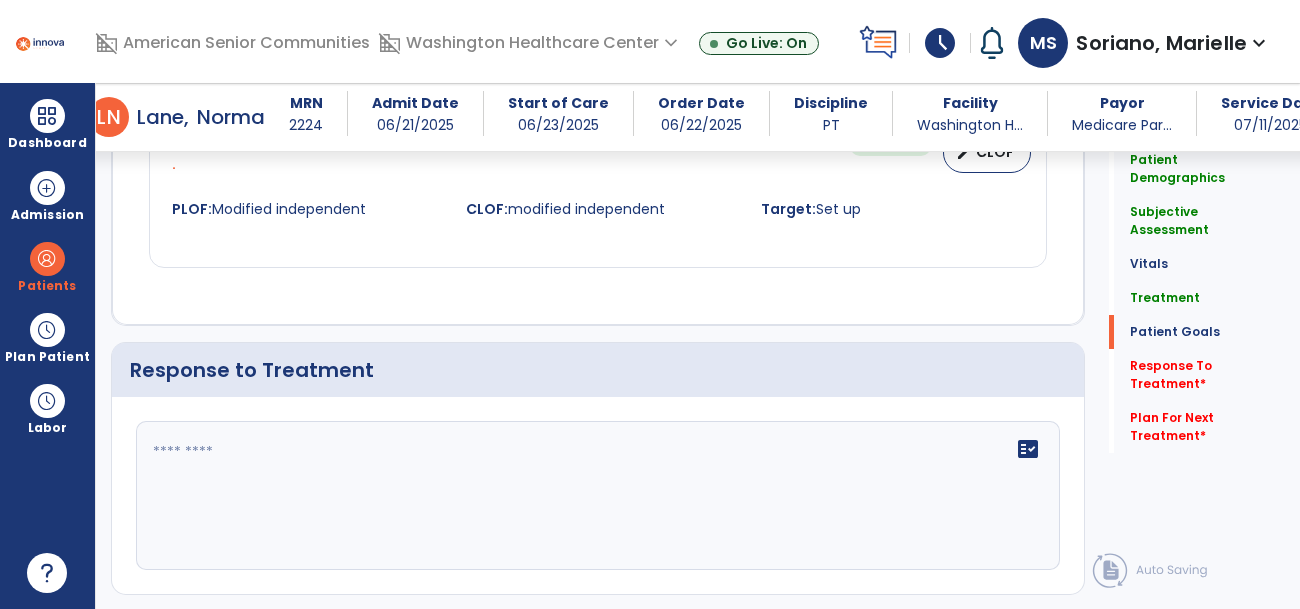 scroll, scrollTop: 2754, scrollLeft: 0, axis: vertical 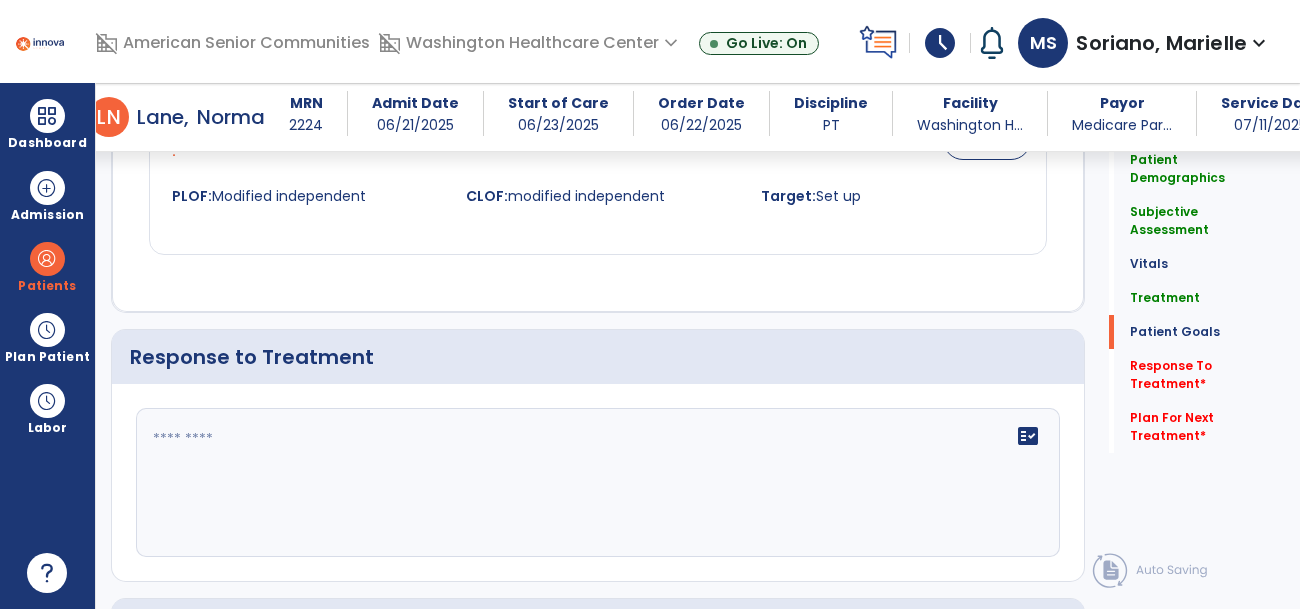click 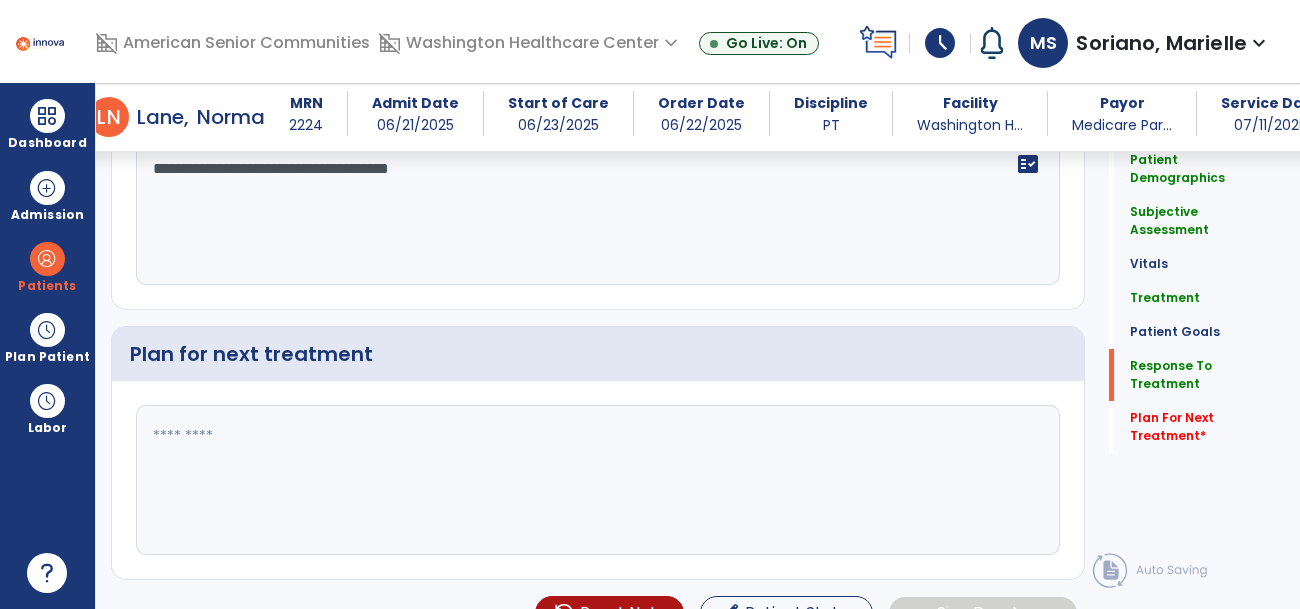scroll, scrollTop: 3033, scrollLeft: 0, axis: vertical 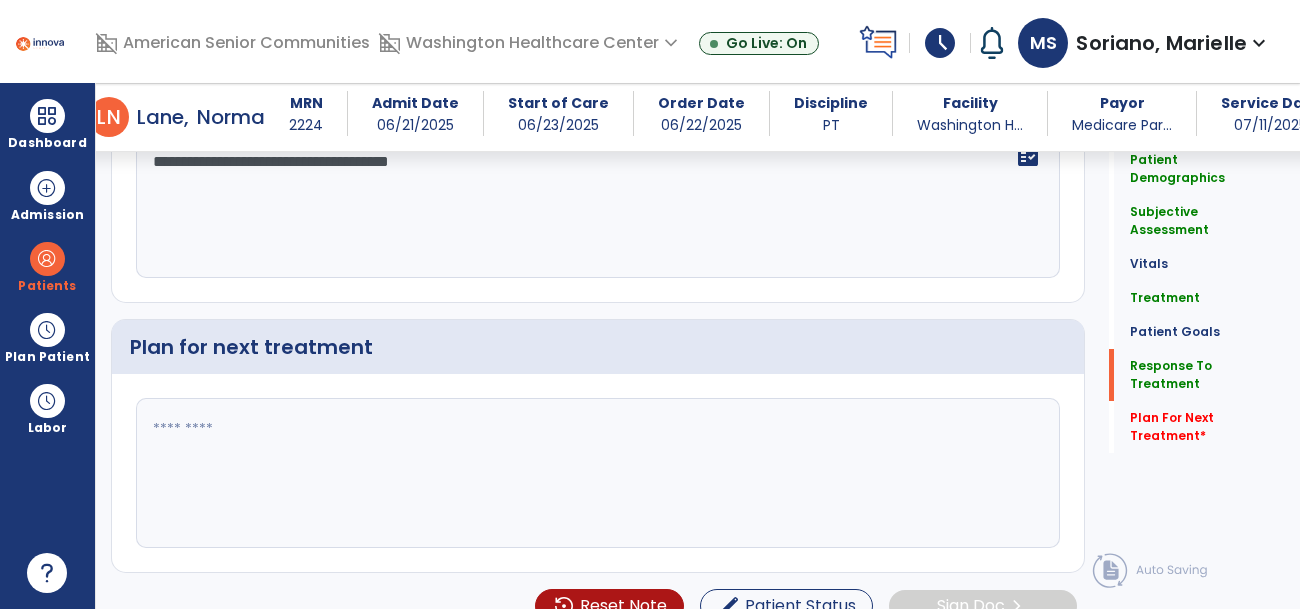 type on "**********" 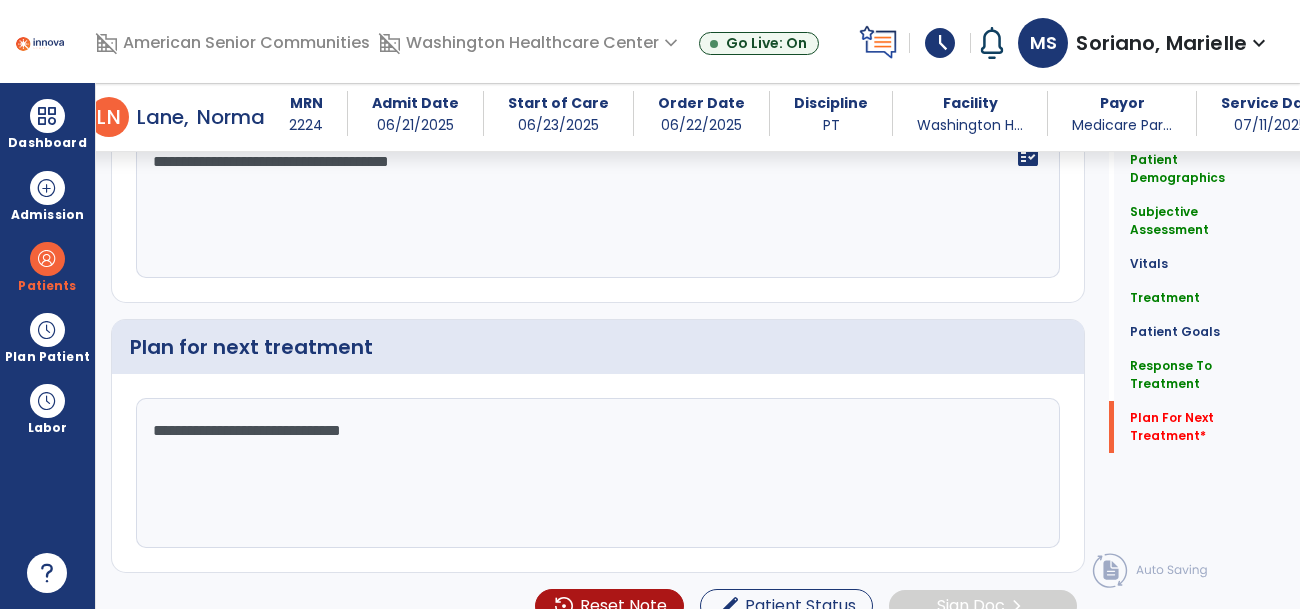 scroll, scrollTop: 3055, scrollLeft: 0, axis: vertical 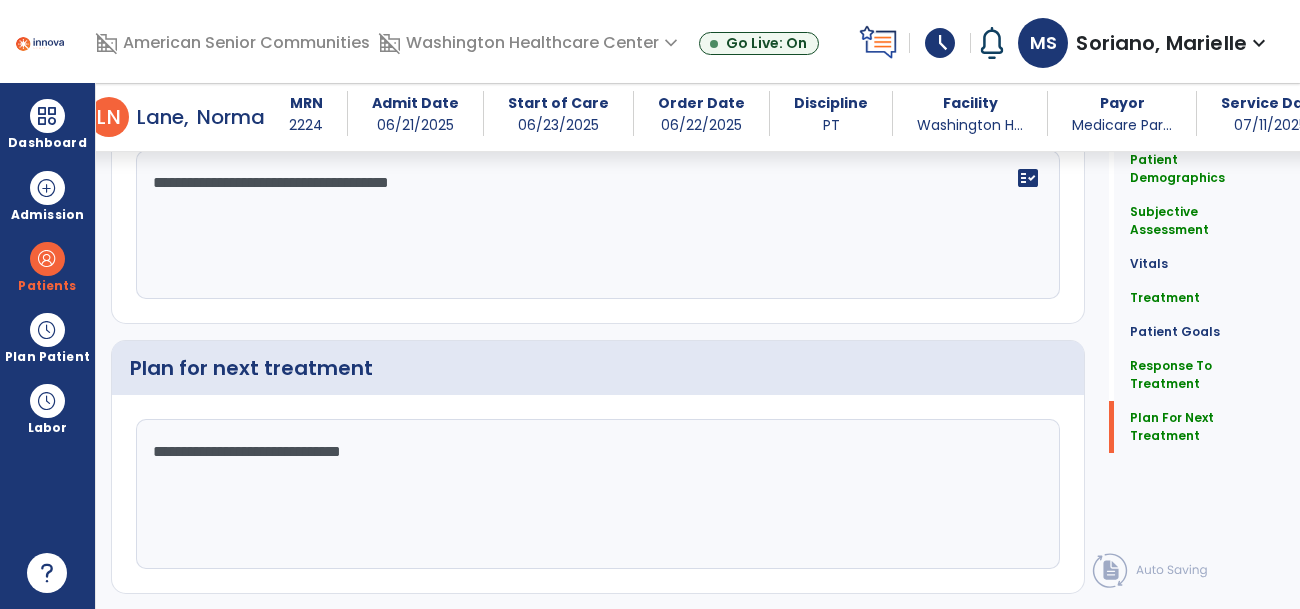 type on "**********" 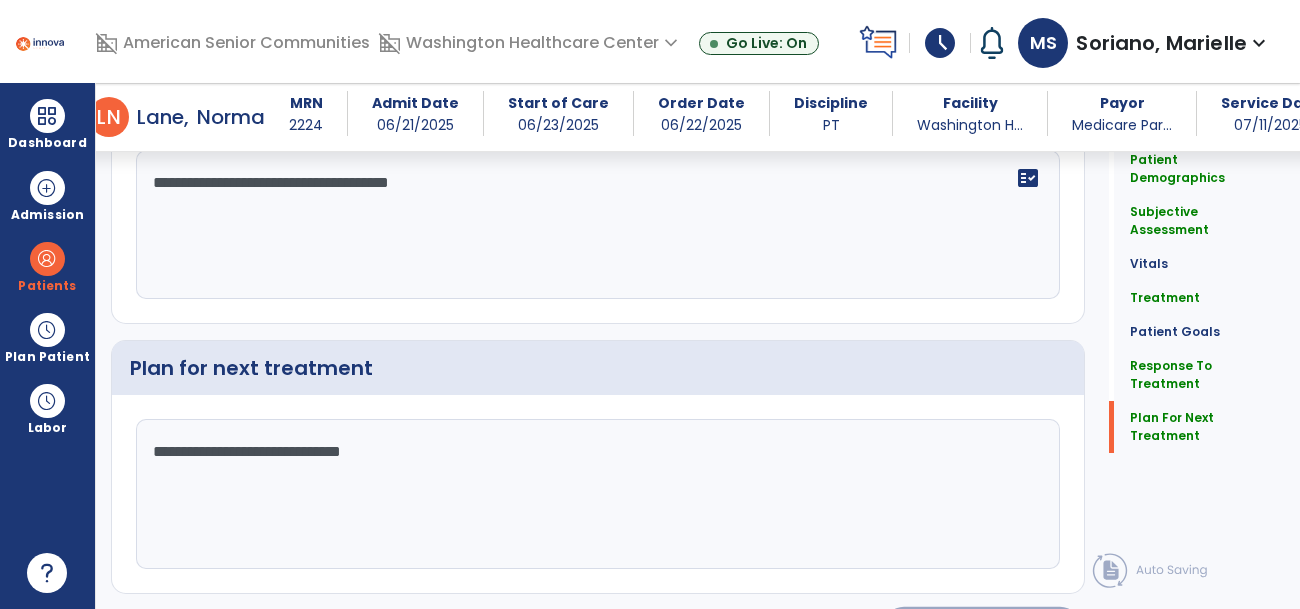 click on "Sign Doc" 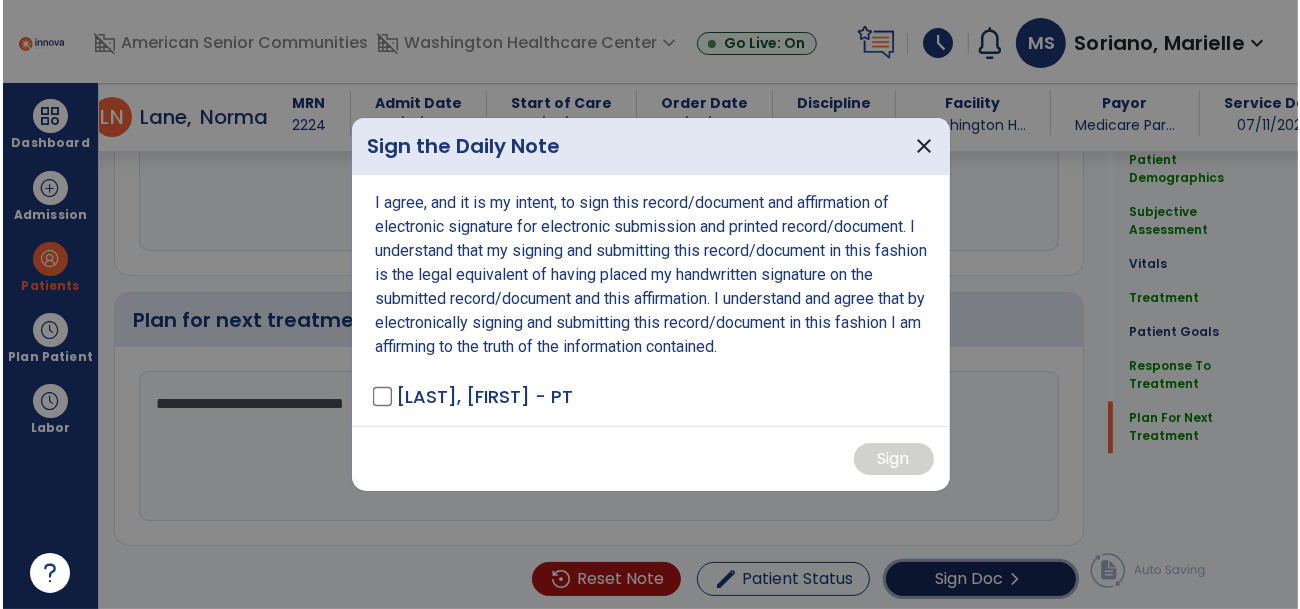 scroll, scrollTop: 3055, scrollLeft: 0, axis: vertical 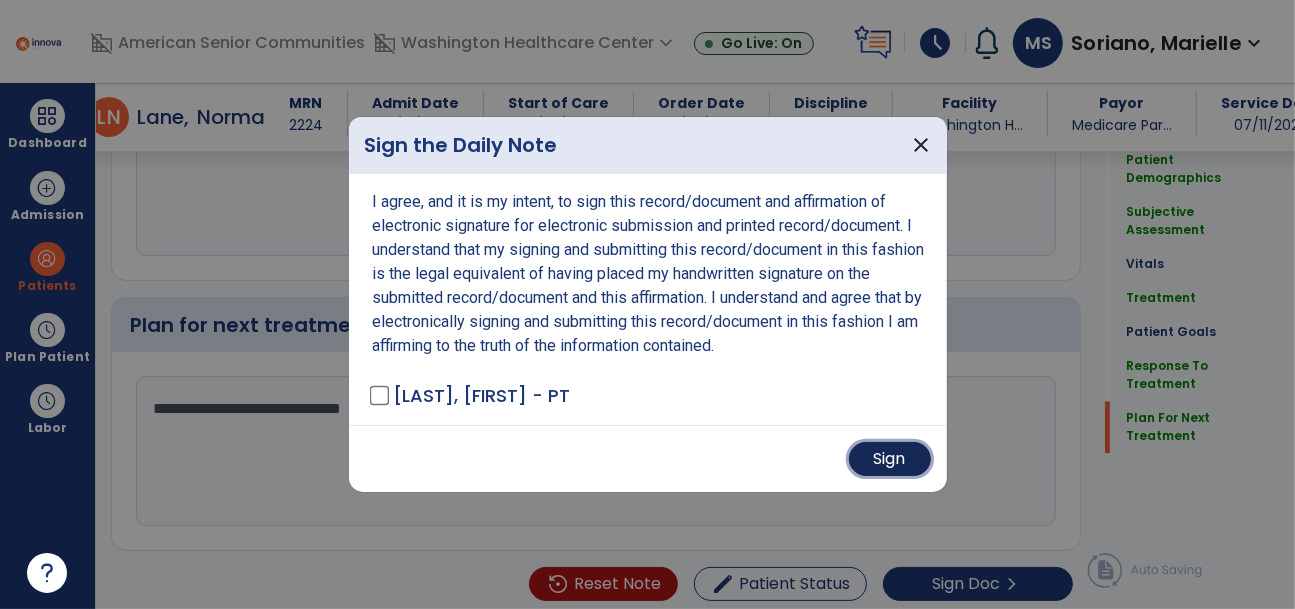 click on "Sign" at bounding box center [890, 459] 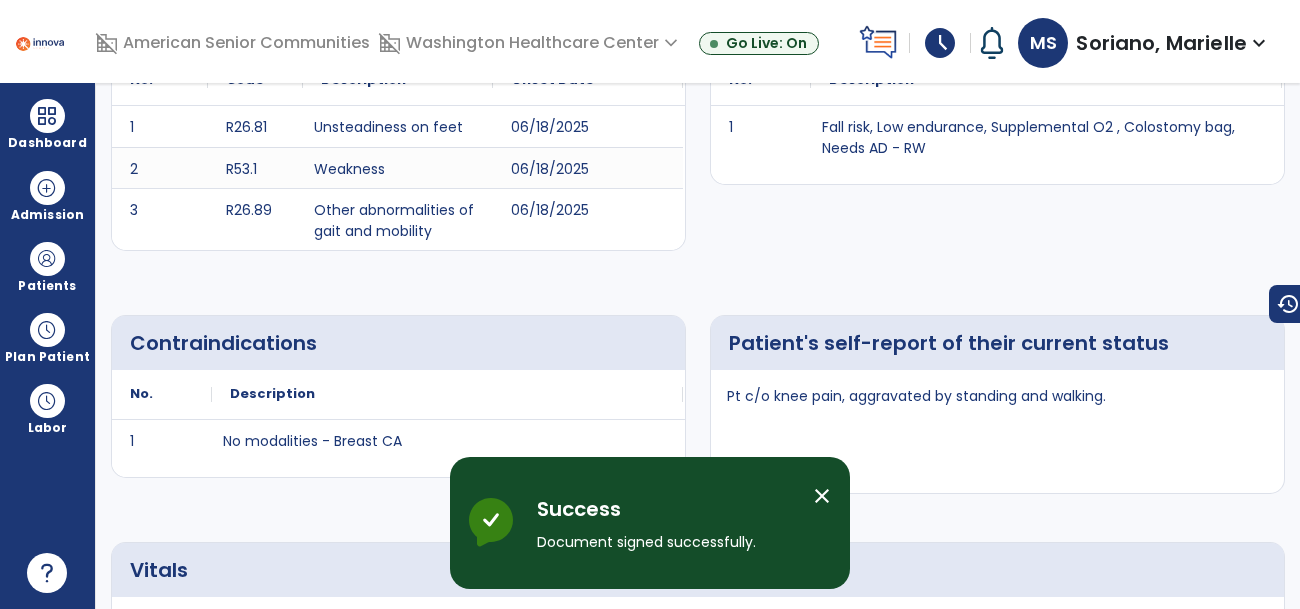 scroll, scrollTop: 0, scrollLeft: 0, axis: both 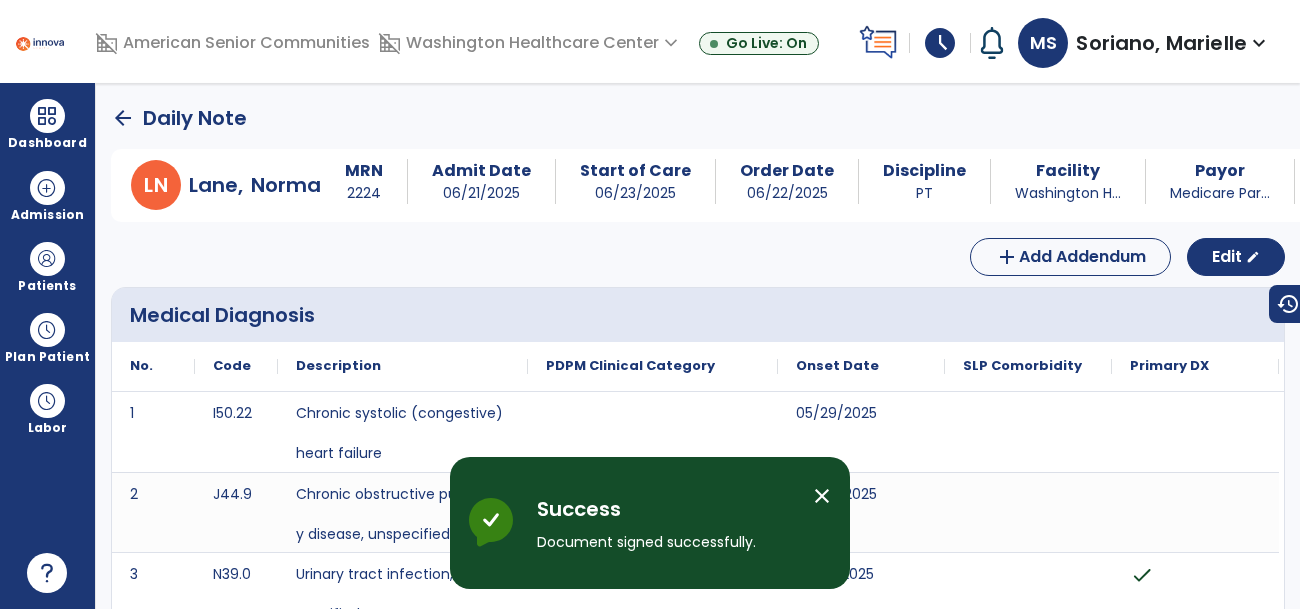 click on "arrow_back" 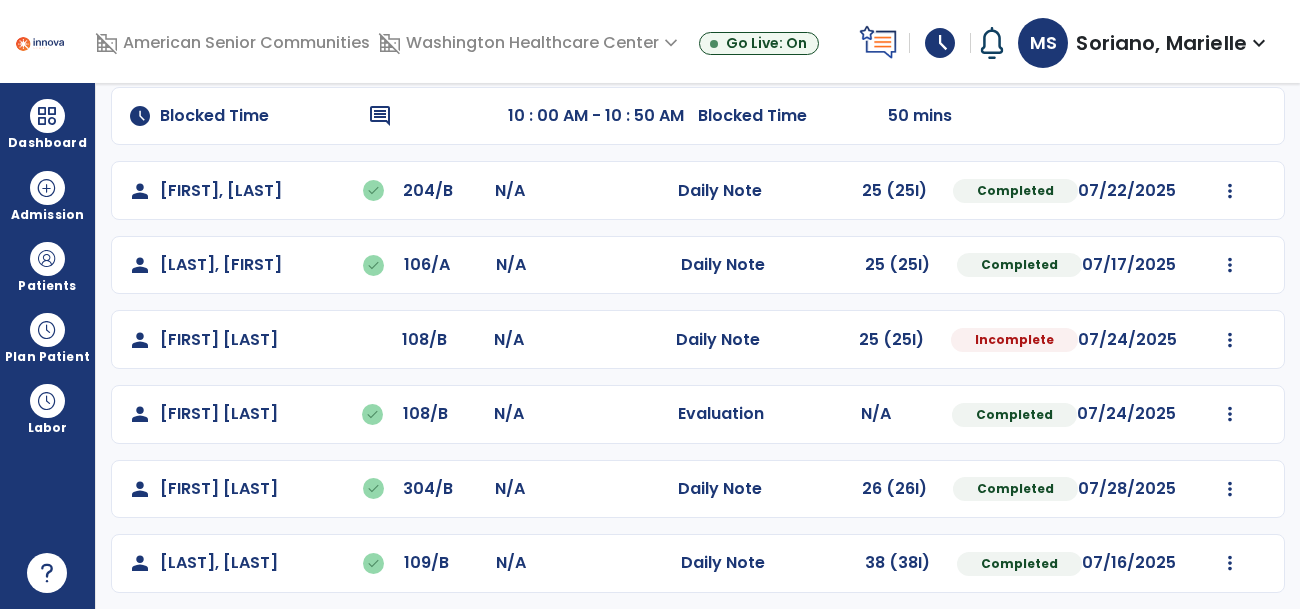 scroll, scrollTop: 253, scrollLeft: 0, axis: vertical 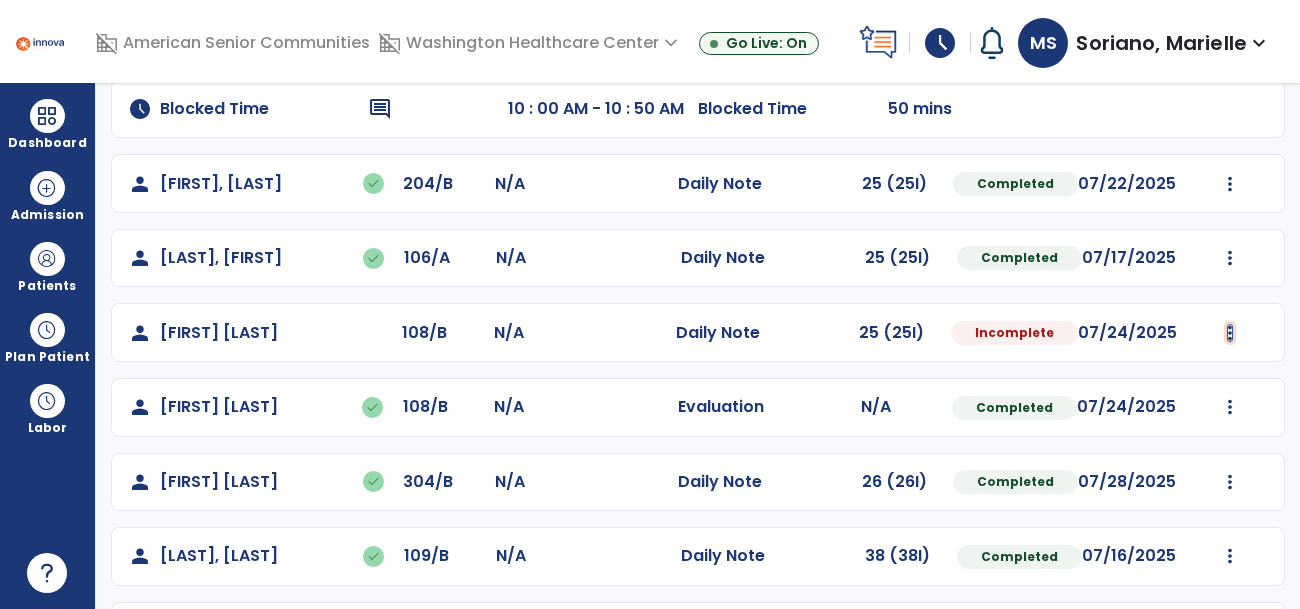 click at bounding box center (1230, 35) 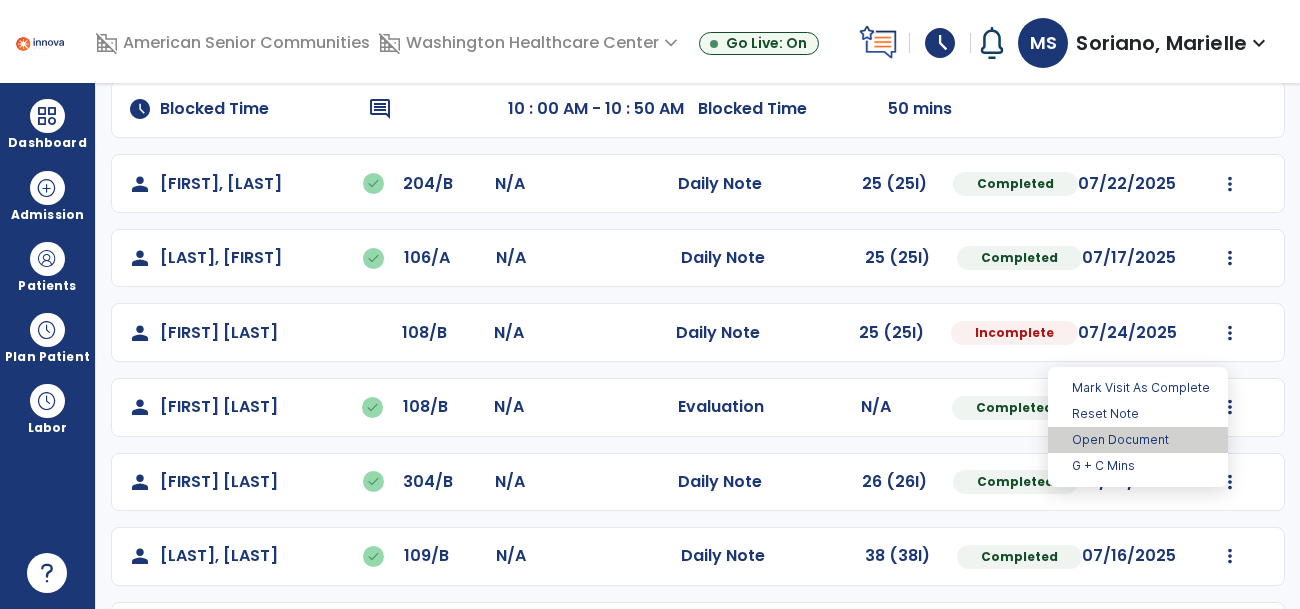 click on "Open Document" at bounding box center (1138, 440) 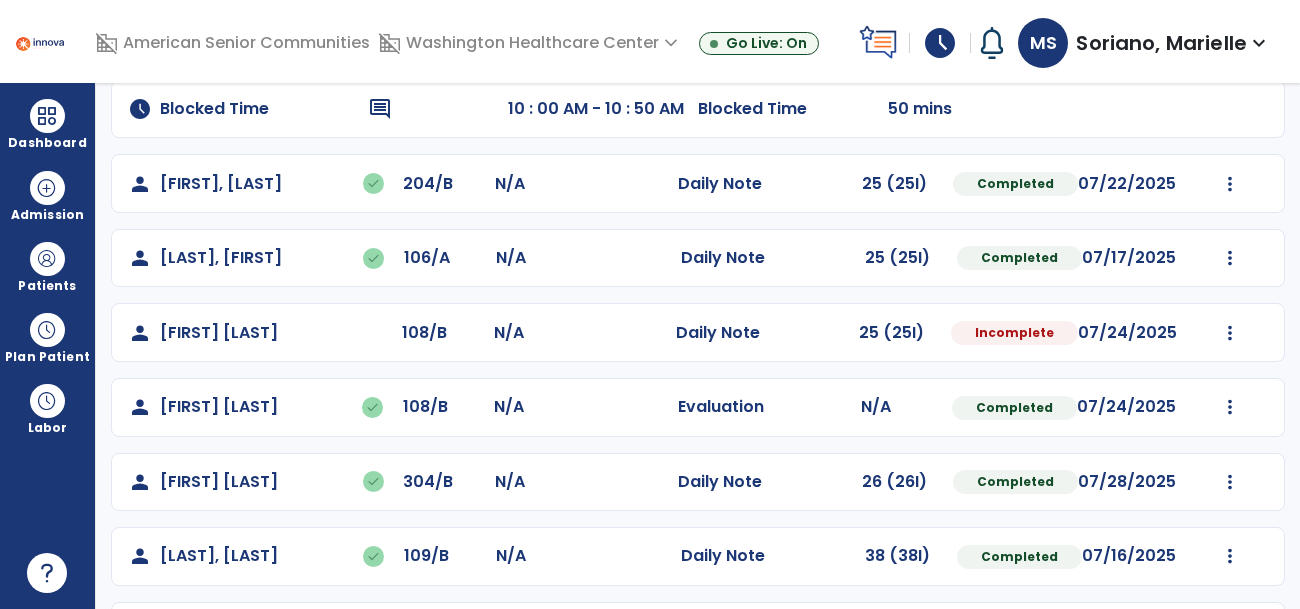 select on "*" 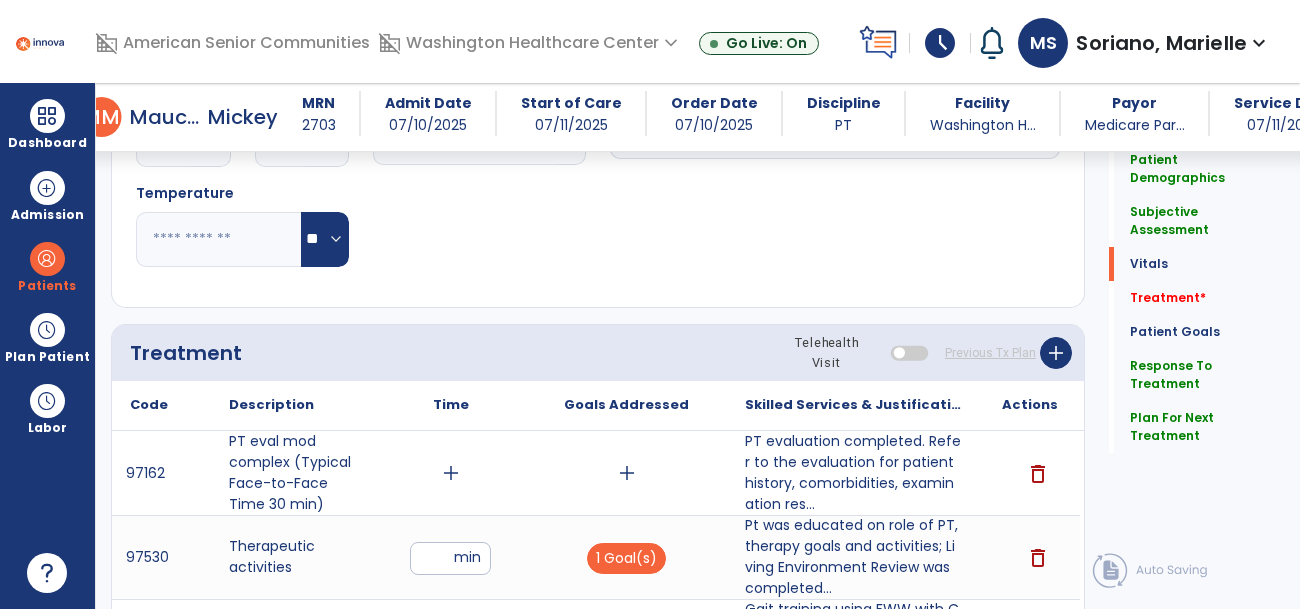 scroll, scrollTop: 1056, scrollLeft: 0, axis: vertical 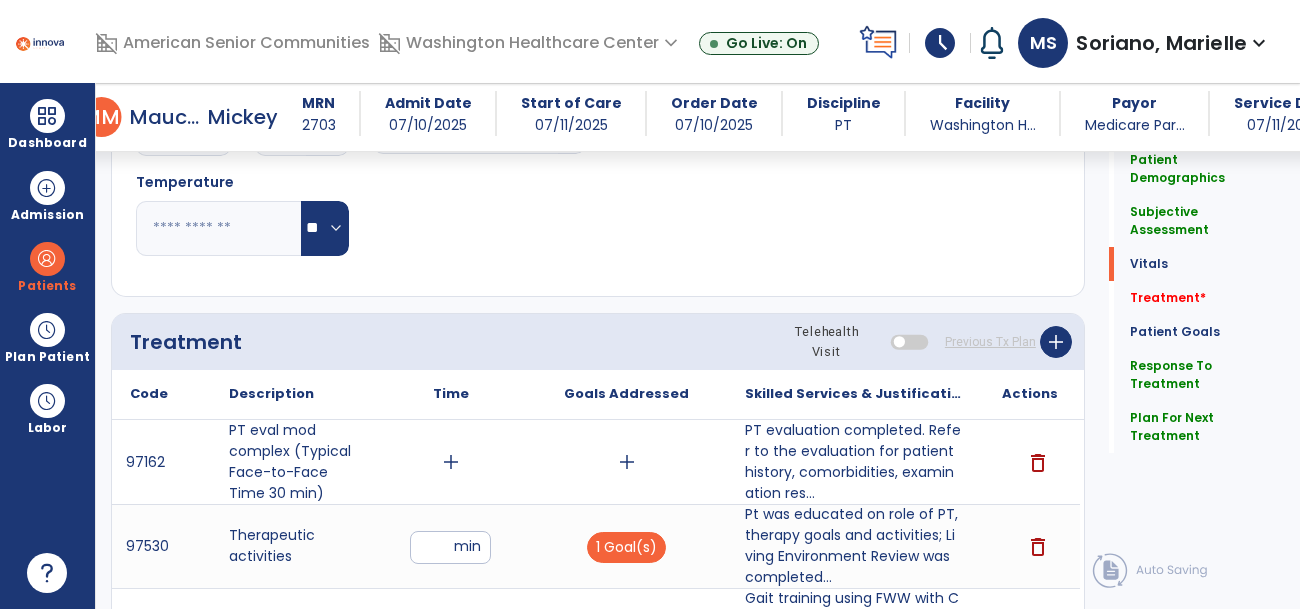 click on "add" at bounding box center [451, 462] 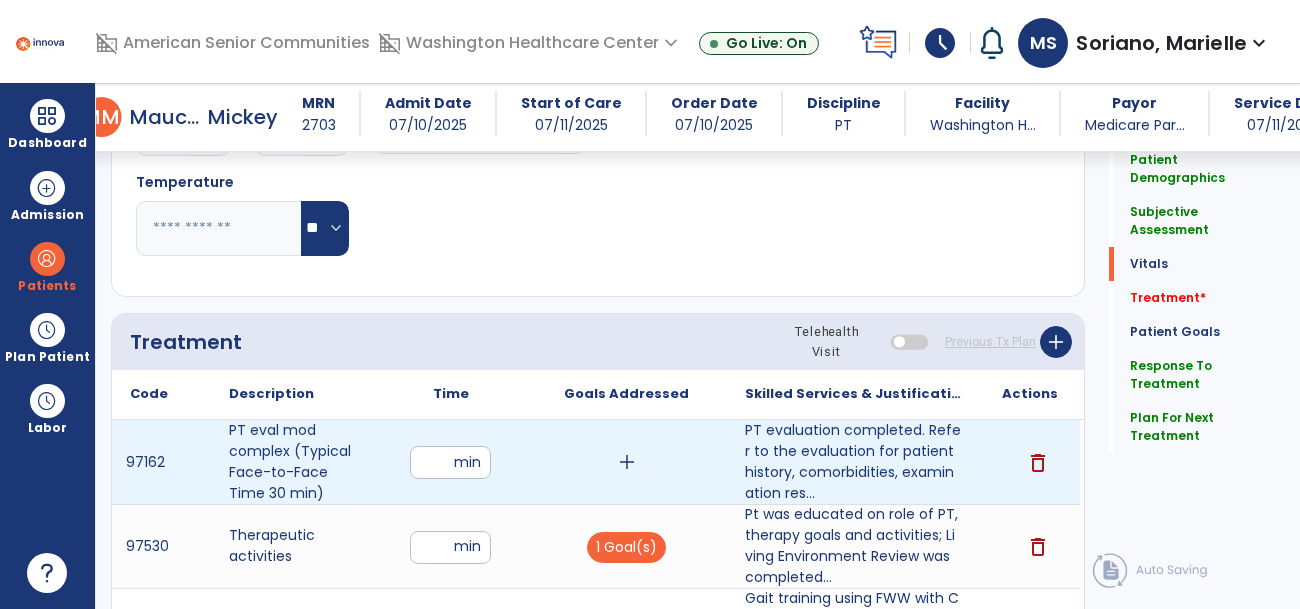 type on "**" 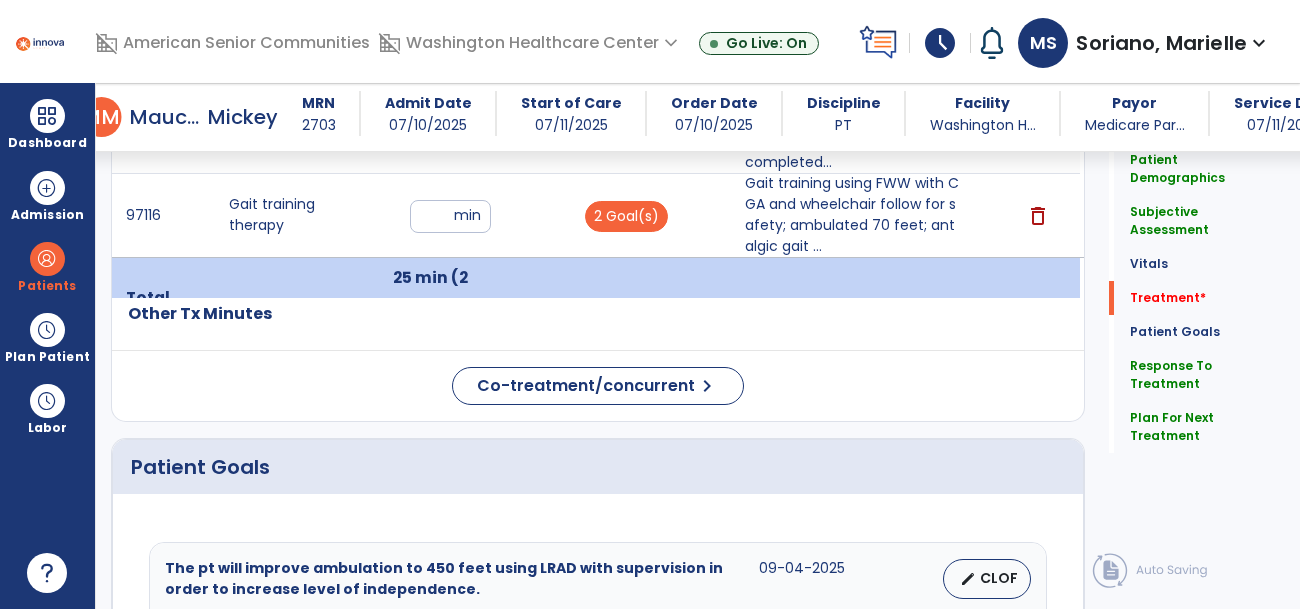 scroll, scrollTop: 1462, scrollLeft: 0, axis: vertical 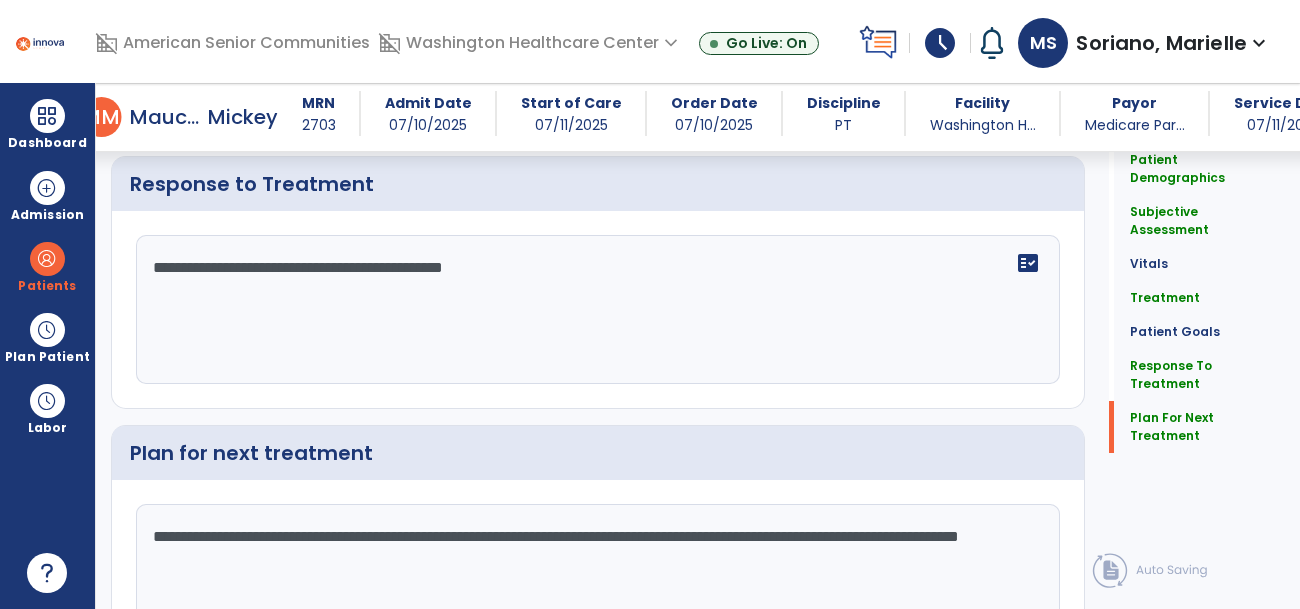 click on "Sign Doc" 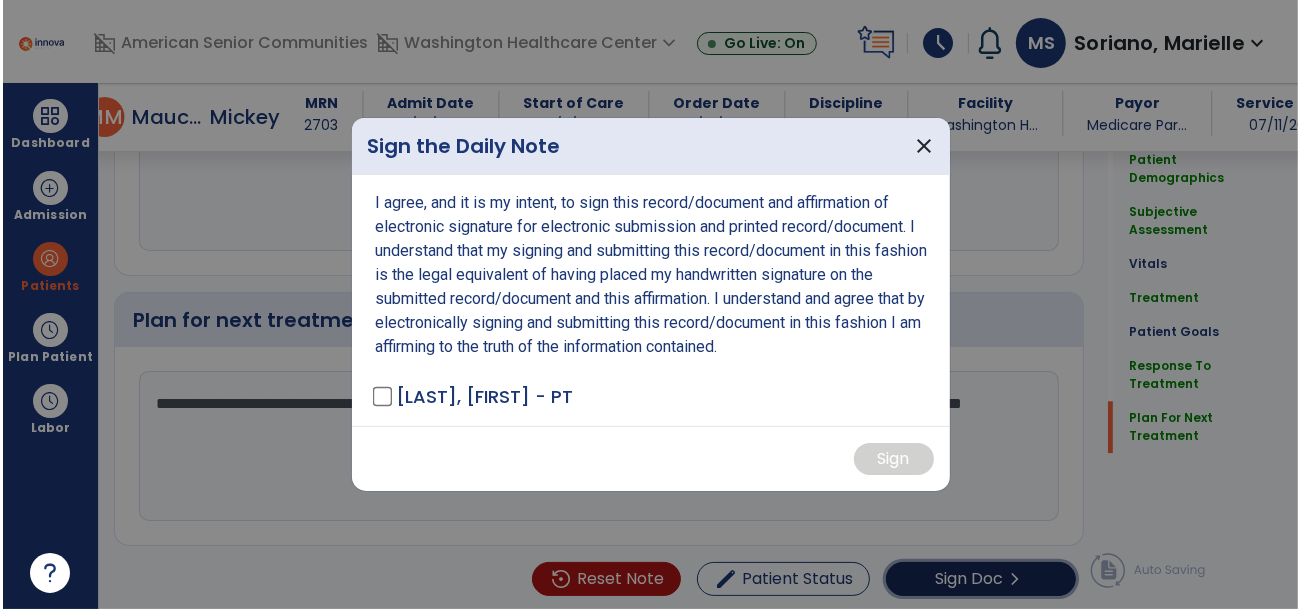 scroll, scrollTop: 3661, scrollLeft: 0, axis: vertical 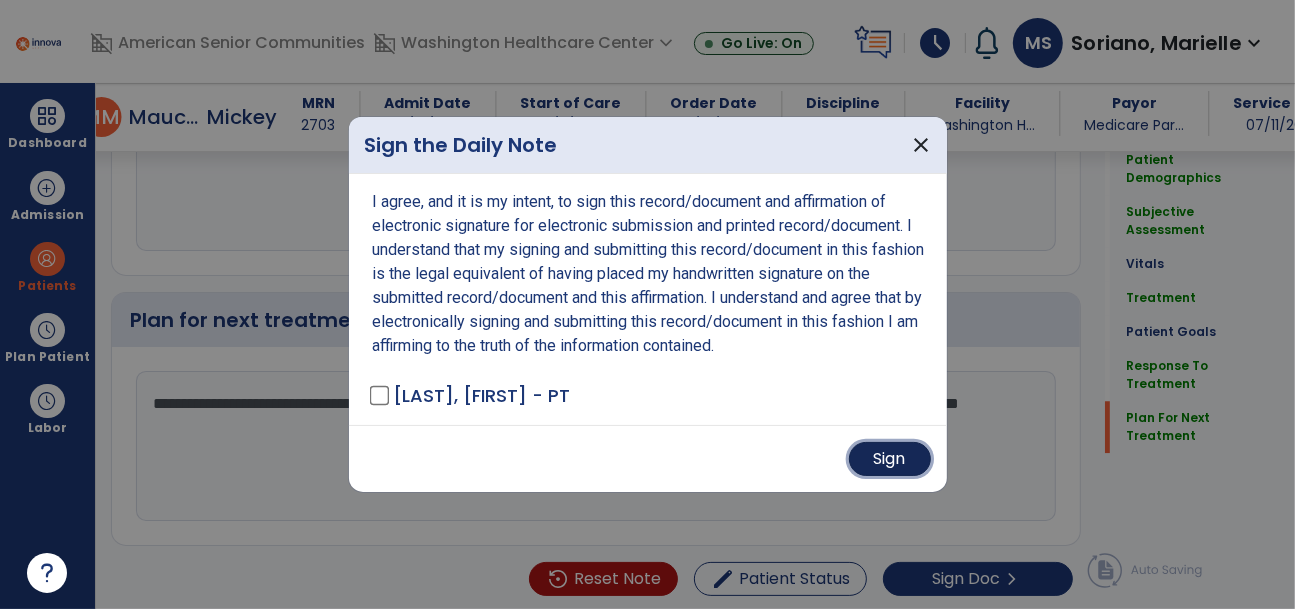 click on "Sign" at bounding box center [890, 459] 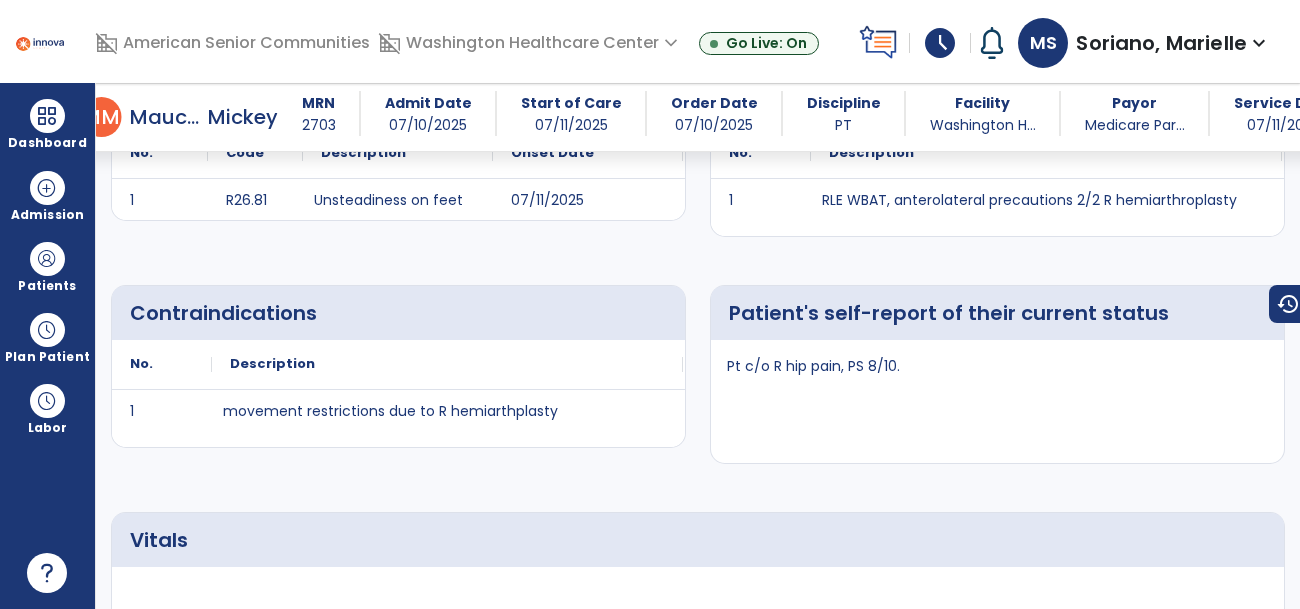 scroll, scrollTop: 0, scrollLeft: 0, axis: both 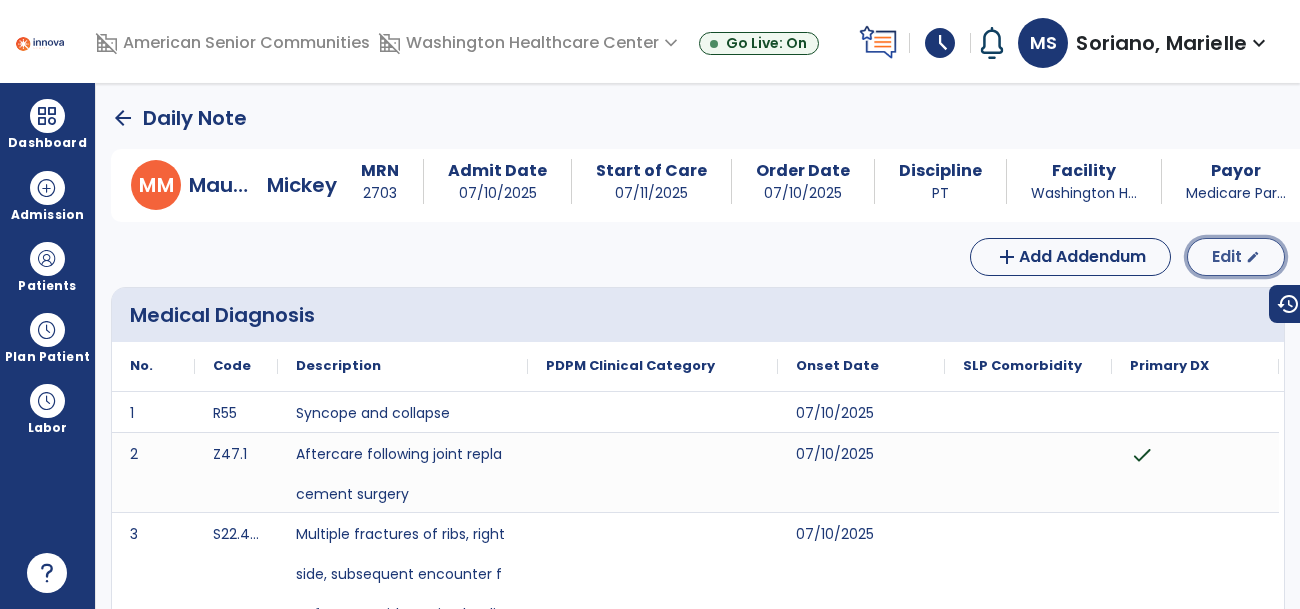 click on "Edit" 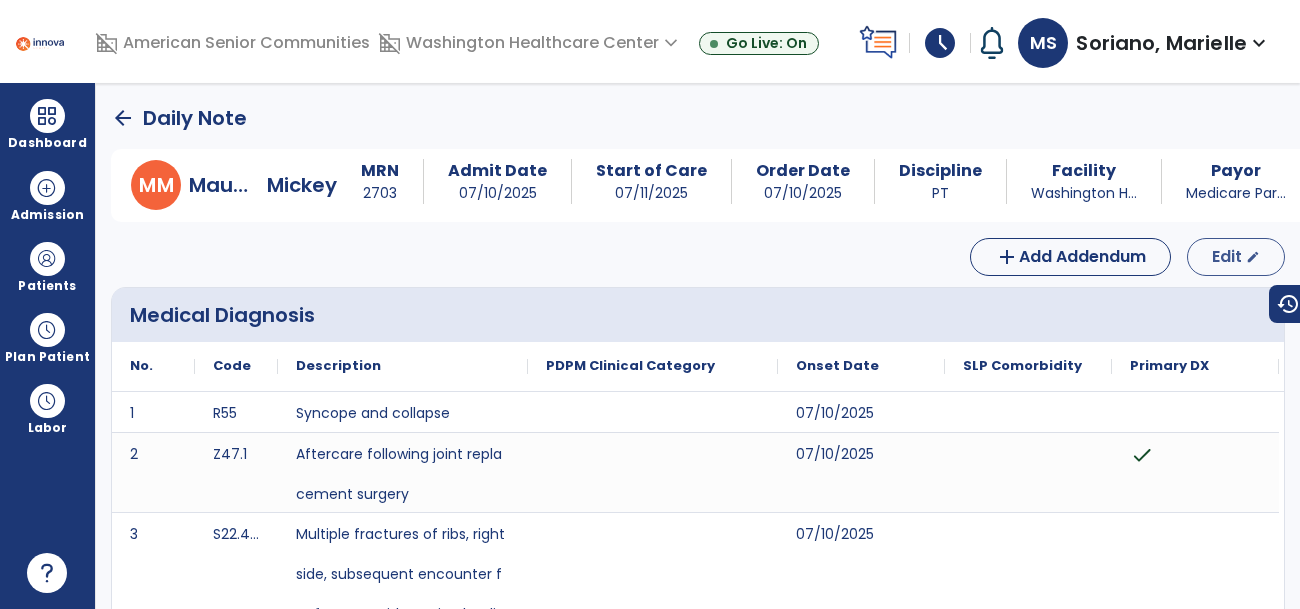 select on "*" 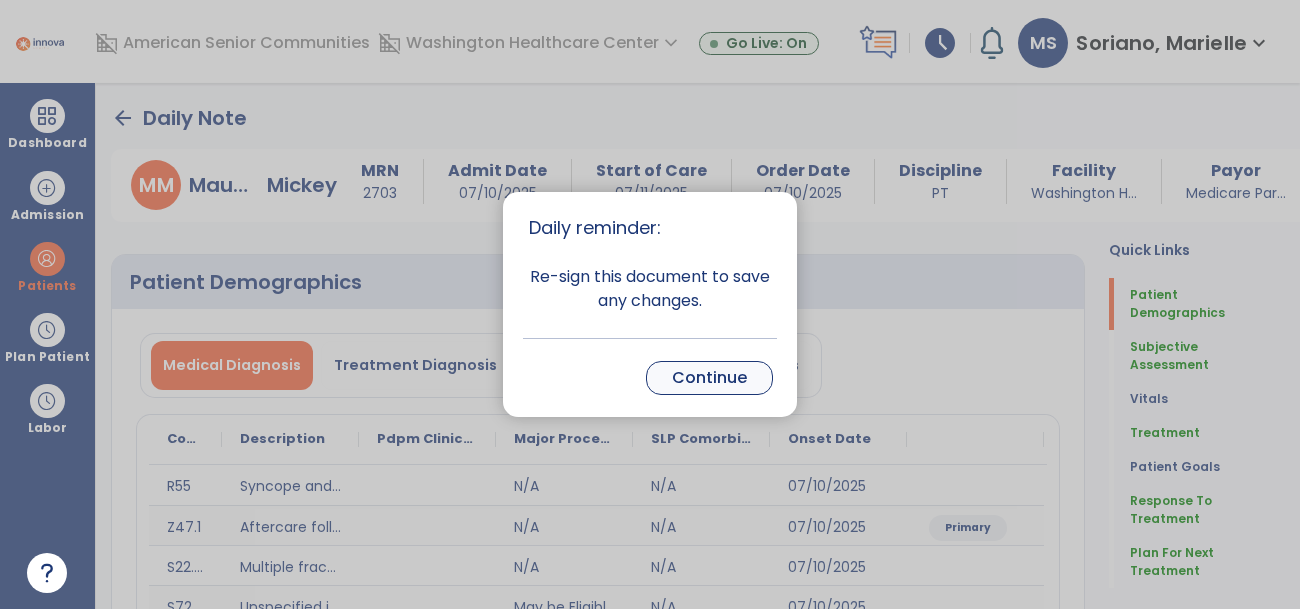 click on "Continue" at bounding box center (709, 378) 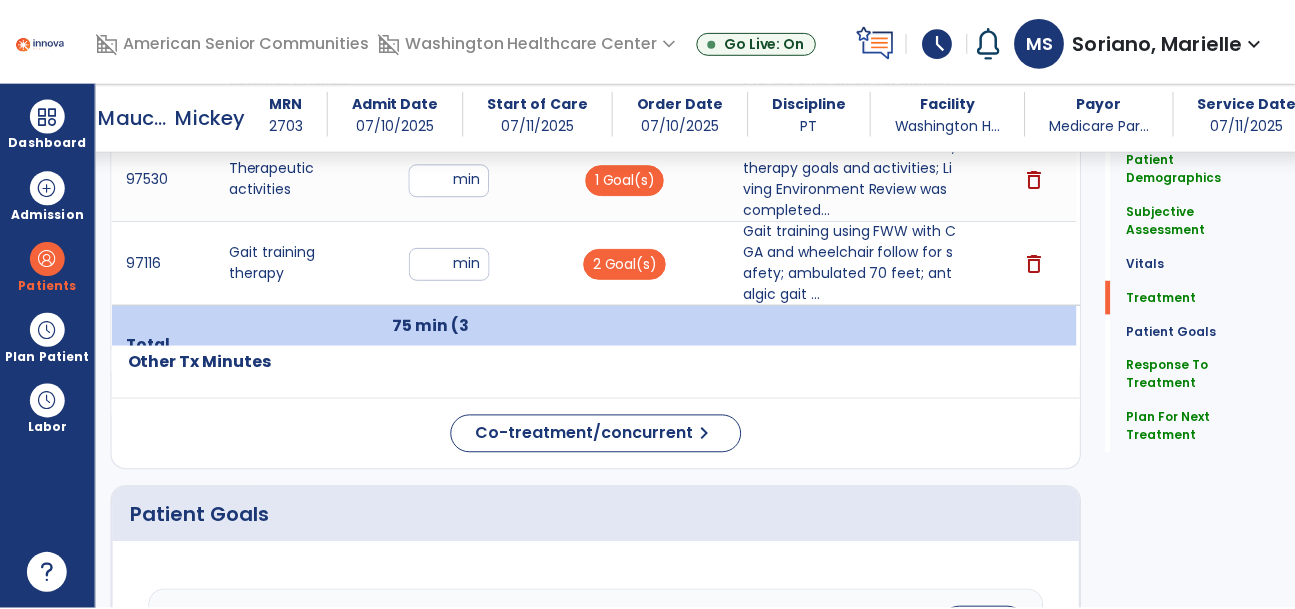 scroll, scrollTop: 1362, scrollLeft: 0, axis: vertical 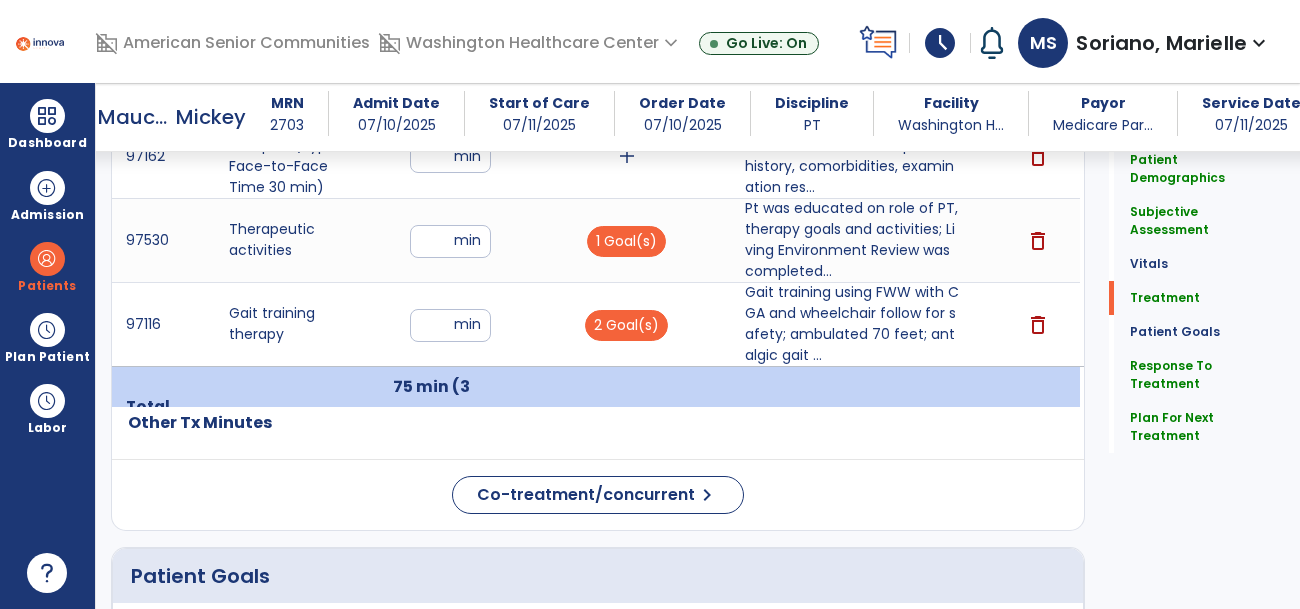 click on "**" at bounding box center (450, 241) 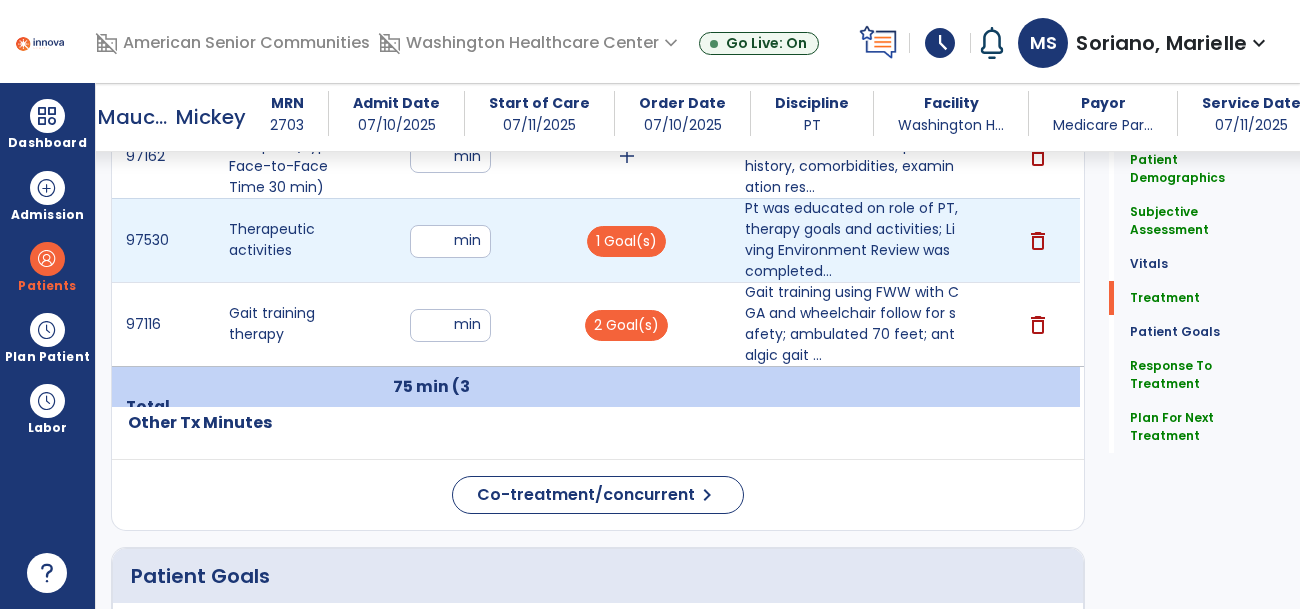type on "*" 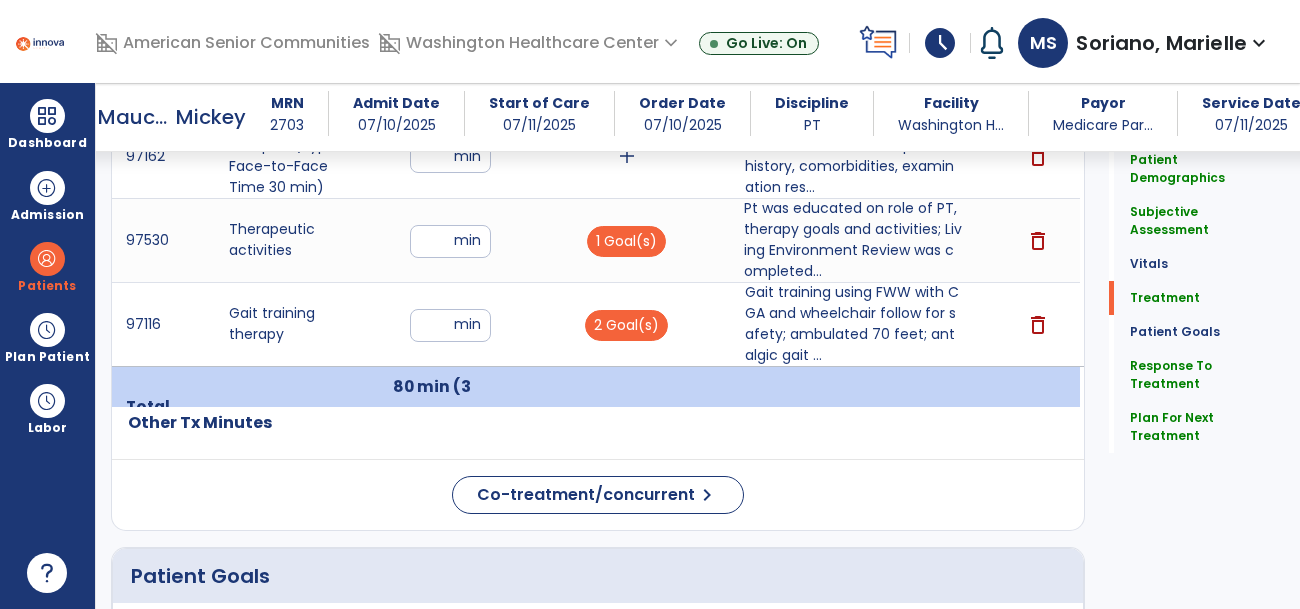 click on "Pt was educated on role of PT, therapy goals and activities; Living Environment Review was completed..." at bounding box center [853, 240] 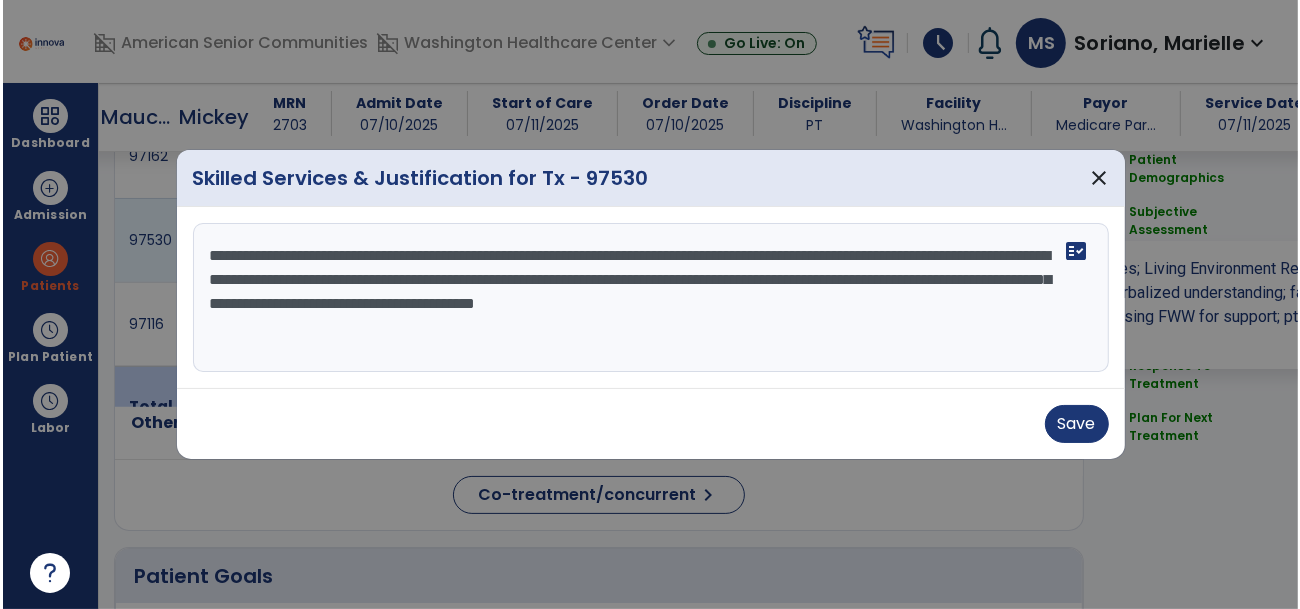 scroll, scrollTop: 1362, scrollLeft: 0, axis: vertical 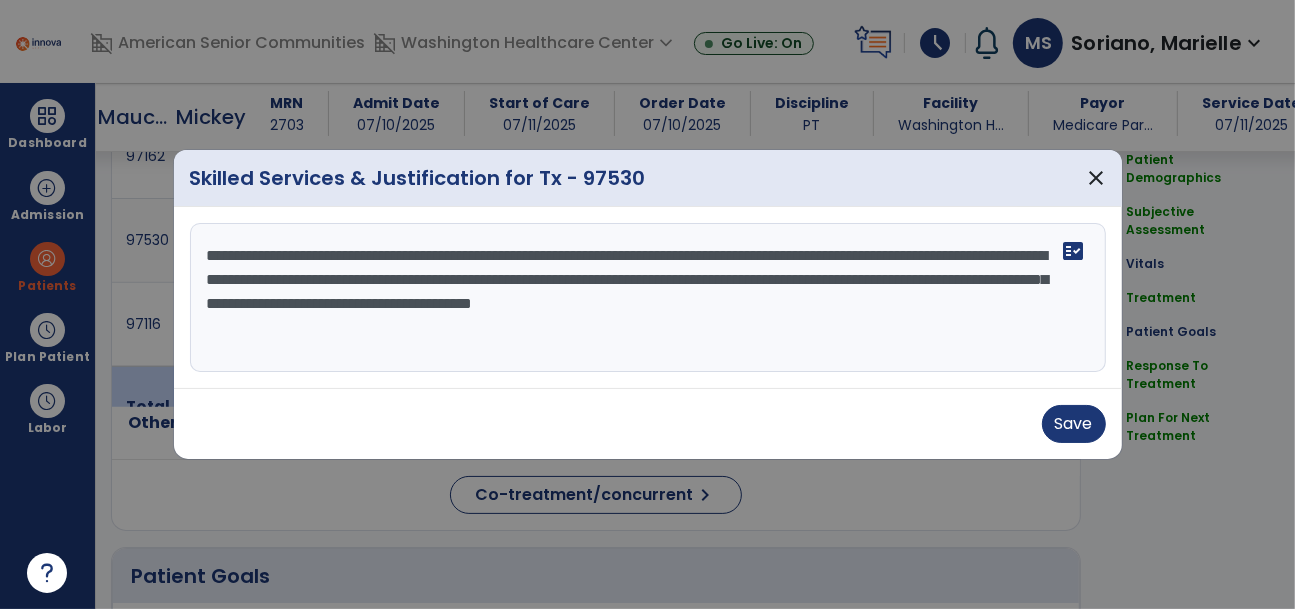 click on "**********" at bounding box center [648, 298] 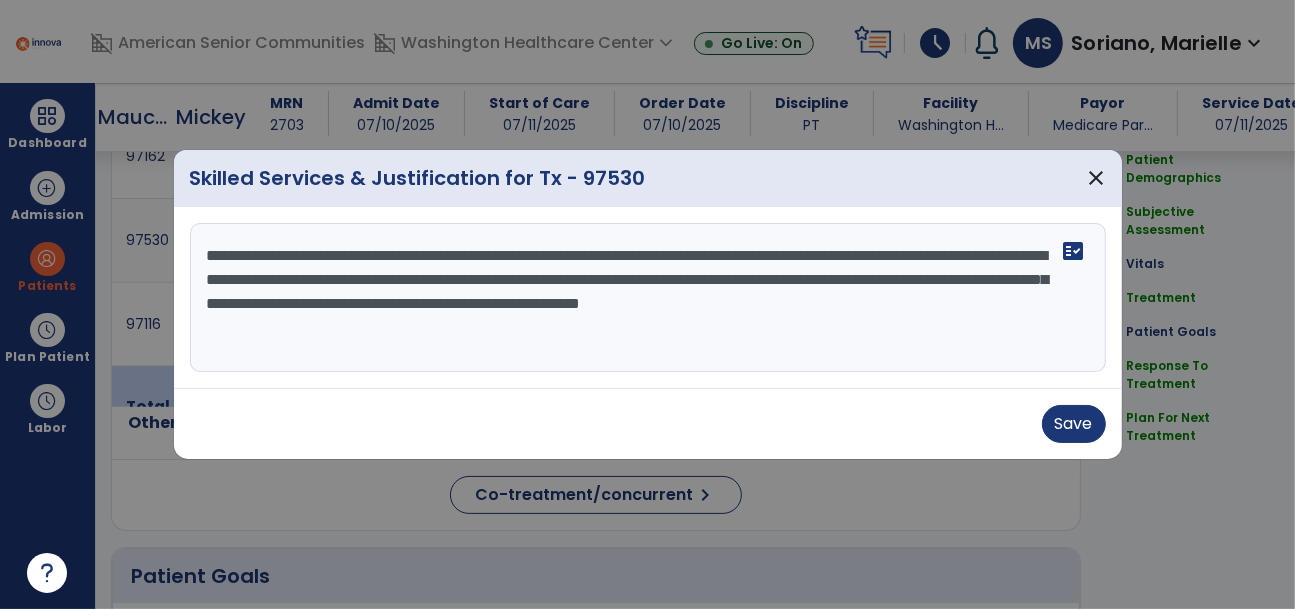 type on "**********" 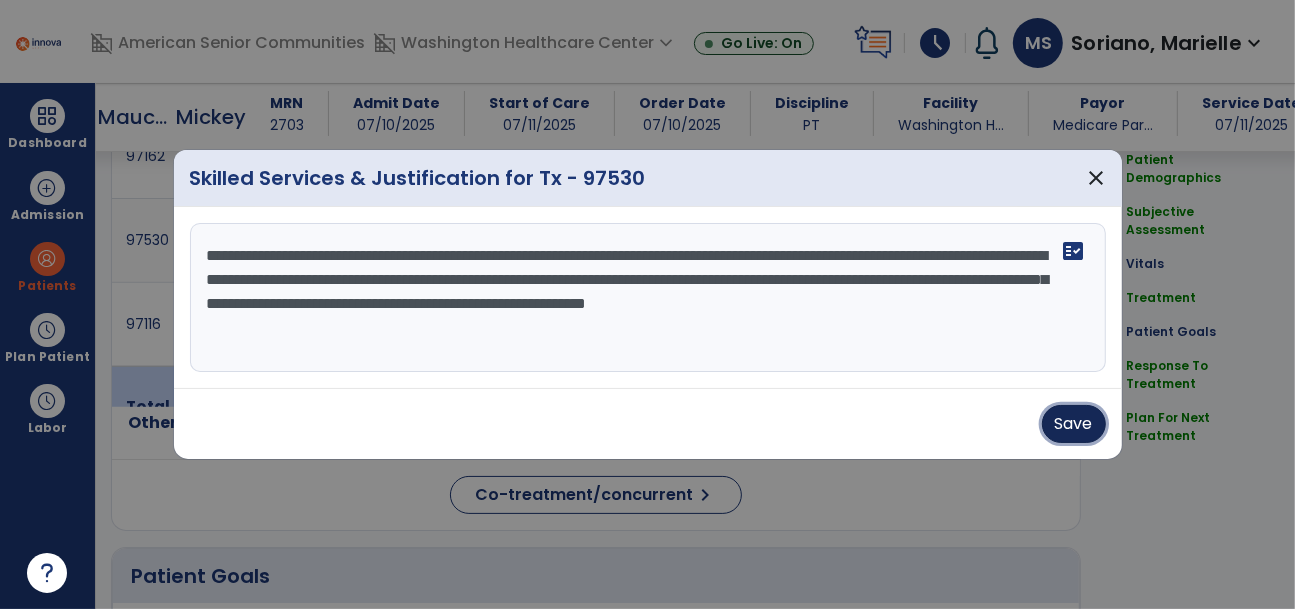 click on "Save" at bounding box center [1074, 424] 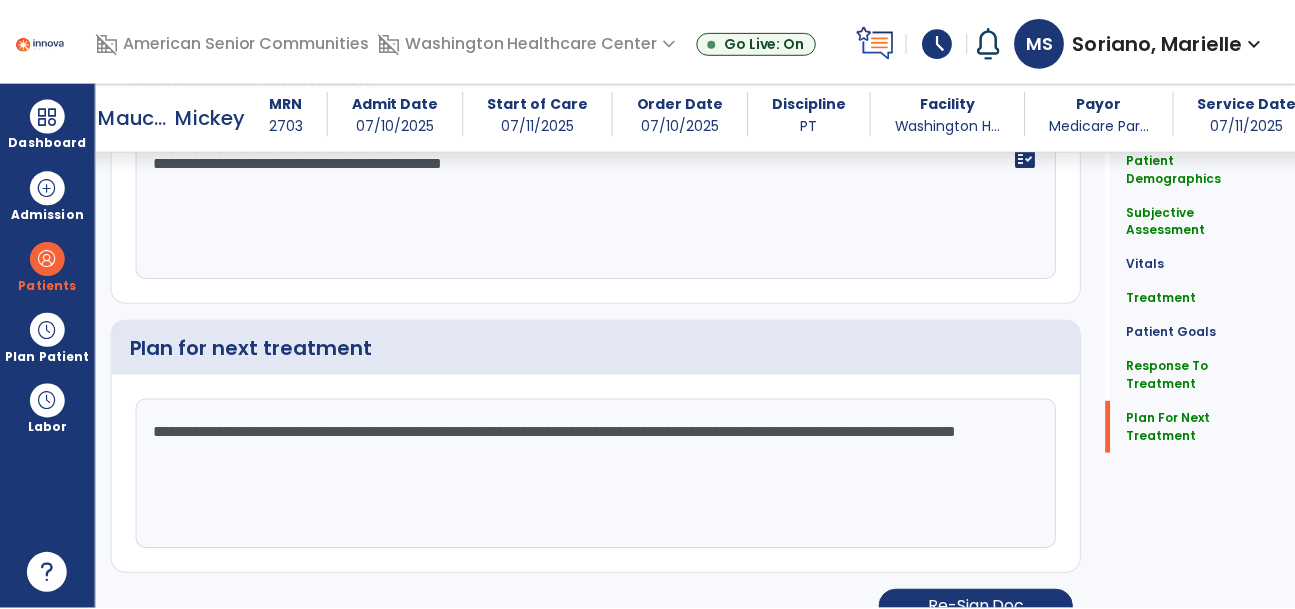 scroll, scrollTop: 3661, scrollLeft: 0, axis: vertical 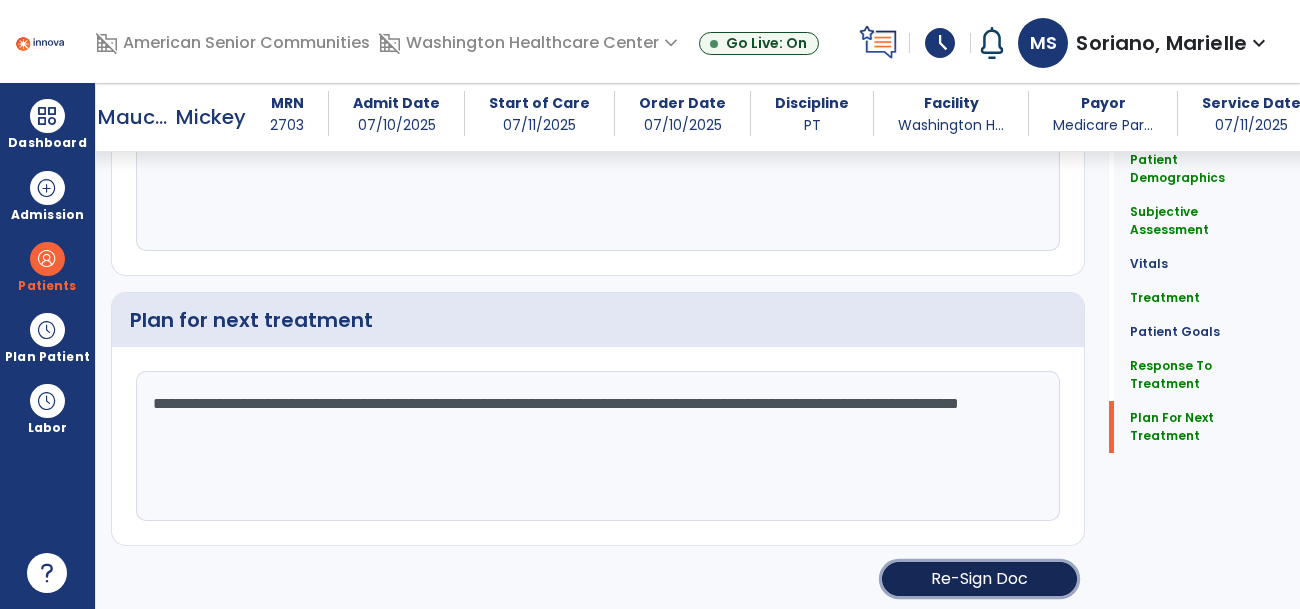click on "Re-Sign Doc" 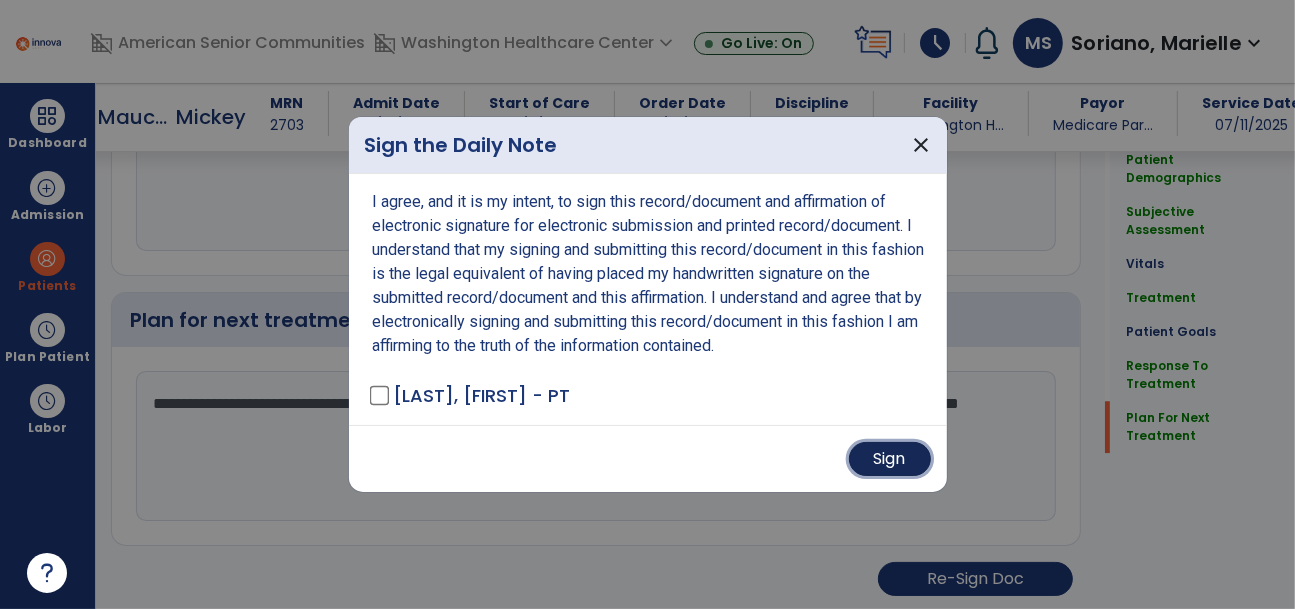 click on "Sign" at bounding box center [890, 459] 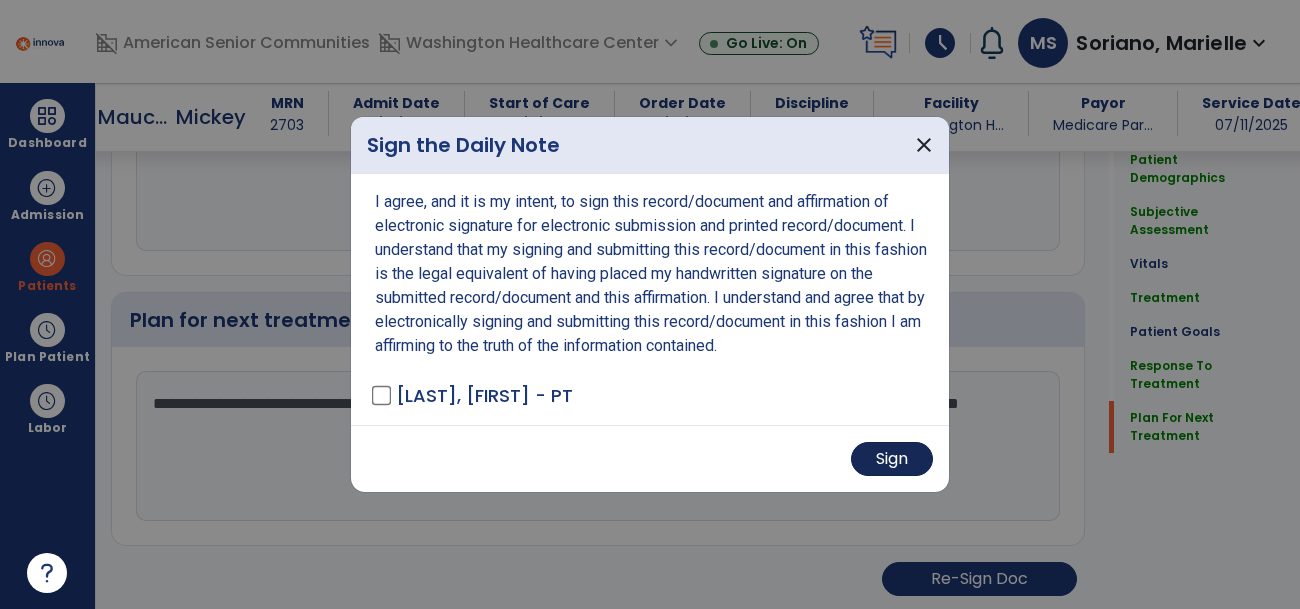scroll, scrollTop: 3659, scrollLeft: 0, axis: vertical 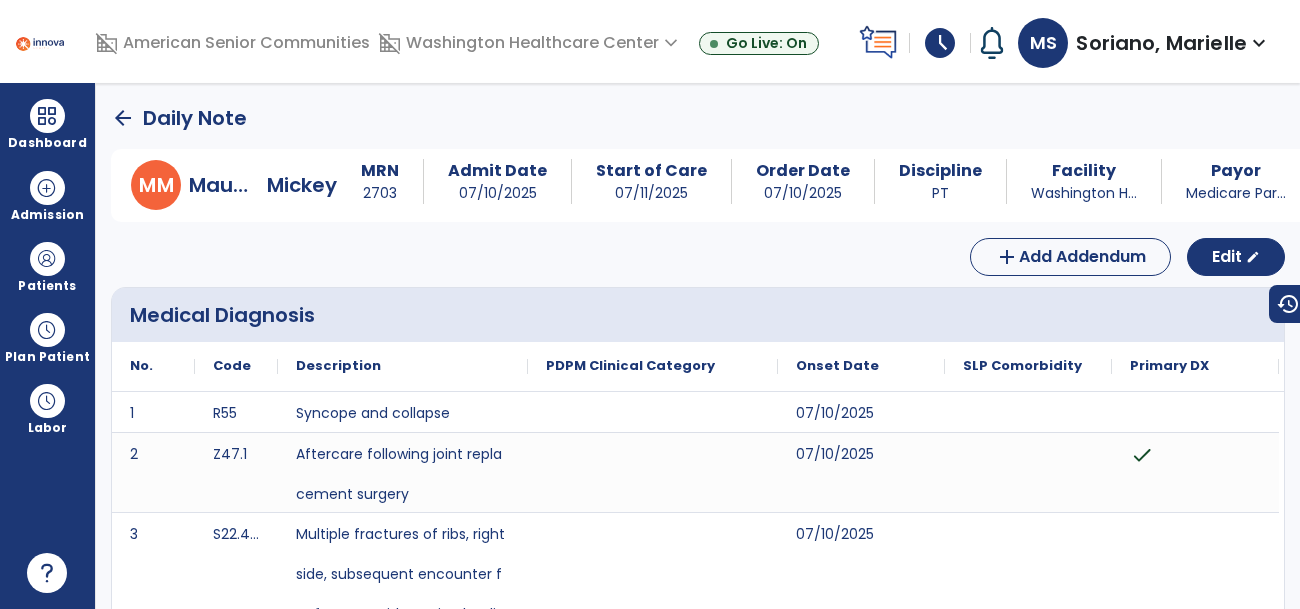 click on "arrow_back" 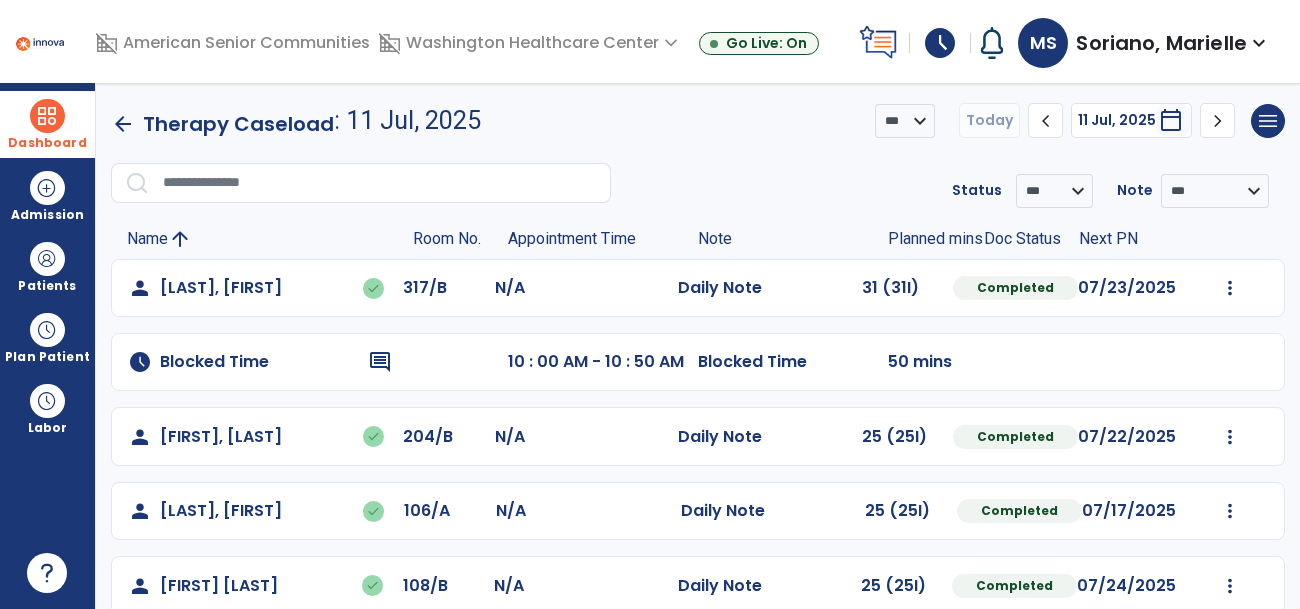 click at bounding box center [47, 116] 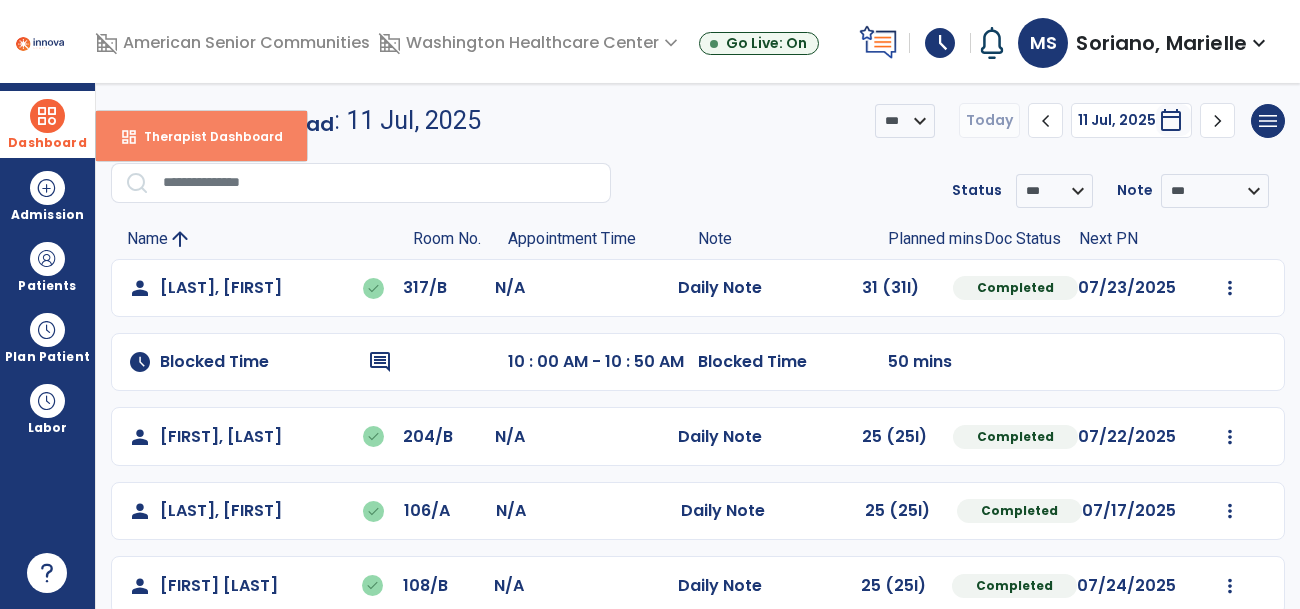 click on "Therapist Dashboard" at bounding box center (205, 136) 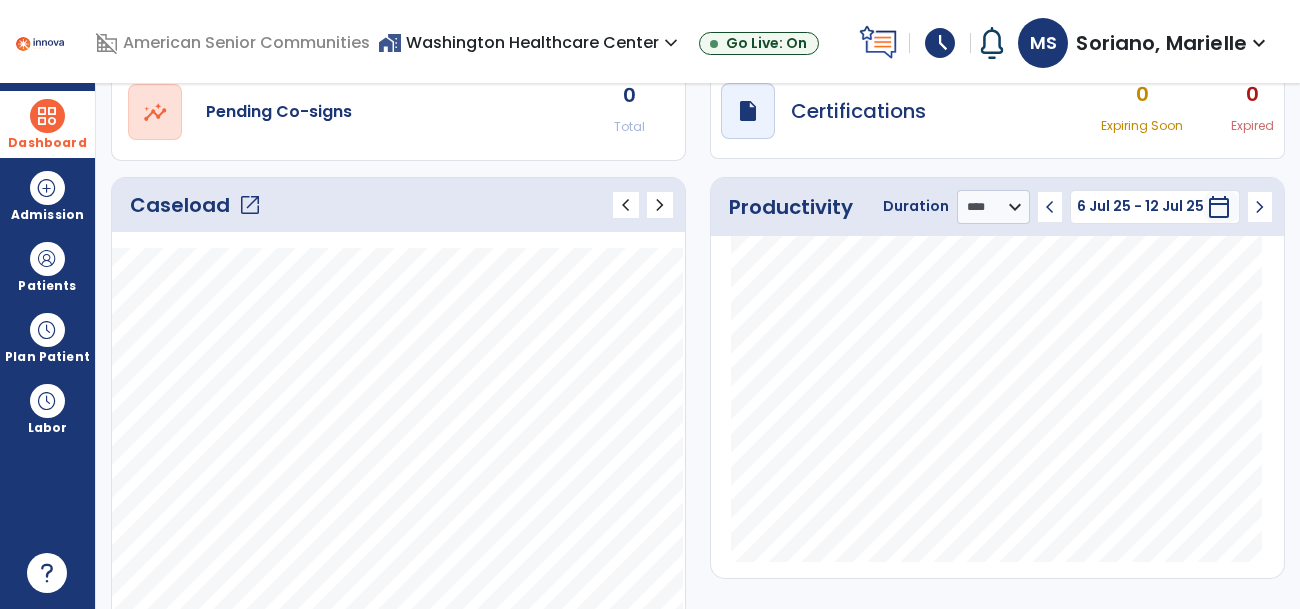 scroll, scrollTop: 0, scrollLeft: 0, axis: both 